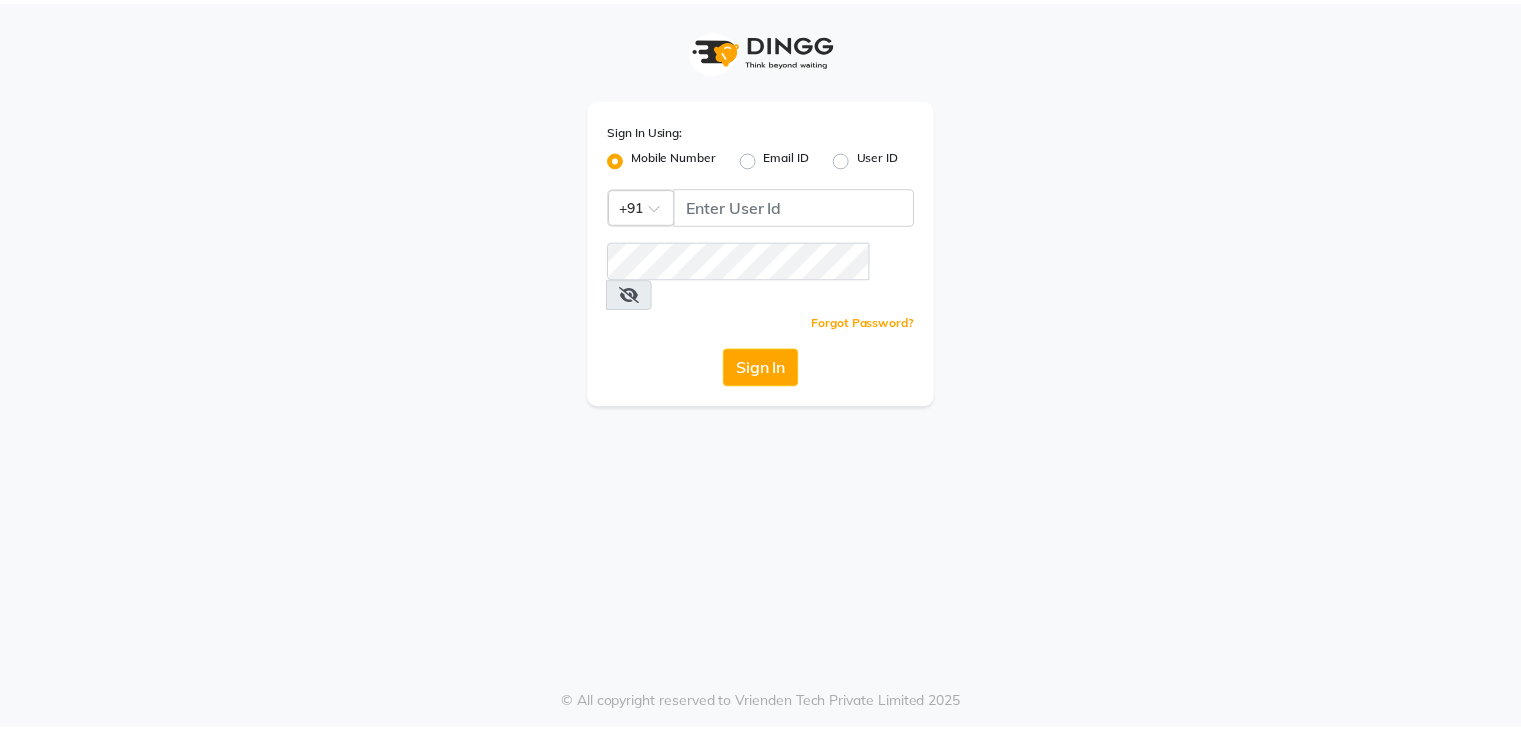 scroll, scrollTop: 0, scrollLeft: 0, axis: both 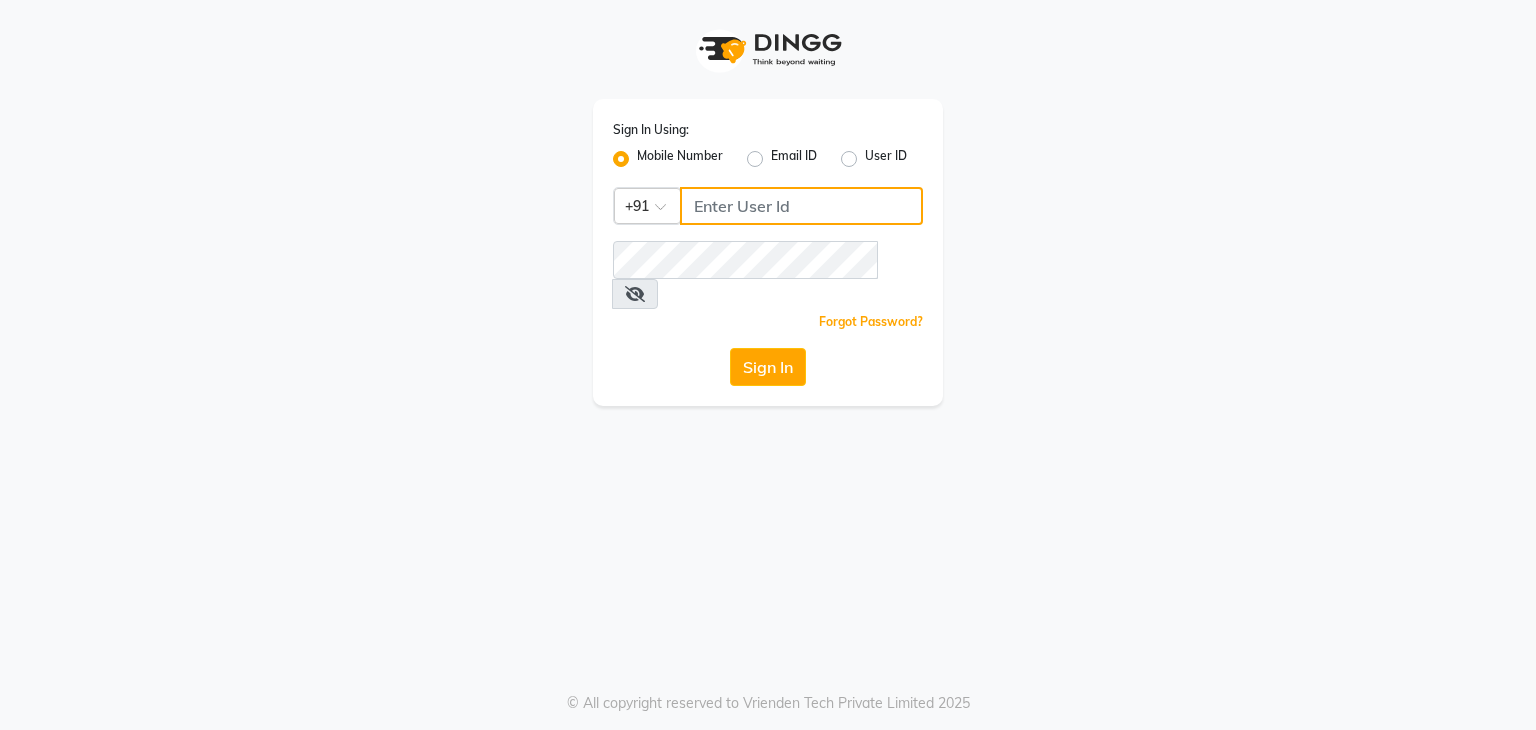 click 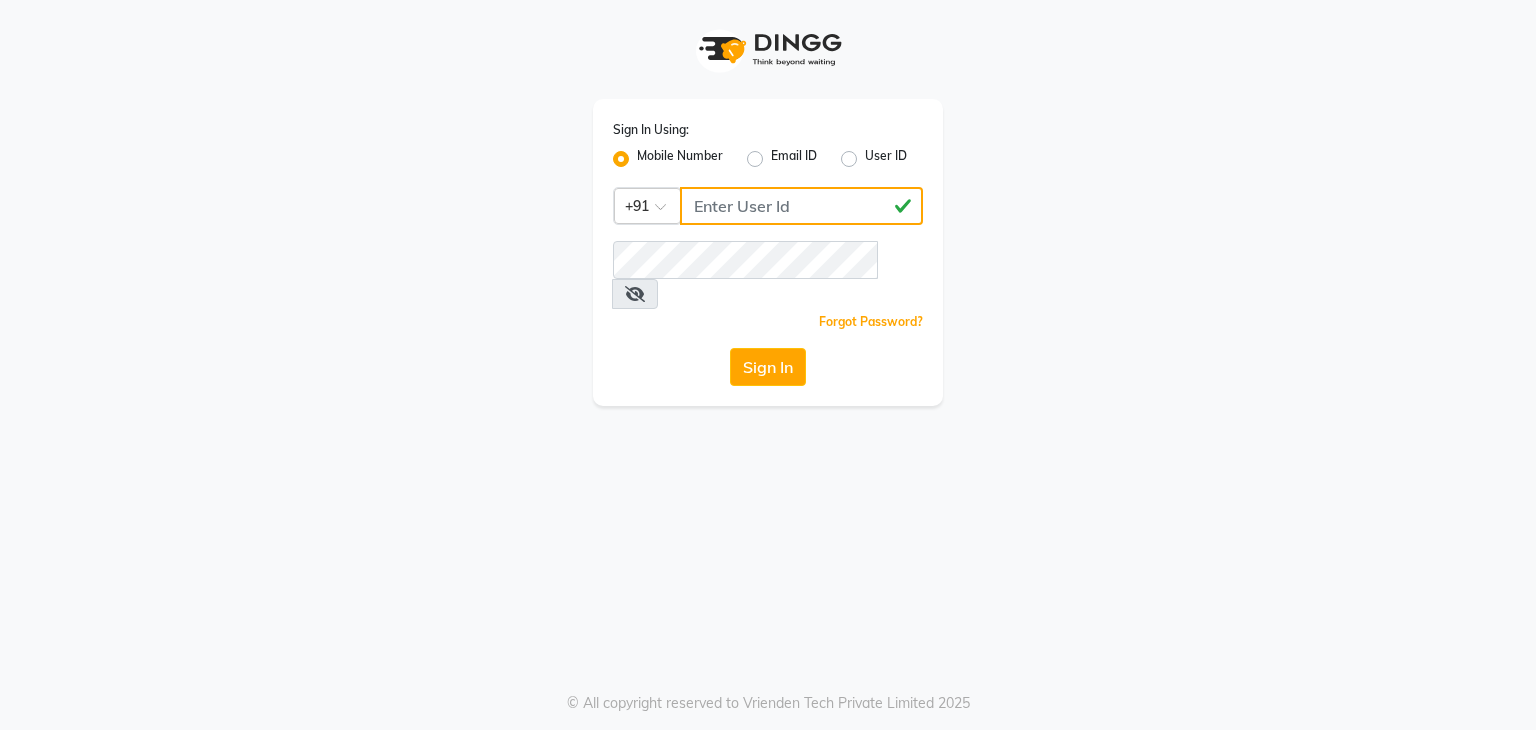 drag, startPoint x: 775, startPoint y: 208, endPoint x: 722, endPoint y: 209, distance: 53.009434 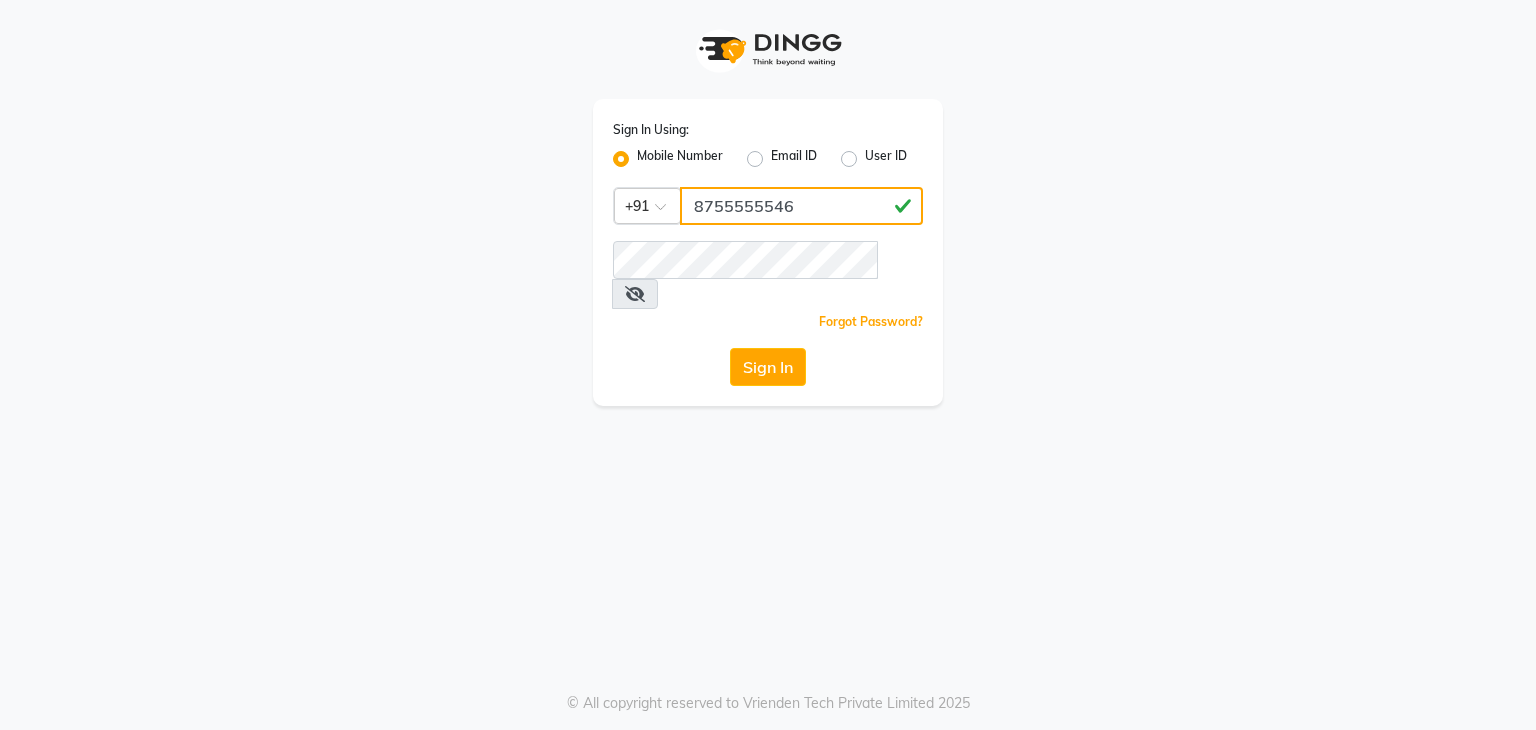 type on "8755555546" 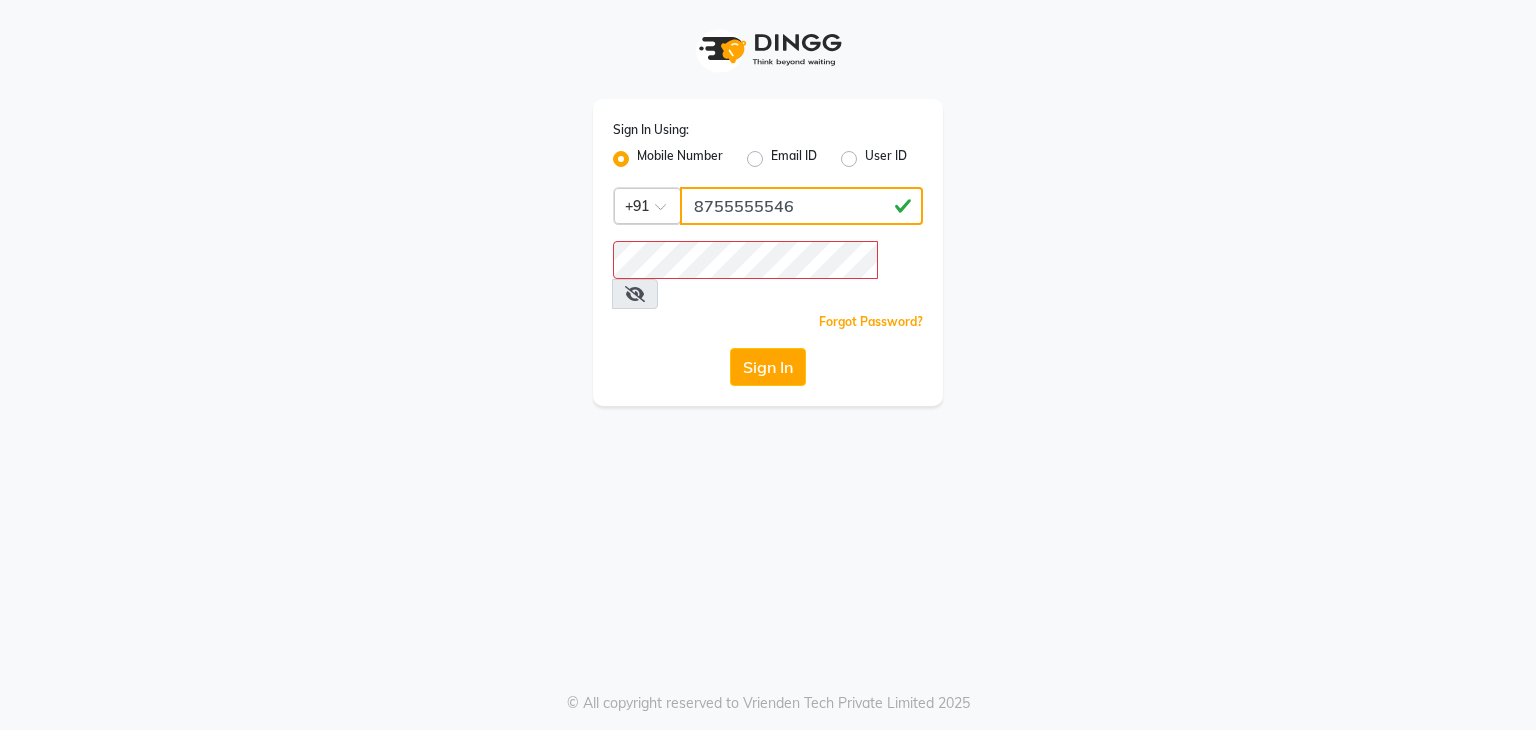 drag, startPoint x: 804, startPoint y: 199, endPoint x: 657, endPoint y: 199, distance: 147 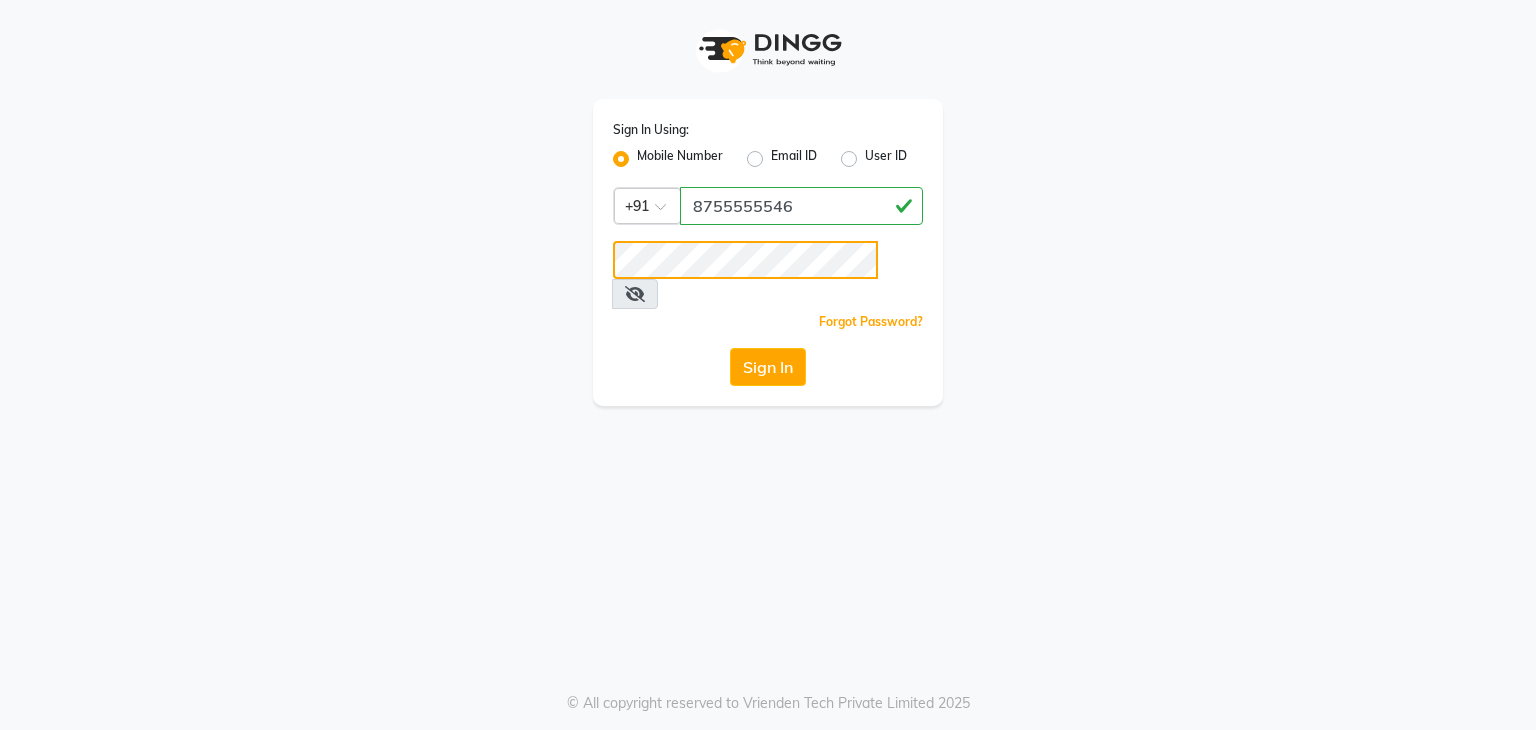 click on "Sign In" 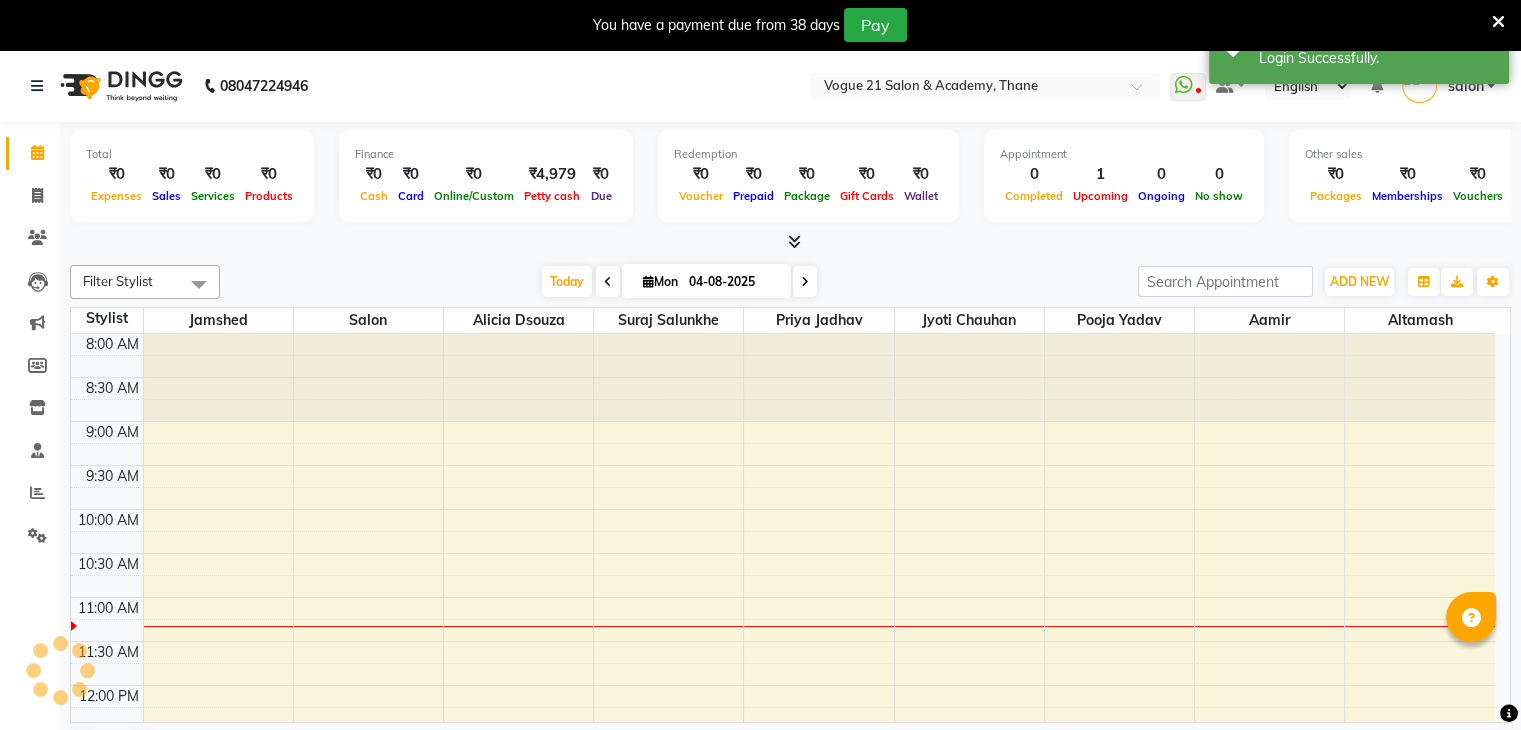 scroll, scrollTop: 0, scrollLeft: 0, axis: both 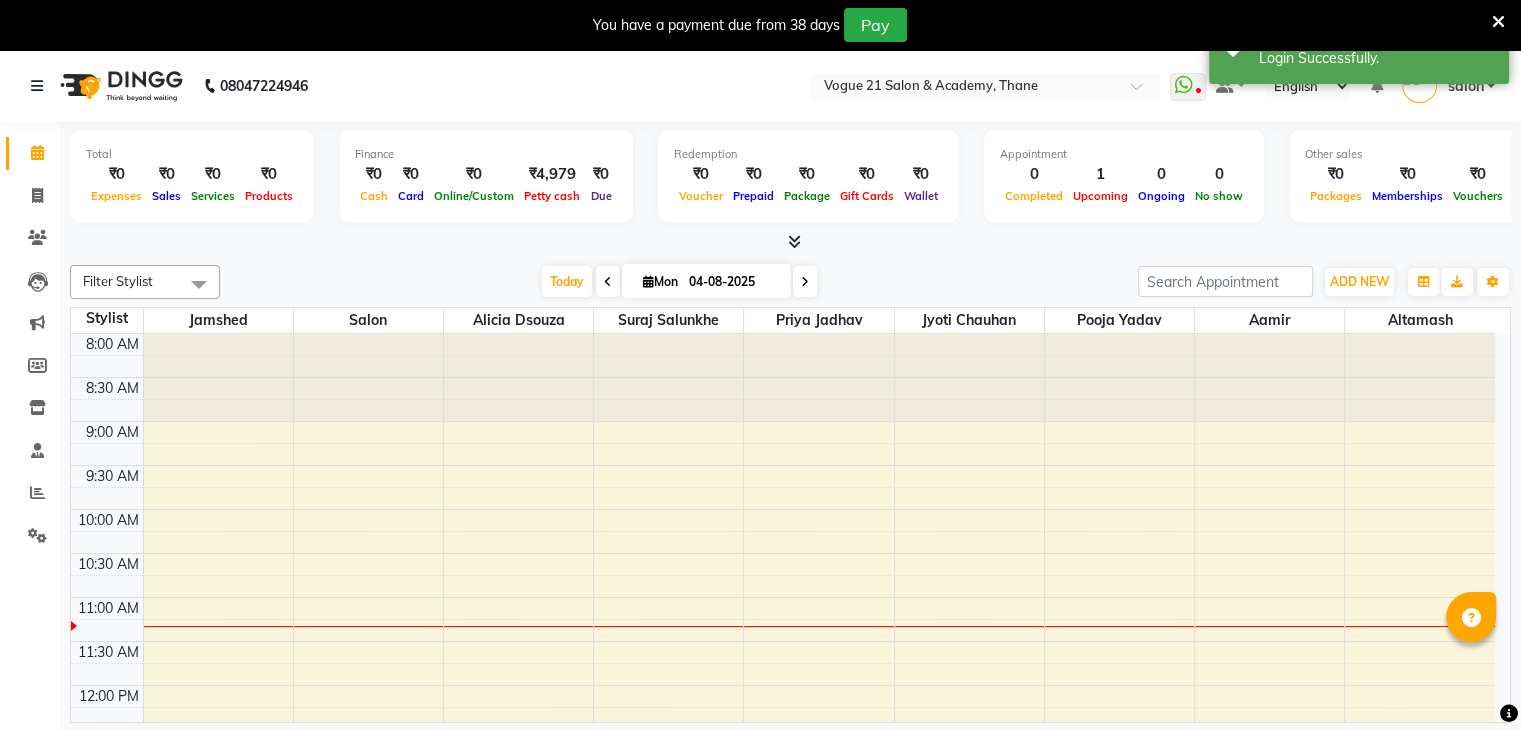 click at bounding box center [1498, 22] 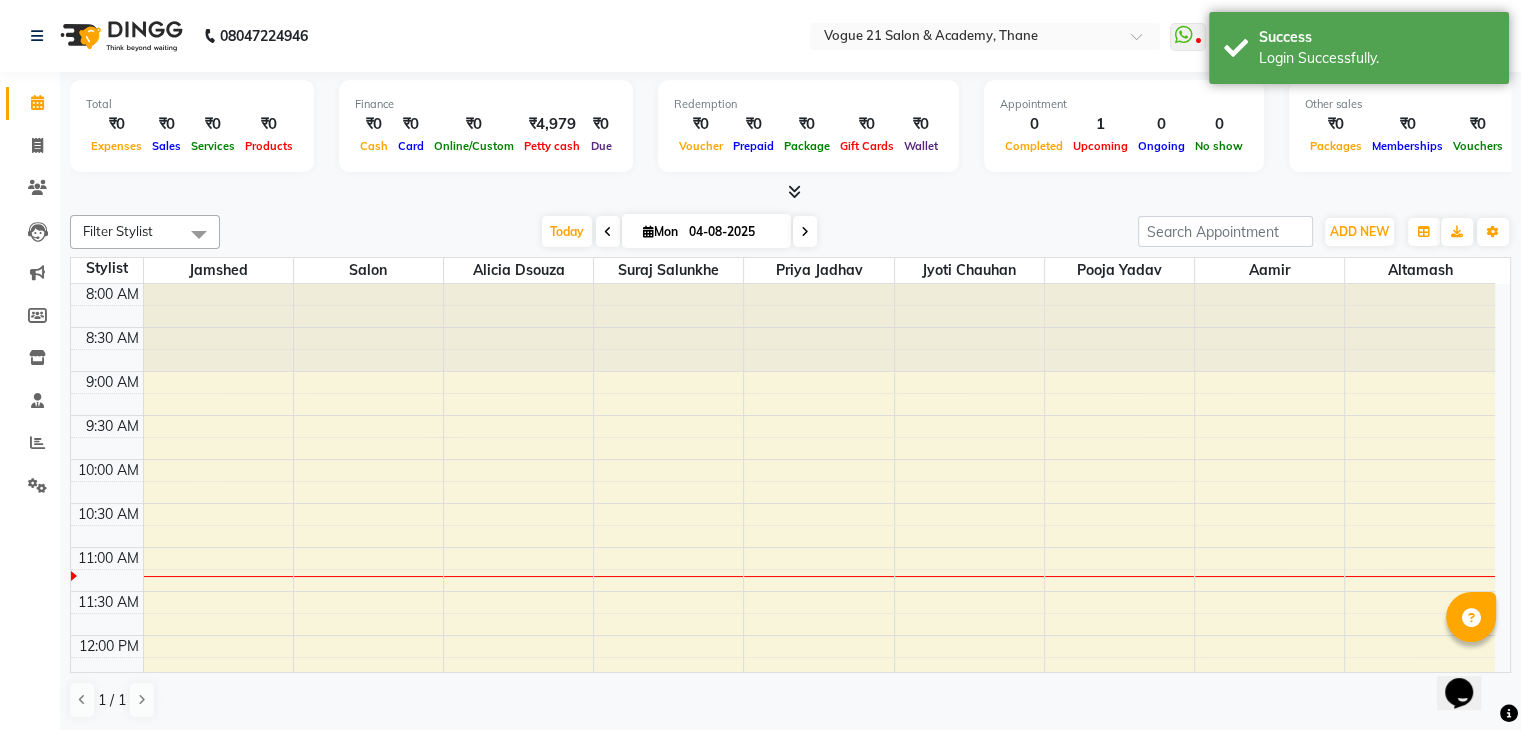 scroll, scrollTop: 0, scrollLeft: 0, axis: both 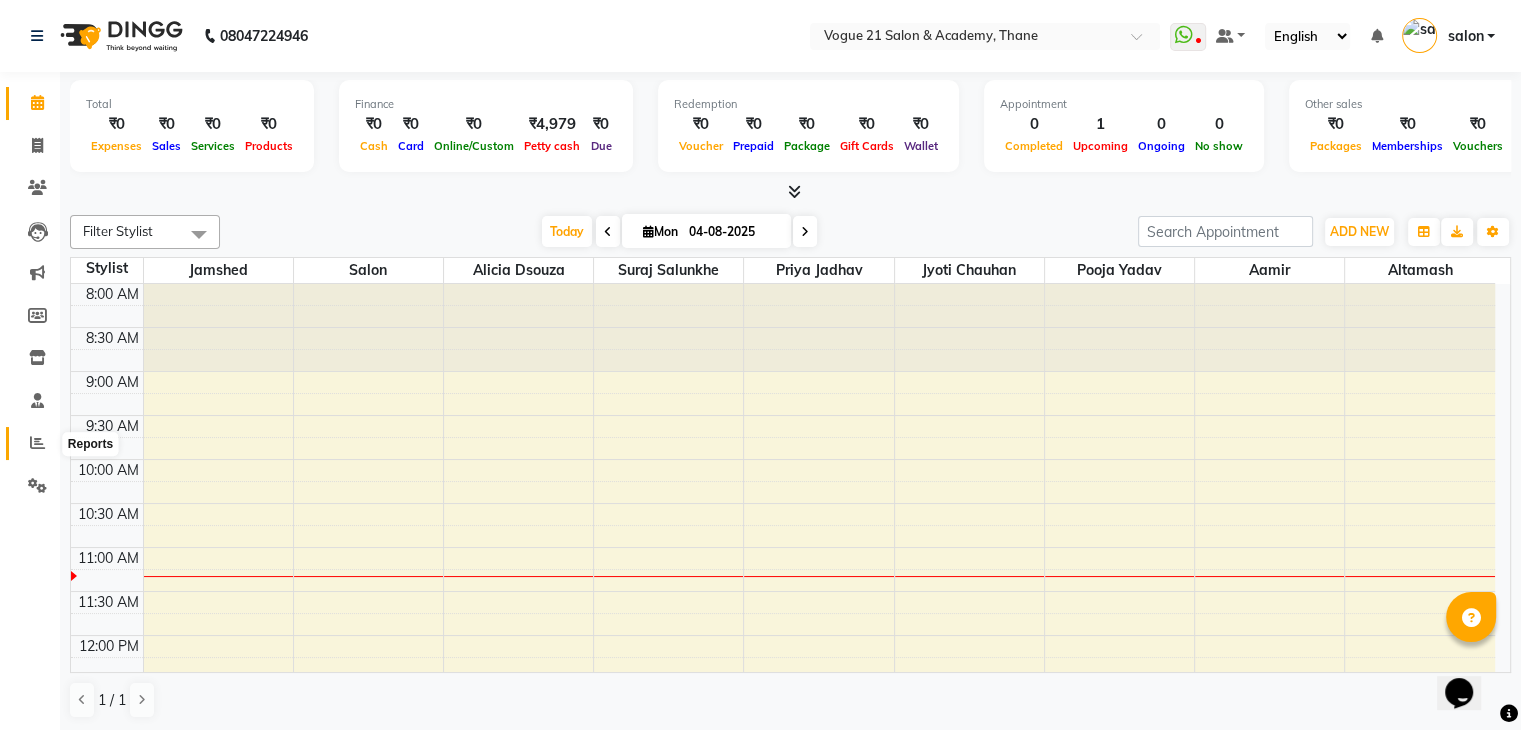 click 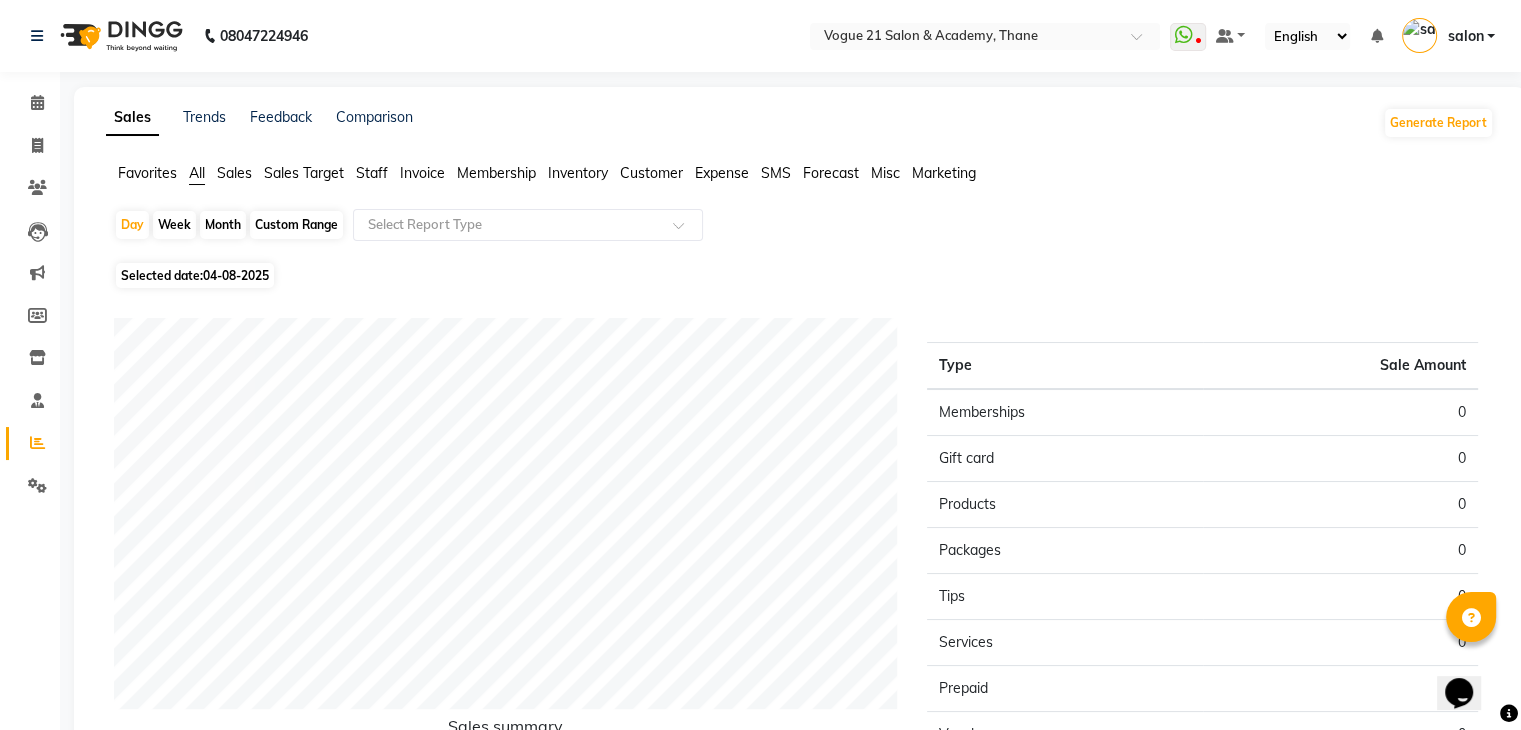 click on "Staff" 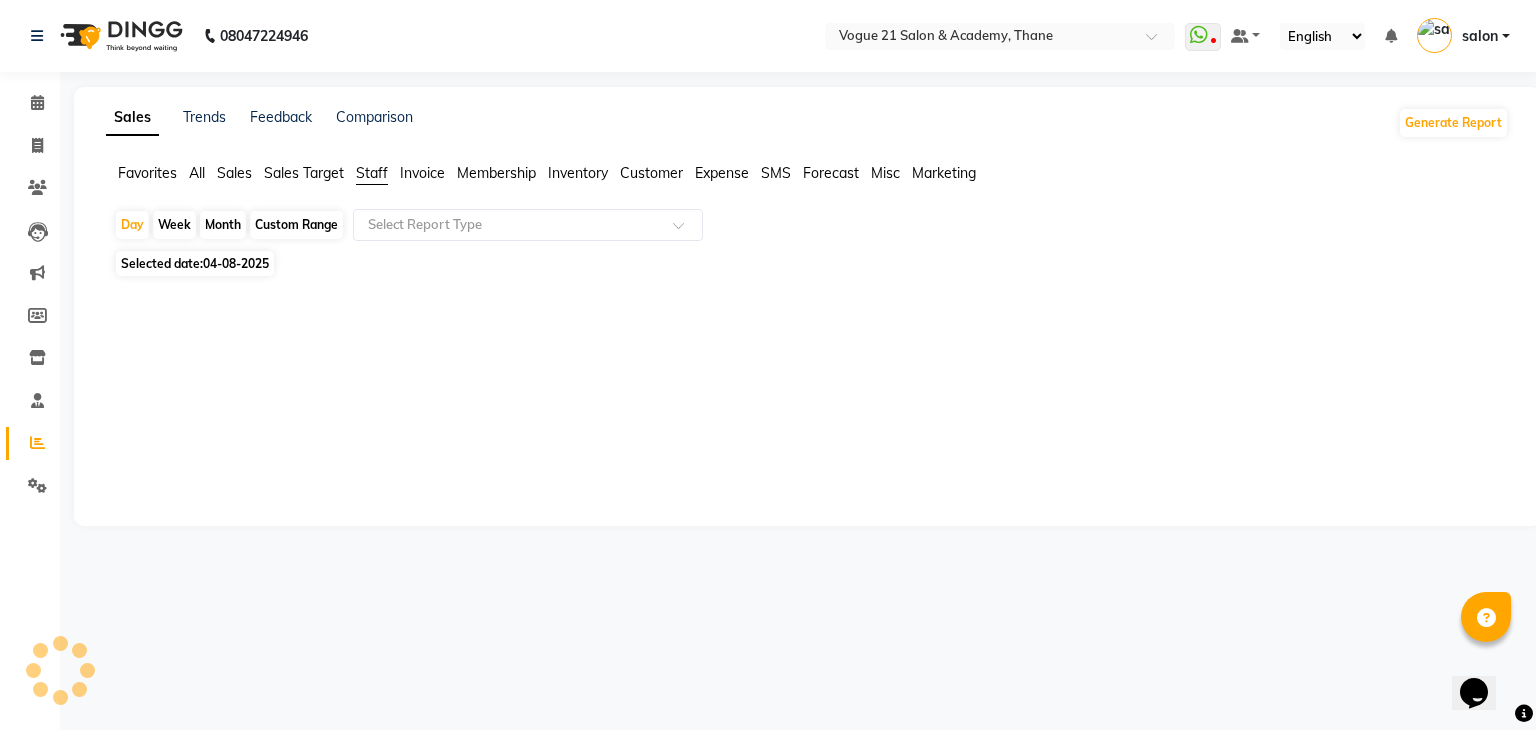 click on "Selected date:  04-08-2025" 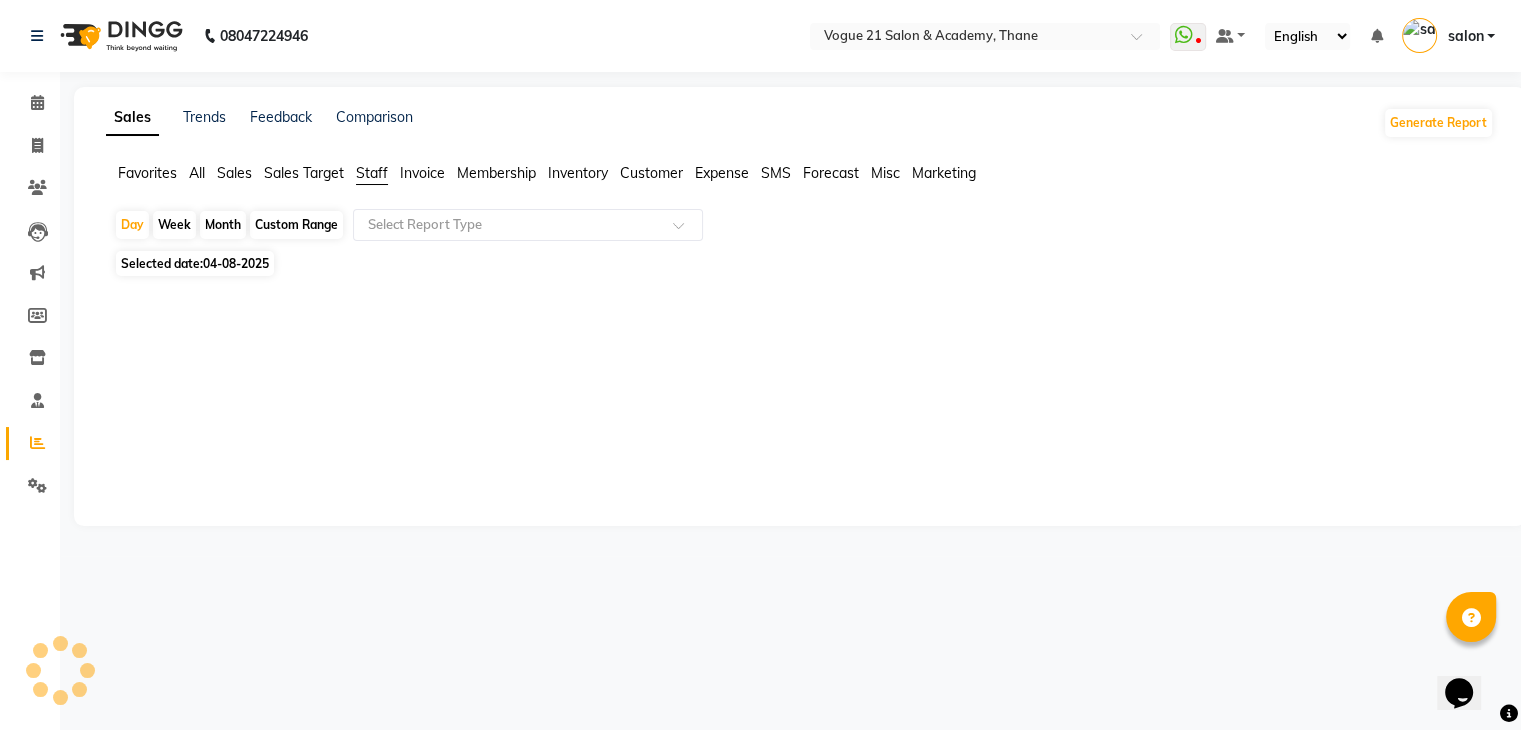 select on "8" 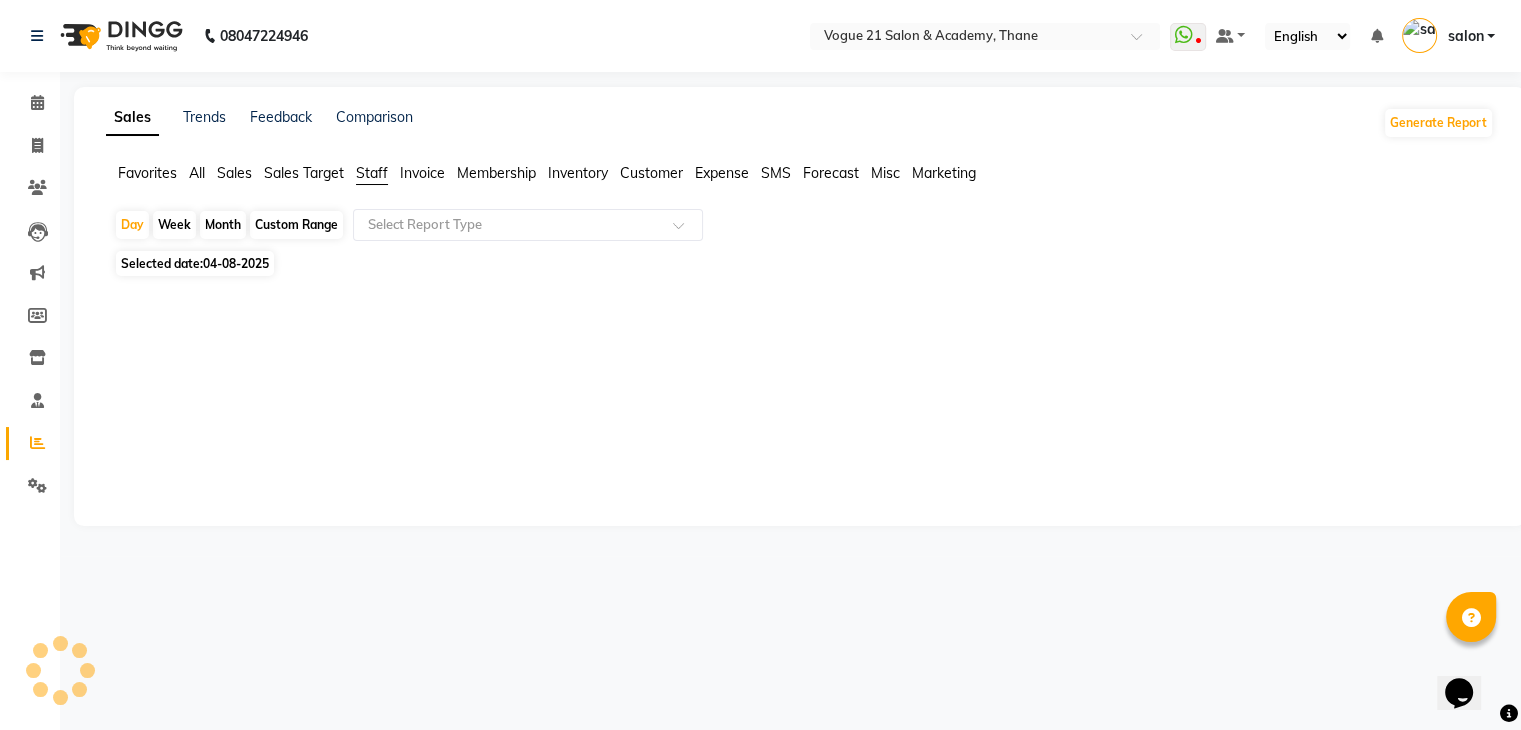 select on "2025" 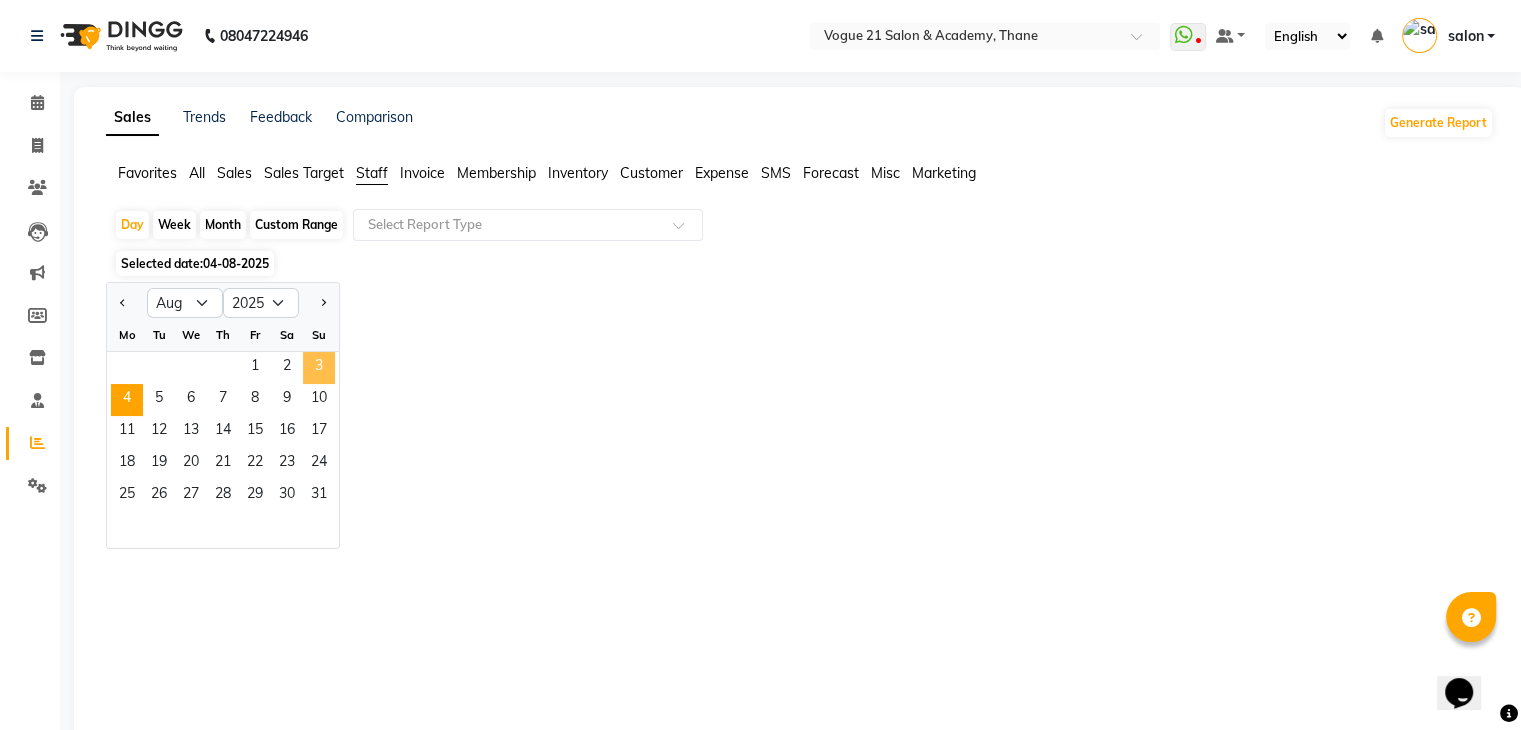 click on "3" 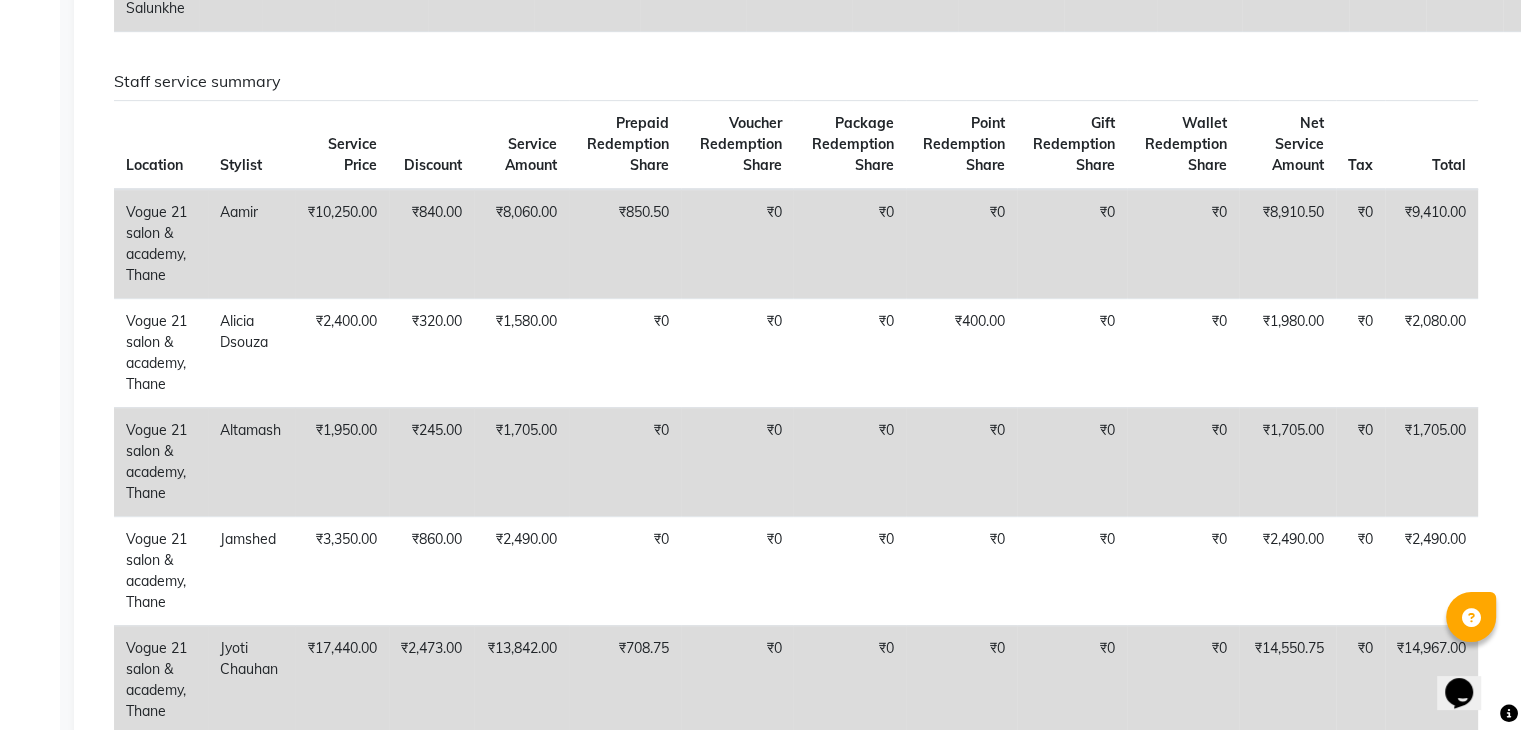 scroll, scrollTop: 0, scrollLeft: 0, axis: both 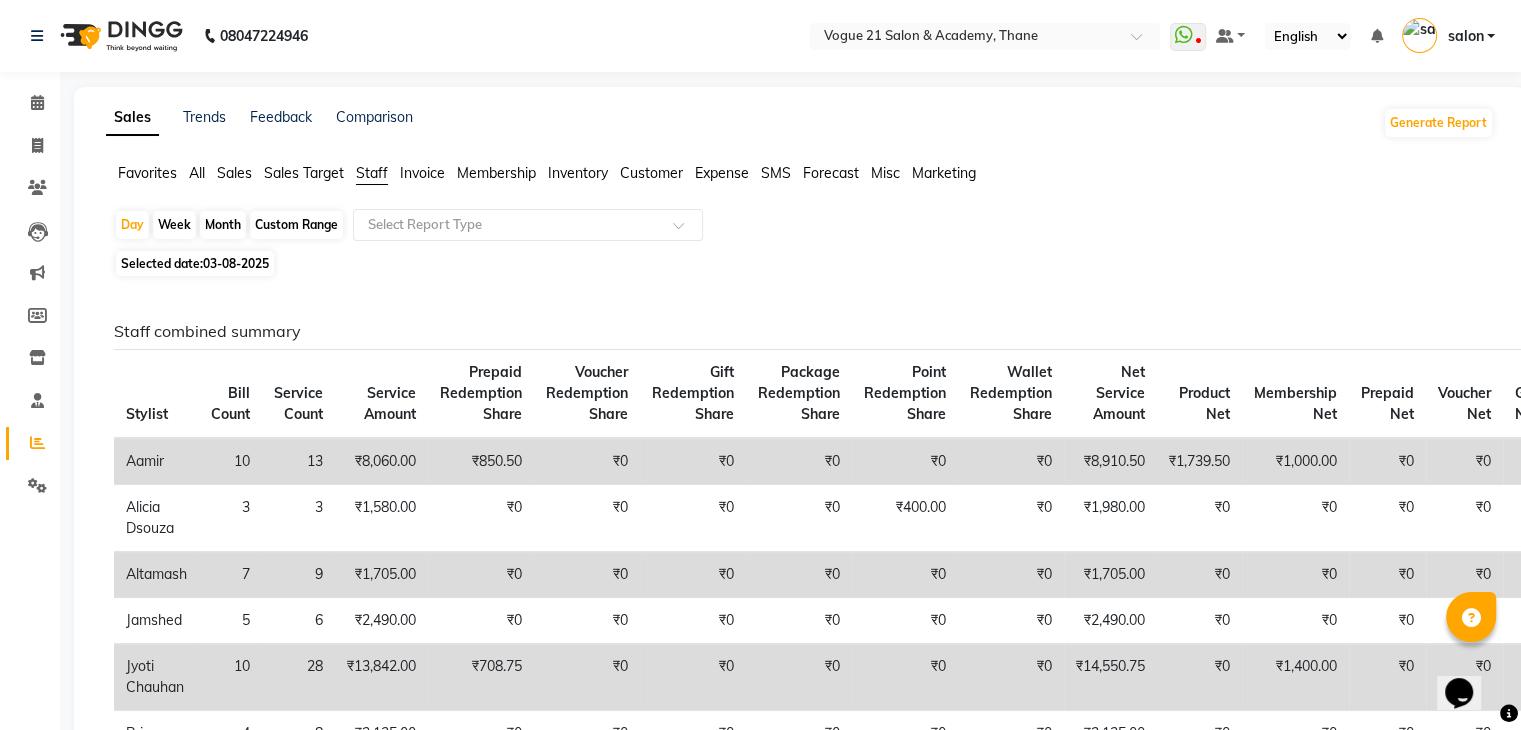 click on "Day   Week   Month   Custom Range  Select Report Type Selected date:  03-08-2025  Staff combined summary Stylist Bill Count Service Count Service Amount Prepaid Redemption Share Voucher Redemption Share Gift Redemption Share Package Redemption Share Point Redemption Share Wallet Redemption Share Net Service Amount Product Net Membership Net Prepaid Net Voucher Net Gift Net Package Net  Aamir  10 13 ₹8,060.00 ₹850.50 ₹0 ₹0 ₹0 ₹0 ₹0 ₹8,910.50 ₹1,739.50 ₹1,000.00 ₹0 ₹0 ₹0 ₹0  Alicia Dsouza 3 3 ₹1,580.00 ₹0 ₹0 ₹0 ₹0 ₹400.00 ₹0 ₹1,980.00 ₹0 ₹0 ₹0 ₹0 ₹0 ₹0  Altamash 7 9 ₹1,705.00 ₹0 ₹0 ₹0 ₹0 ₹0 ₹0 ₹1,705.00 ₹0 ₹0 ₹0 ₹0 ₹0 ₹0  Jamshed  5 6 ₹2,490.00 ₹0 ₹0 ₹0 ₹0 ₹0 ₹0 ₹2,490.00 ₹0 ₹0 ₹0 ₹0 ₹0 ₹0  Jyoti Chauhan 10 28 ₹13,842.00 ₹708.75 ₹0 ₹0 ₹0 ₹0 ₹0 ₹14,550.75 ₹0 ₹1,400.00 ₹0 ₹0 ₹0 ₹0  Priya Jadhav 4 8 ₹2,135.00 ₹0 ₹0 ₹0 ₹0 ₹0 ₹0 ₹2,135.00 ₹0 ₹0 ₹0 ₹0 7 8" 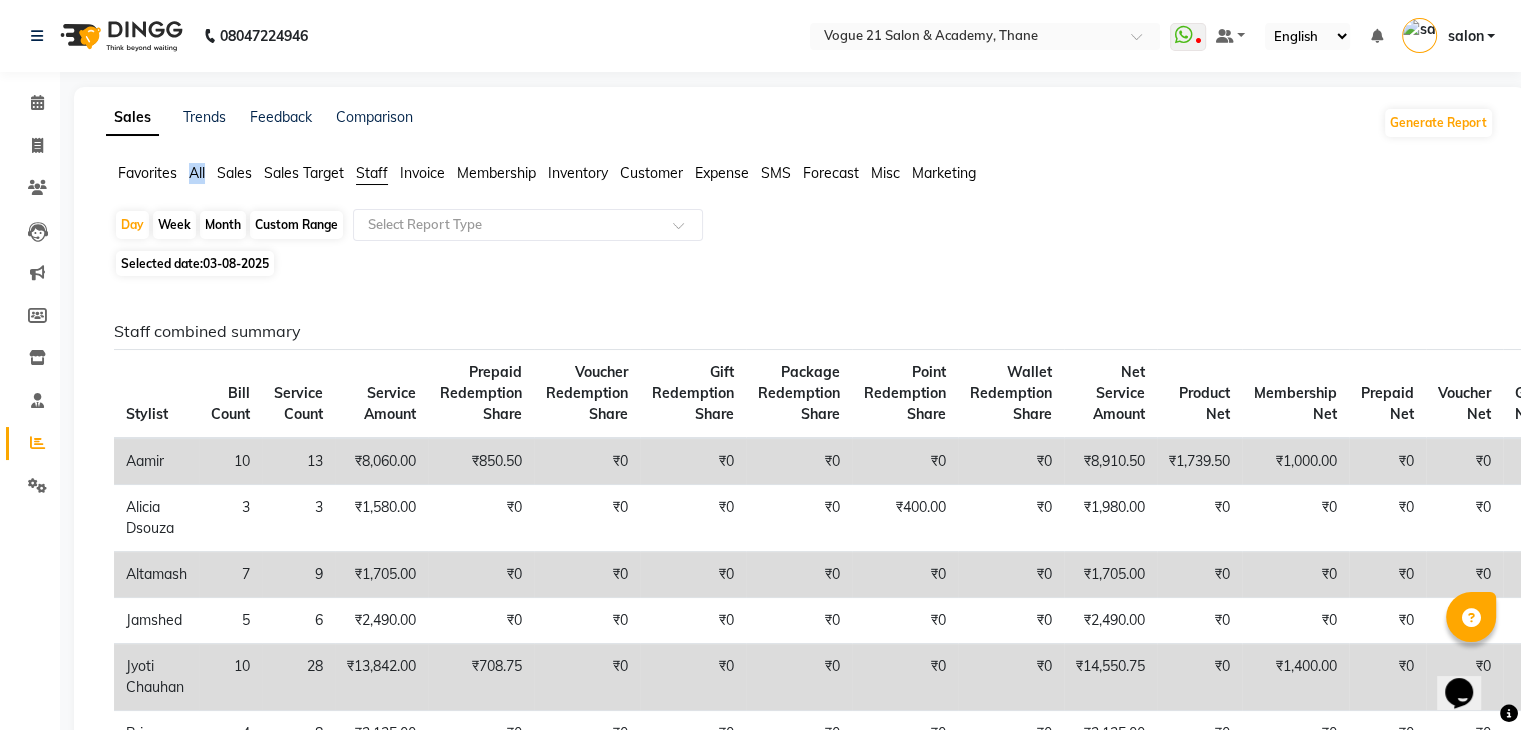 drag, startPoint x: 220, startPoint y: 172, endPoint x: 156, endPoint y: 177, distance: 64.195015 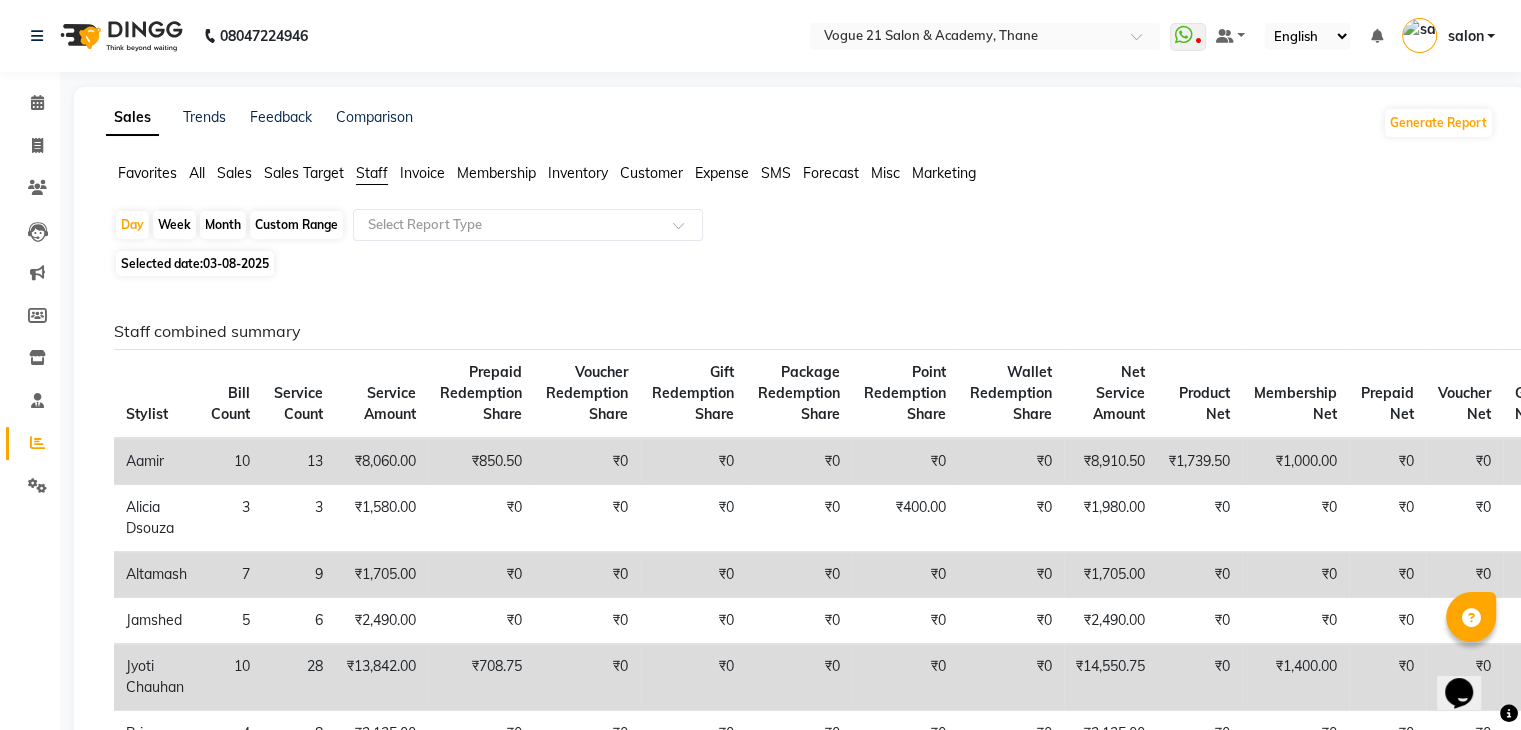 click on "03-08-2025" 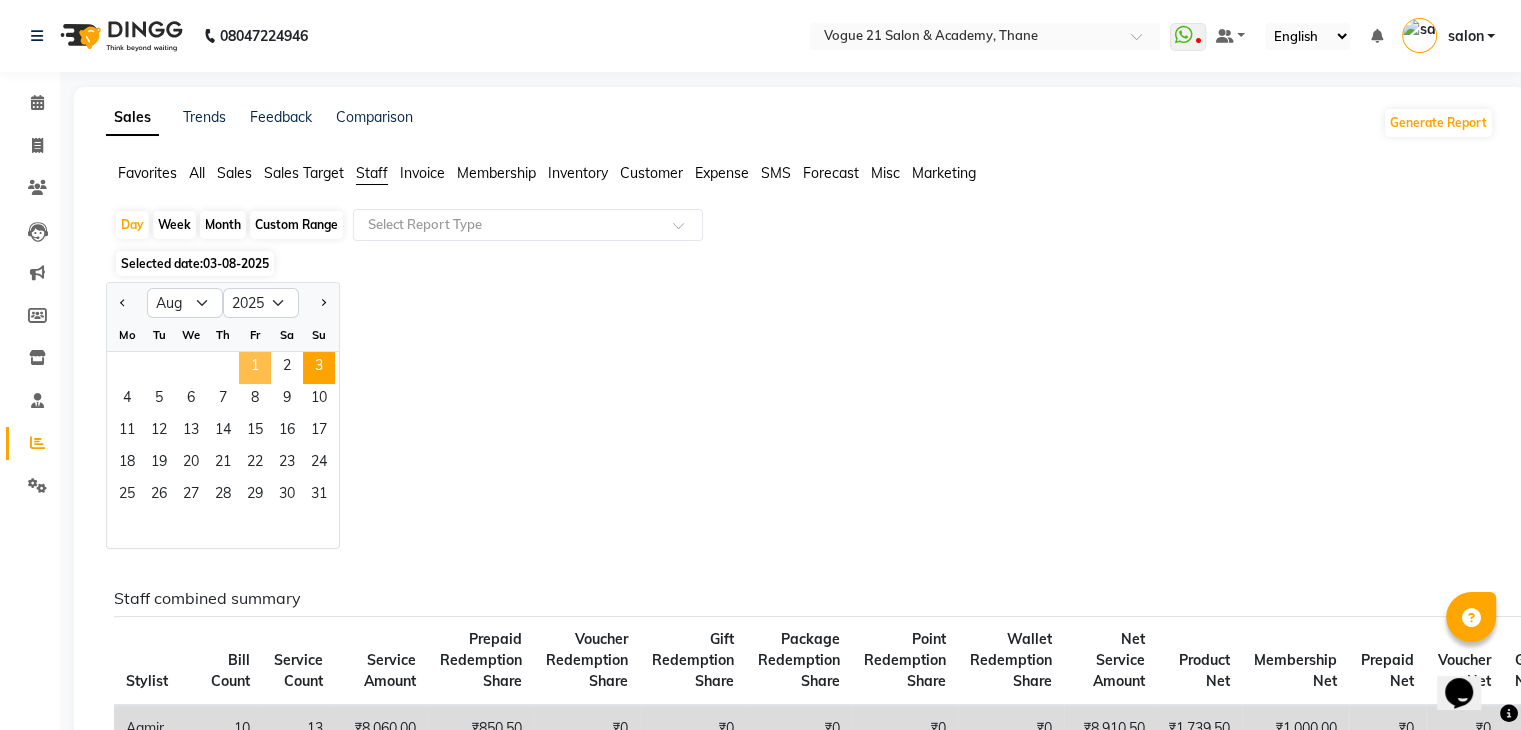 click on "1" 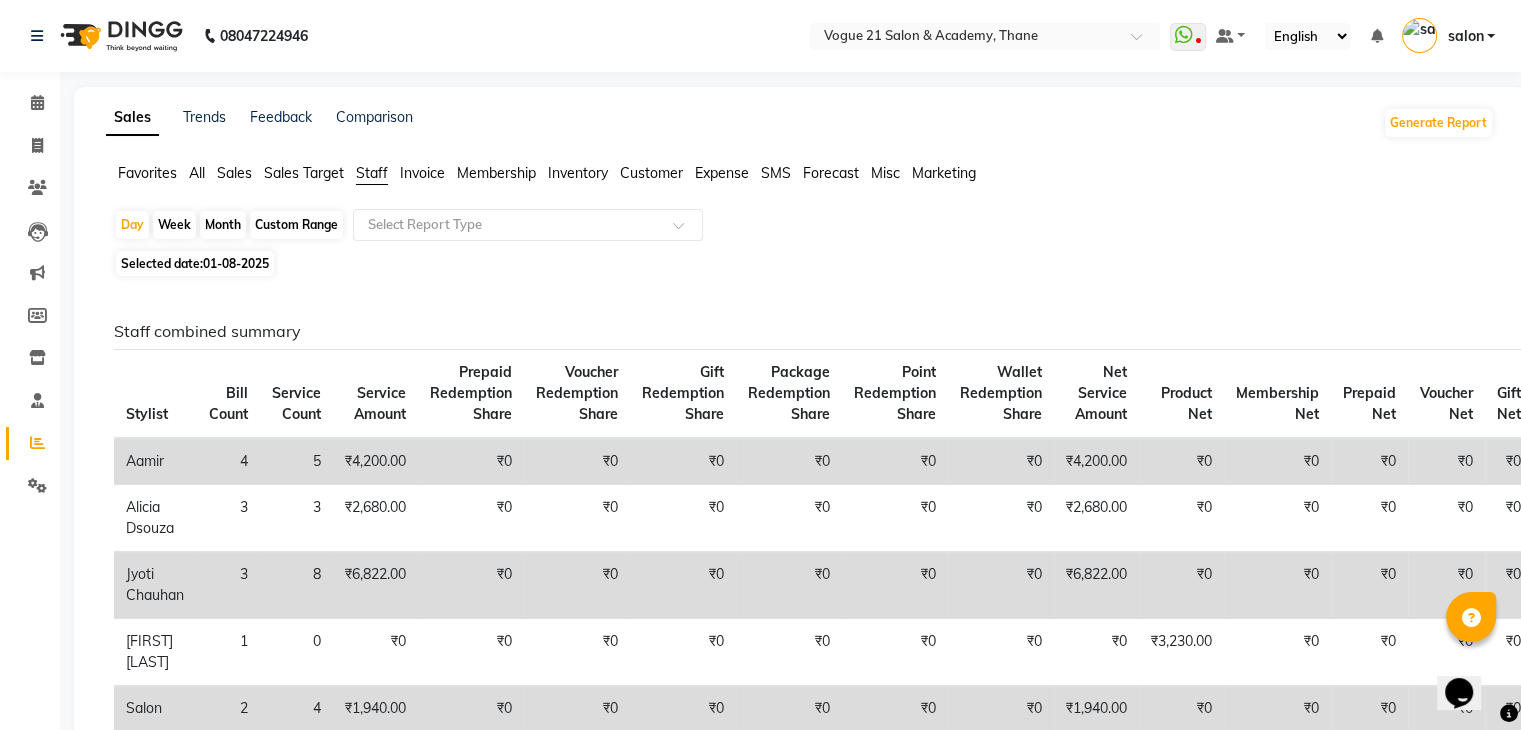 click on "Stylist" 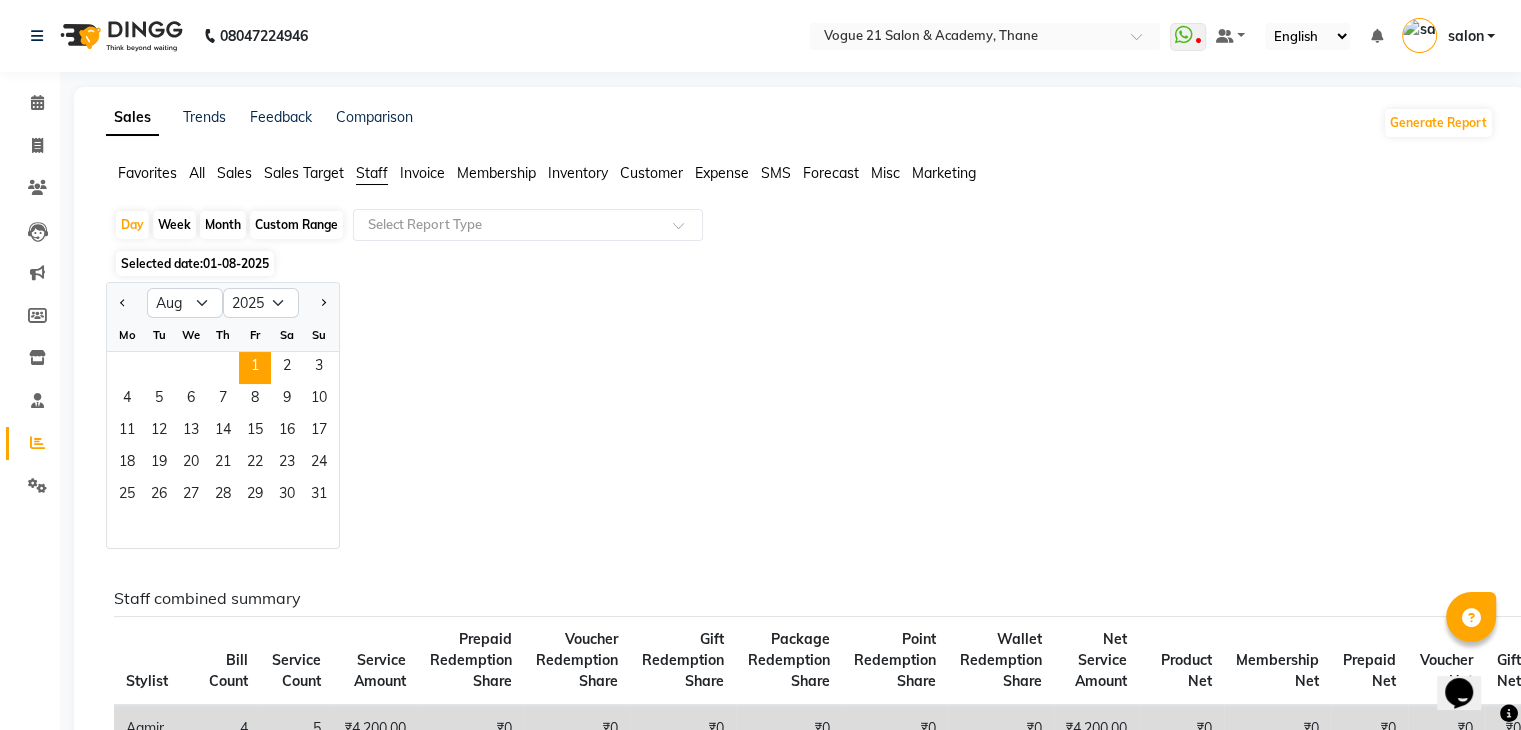 click on "Month" 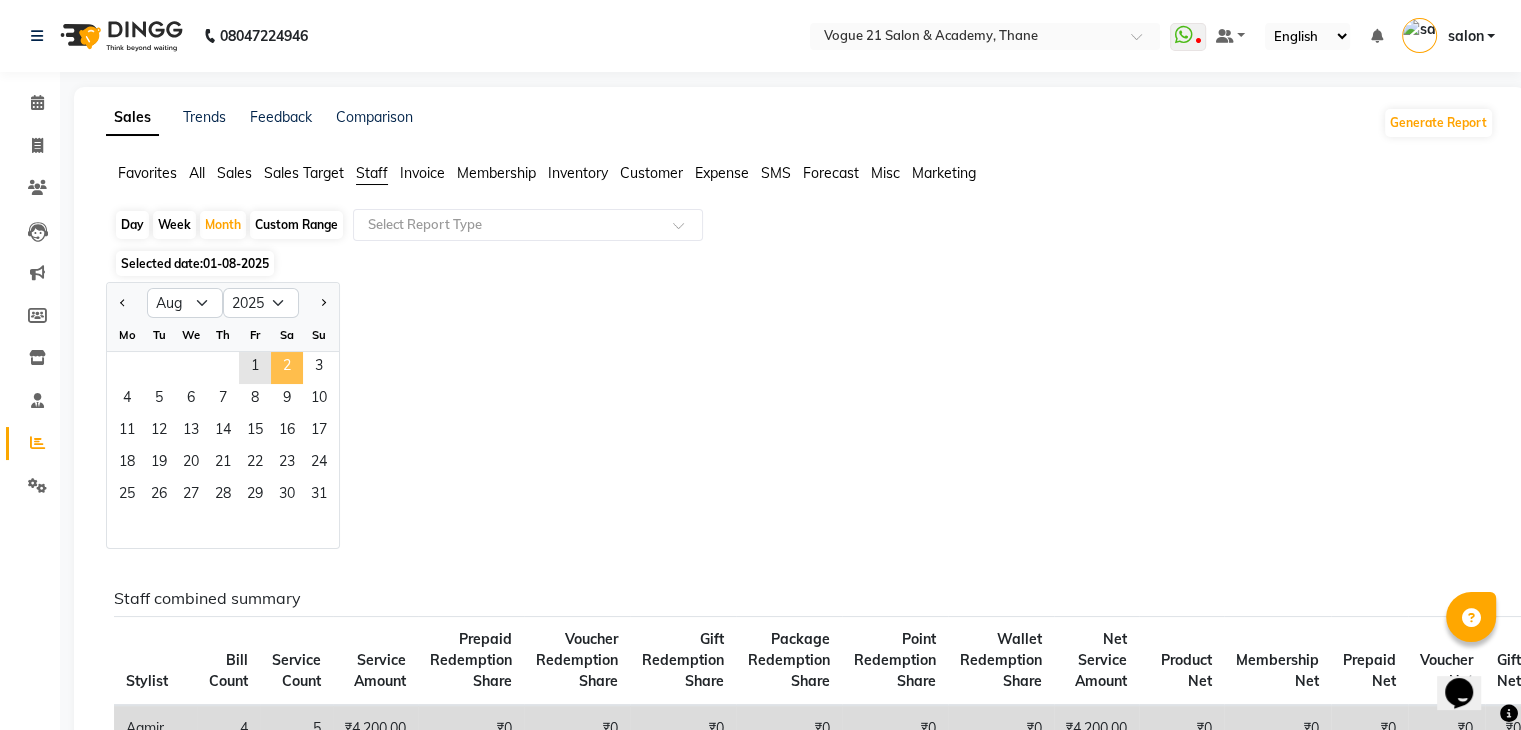 click on "2" 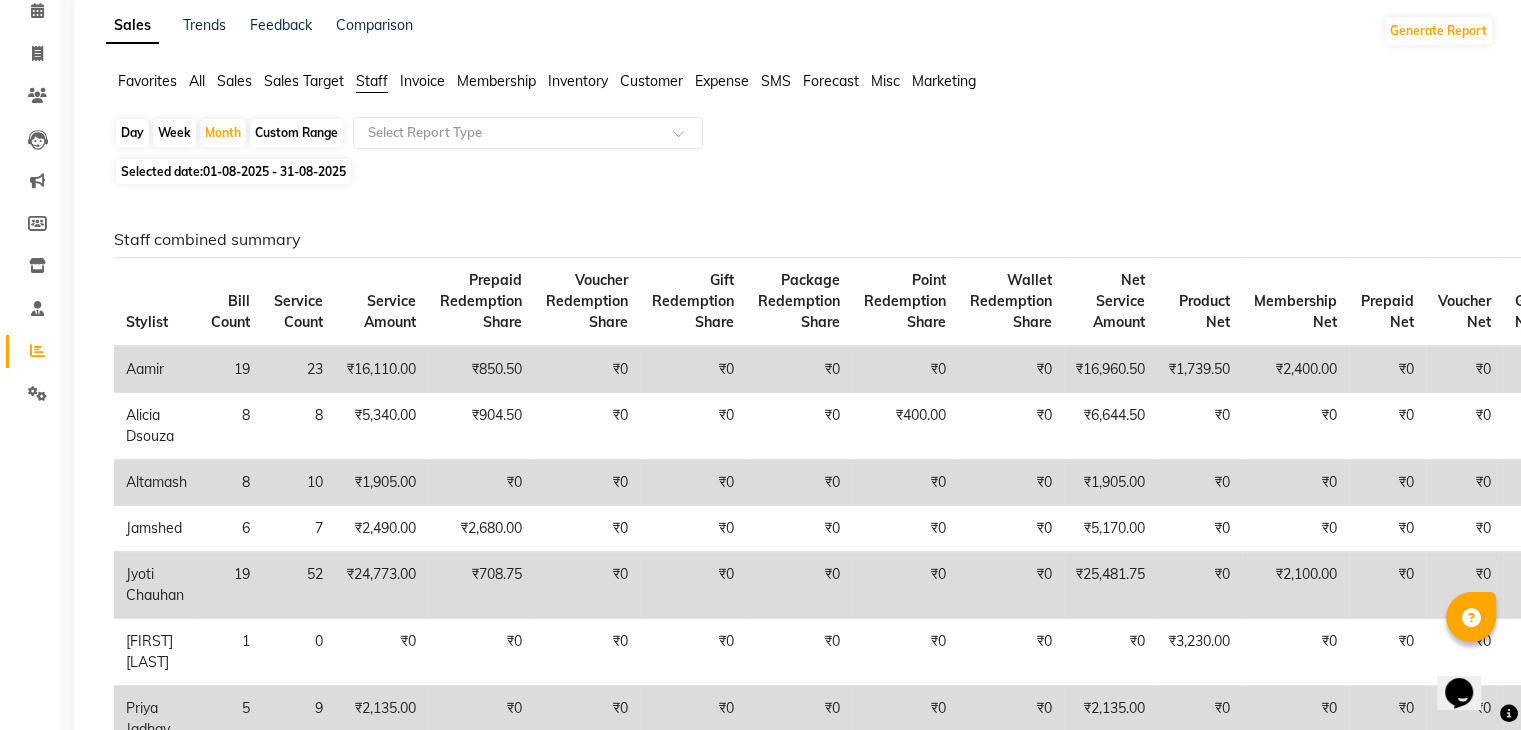 scroll, scrollTop: 0, scrollLeft: 0, axis: both 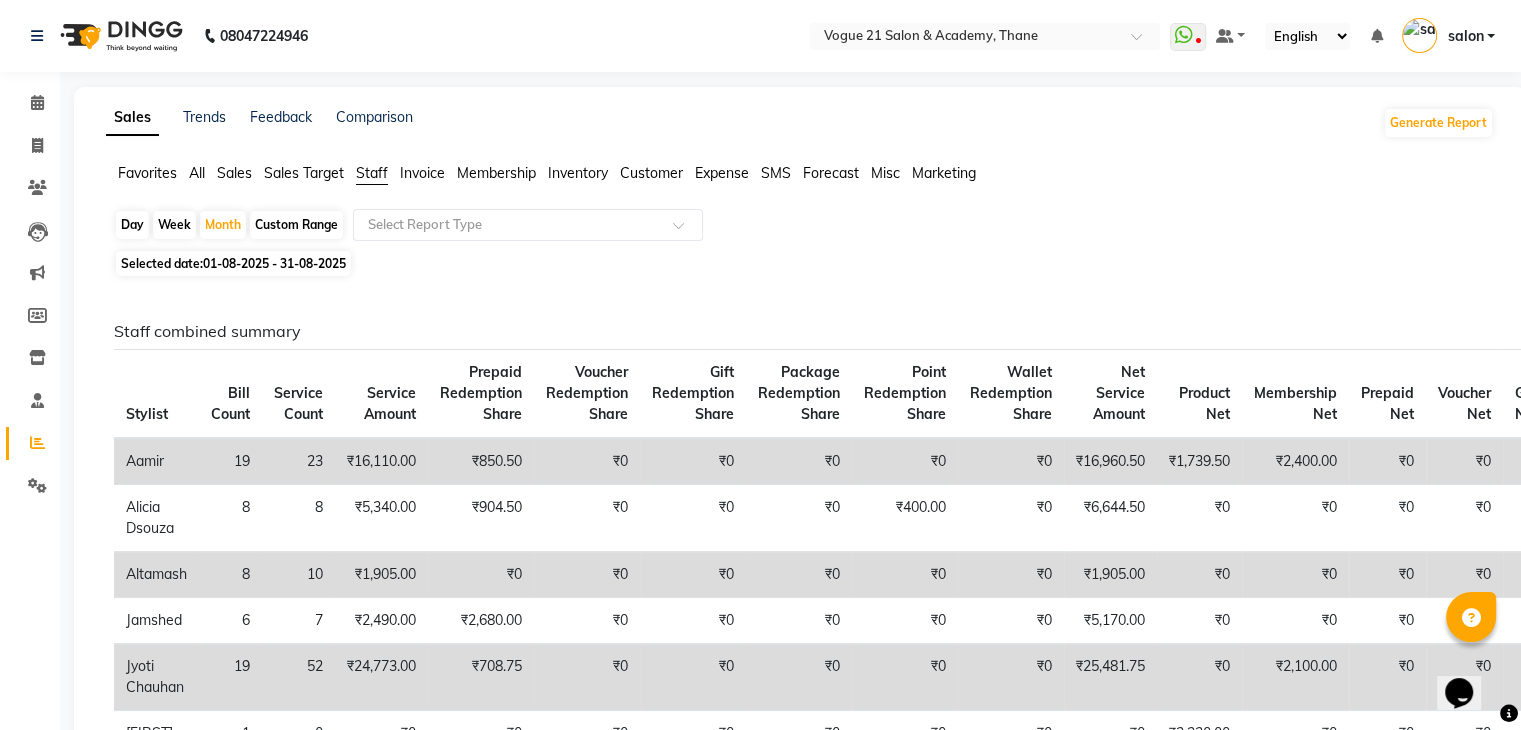 click on "All" 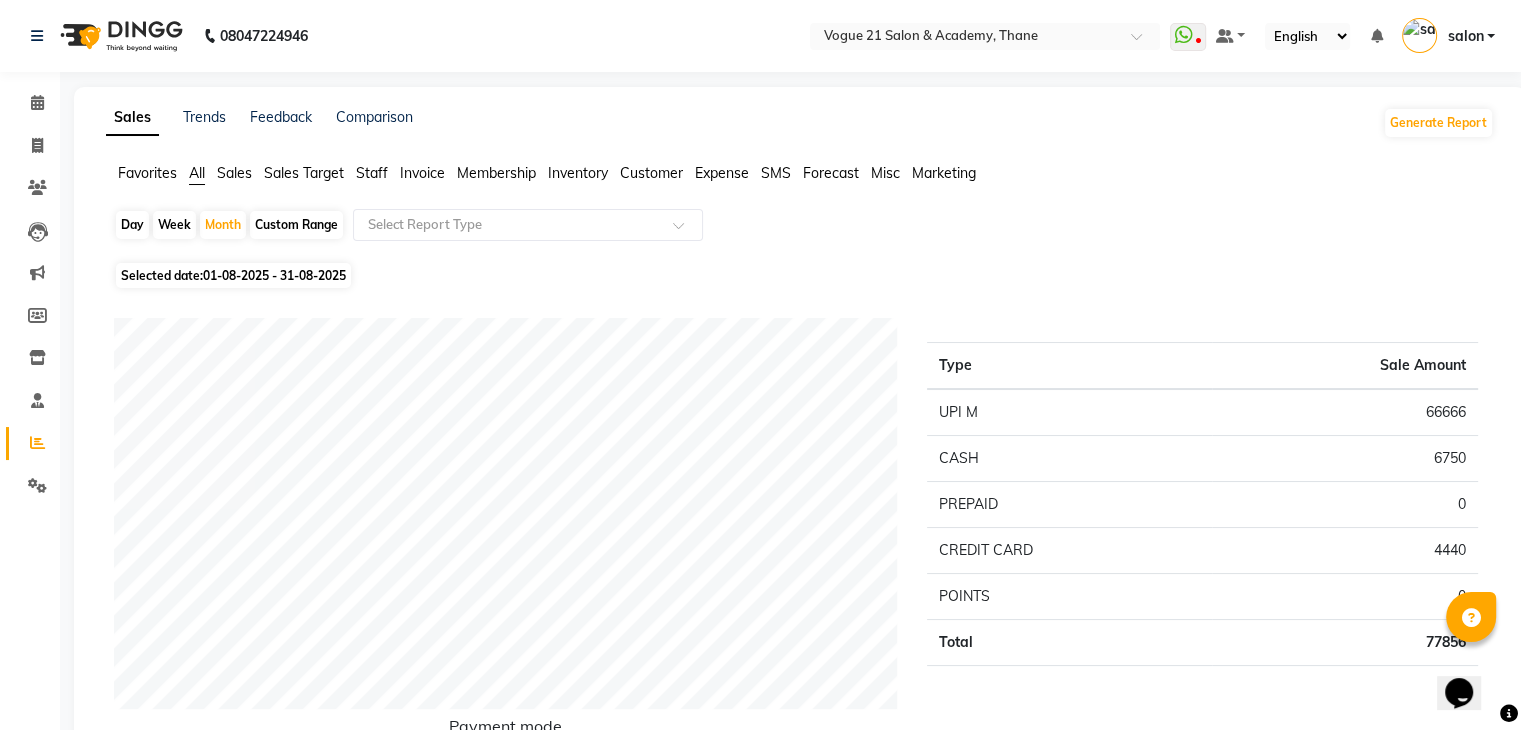 click on "01-08-2025 - 31-08-2025" 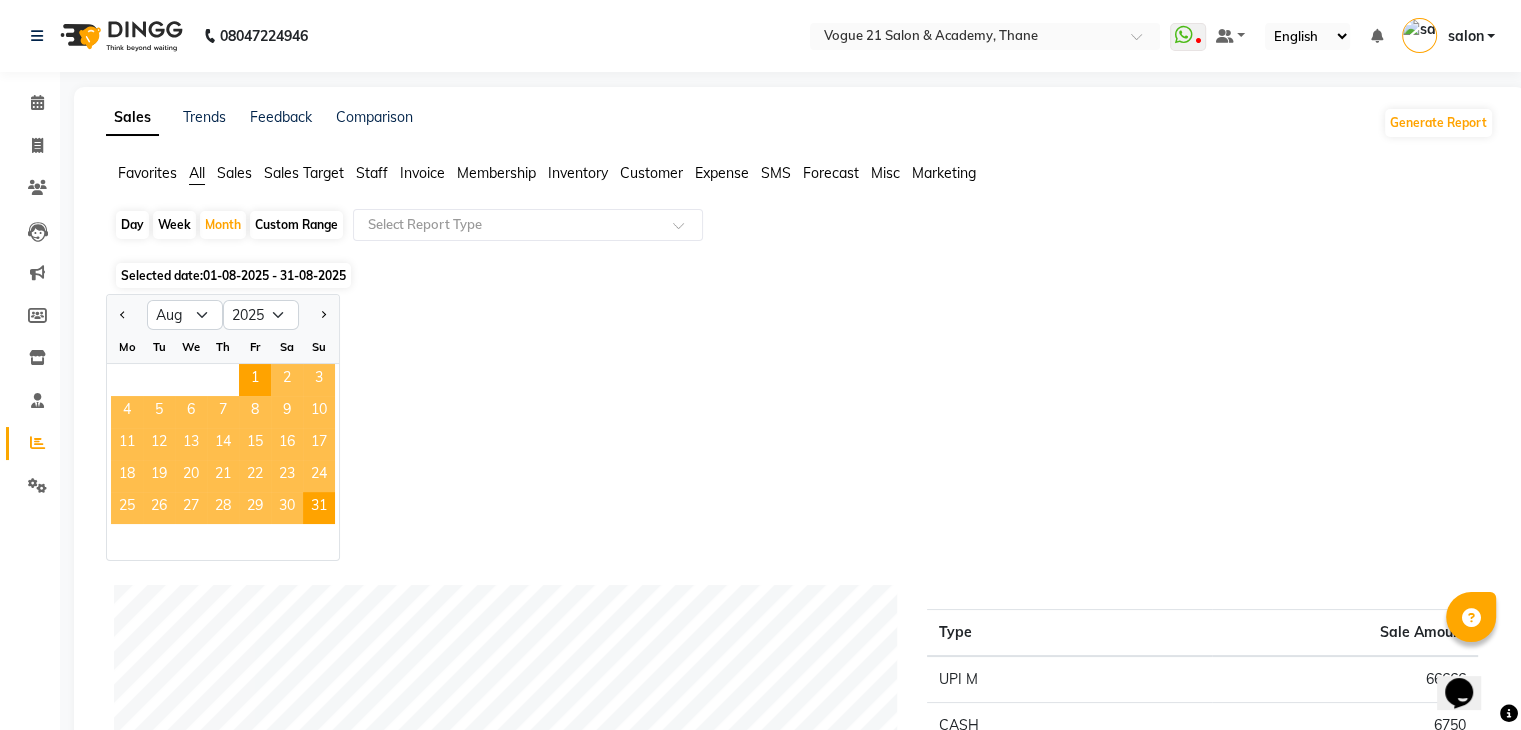 click on "Day" 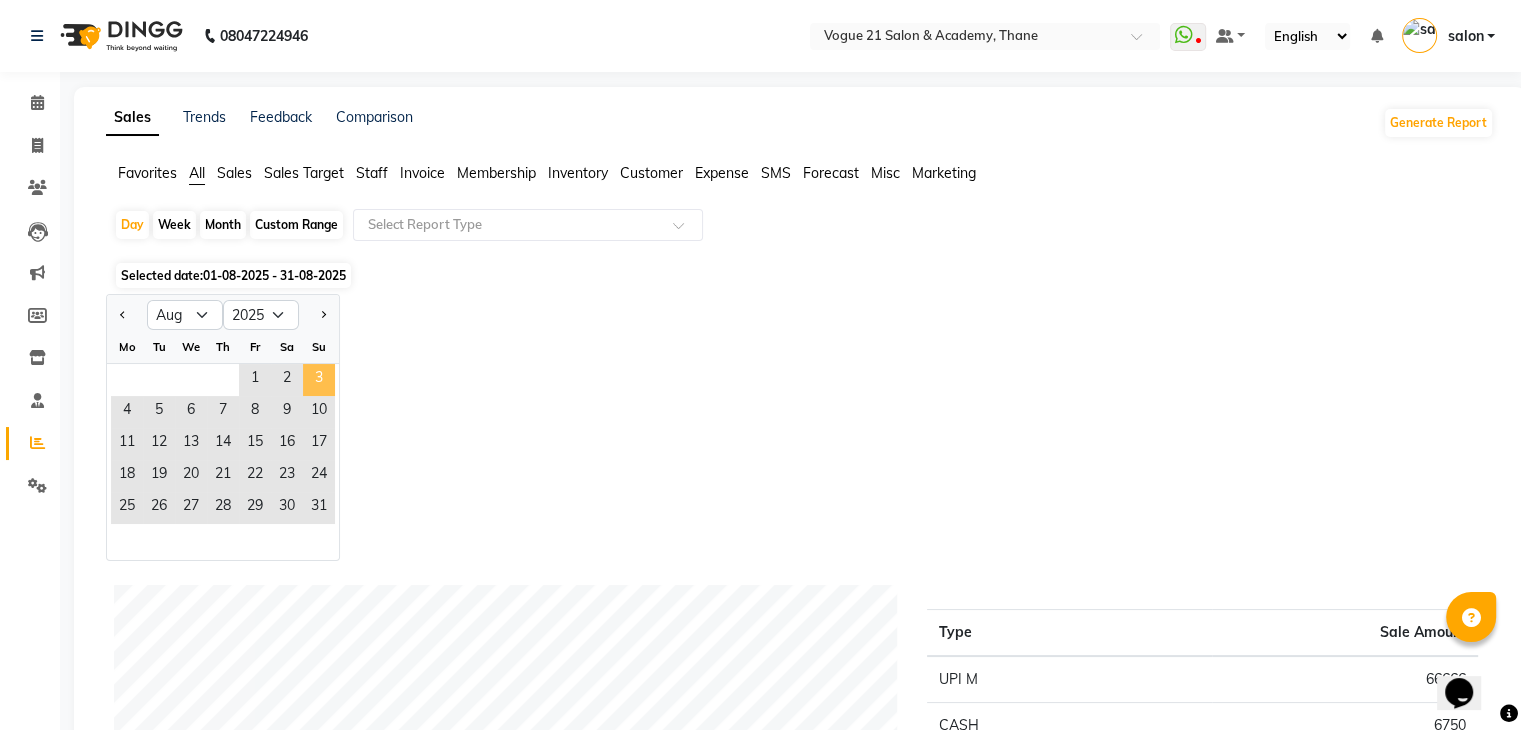 click on "3" 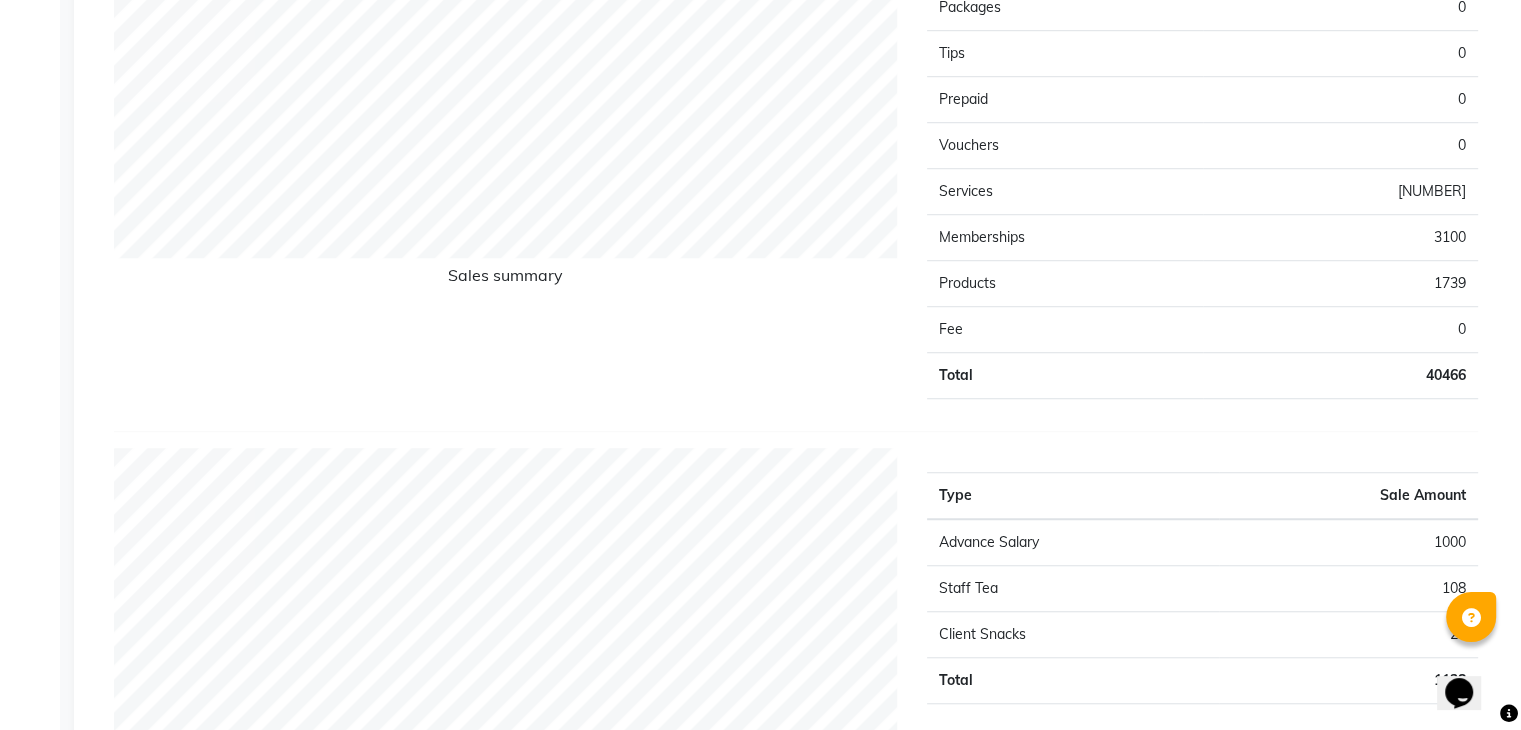 scroll, scrollTop: 1280, scrollLeft: 0, axis: vertical 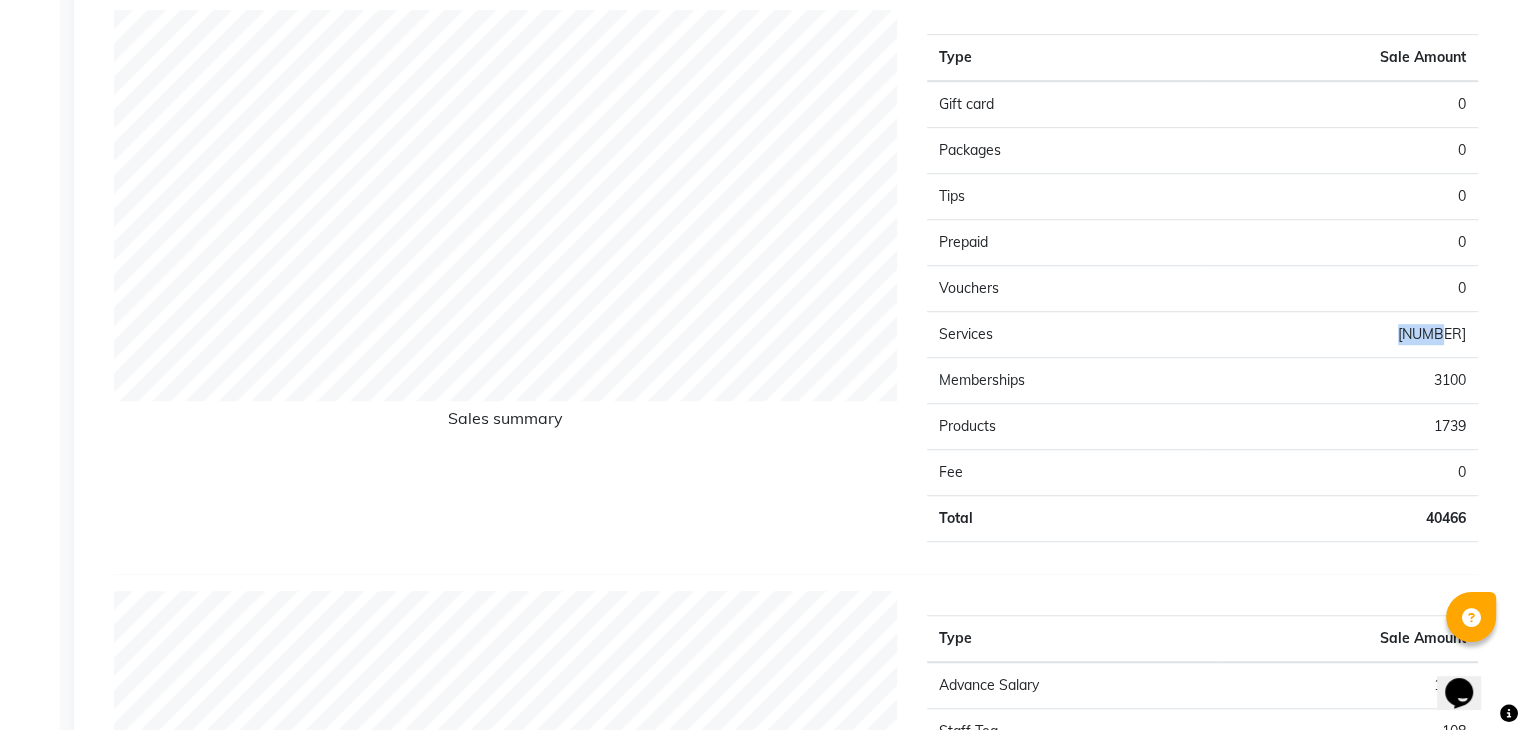 drag, startPoint x: 1476, startPoint y: 332, endPoint x: 1405, endPoint y: 337, distance: 71.17584 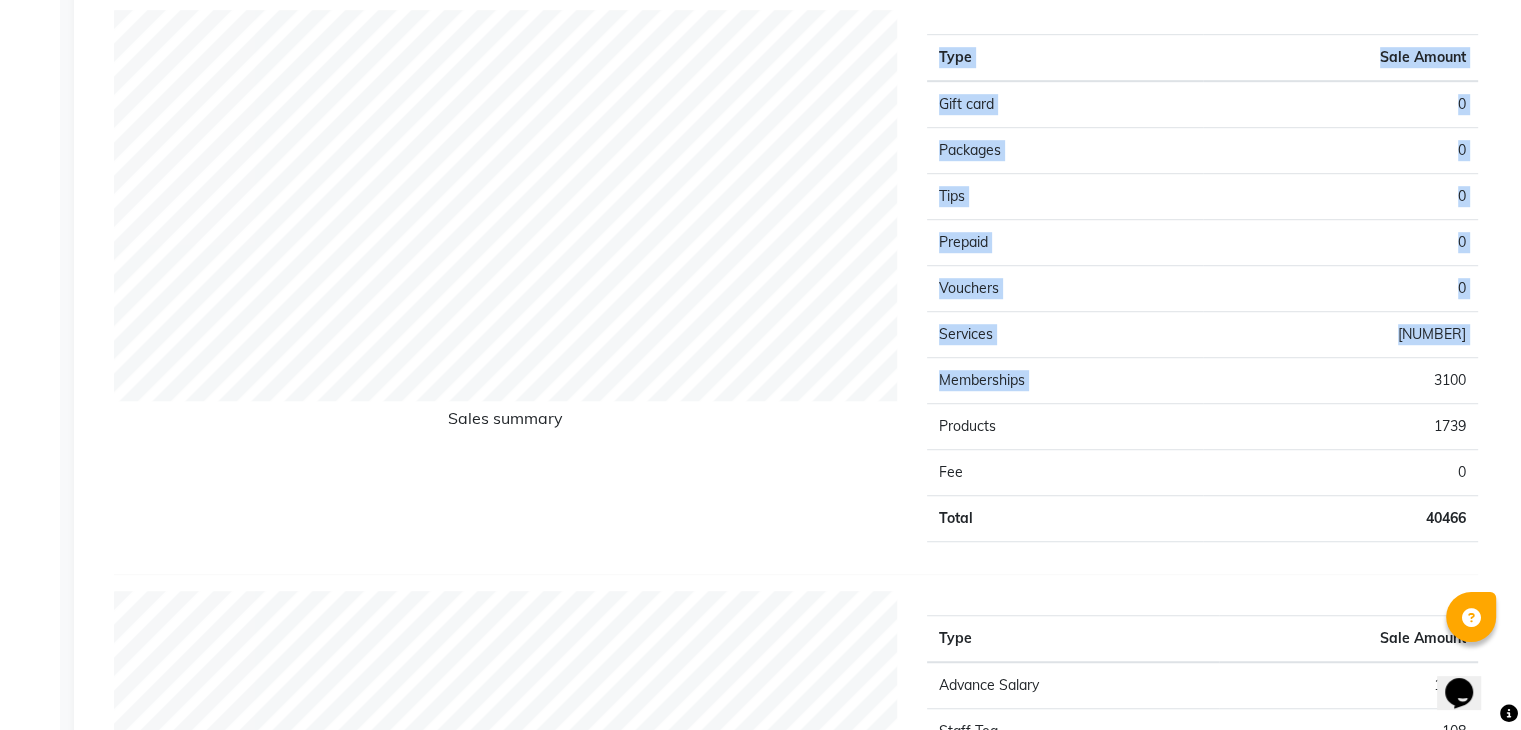 drag, startPoint x: 1504, startPoint y: 385, endPoint x: 1408, endPoint y: 393, distance: 96.332756 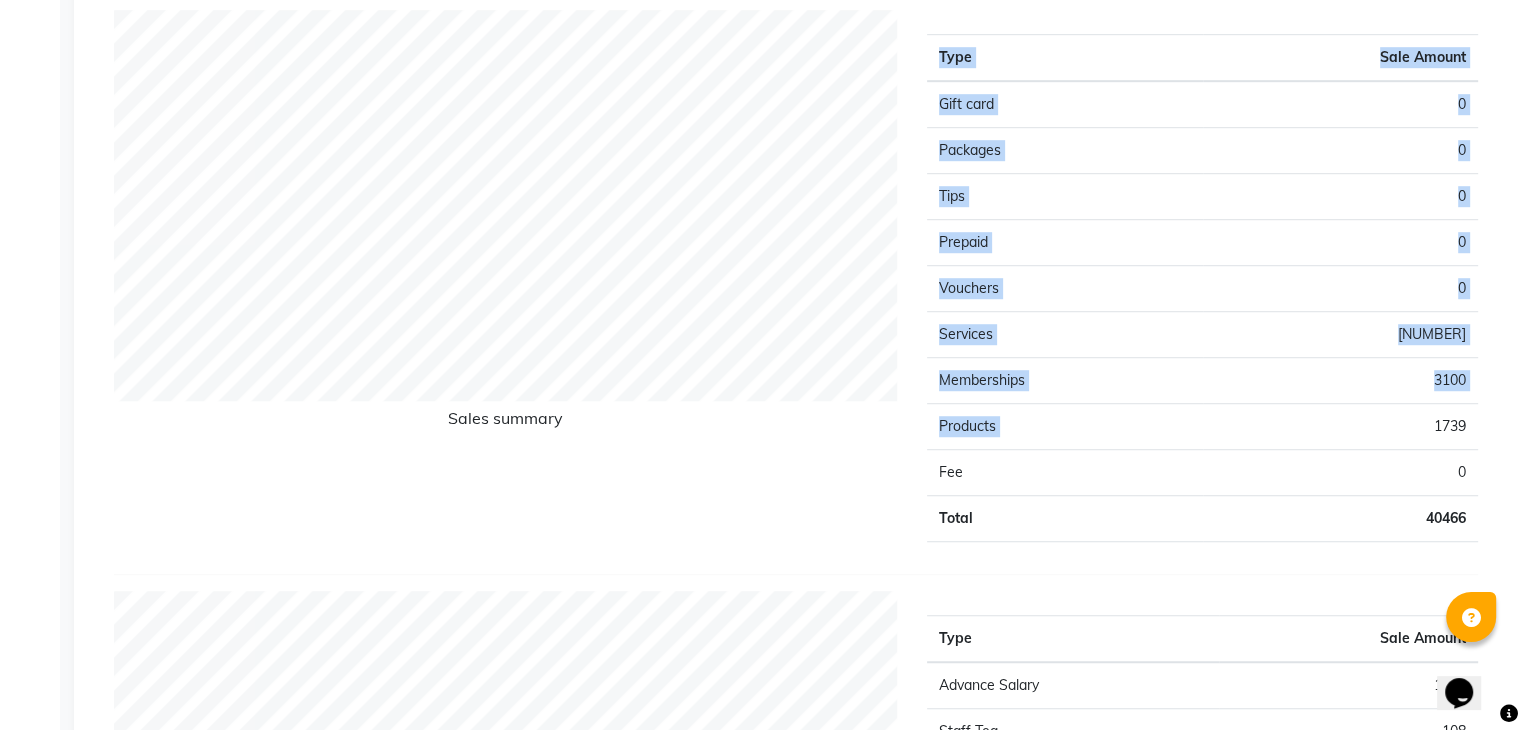 drag, startPoint x: 1478, startPoint y: 419, endPoint x: 1424, endPoint y: 425, distance: 54.33231 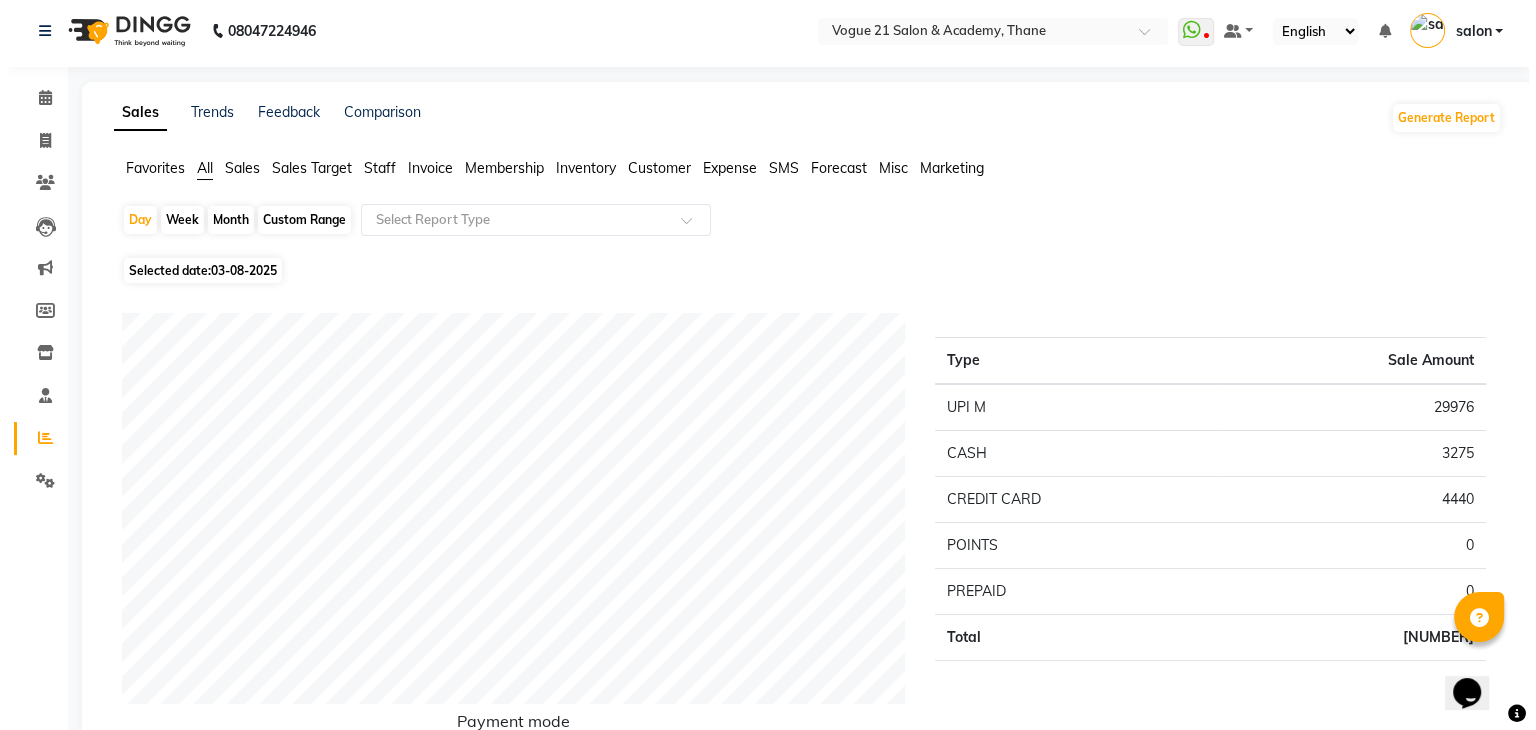 scroll, scrollTop: 0, scrollLeft: 0, axis: both 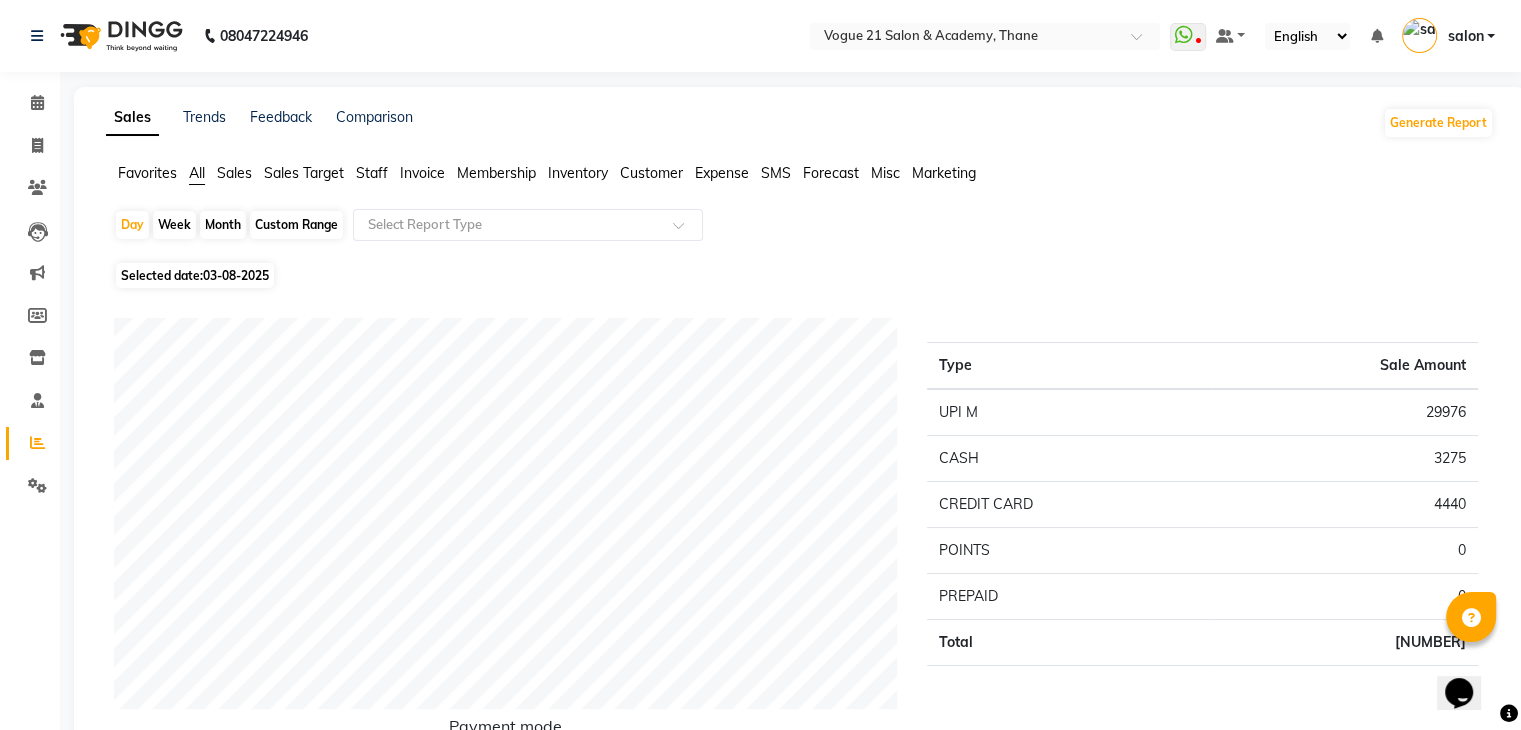 click on "Favorites All Sales Sales Target Staff Invoice Membership Inventory Customer Expense SMS Forecast Misc Marketing" 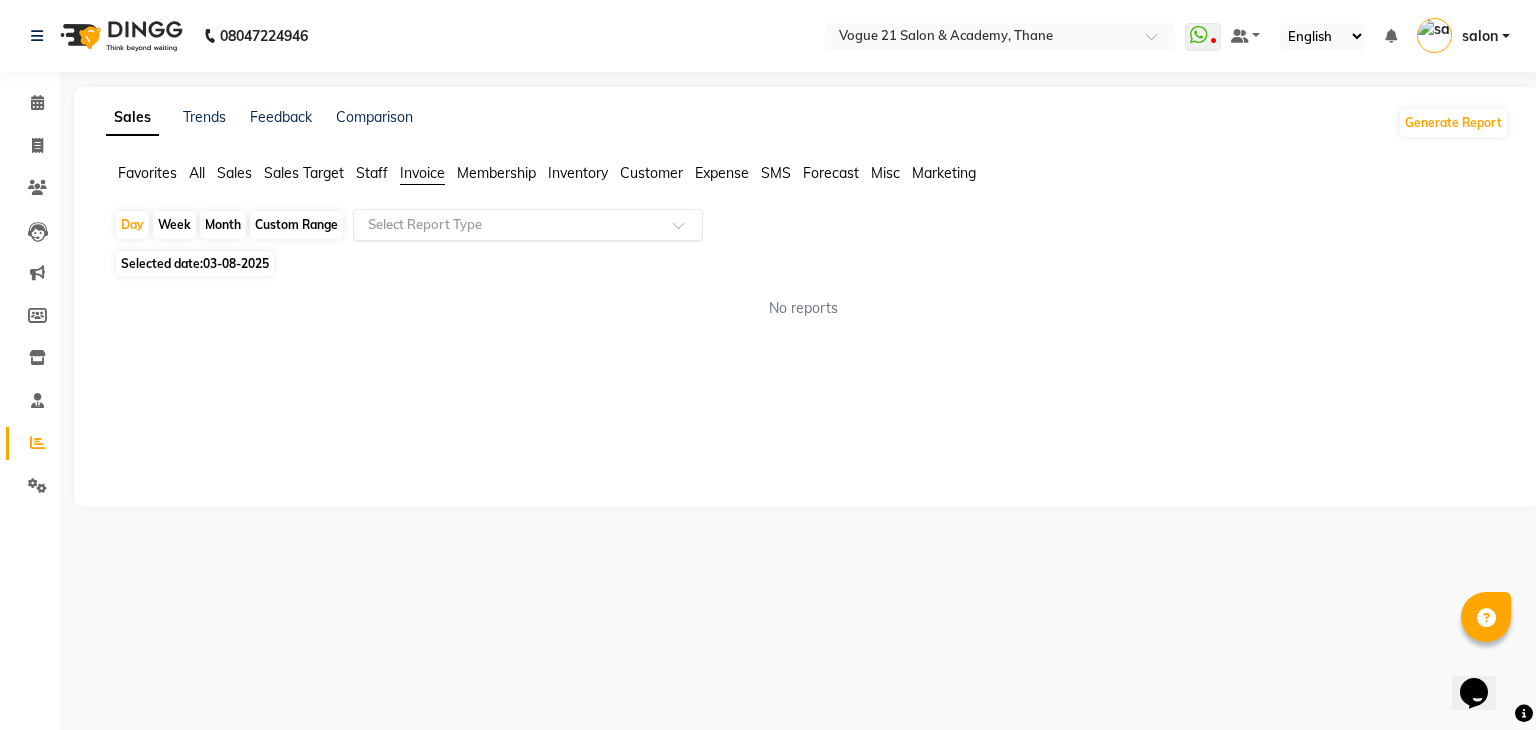 click 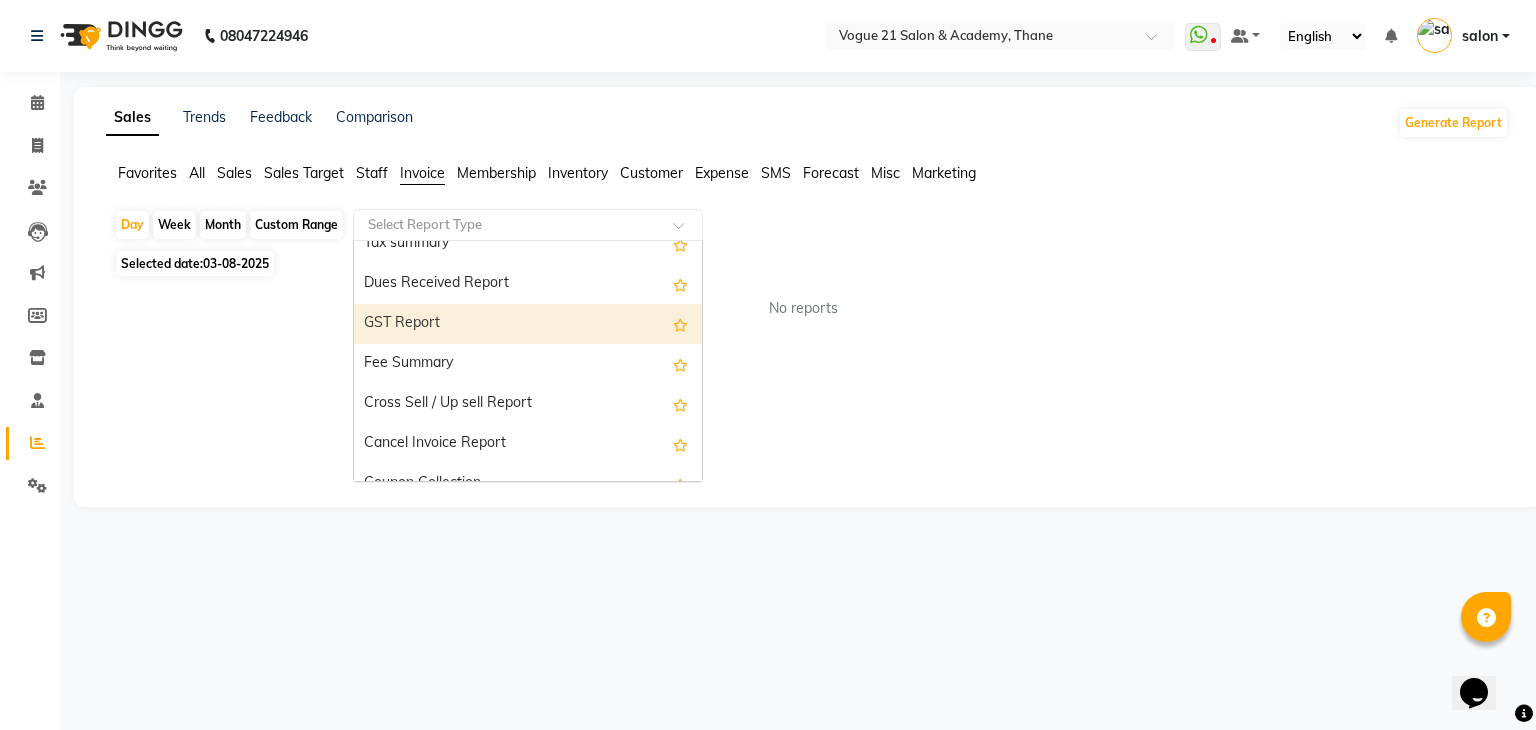 scroll, scrollTop: 360, scrollLeft: 0, axis: vertical 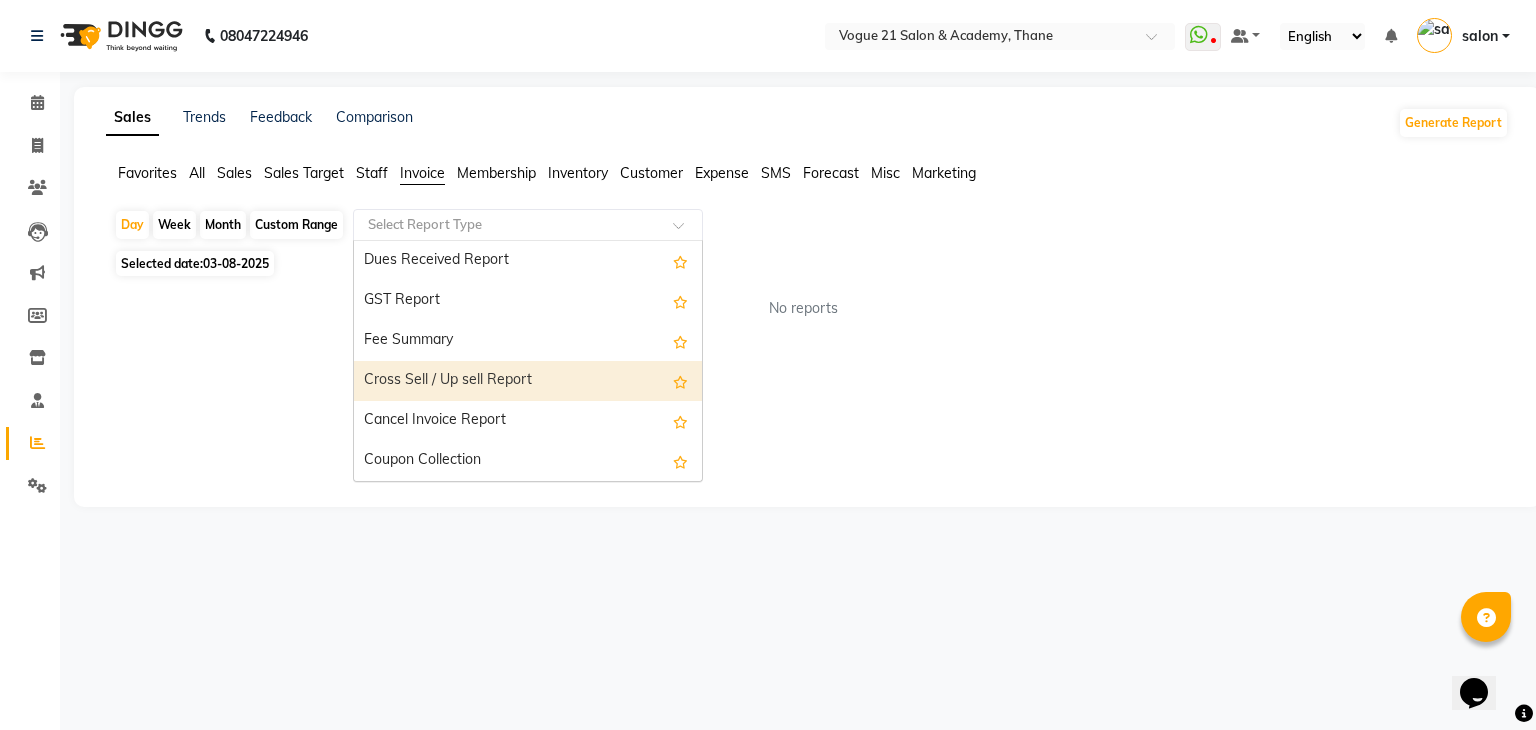 drag, startPoint x: 523, startPoint y: 437, endPoint x: 531, endPoint y: 335, distance: 102.31325 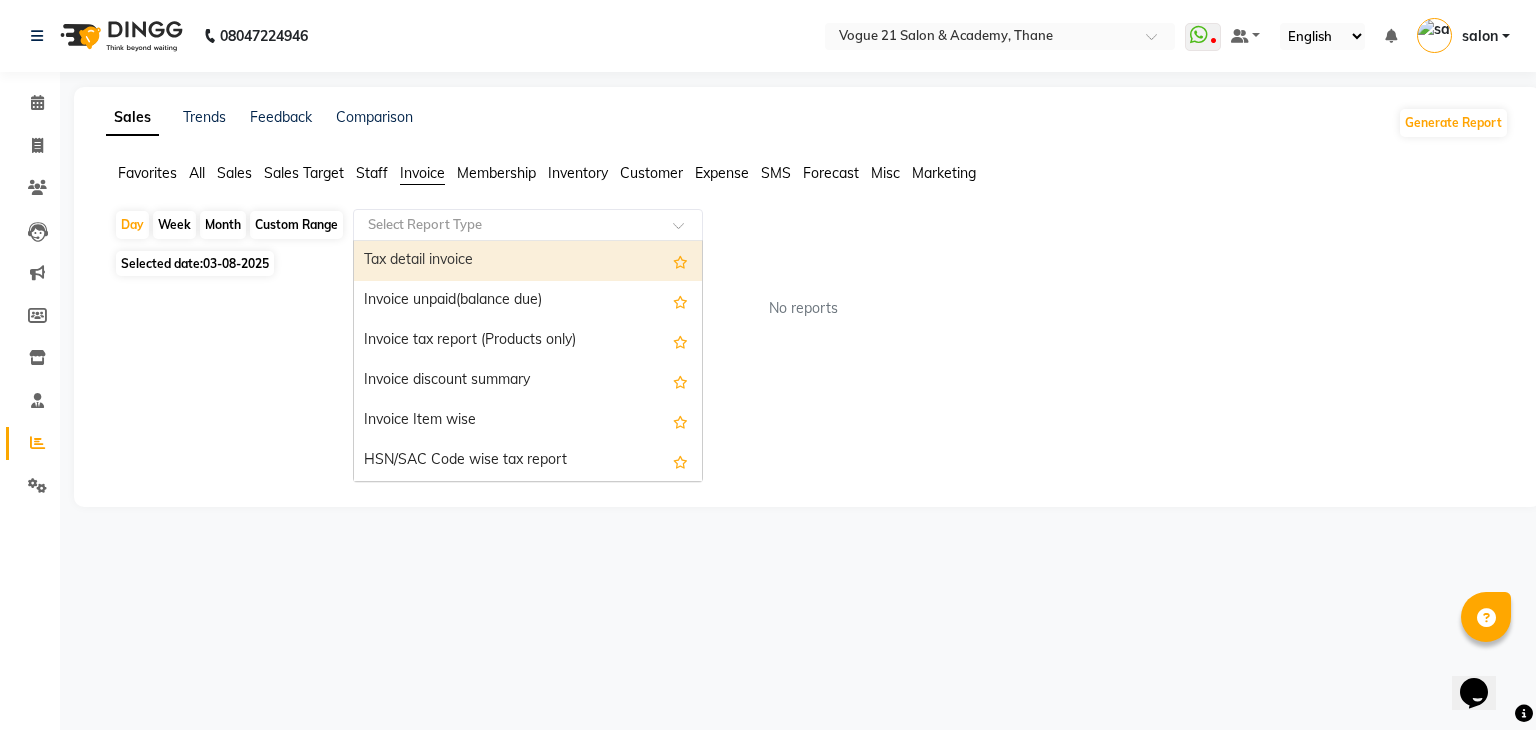 scroll, scrollTop: 100, scrollLeft: 0, axis: vertical 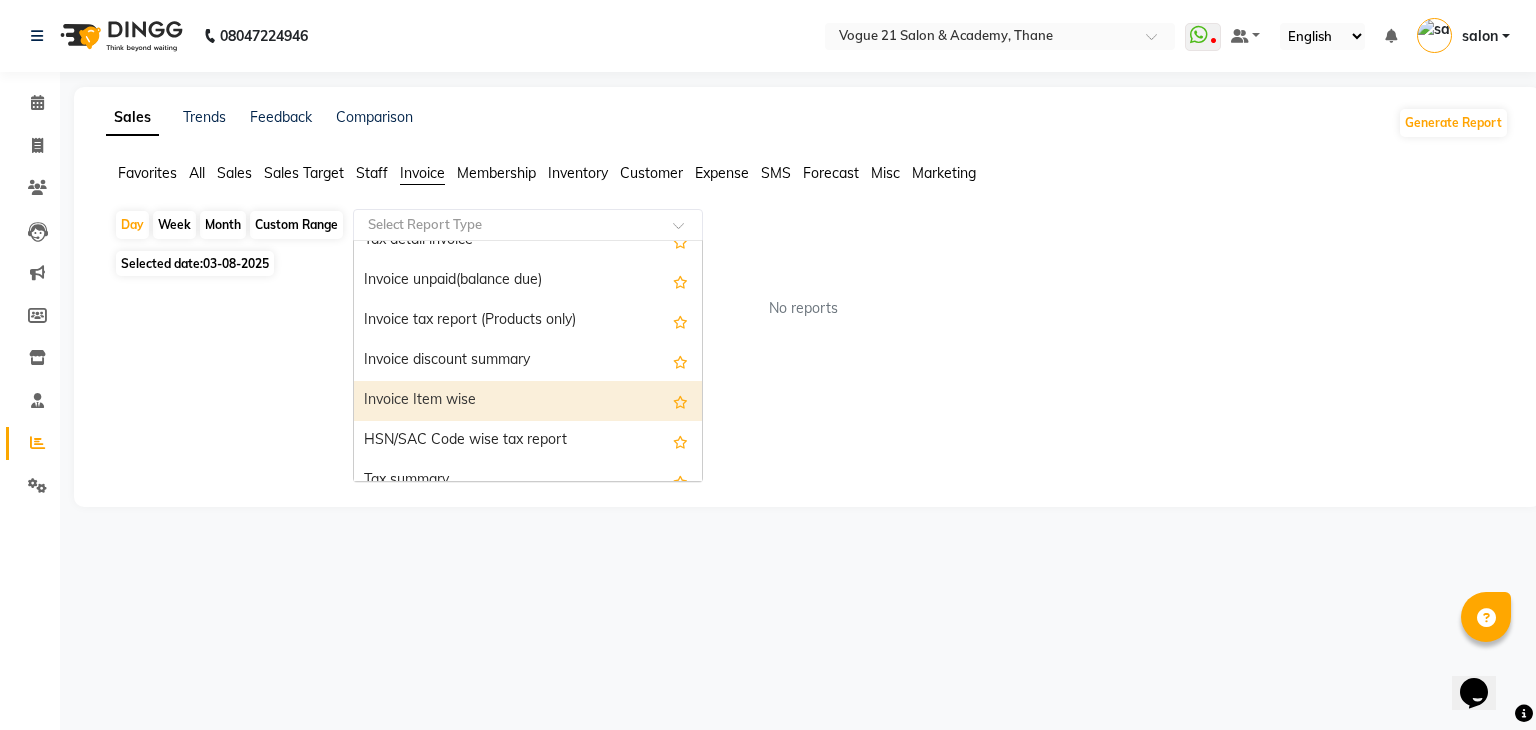 click on "Invoice Item wise" at bounding box center (528, 401) 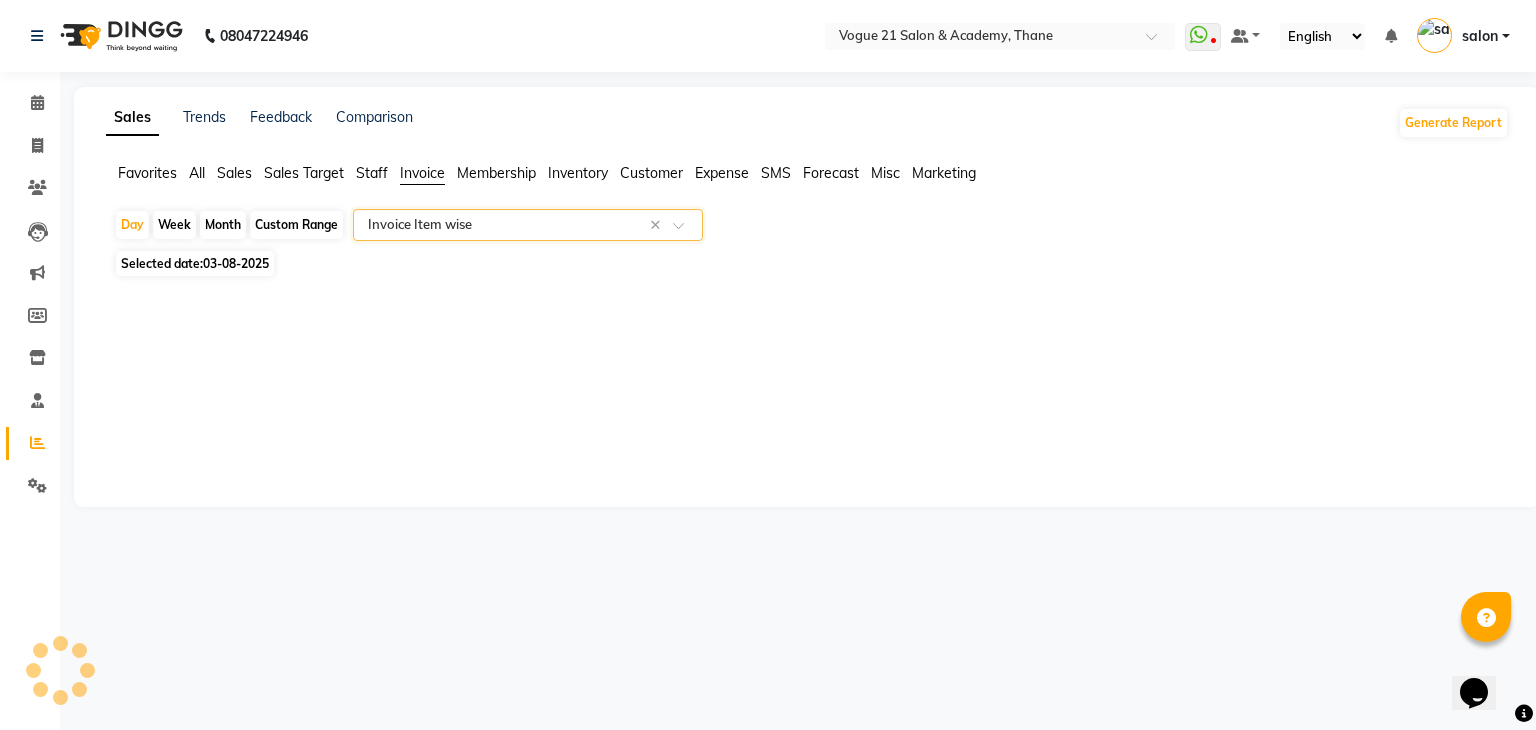 select on "pdf" 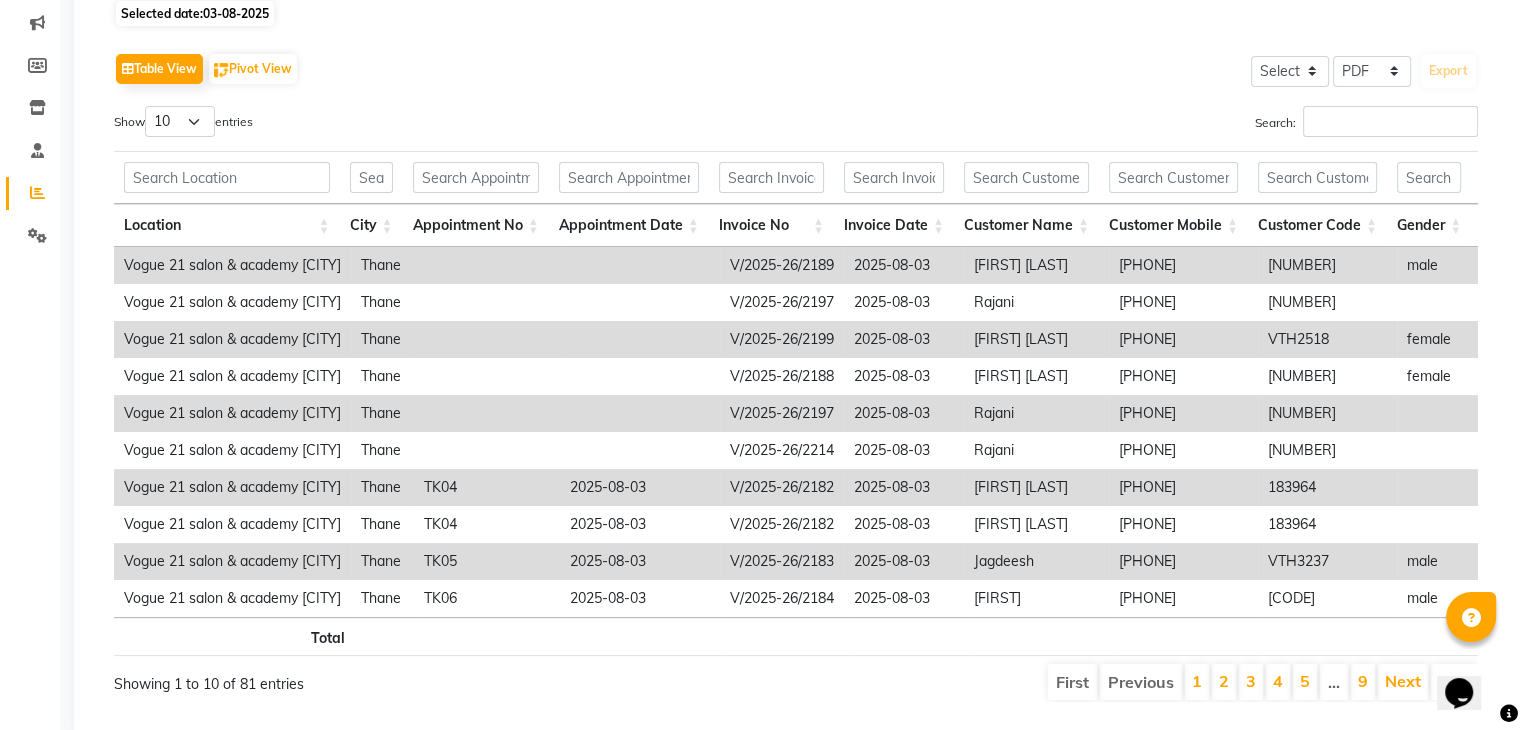 scroll, scrollTop: 300, scrollLeft: 0, axis: vertical 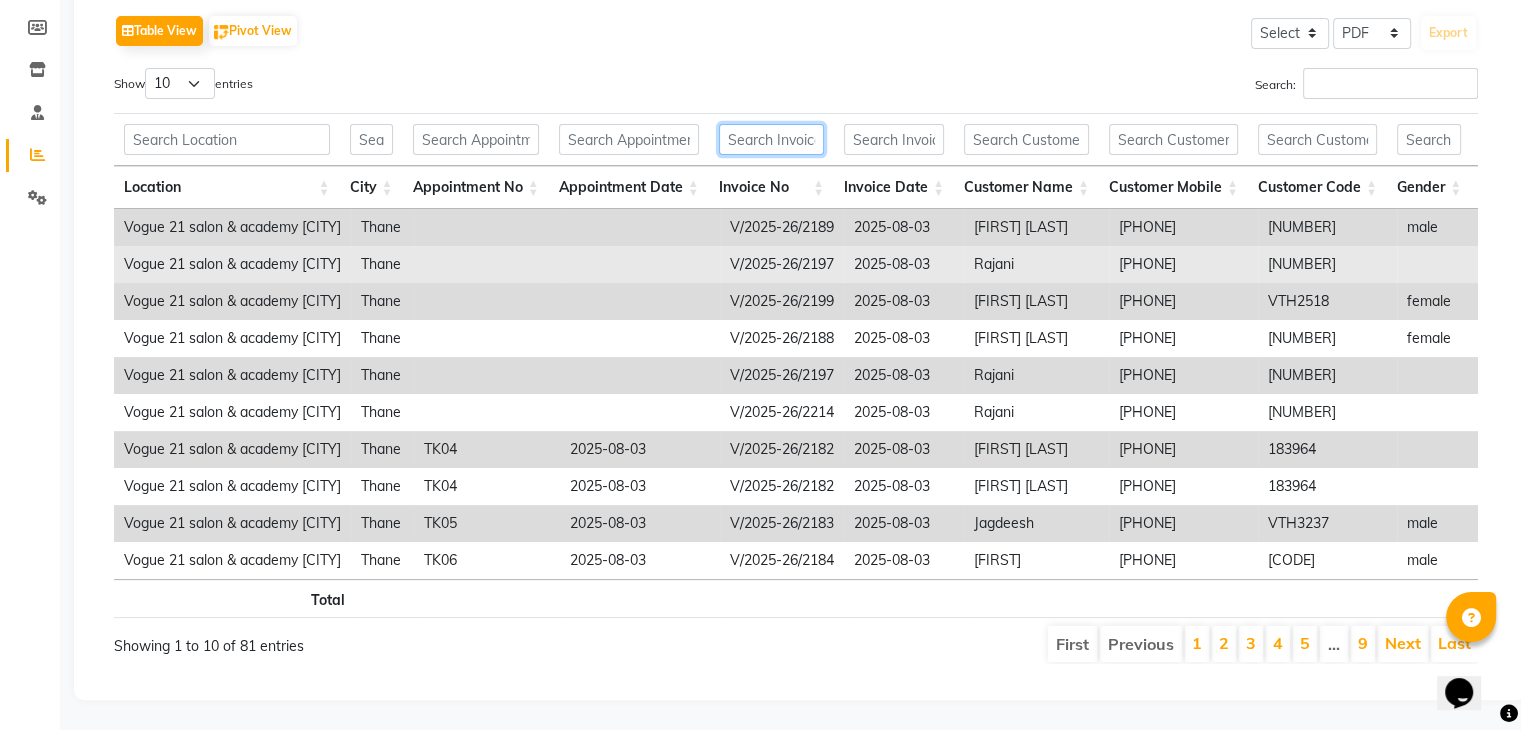 drag, startPoint x: 839, startPoint y: 122, endPoint x: 677, endPoint y: 242, distance: 201.60358 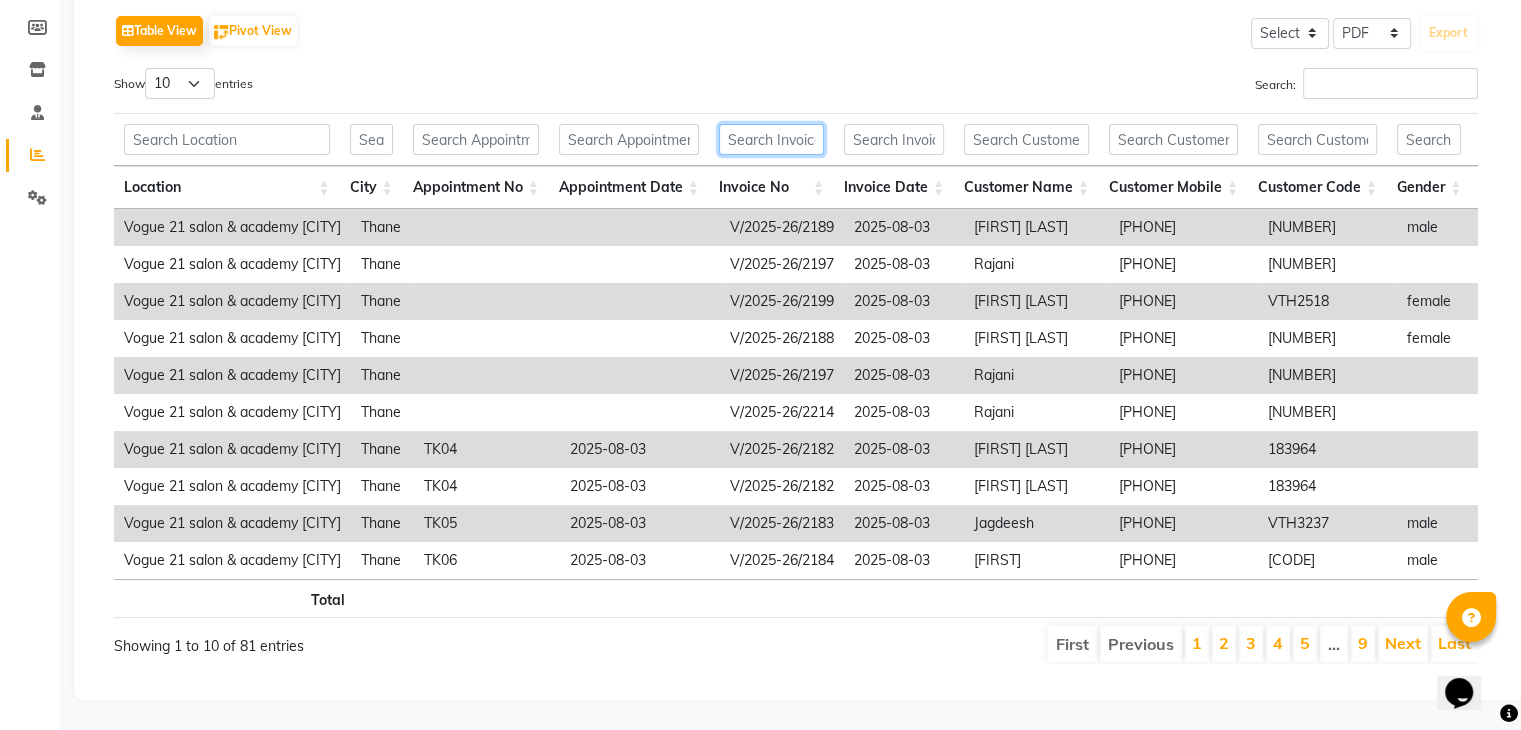 scroll, scrollTop: 0, scrollLeft: 992, axis: horizontal 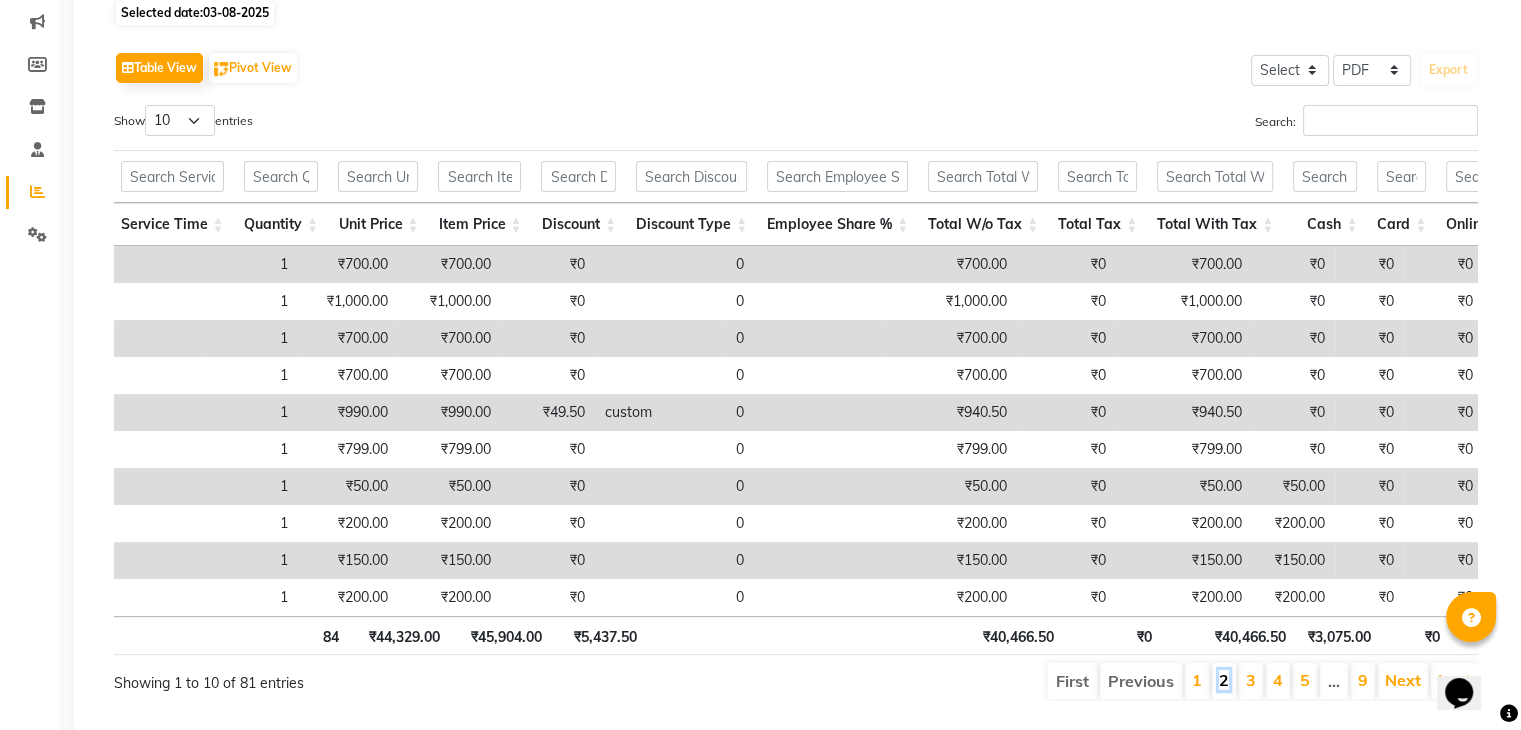 click on "2" at bounding box center [1224, 680] 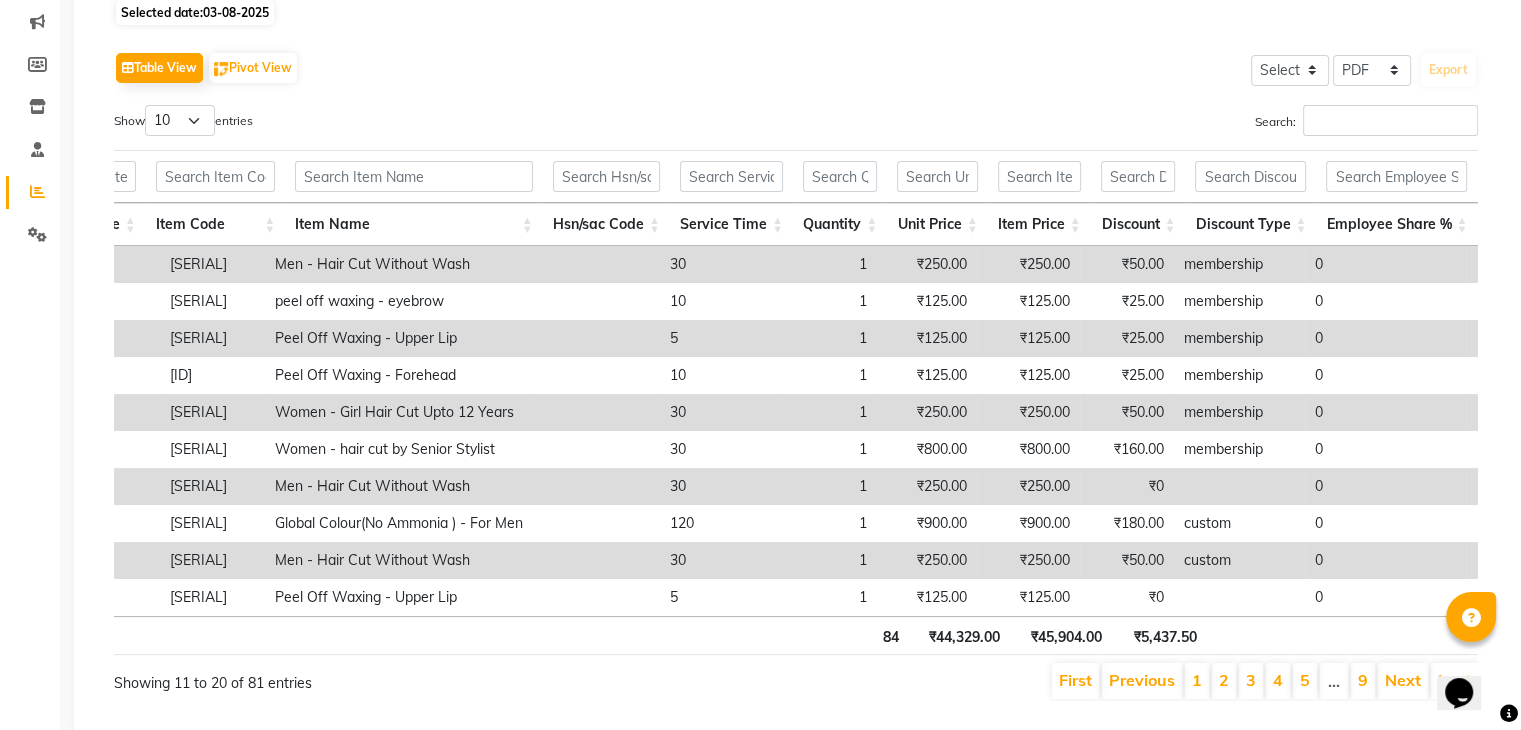 click on "3" at bounding box center (1251, 681) 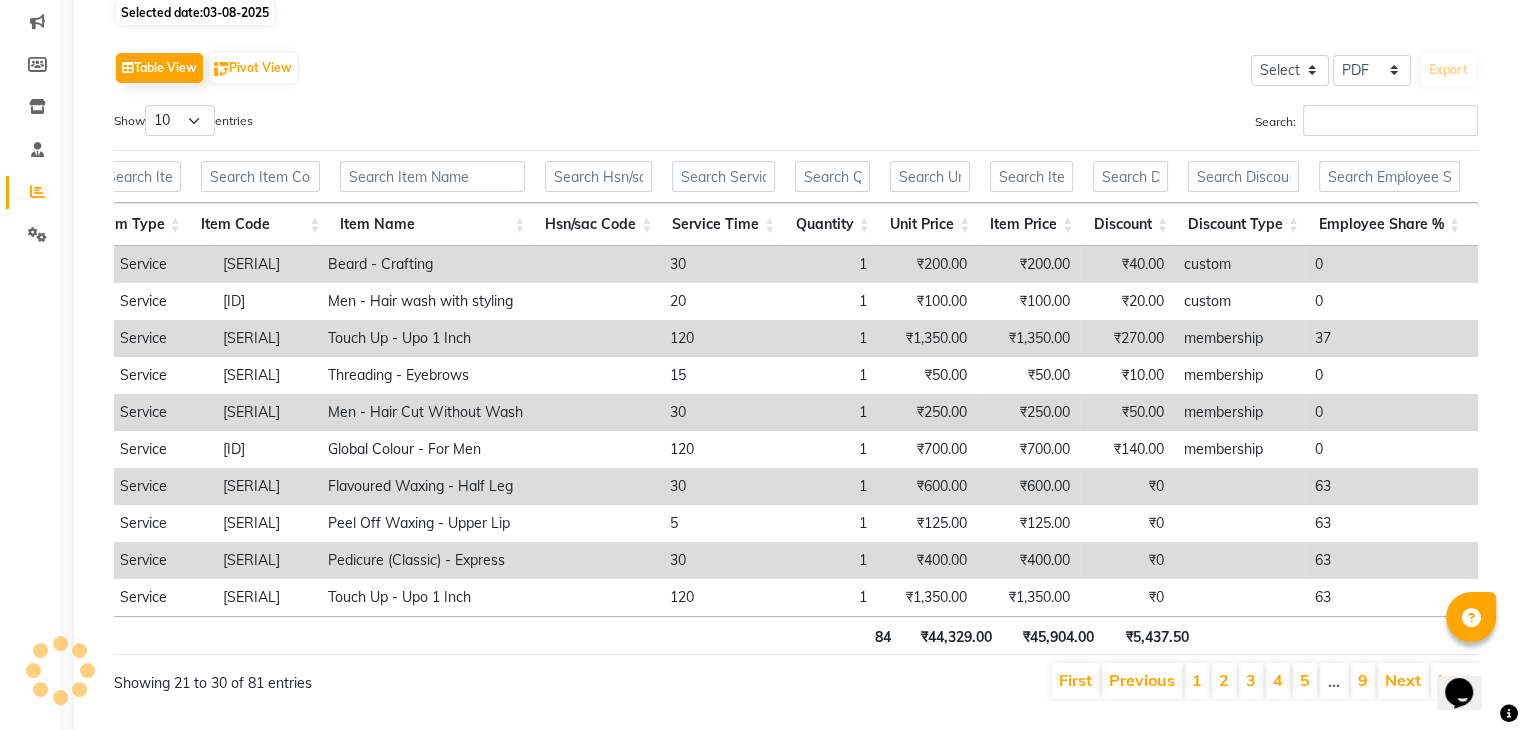 click on "3" at bounding box center (1251, 681) 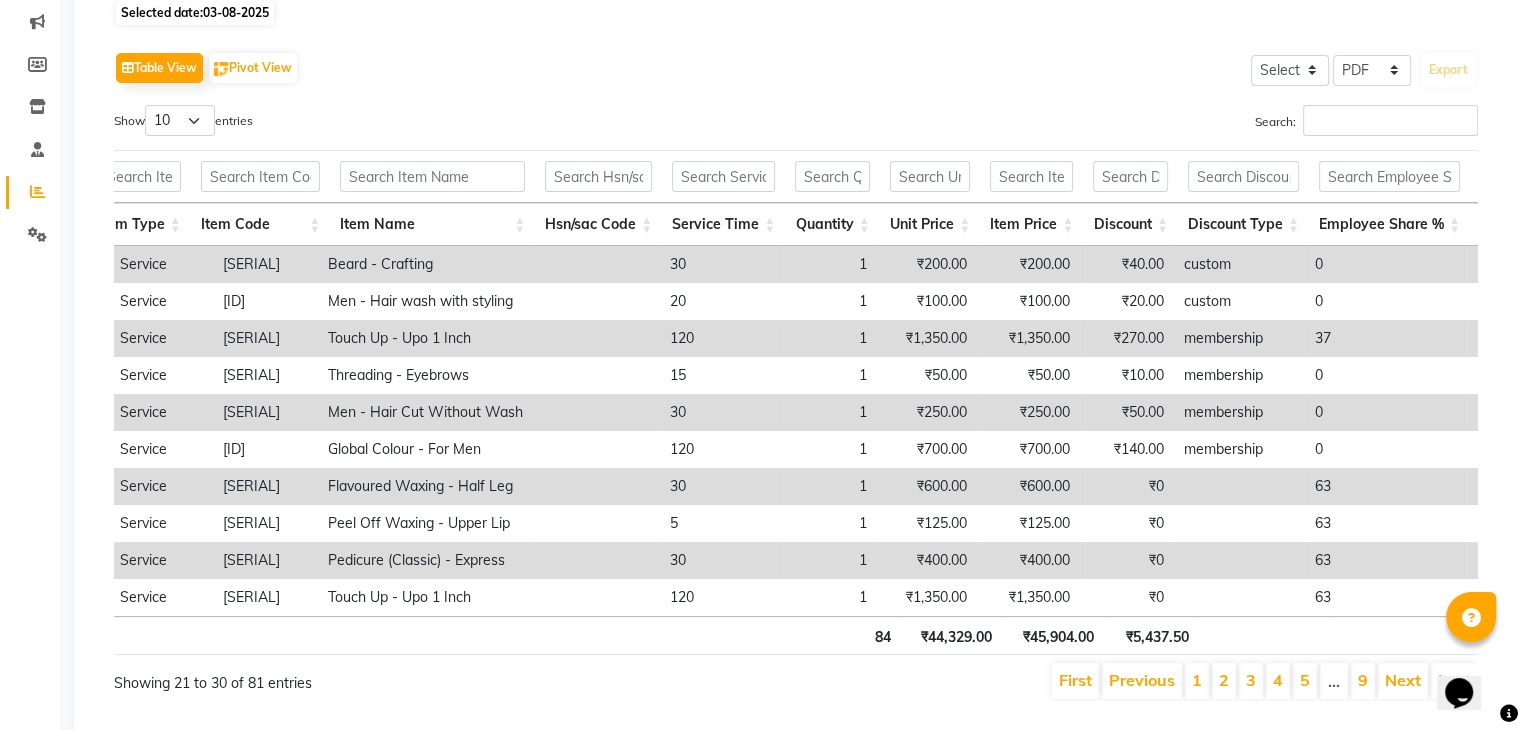 click on "3" at bounding box center (1251, 681) 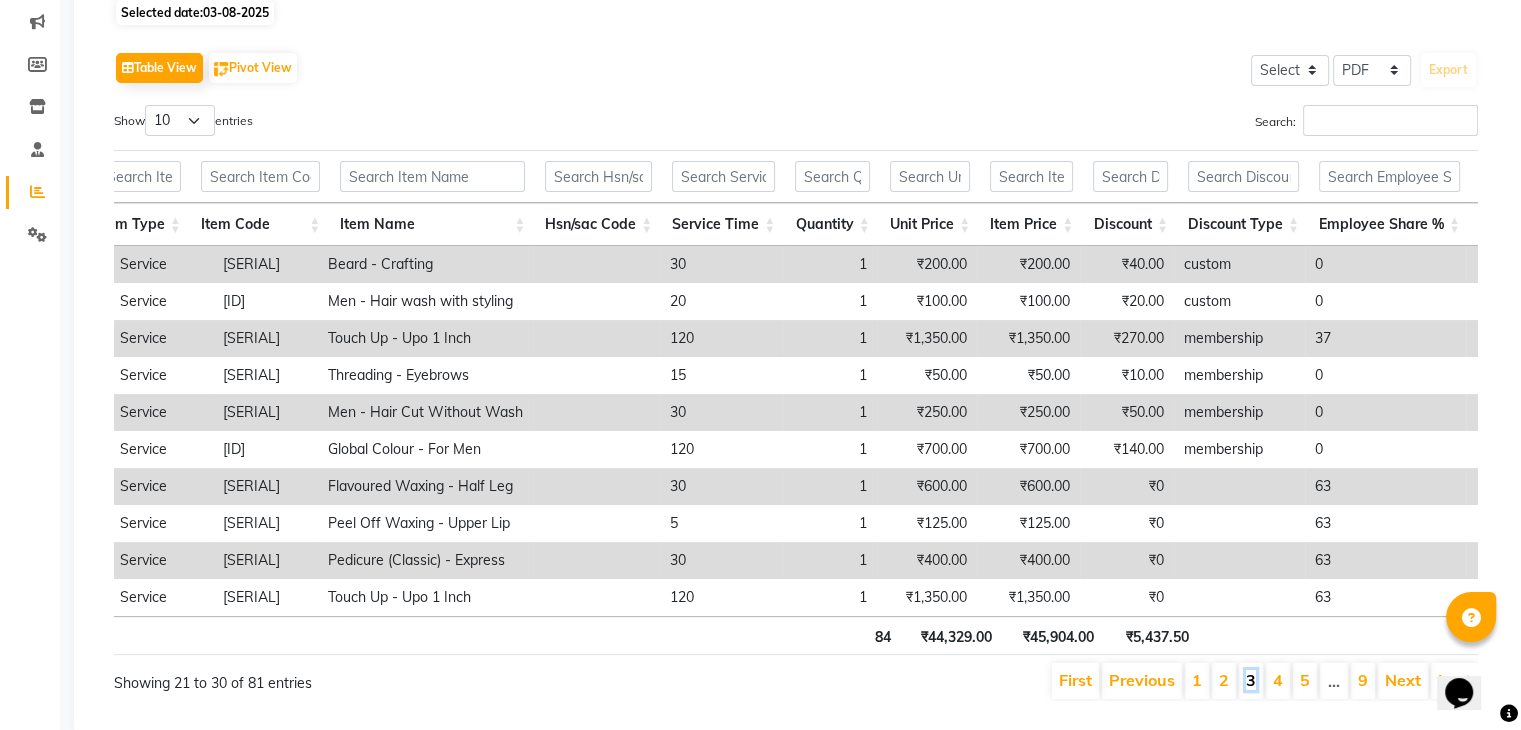 click on "3" at bounding box center (1251, 680) 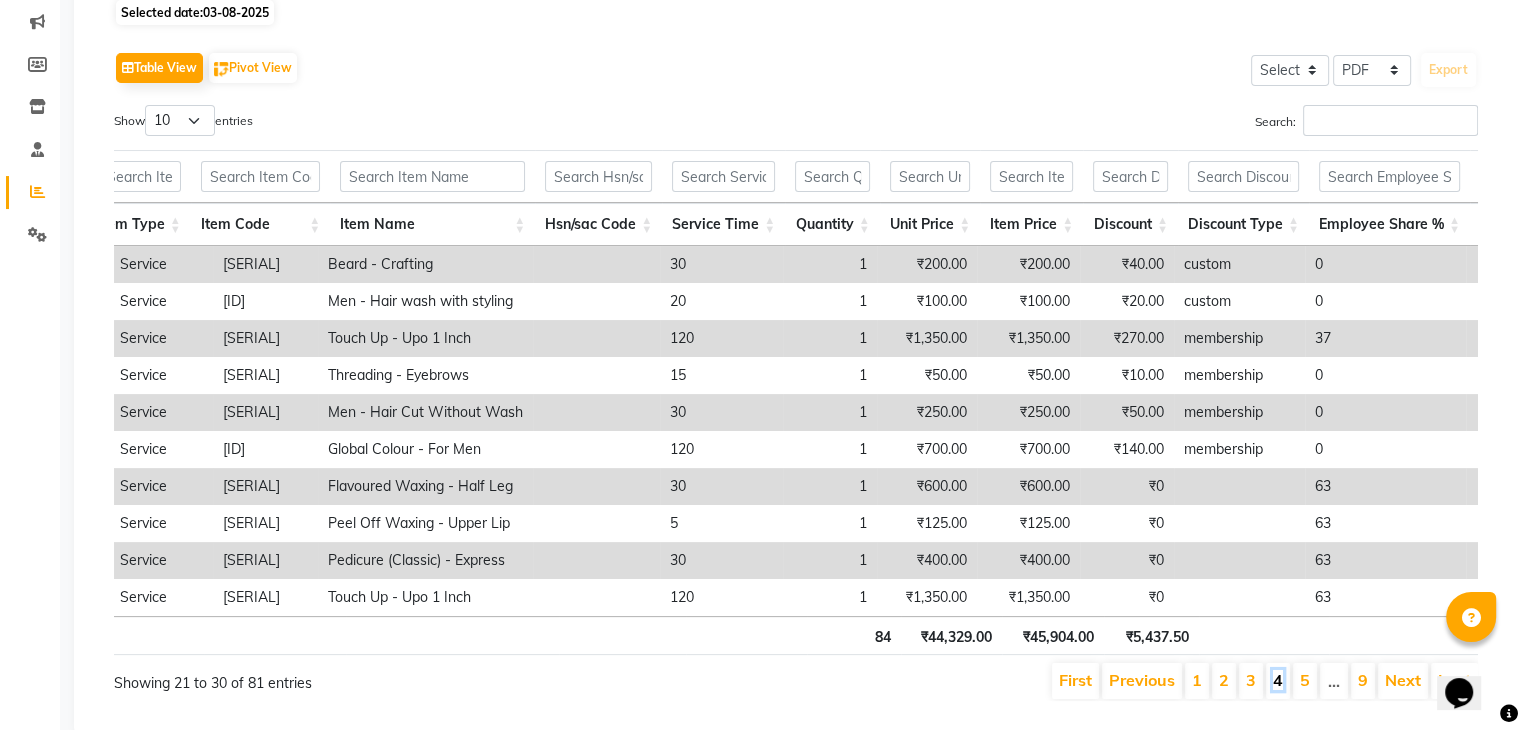 click on "4" at bounding box center [1278, 680] 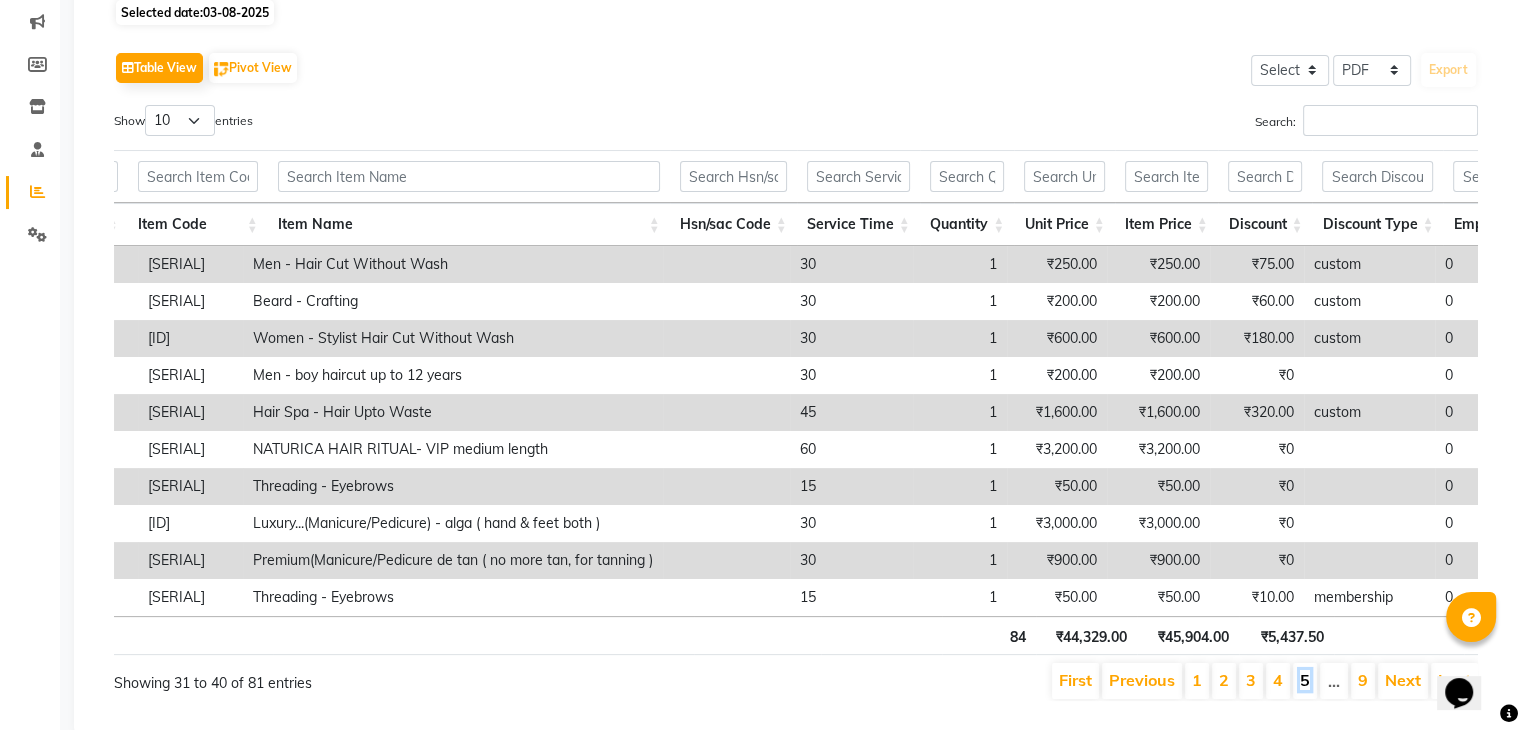 click on "5" at bounding box center (1305, 680) 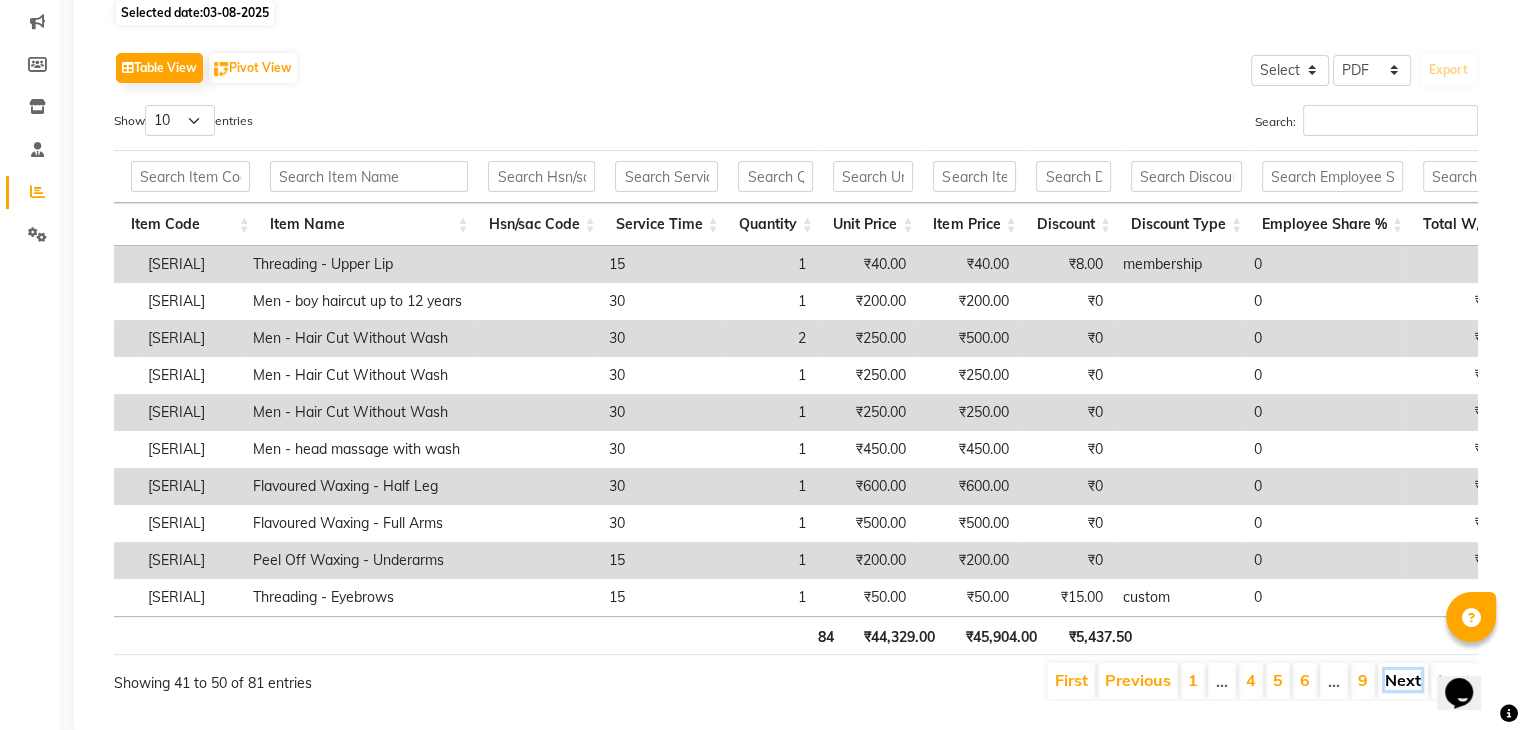click on "Next" at bounding box center (1403, 680) 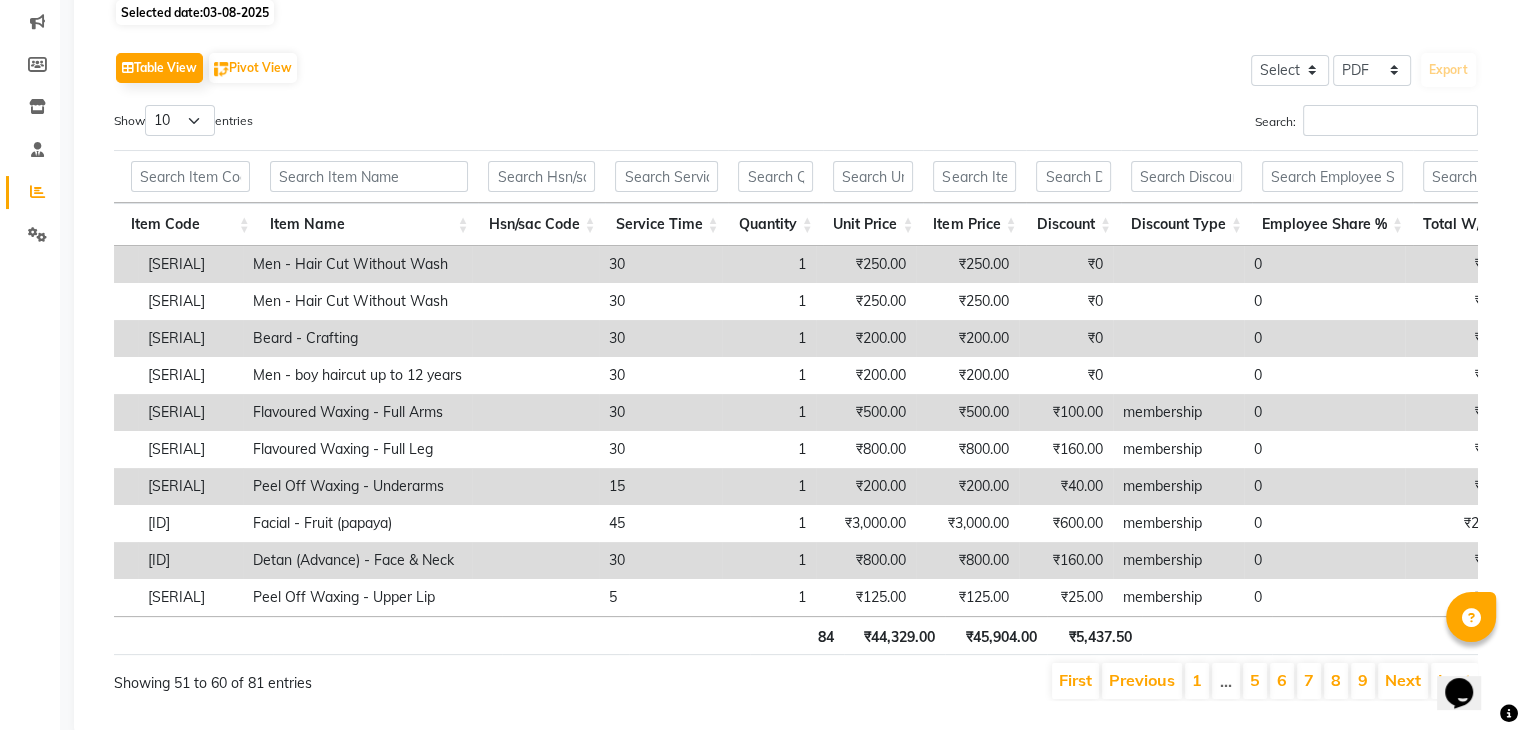 click on "Next" at bounding box center [1403, 680] 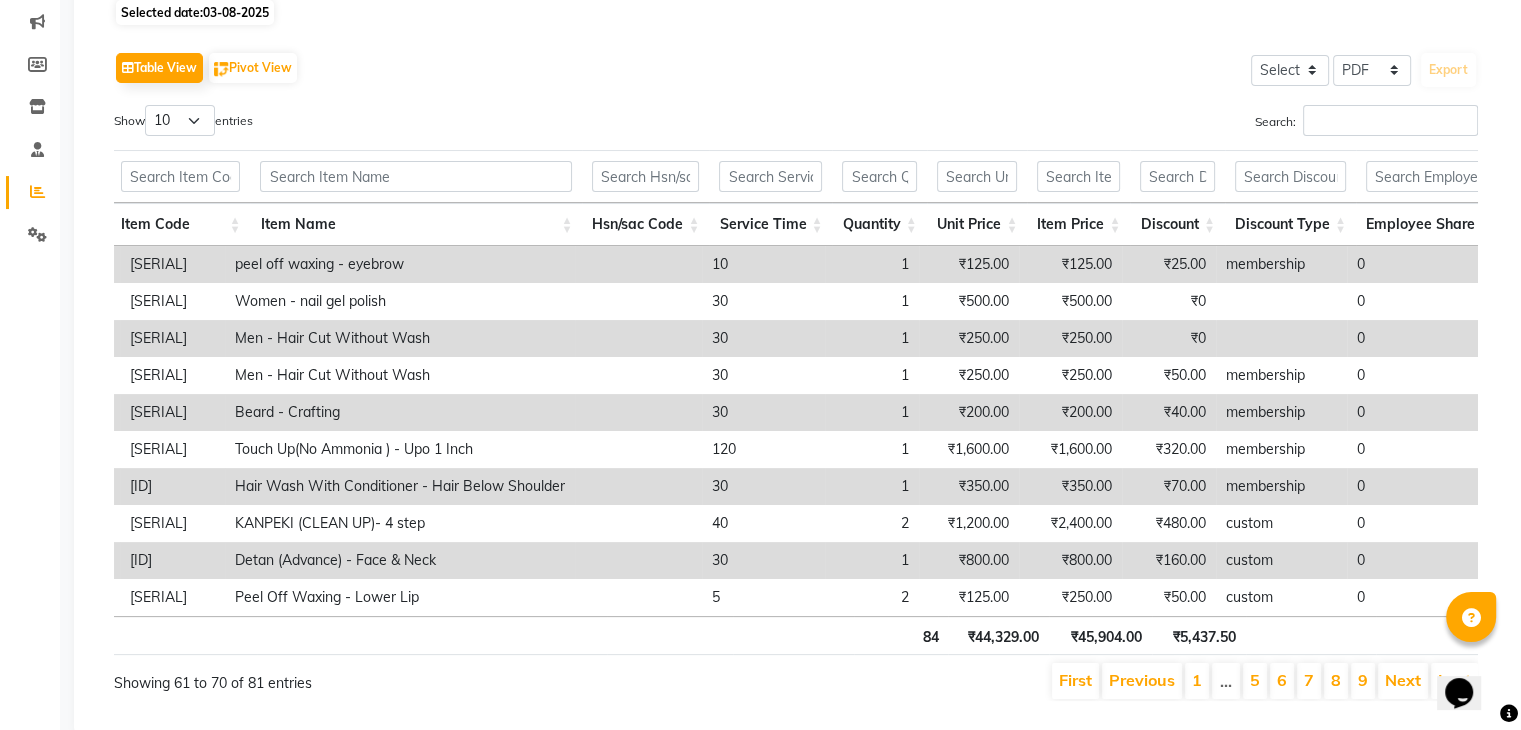 click on "Next" at bounding box center [1403, 680] 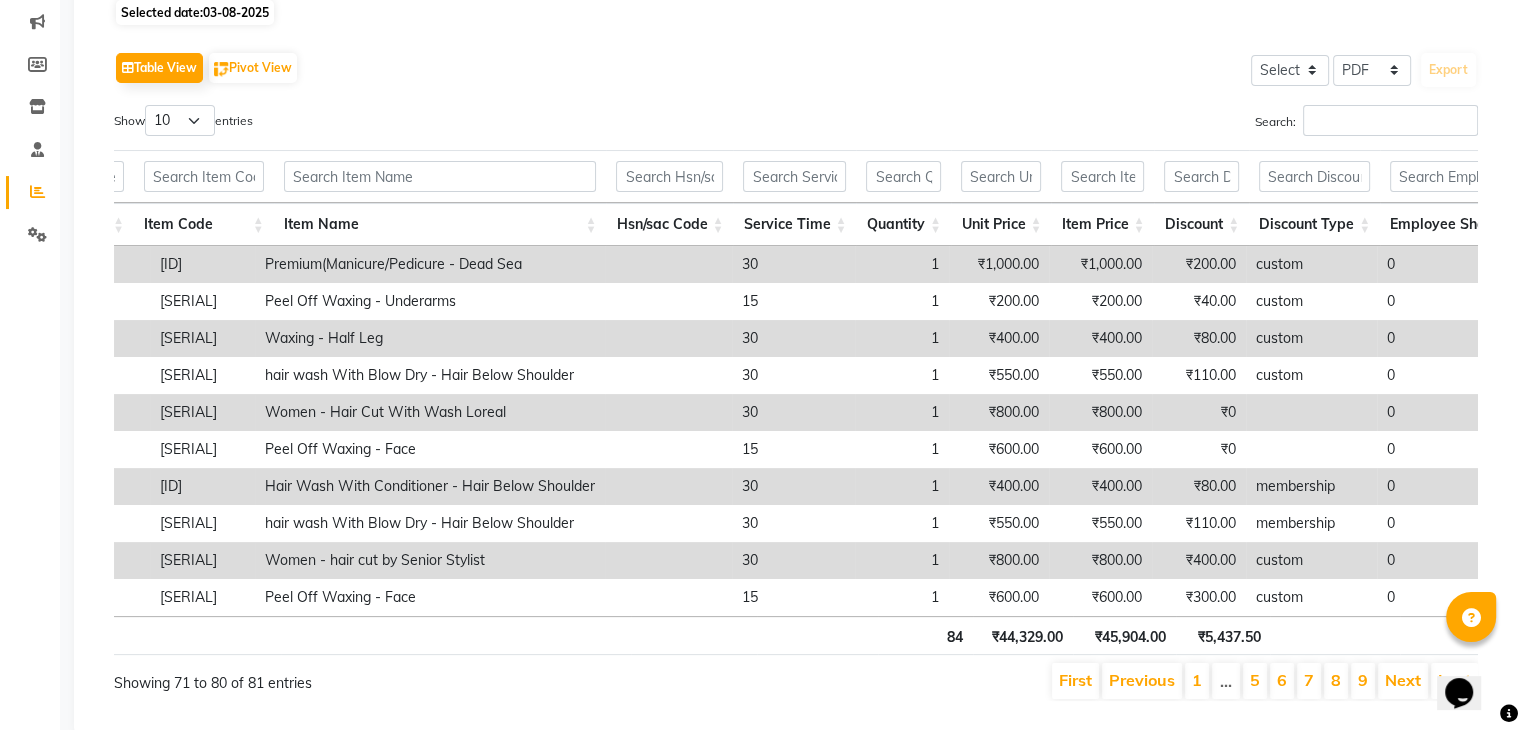 click on "Next" at bounding box center [1403, 680] 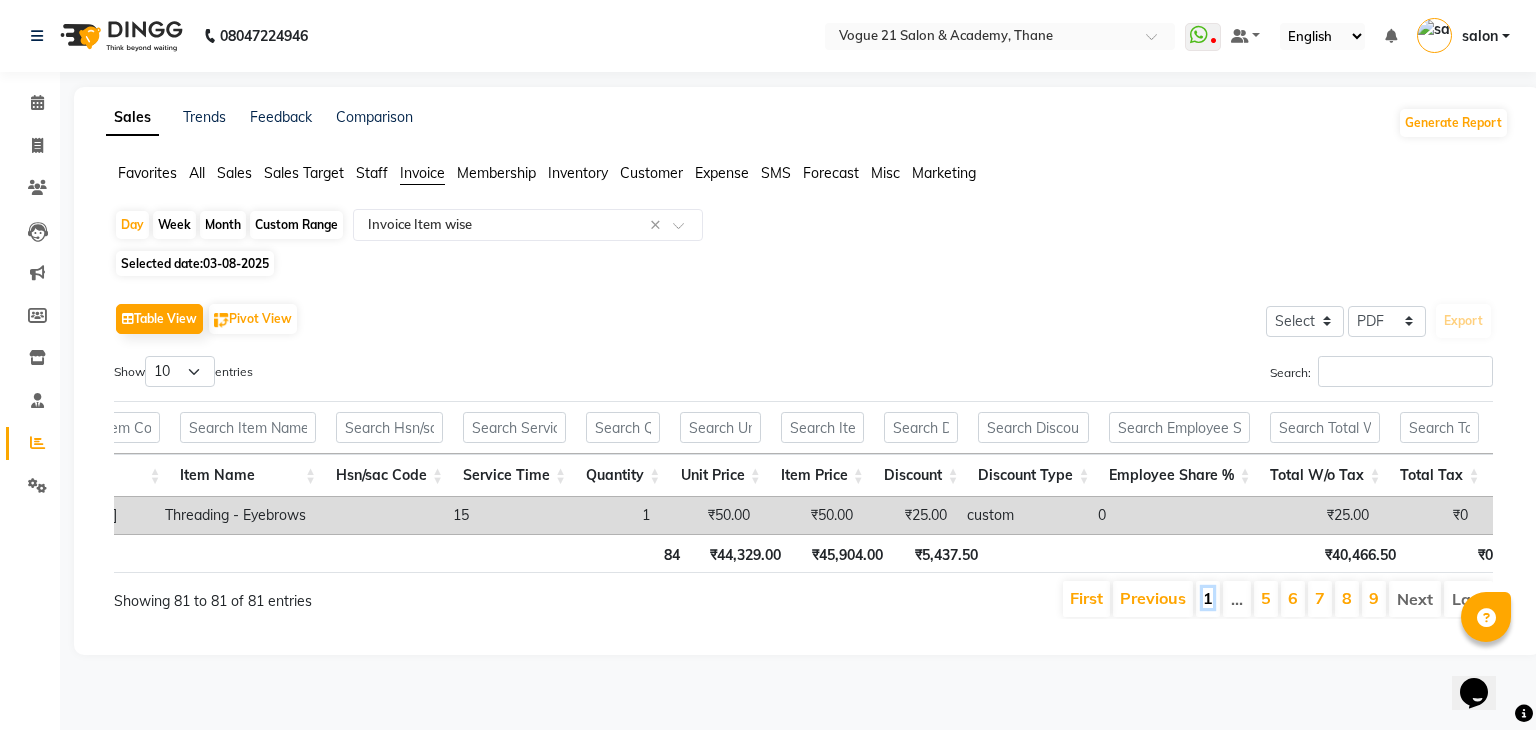 click on "1" at bounding box center [1208, 598] 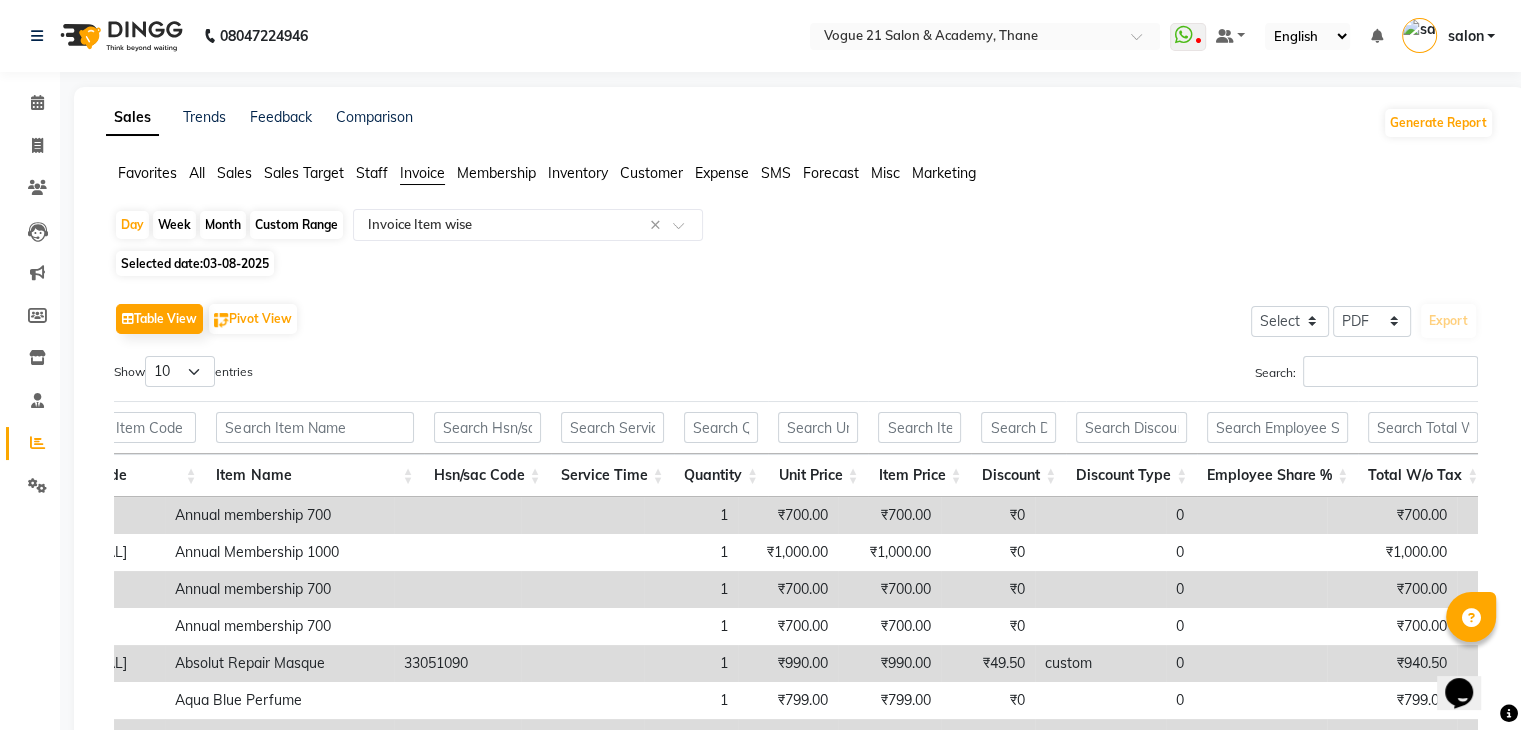 click on "Staff" 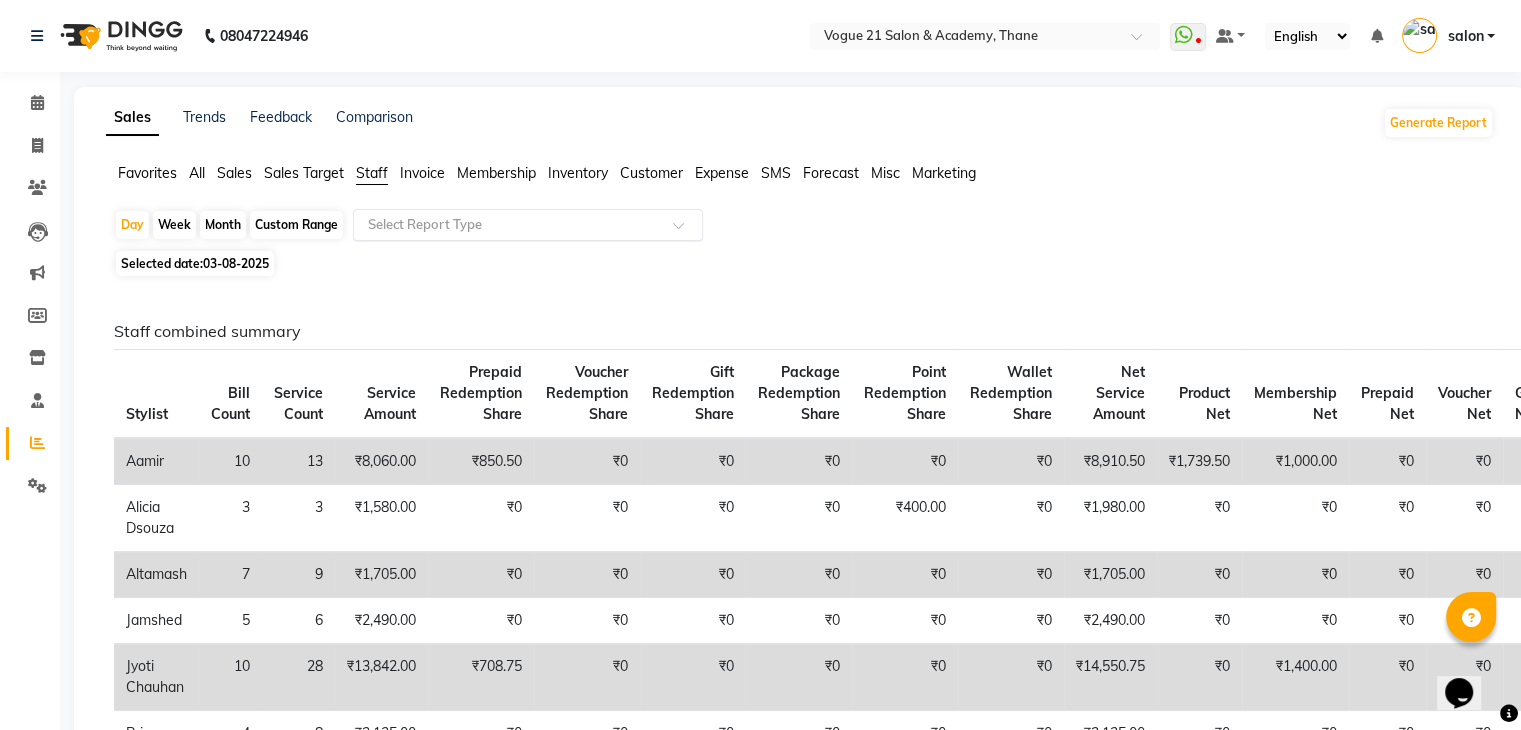click on "Select Report Type" 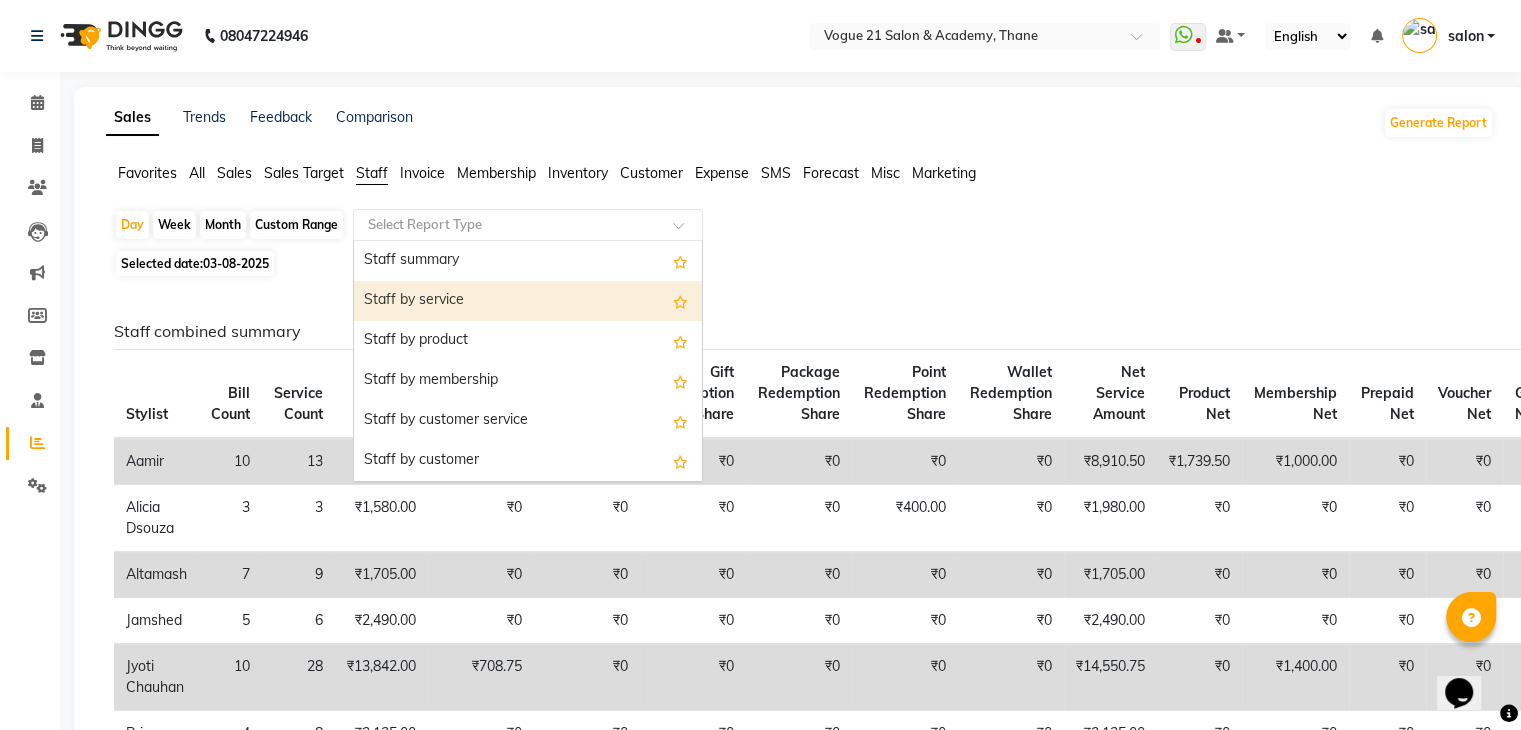 click on "Staff by service" at bounding box center [528, 301] 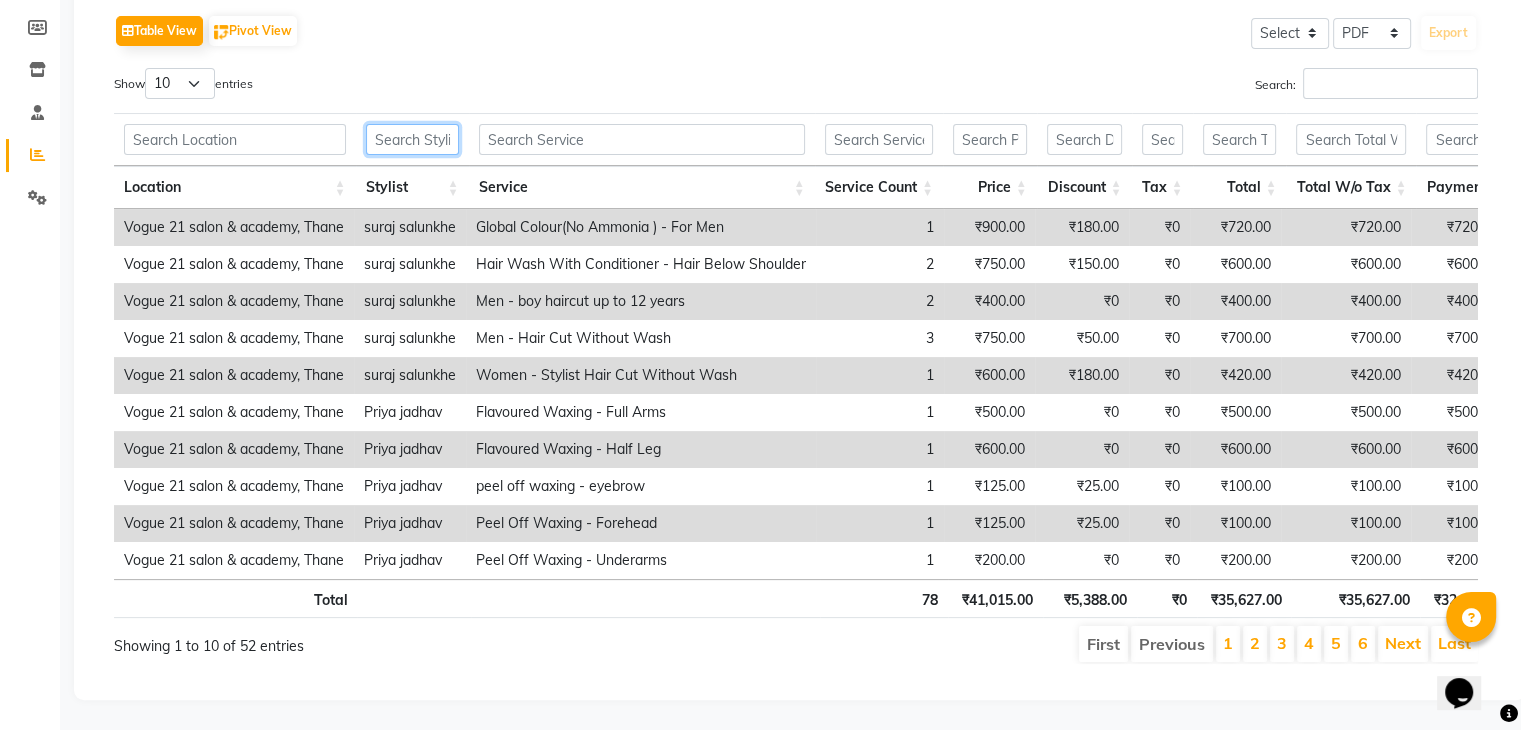 click at bounding box center [412, 139] 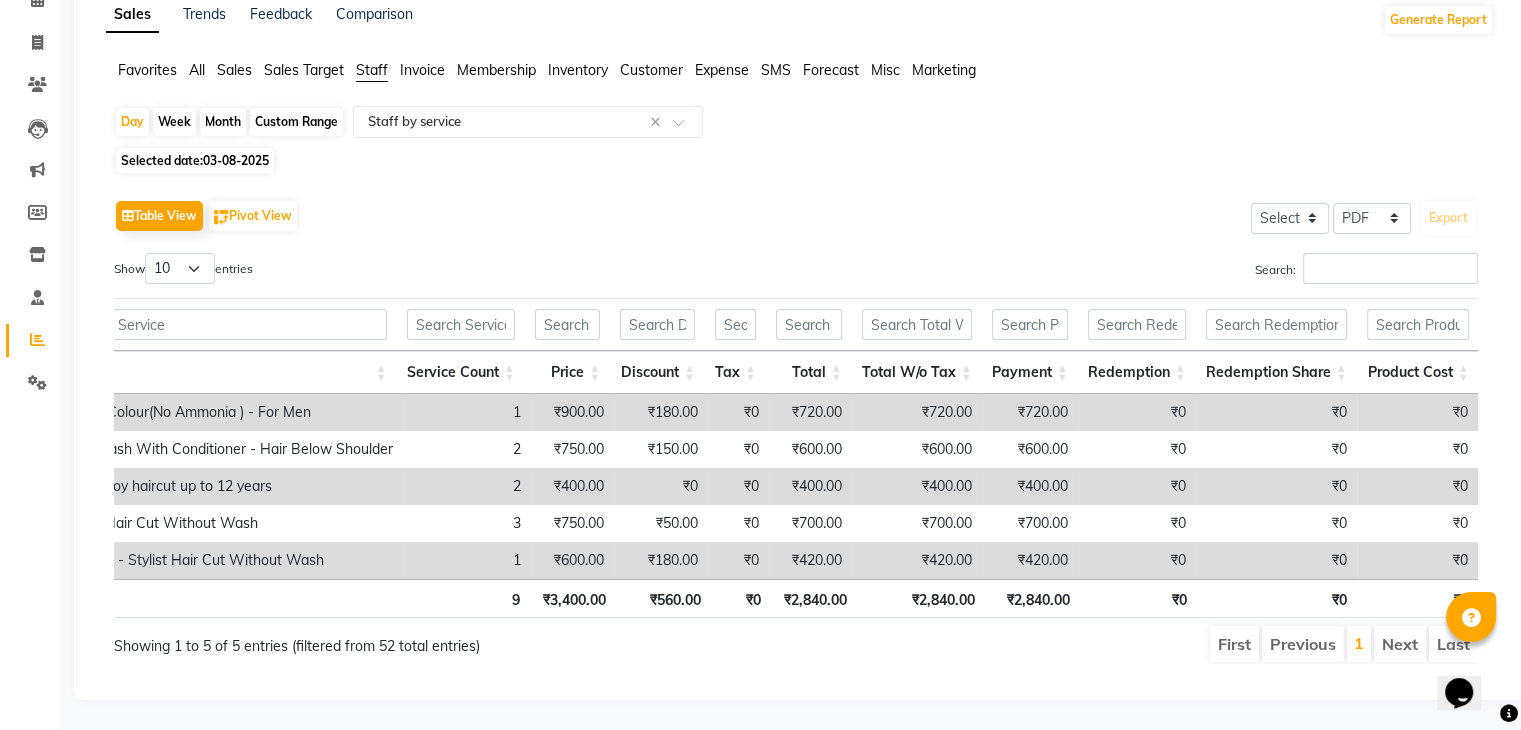 scroll, scrollTop: 0, scrollLeft: 0, axis: both 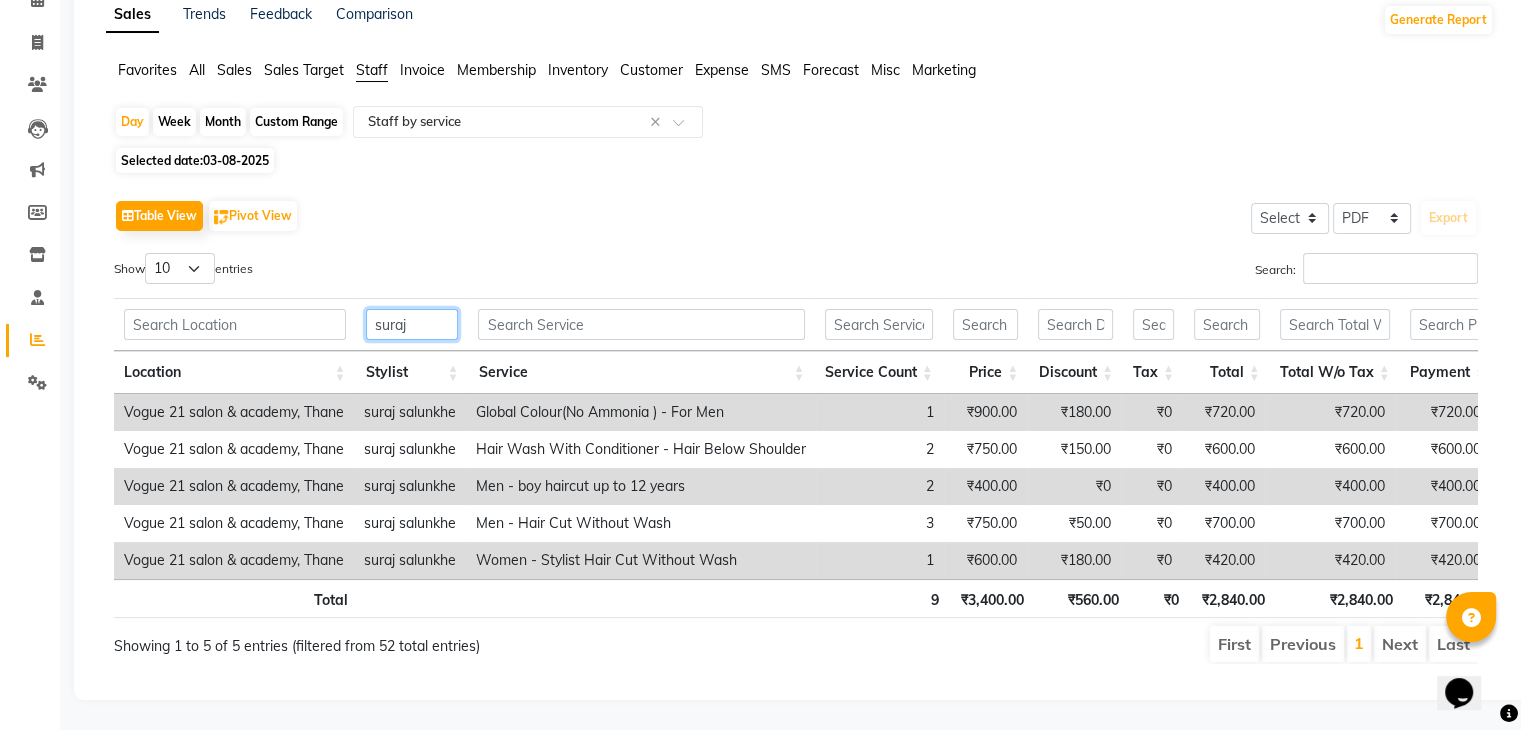 drag, startPoint x: 423, startPoint y: 309, endPoint x: 420, endPoint y: 293, distance: 16.27882 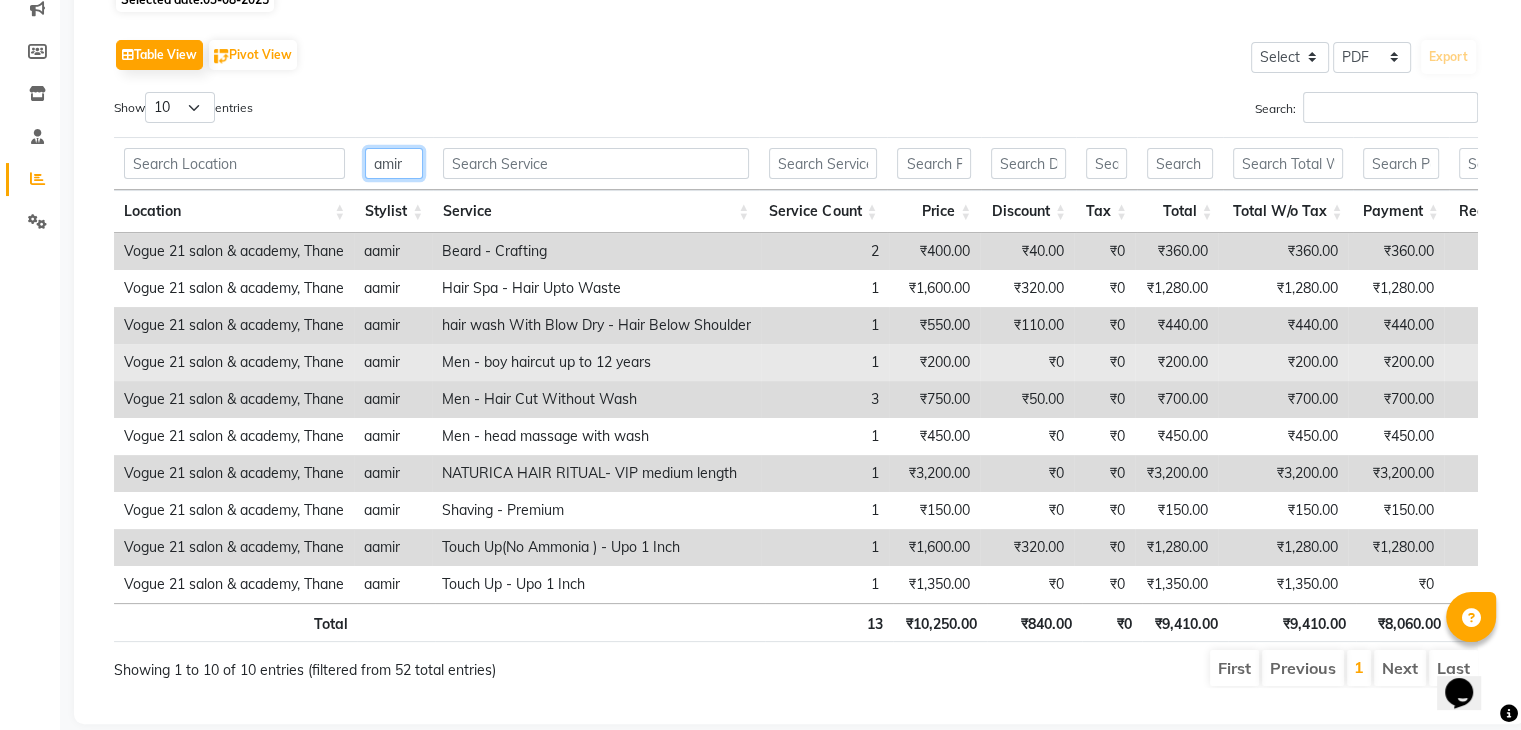scroll, scrollTop: 317, scrollLeft: 0, axis: vertical 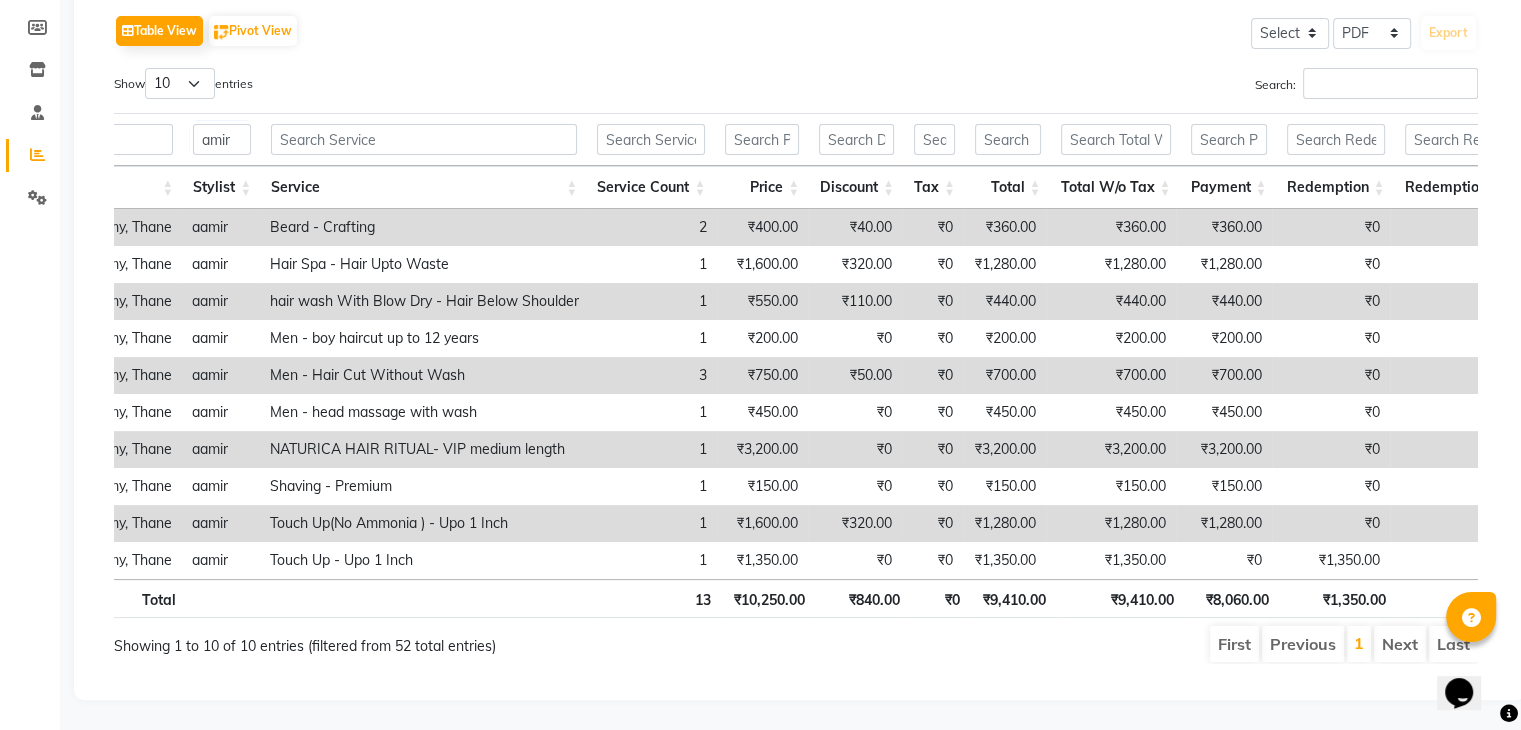 click at bounding box center (428, 598) 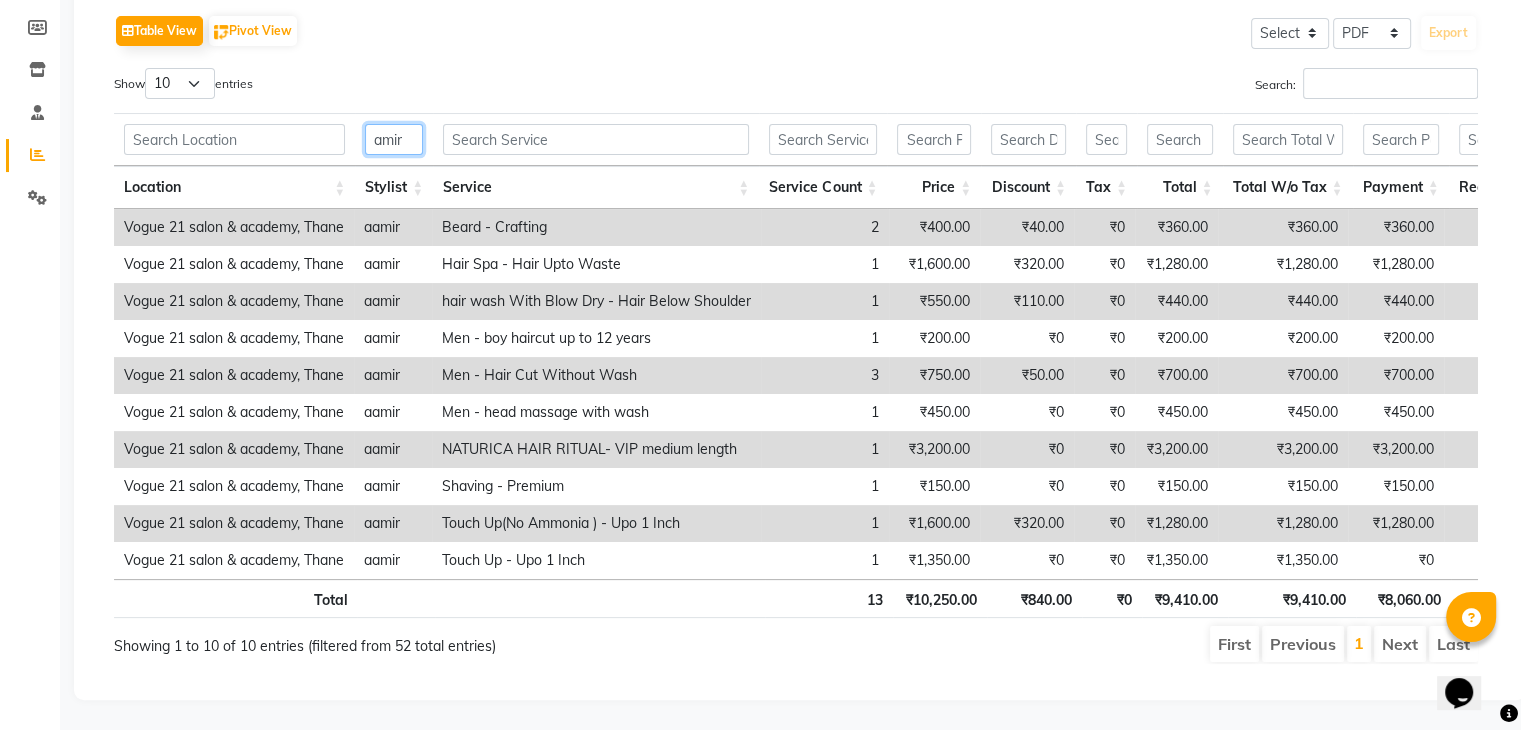 drag, startPoint x: 411, startPoint y: 115, endPoint x: 368, endPoint y: 117, distance: 43.046486 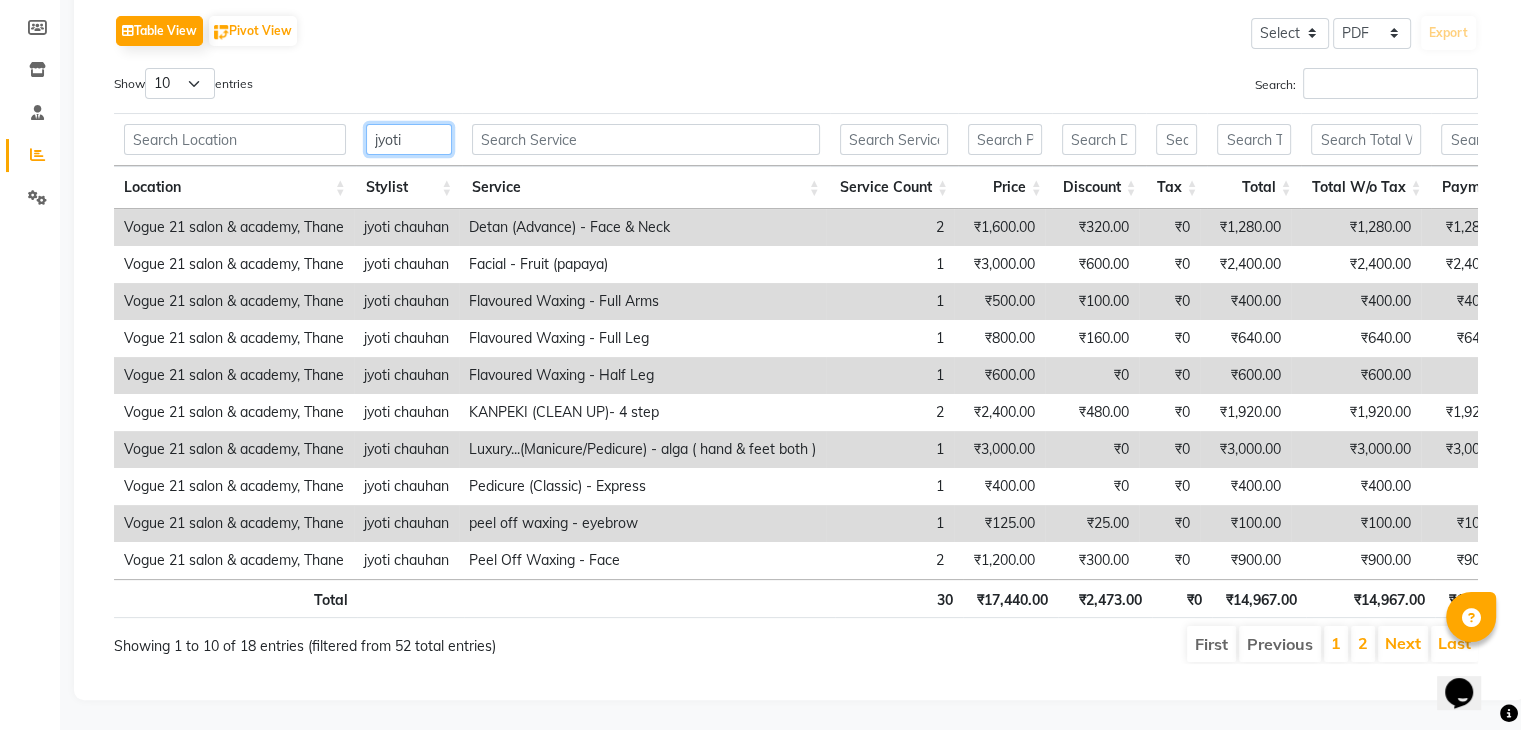 scroll, scrollTop: 0, scrollLeft: 320, axis: horizontal 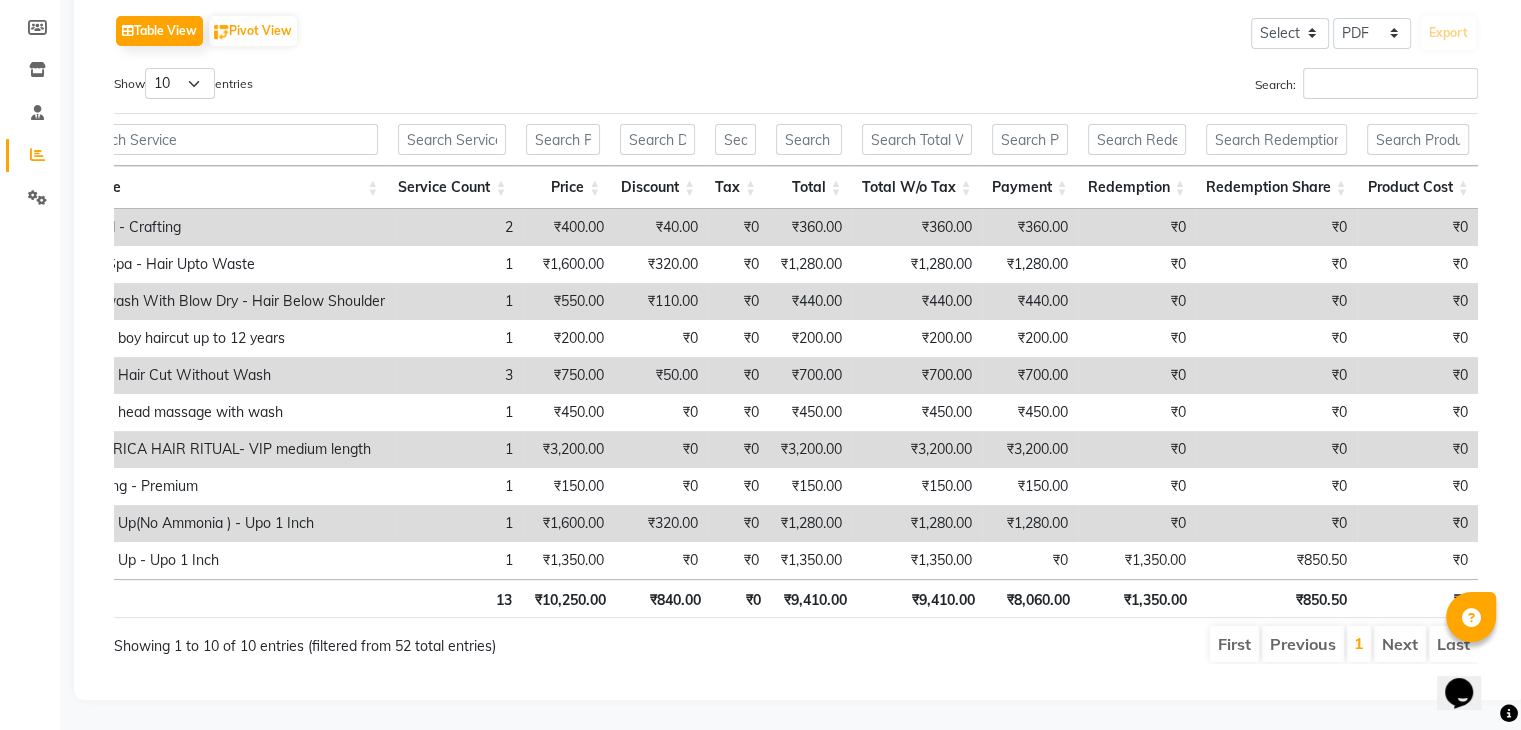 click on "Redemption" at bounding box center [1137, 187] 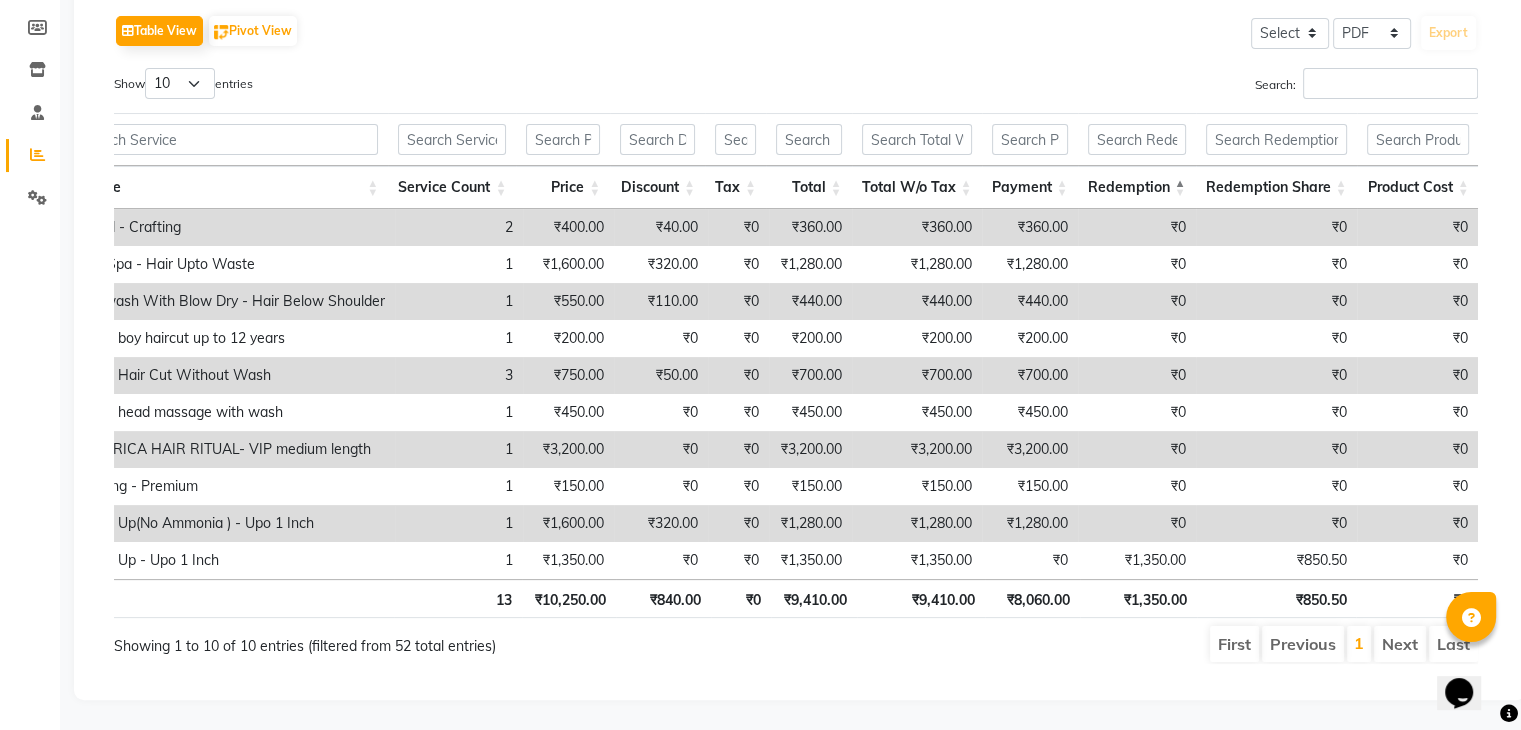 click on "Redemption" at bounding box center [1137, 187] 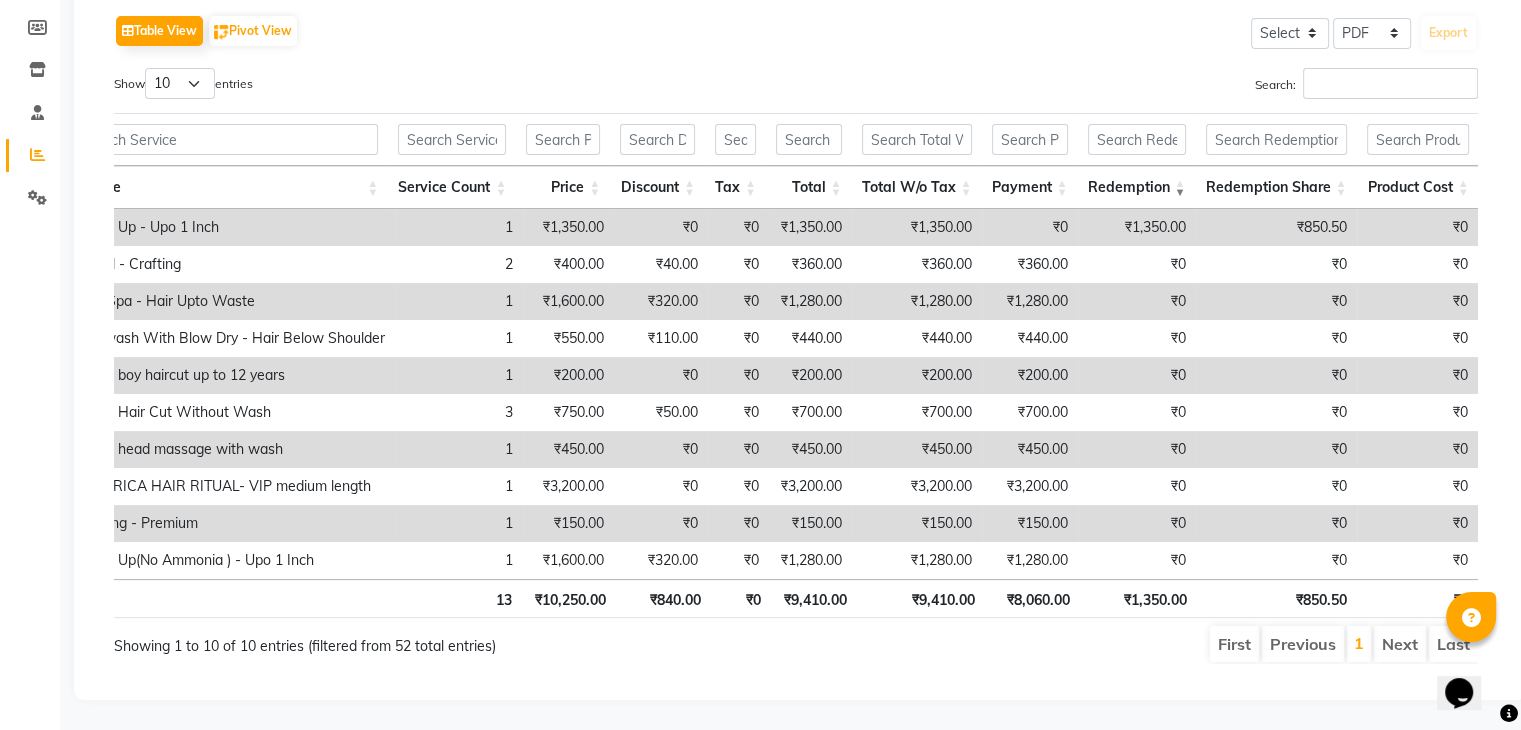 click on "Redemption" at bounding box center [1137, 187] 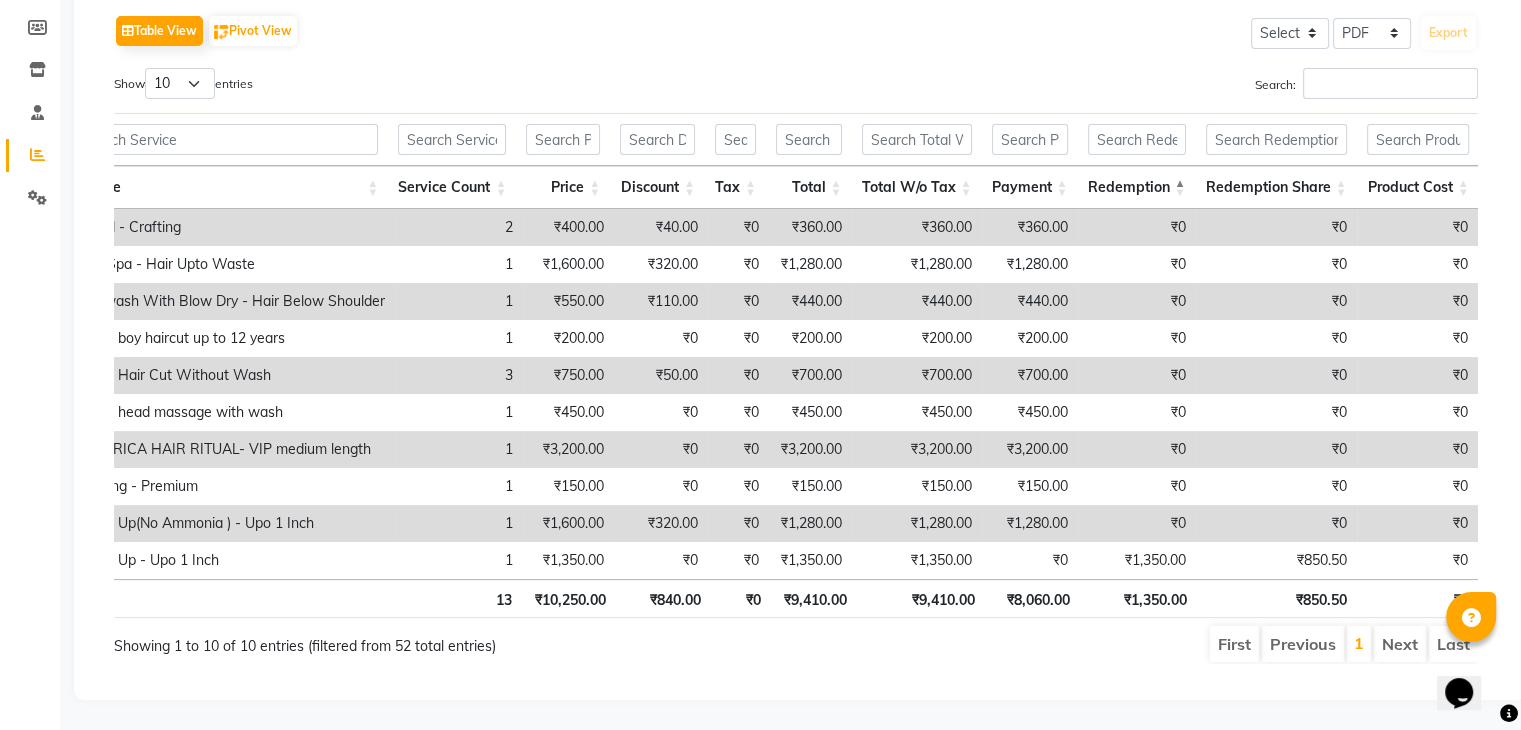 scroll, scrollTop: 0, scrollLeft: 56, axis: horizontal 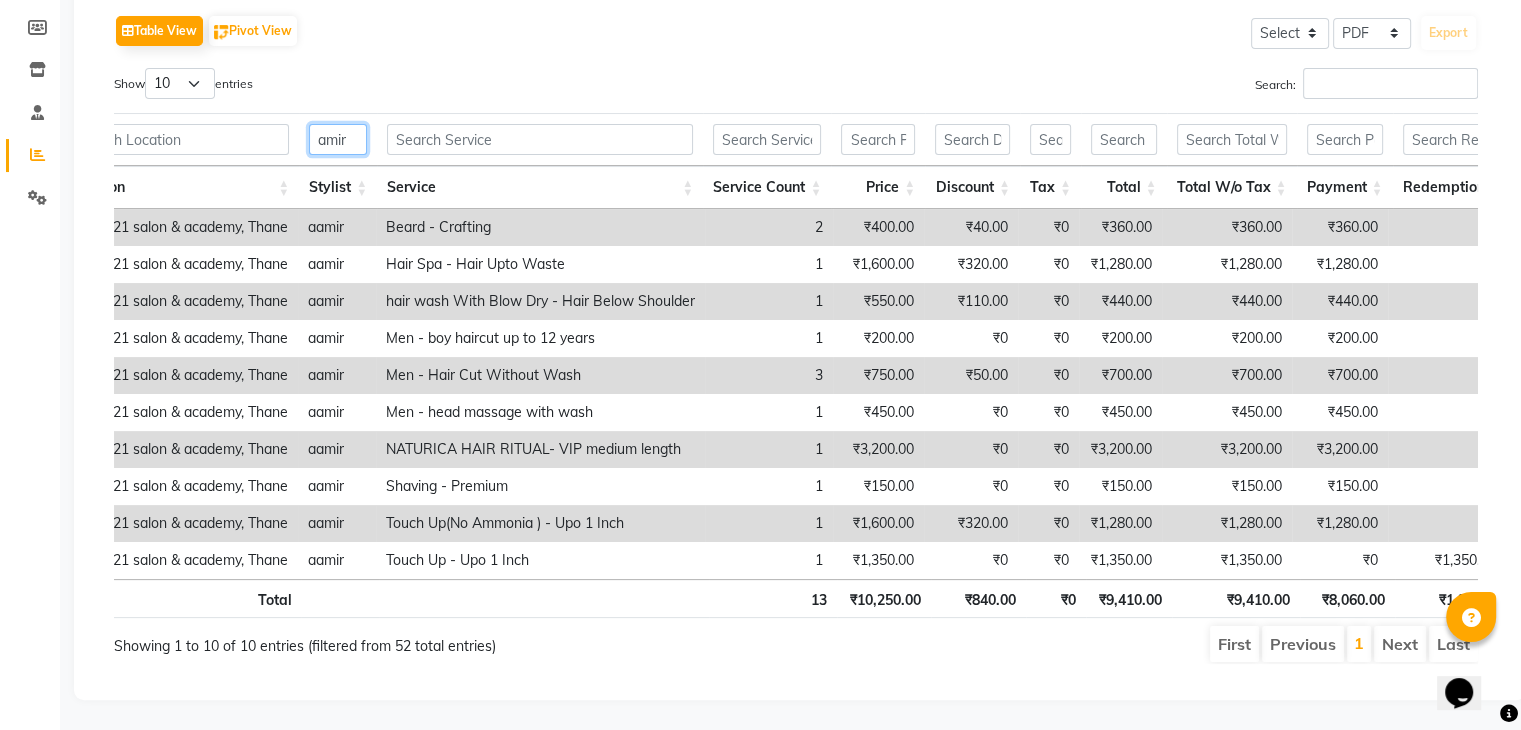 drag, startPoint x: 360, startPoint y: 115, endPoint x: 304, endPoint y: 115, distance: 56 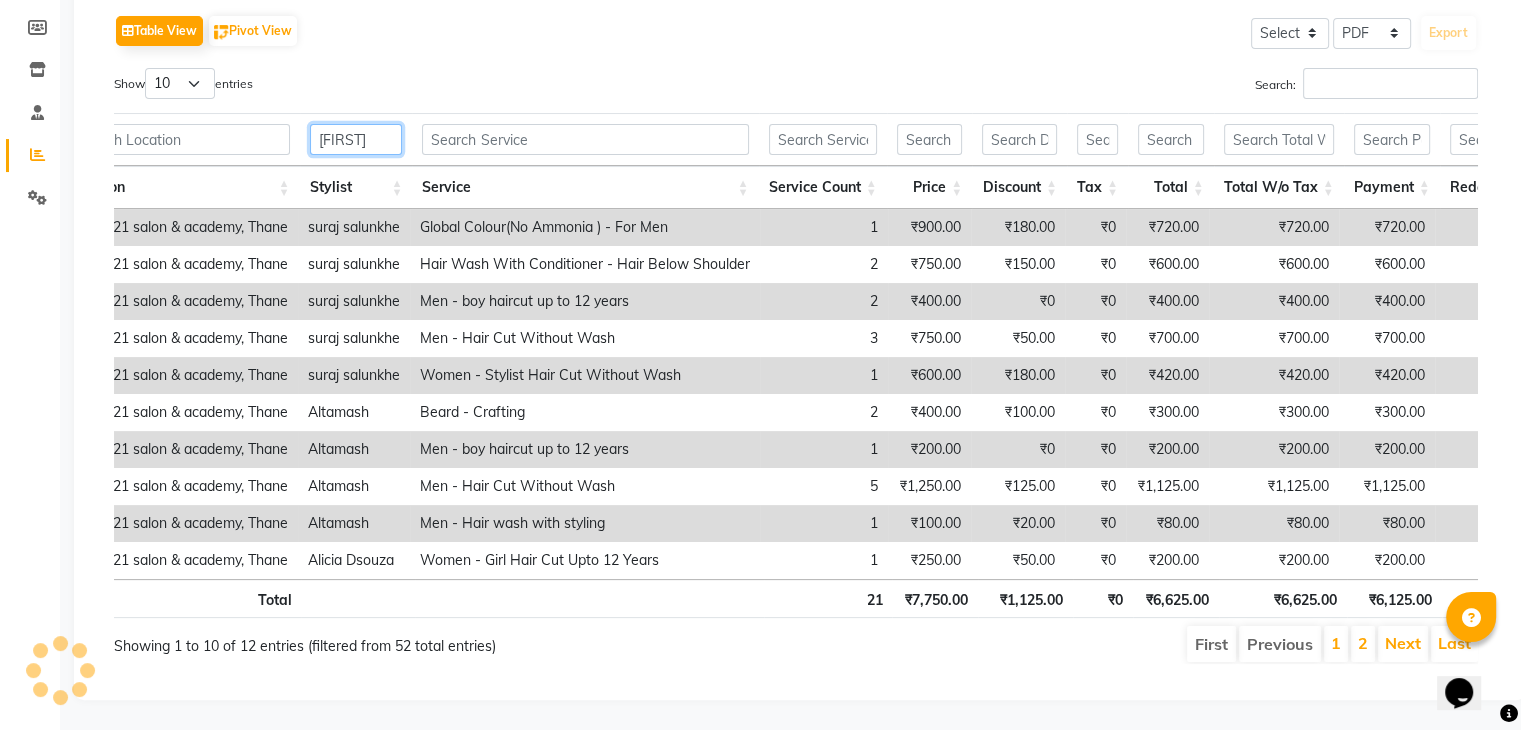 scroll, scrollTop: 58, scrollLeft: 0, axis: vertical 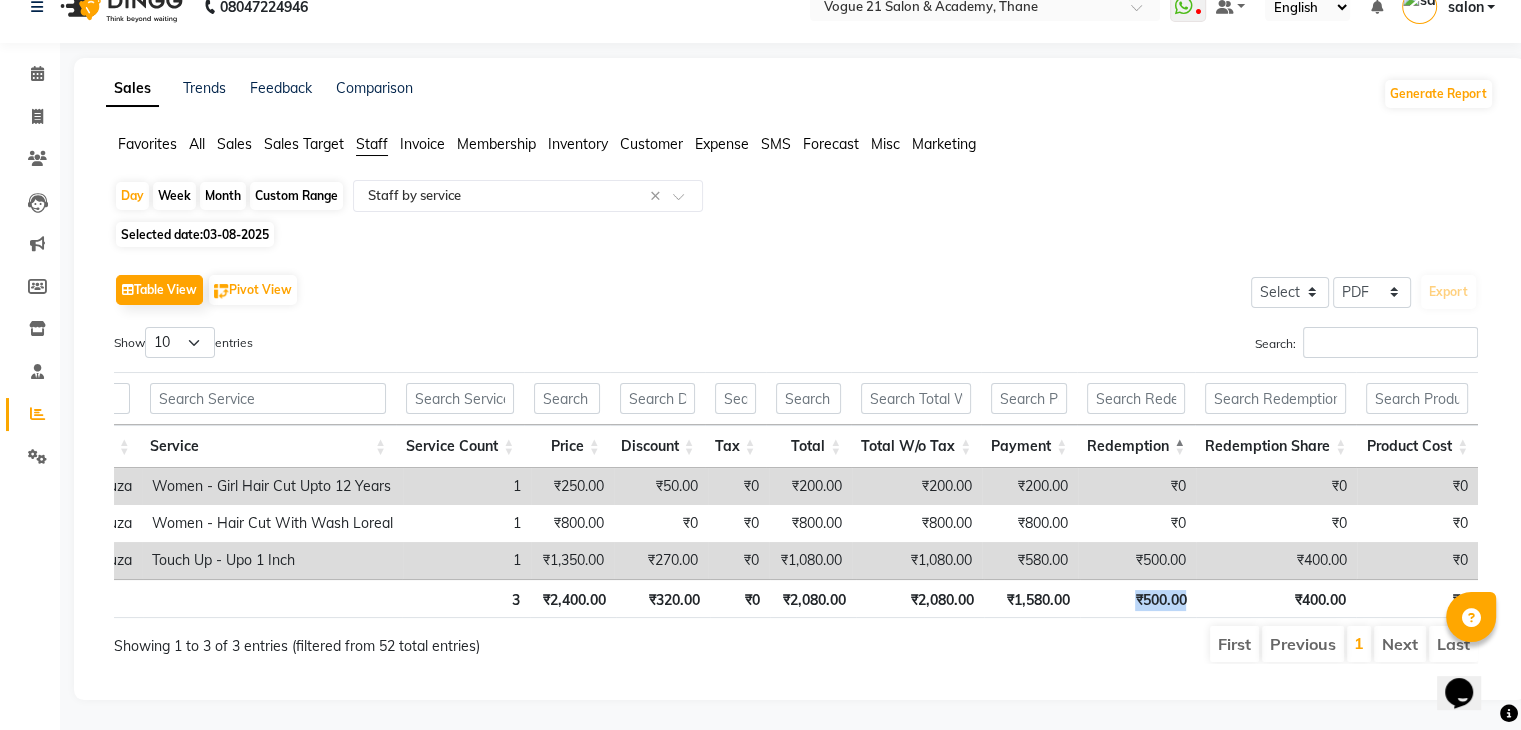 drag, startPoint x: 1192, startPoint y: 589, endPoint x: 1125, endPoint y: 587, distance: 67.02985 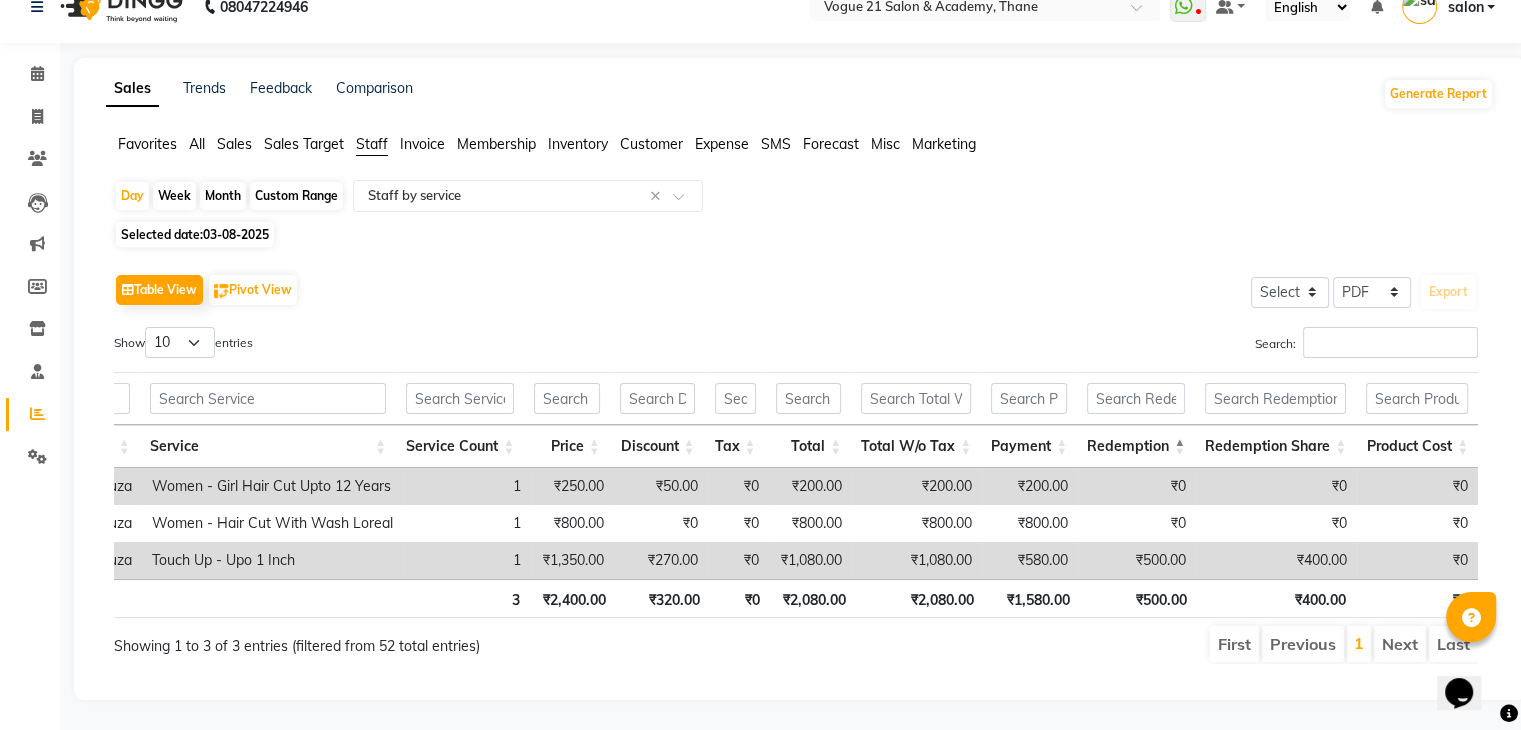 click on "₹400.00" at bounding box center (1276, 598) 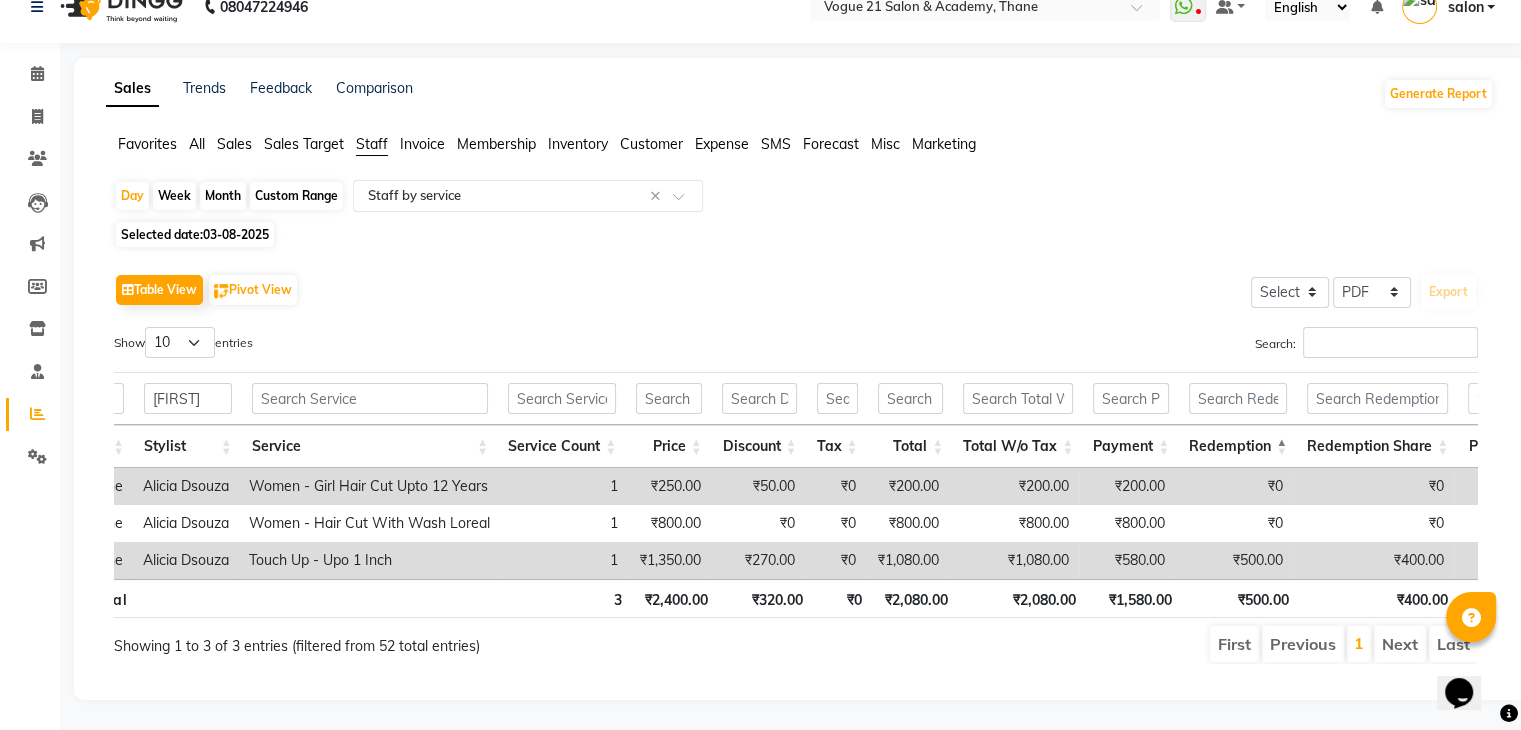scroll, scrollTop: 0, scrollLeft: 0, axis: both 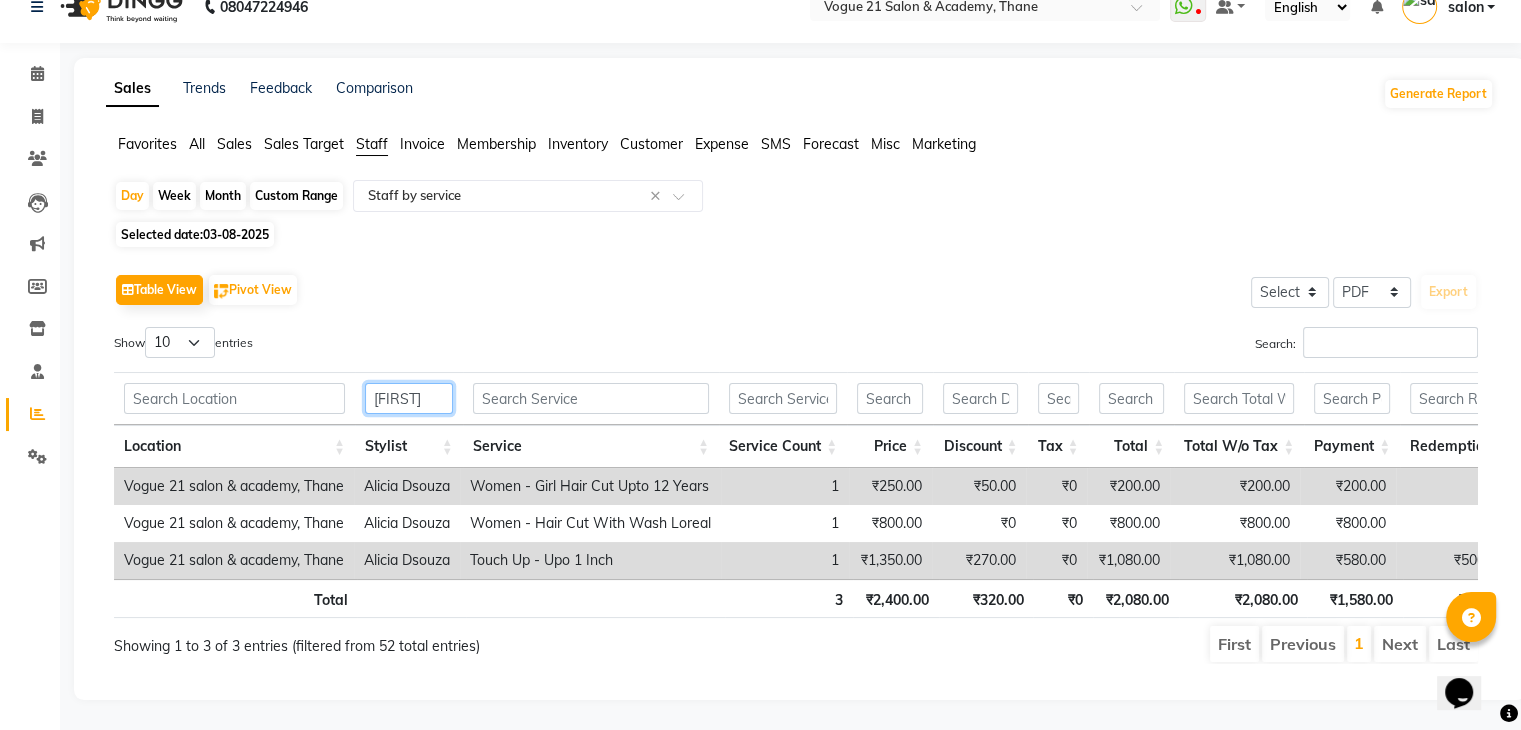 drag, startPoint x: 415, startPoint y: 372, endPoint x: 356, endPoint y: 377, distance: 59.211487 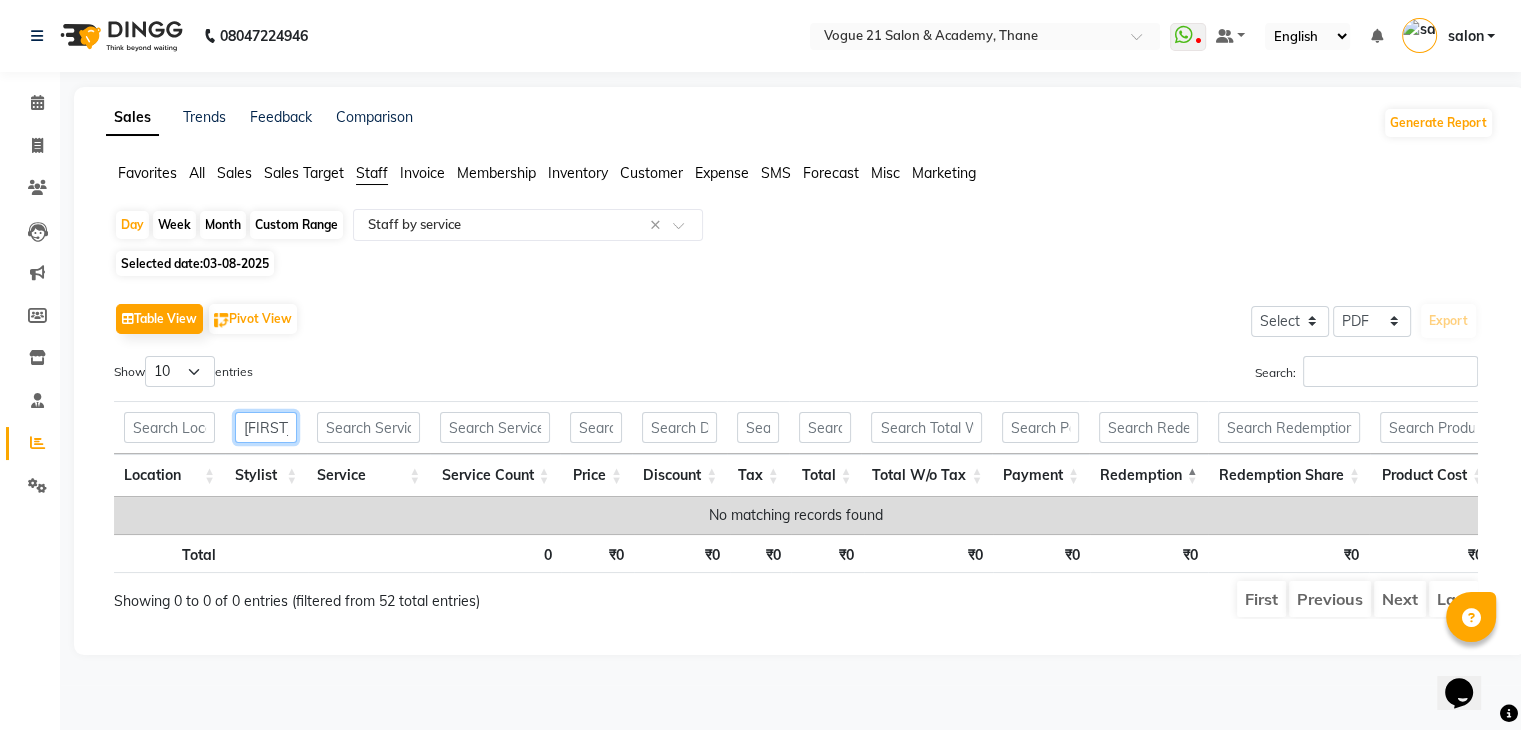 scroll, scrollTop: 0, scrollLeft: 0, axis: both 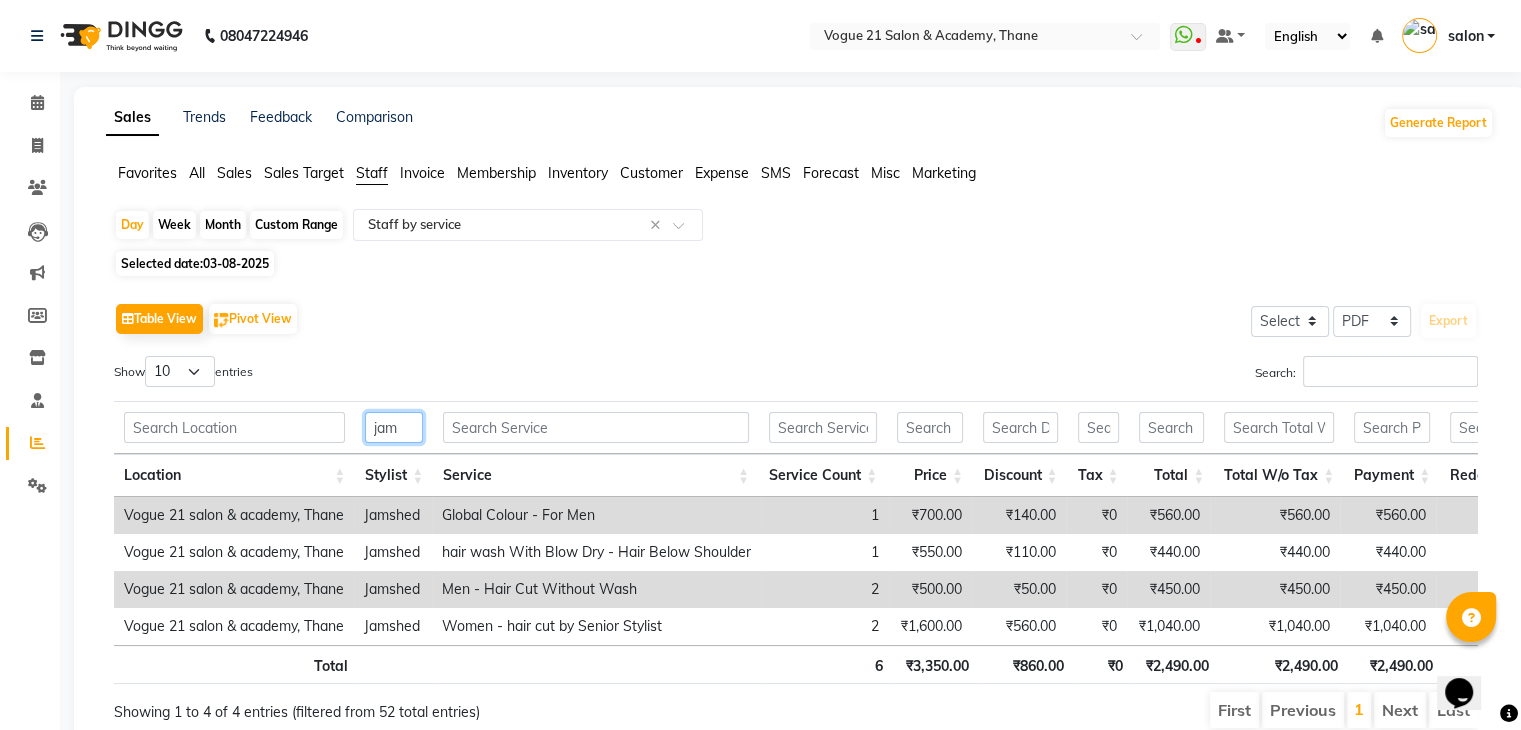 drag, startPoint x: 416, startPoint y: 429, endPoint x: 358, endPoint y: 424, distance: 58.21512 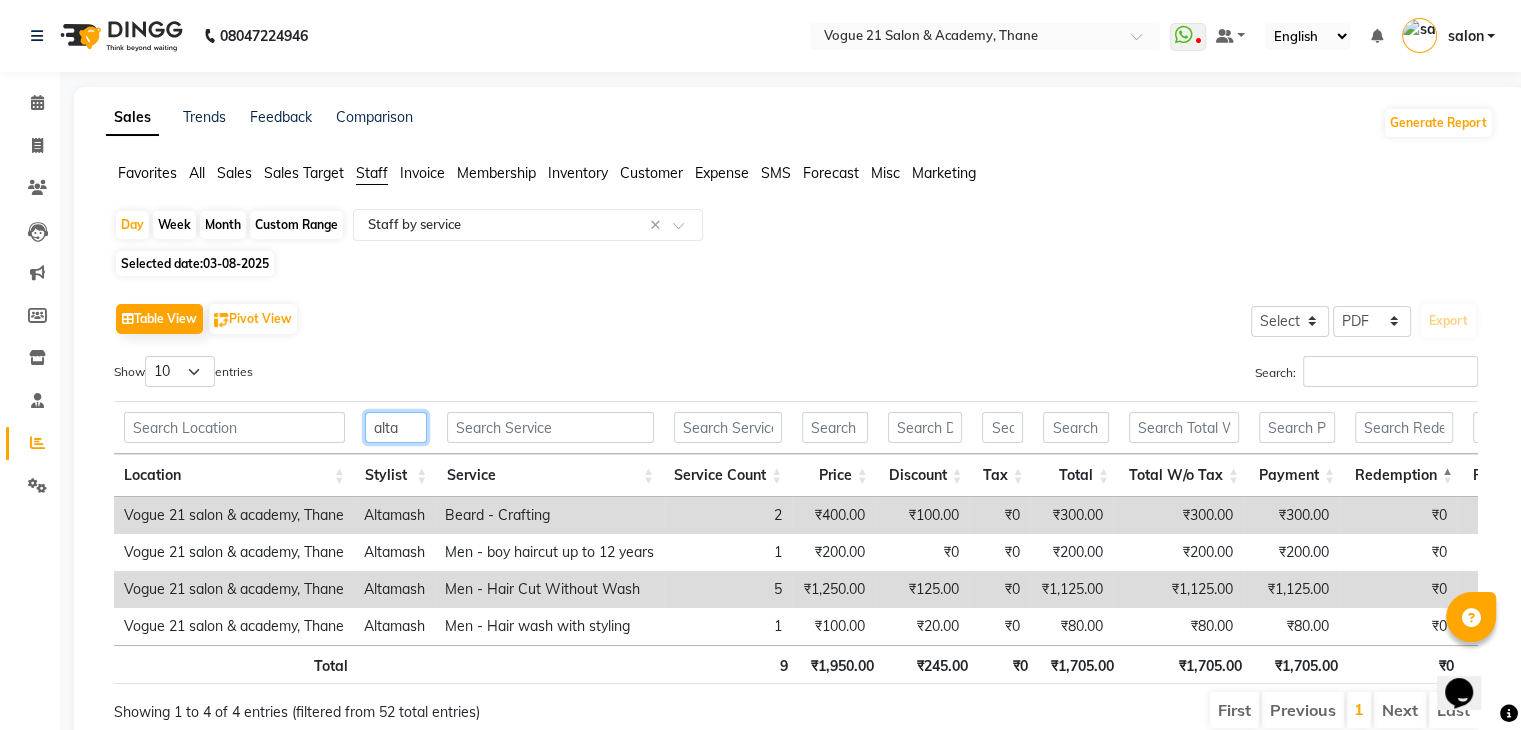 scroll, scrollTop: 0, scrollLeft: 137, axis: horizontal 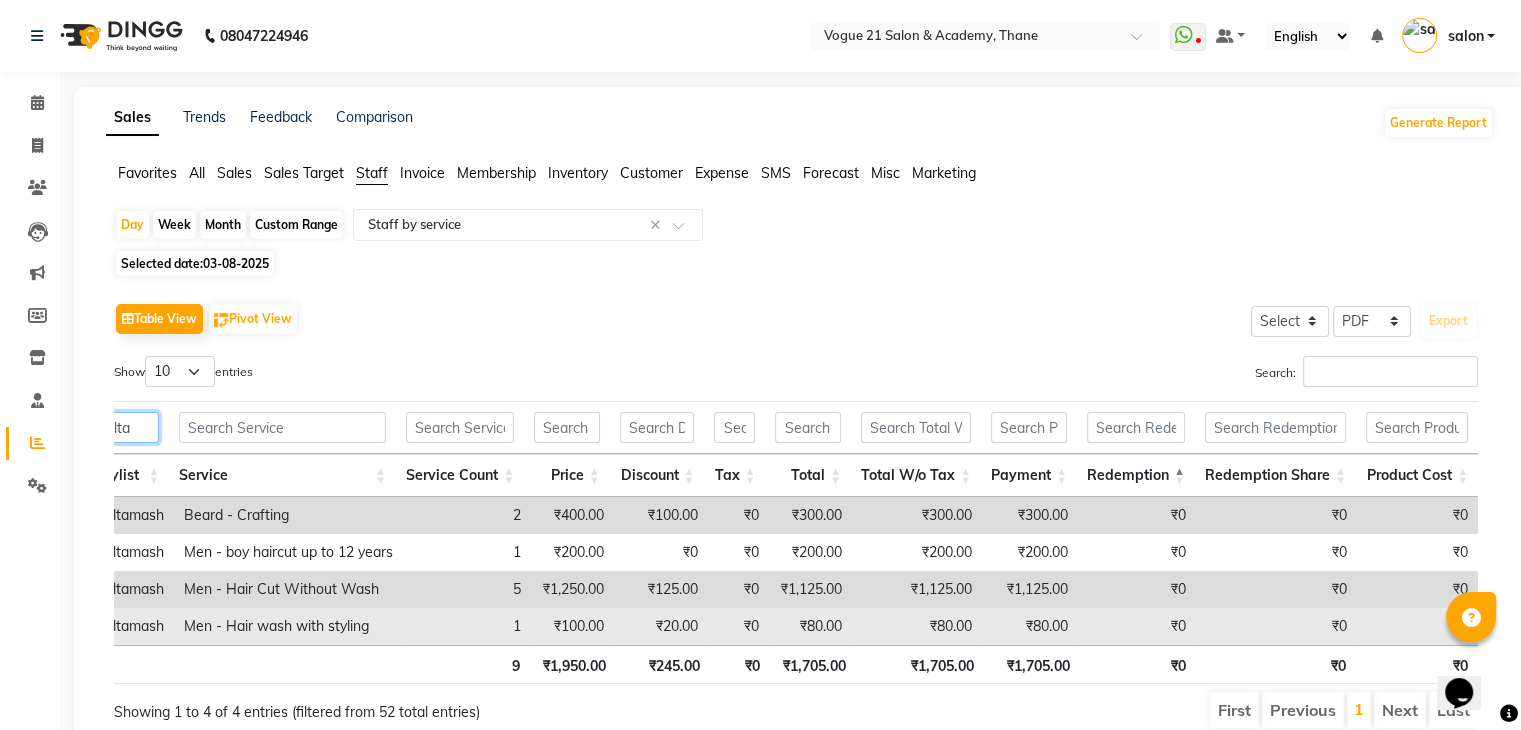 type on "alta" 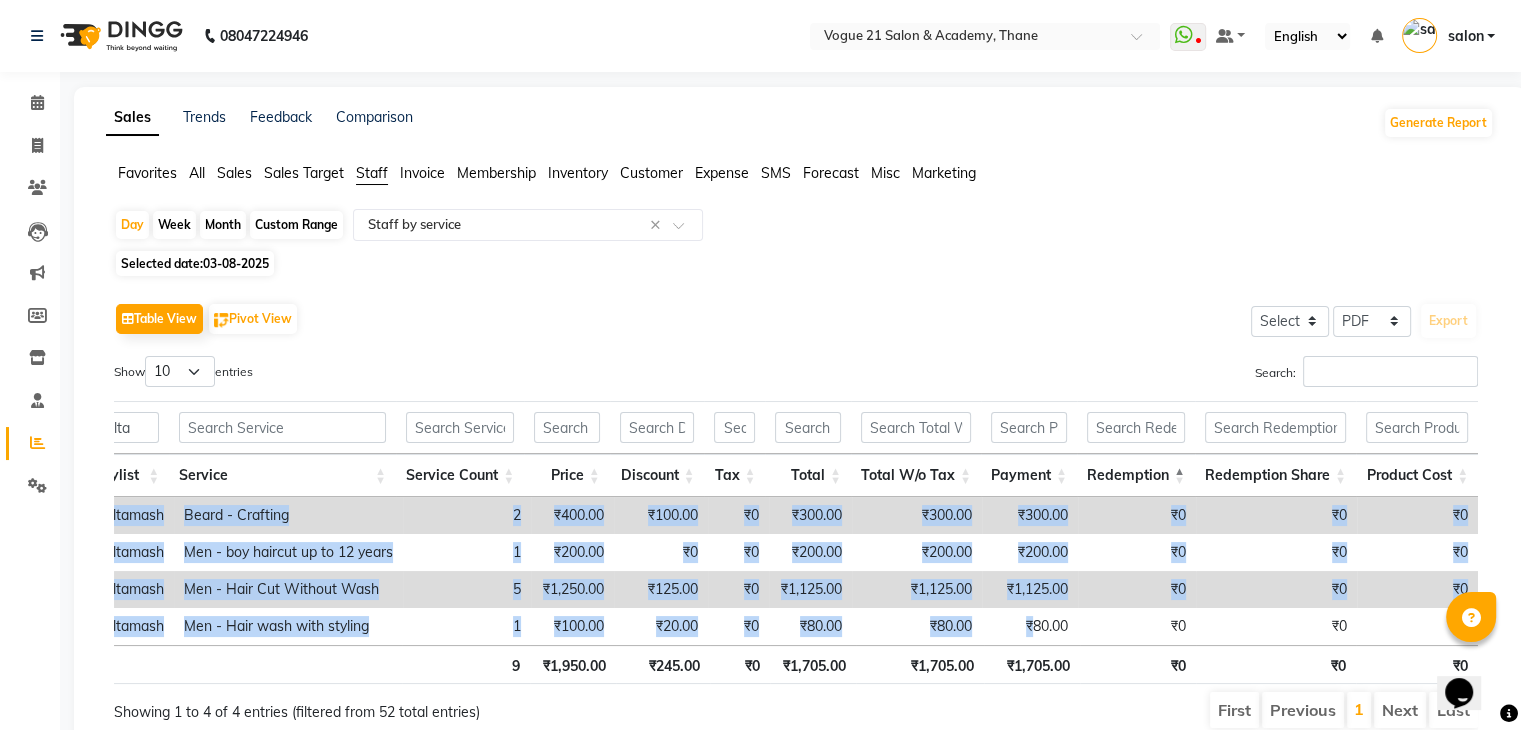 drag, startPoint x: 1036, startPoint y: 637, endPoint x: 1042, endPoint y: 652, distance: 16.155495 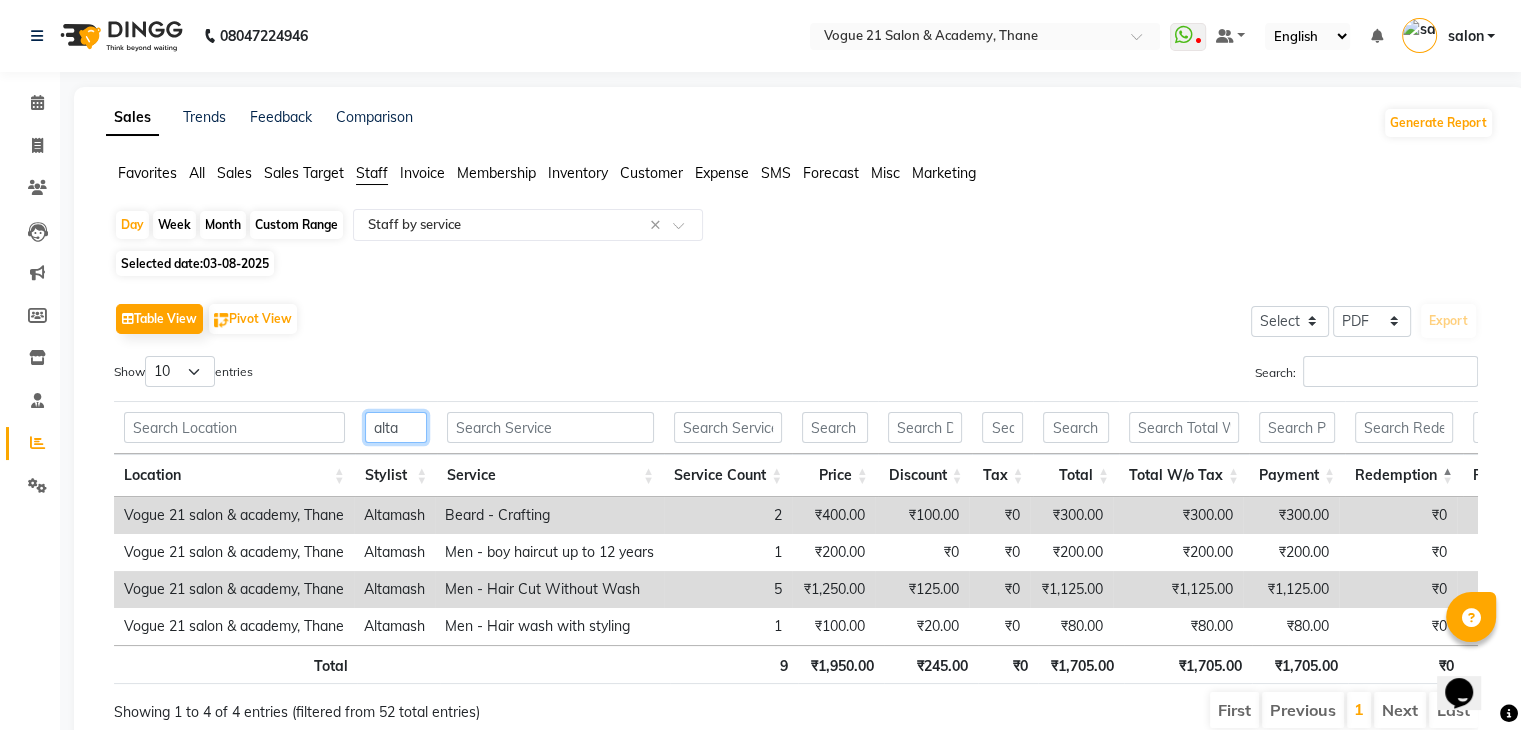 drag, startPoint x: 401, startPoint y: 425, endPoint x: 344, endPoint y: 425, distance: 57 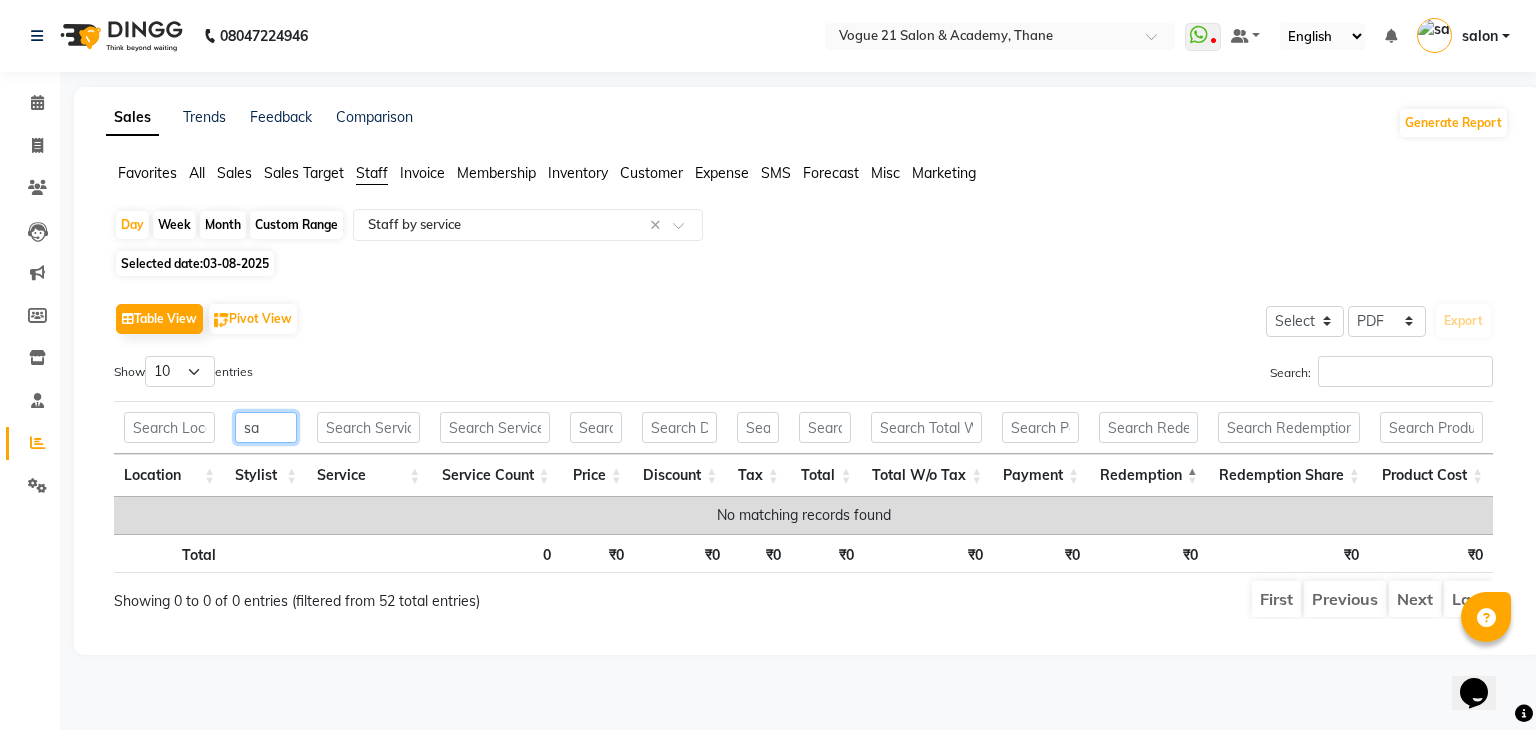 type on "s" 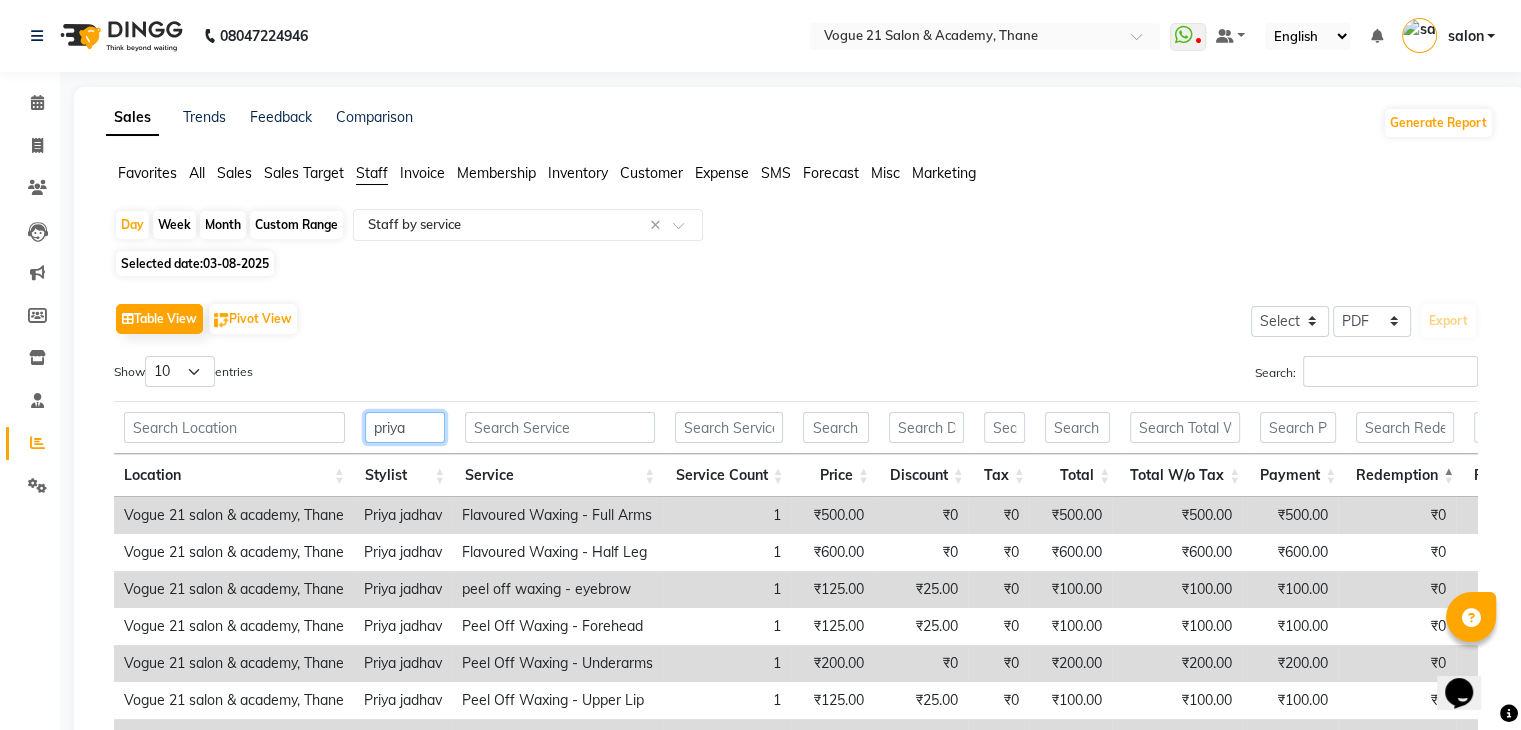 type on "priya" 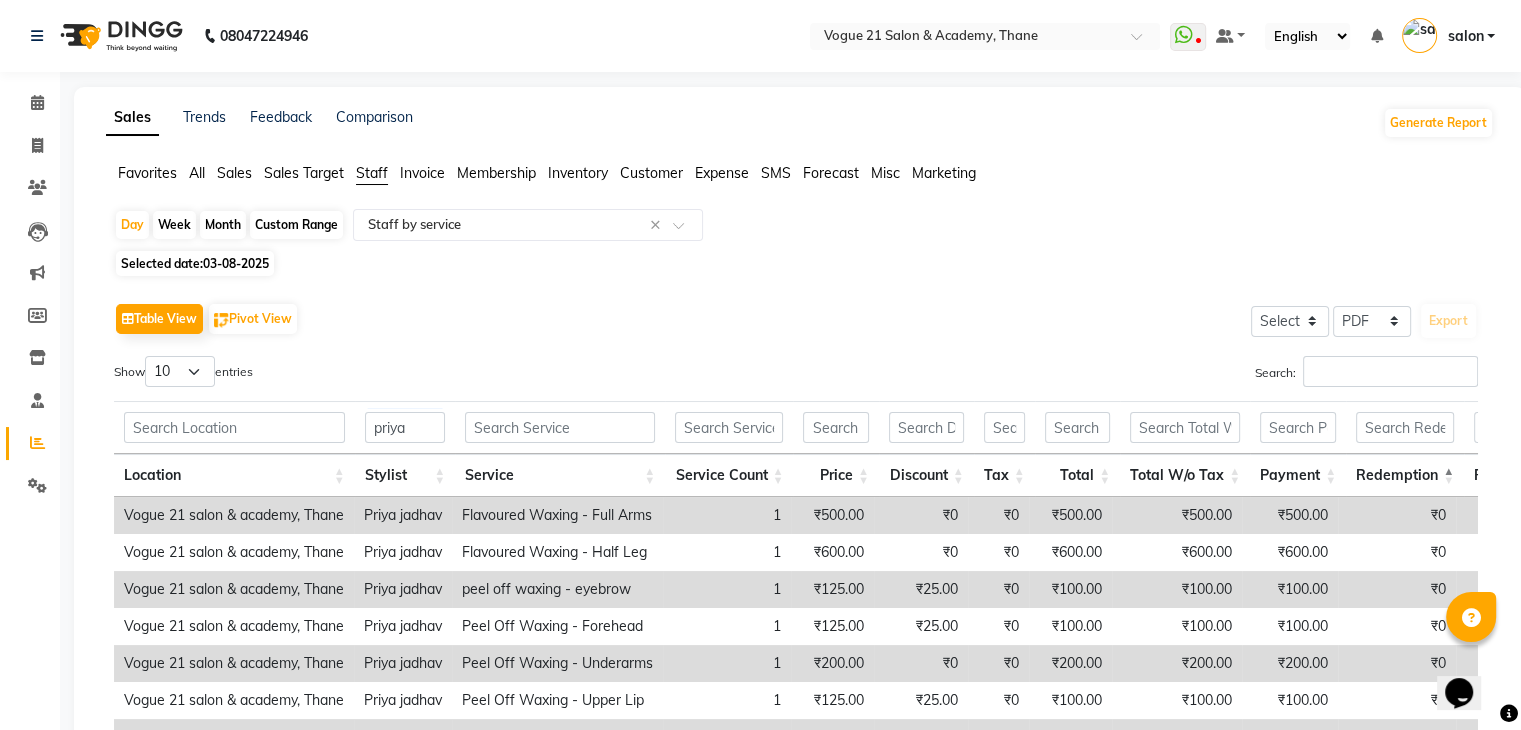 click on "Priya jadhav" at bounding box center [403, 589] 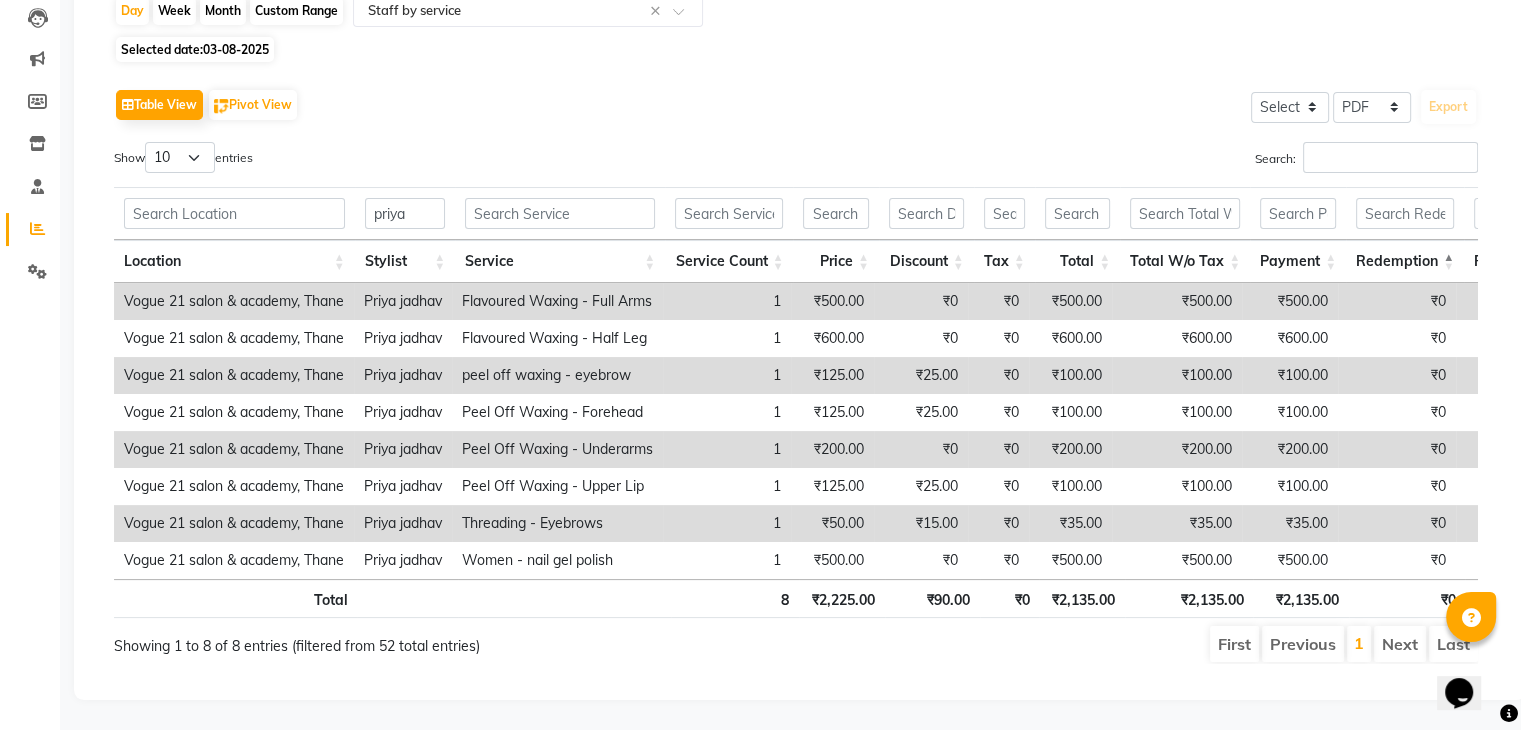 scroll, scrollTop: 0, scrollLeft: 247, axis: horizontal 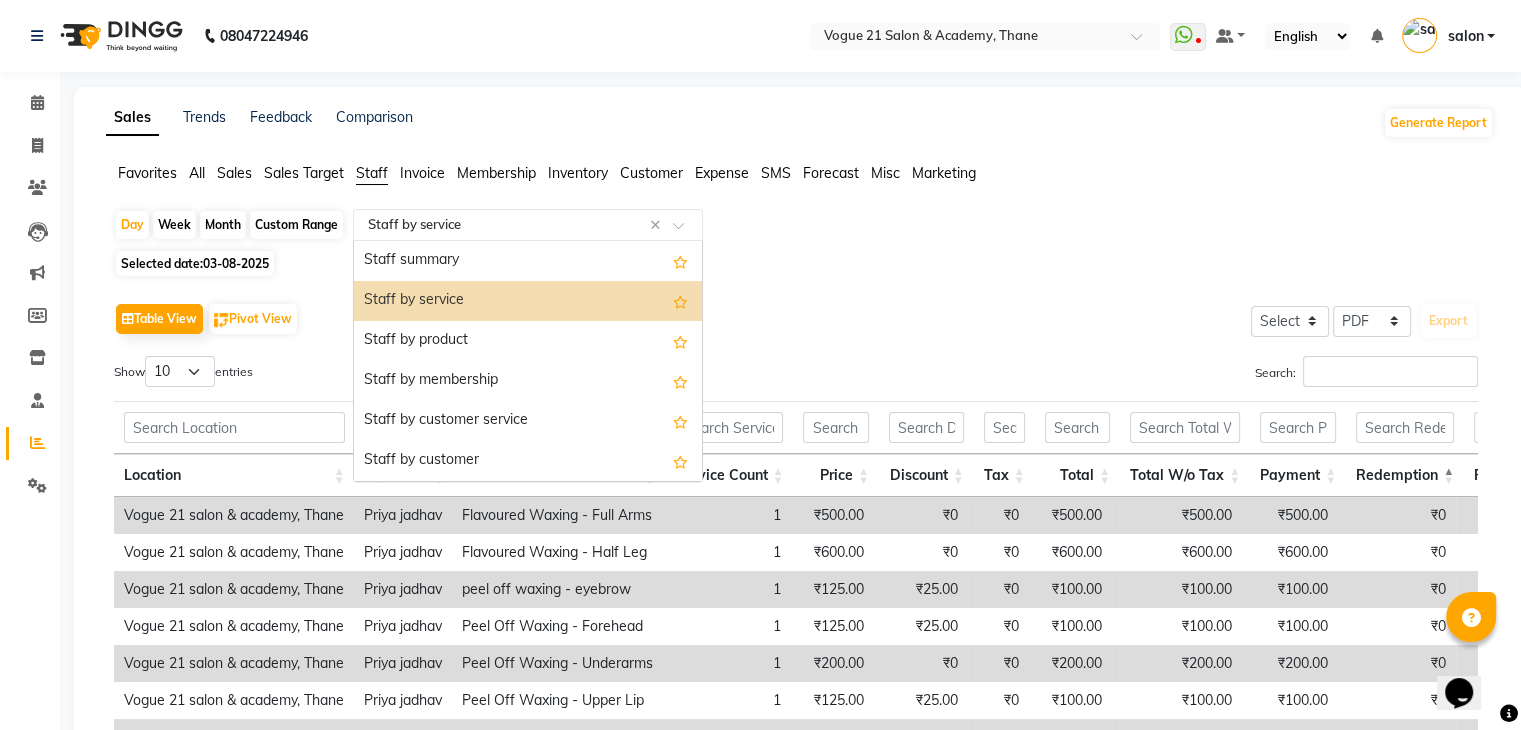 click 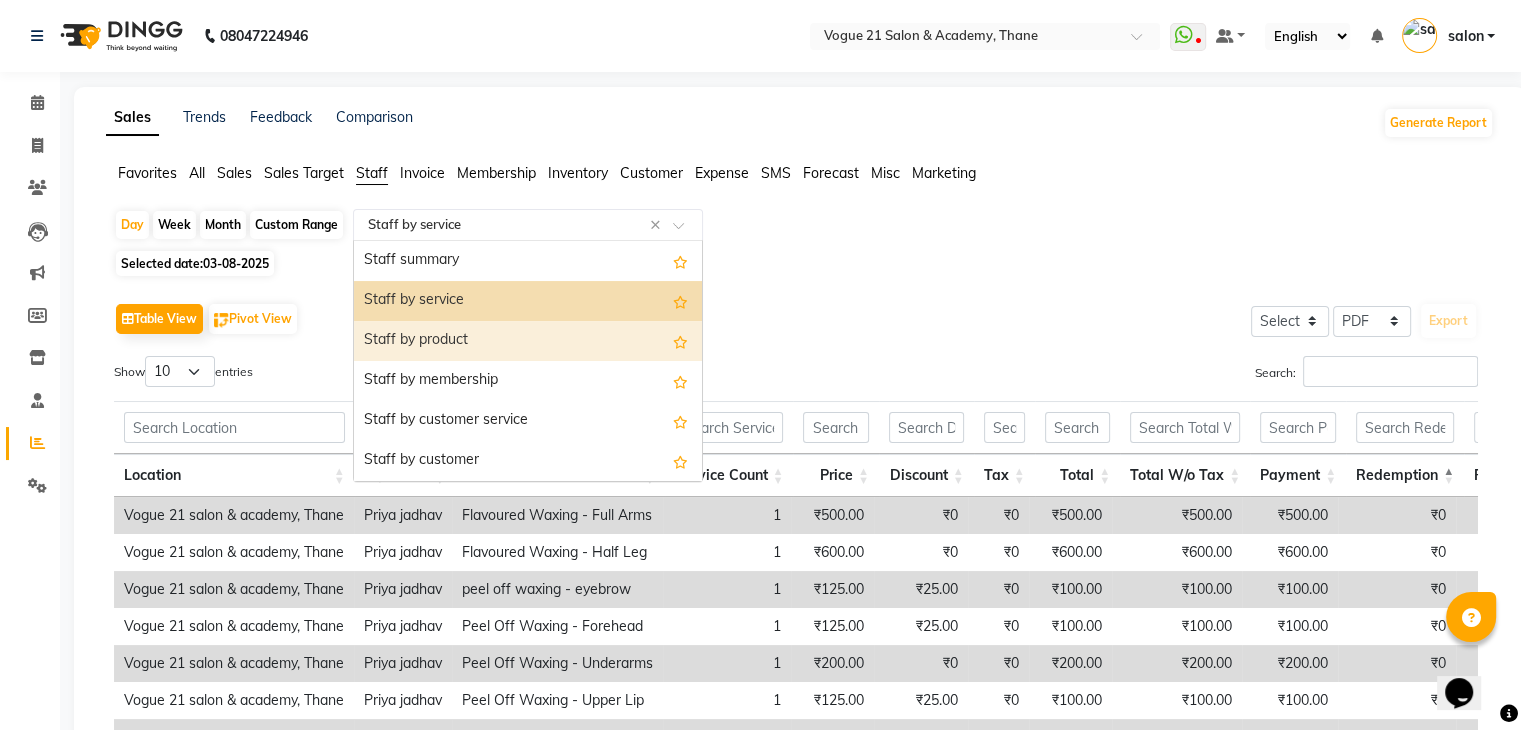 click on "Staff by product" at bounding box center [528, 341] 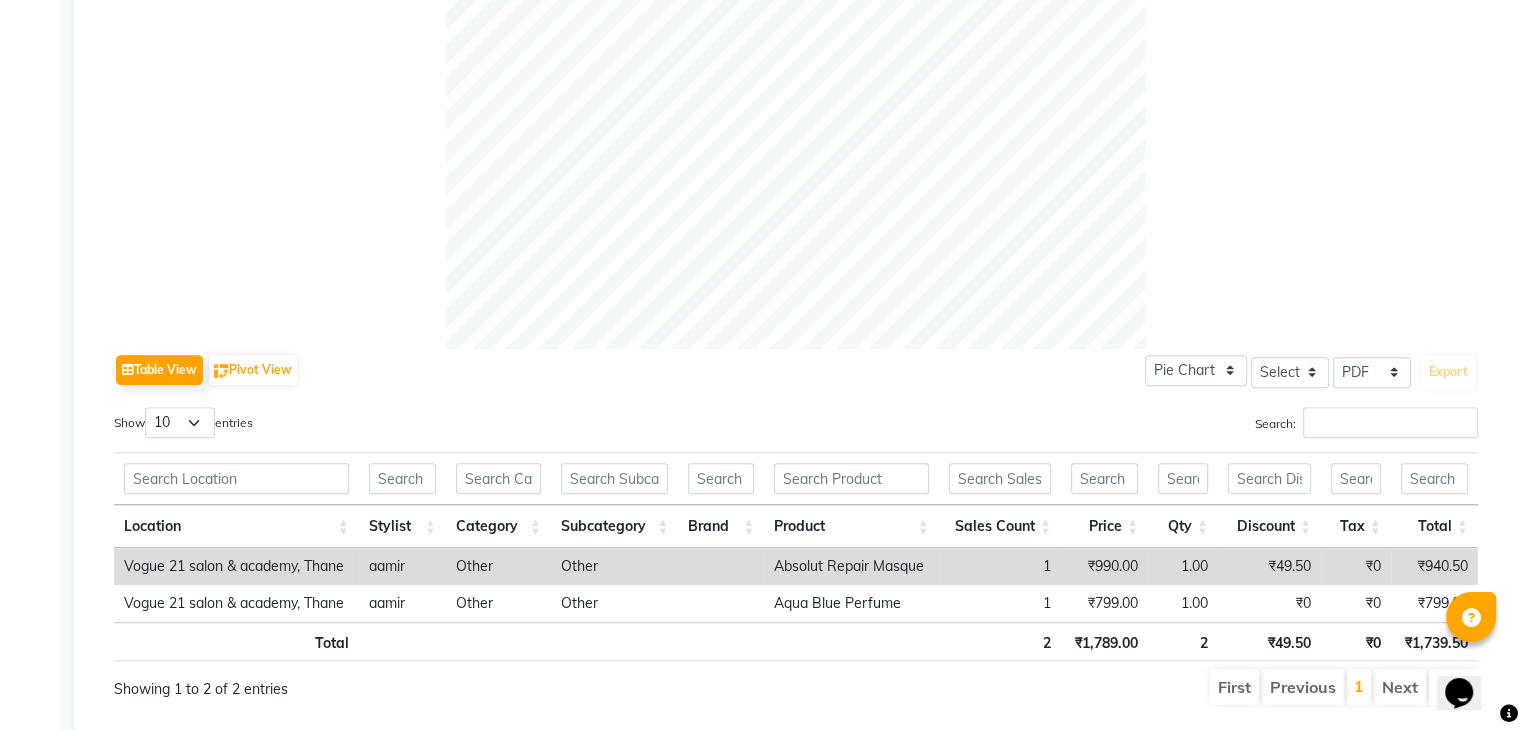 scroll, scrollTop: 730, scrollLeft: 0, axis: vertical 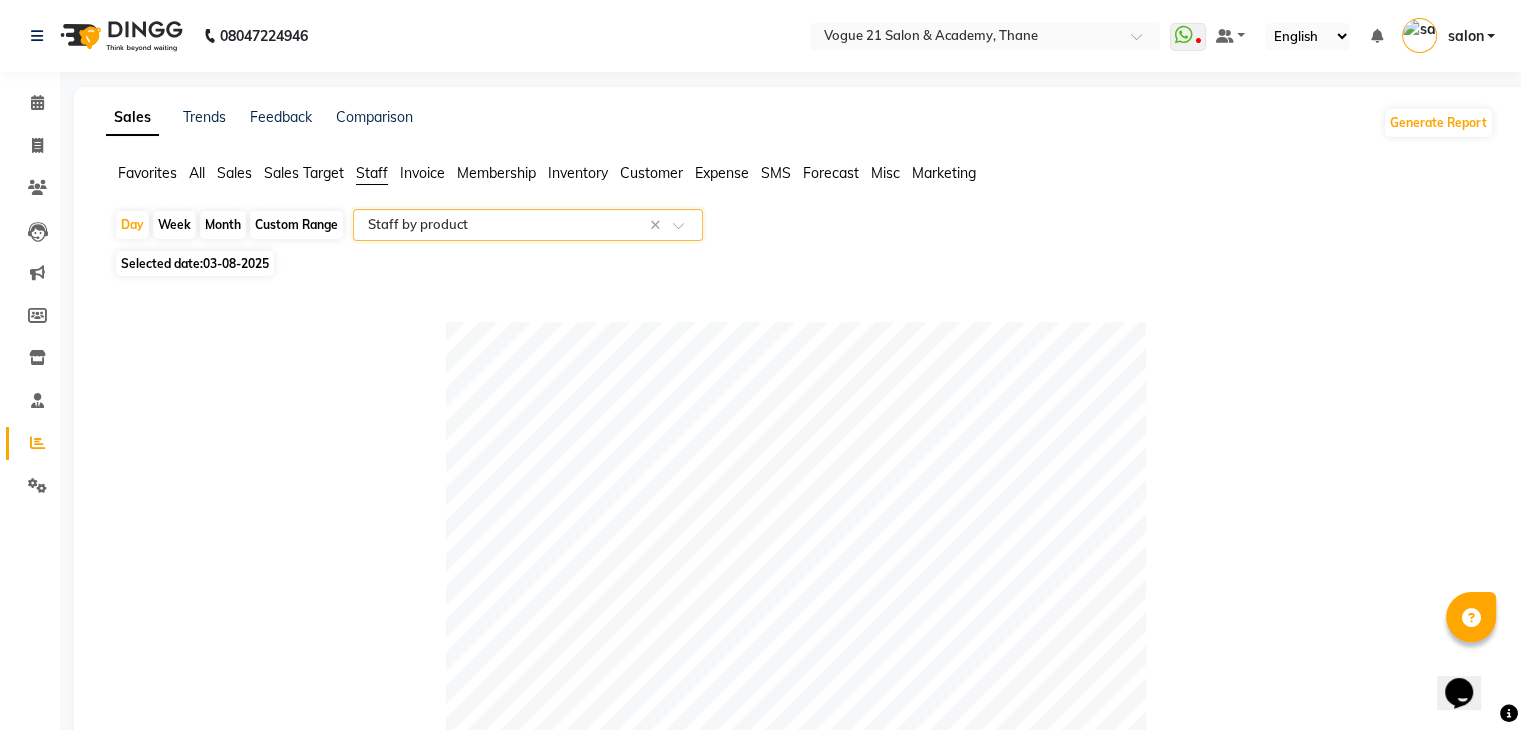 click 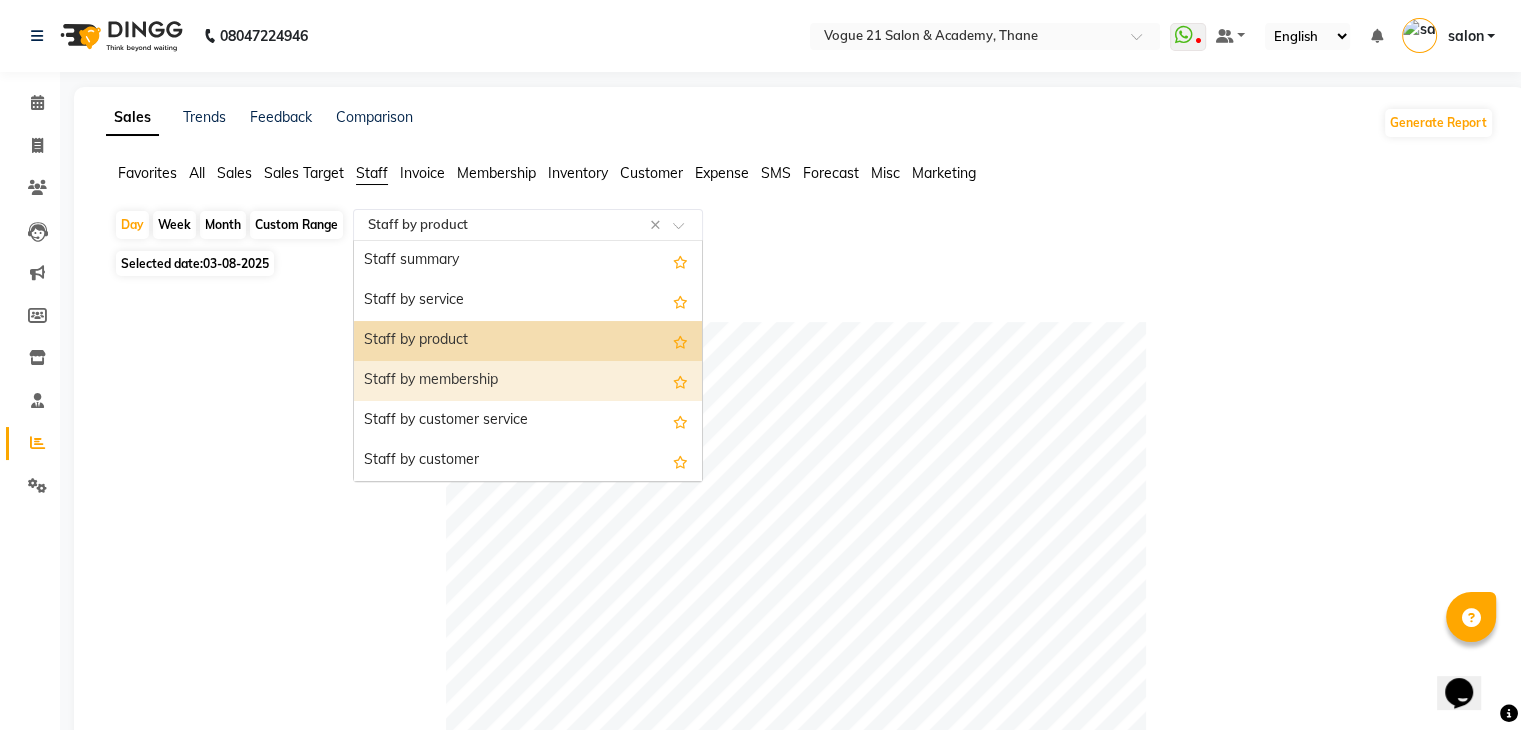 click on "Staff by membership" at bounding box center [528, 381] 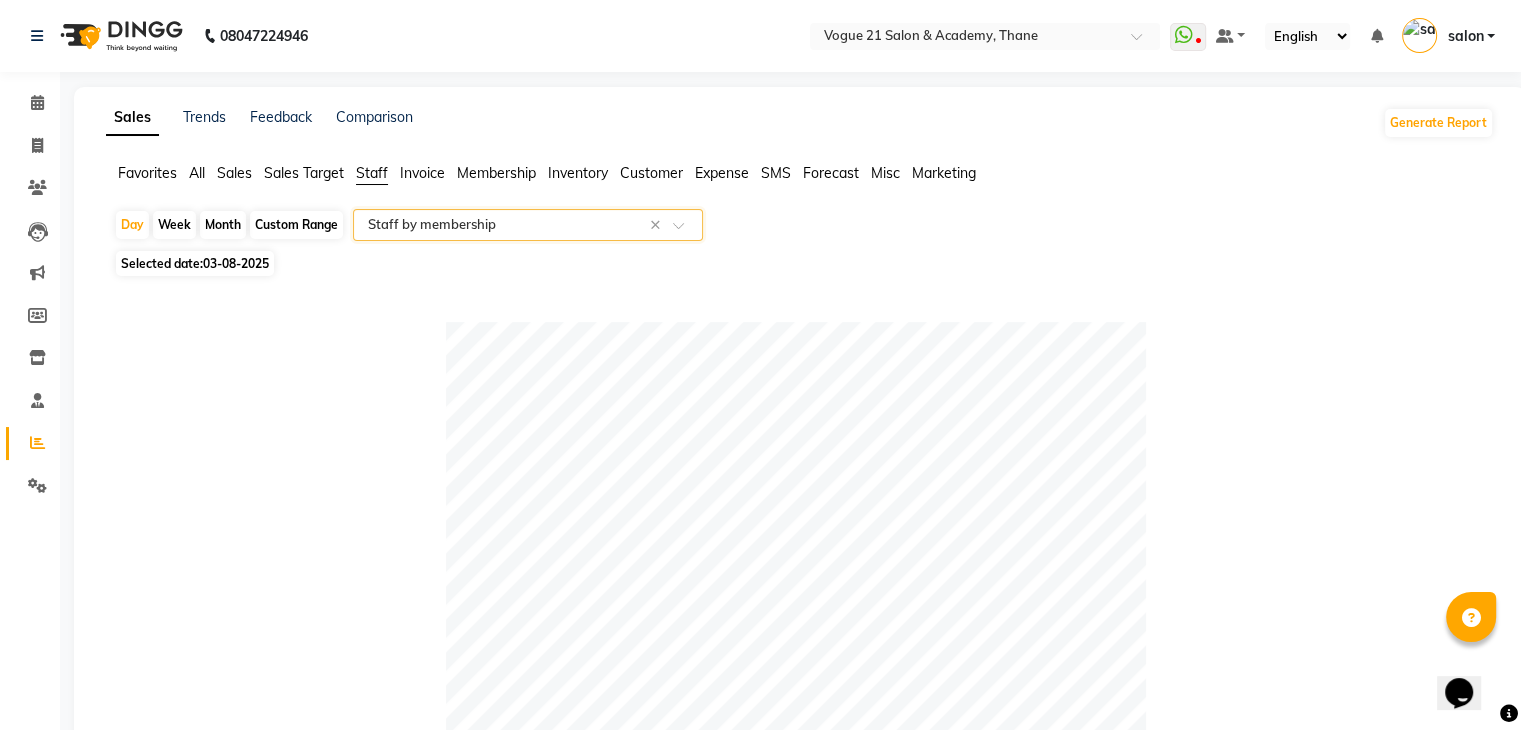 scroll, scrollTop: 0, scrollLeft: 0, axis: both 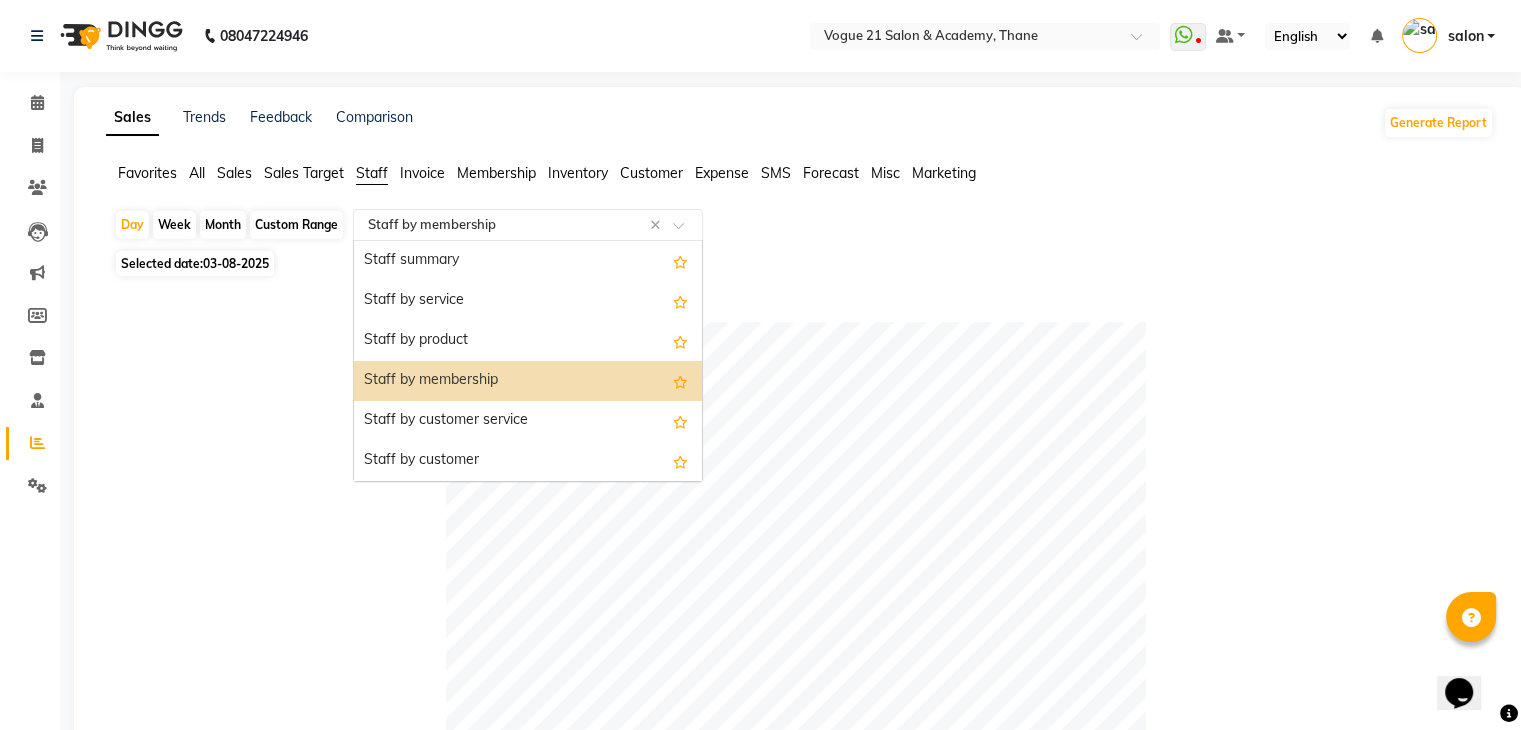 click 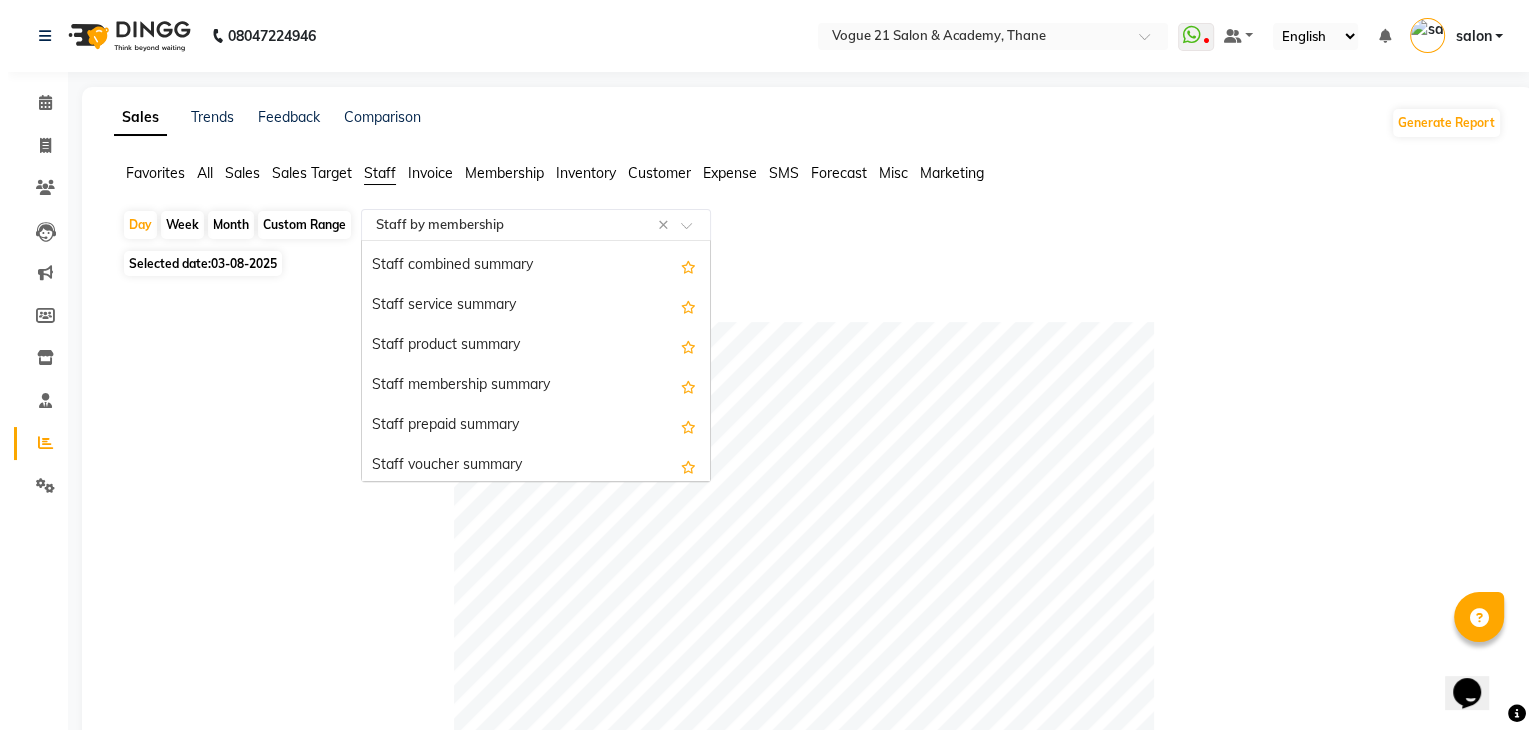 scroll, scrollTop: 433, scrollLeft: 0, axis: vertical 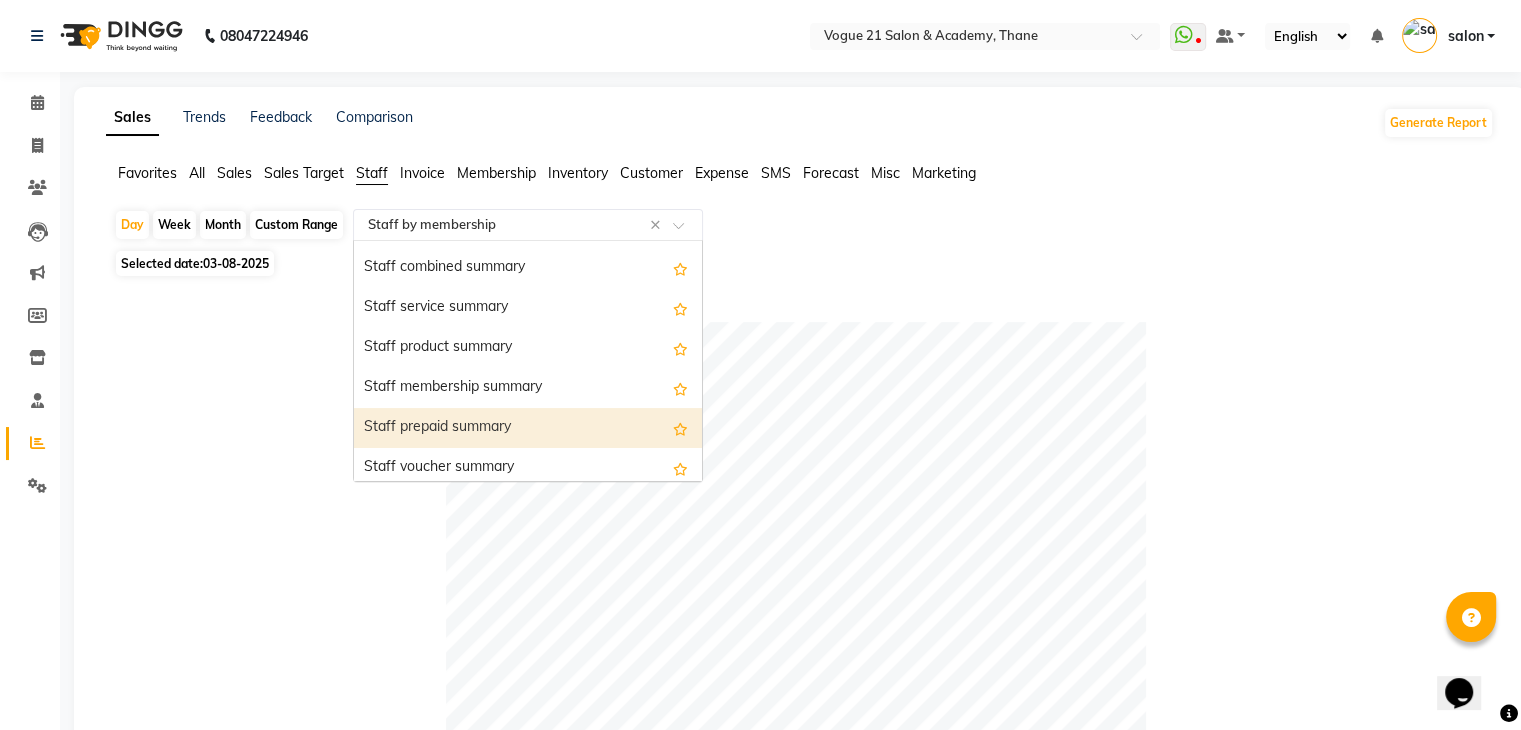click on "Staff prepaid summary" at bounding box center [528, 428] 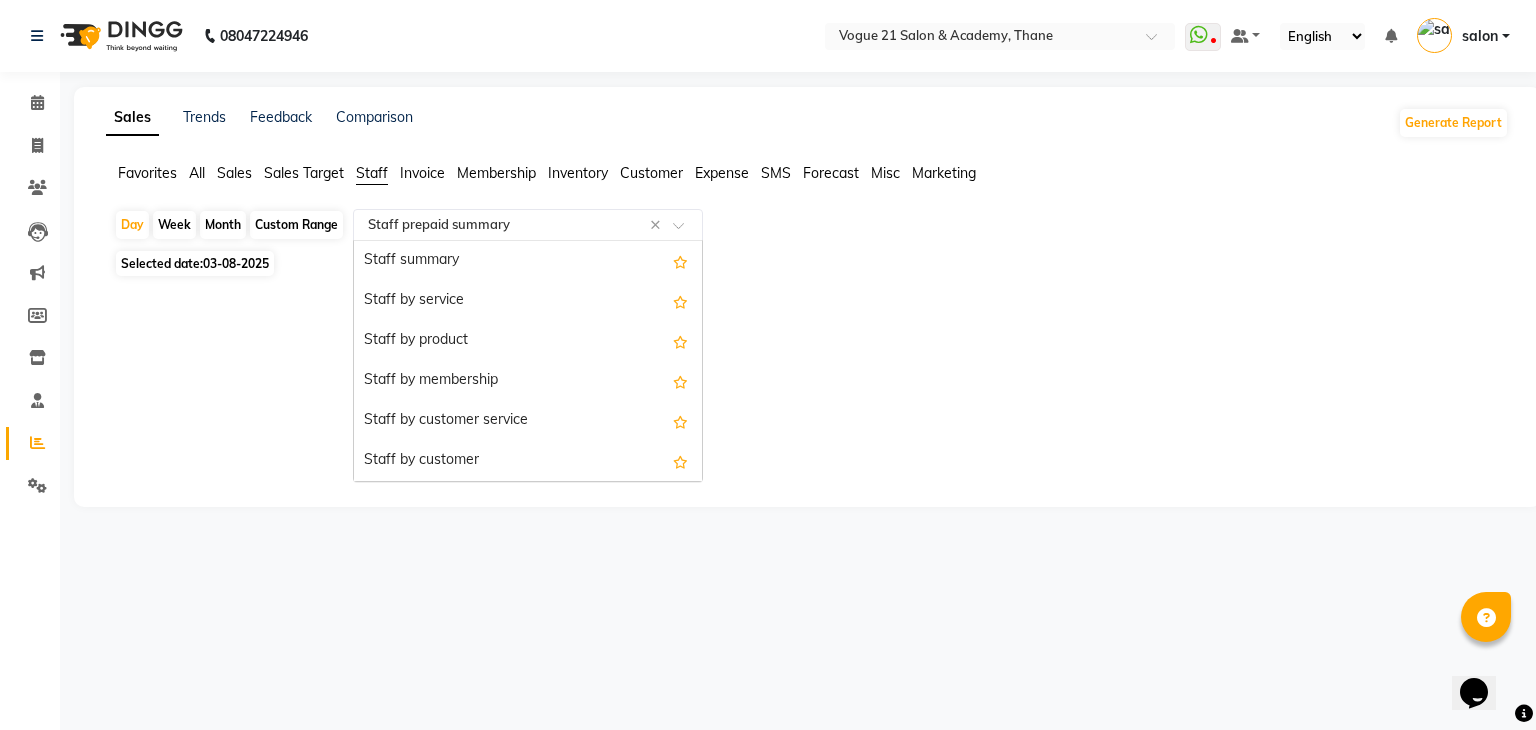 click on "Select Report Type × Staff prepaid summary ×" 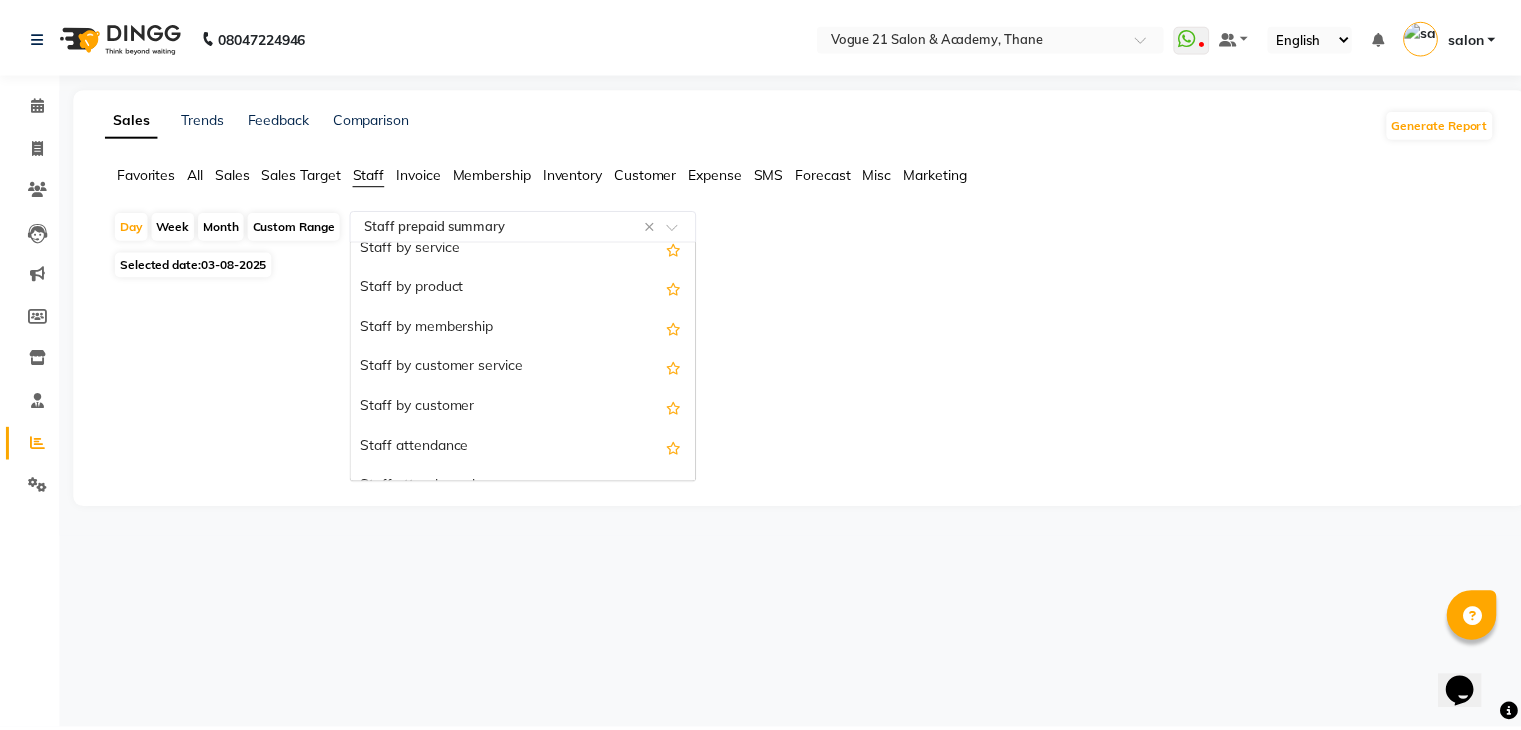 scroll, scrollTop: 0, scrollLeft: 0, axis: both 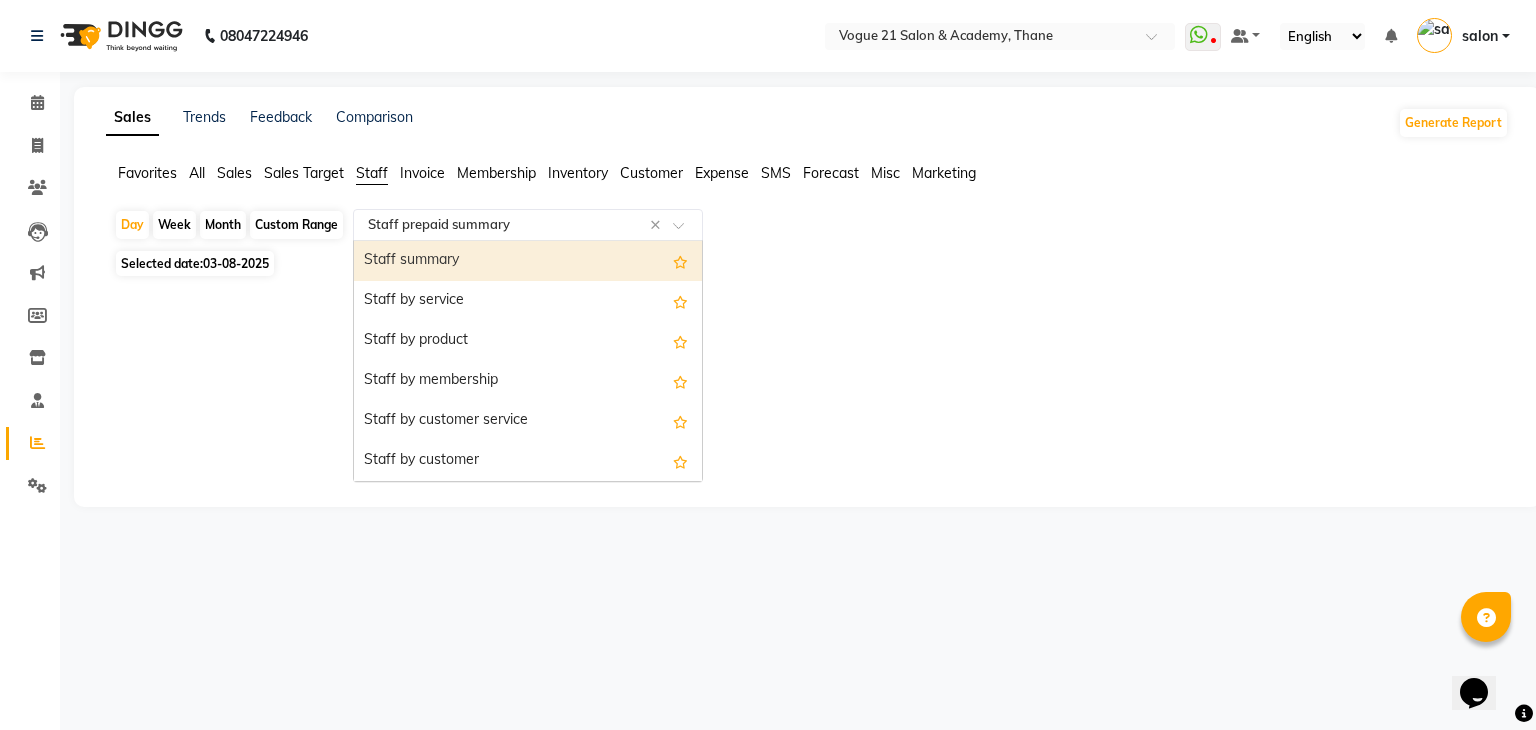 click on "Customer" 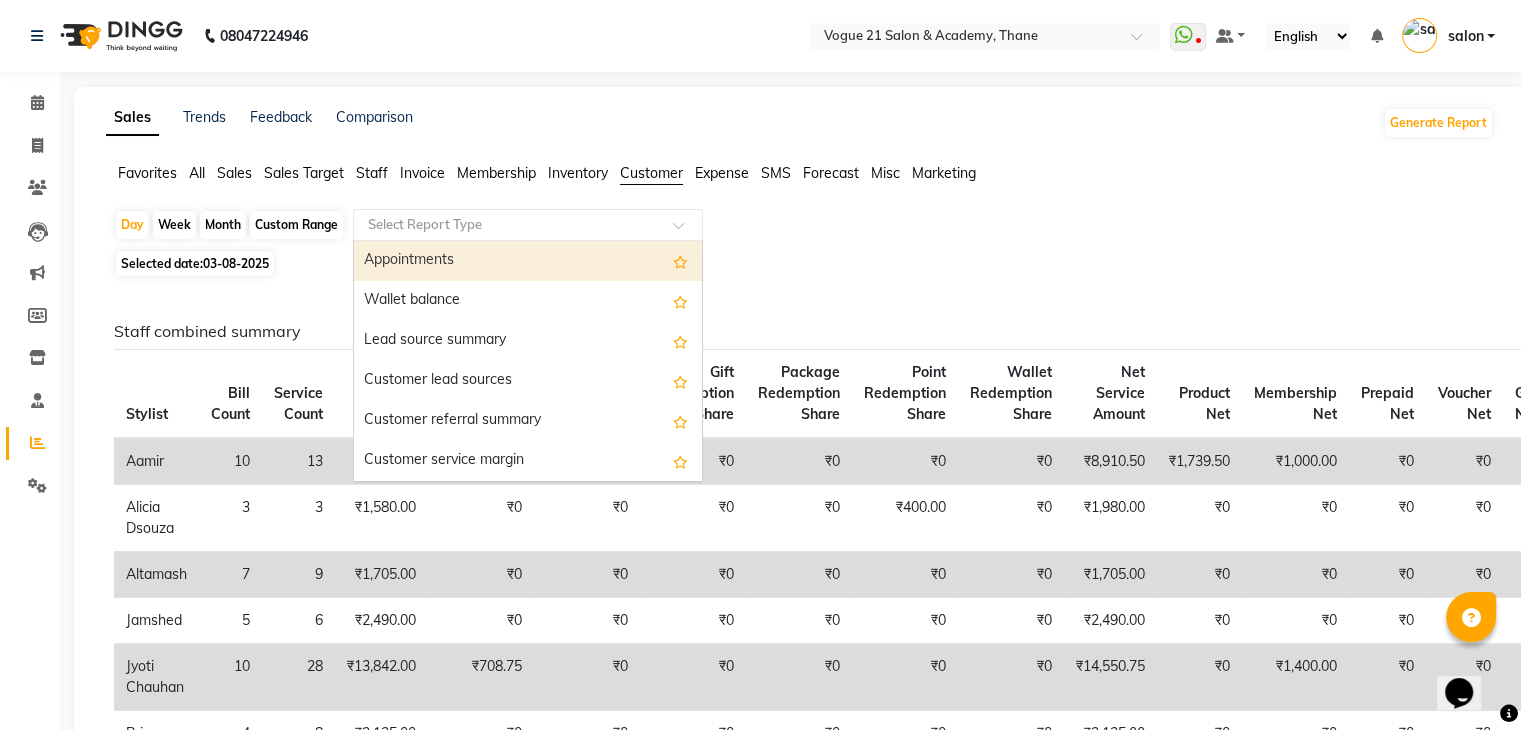 click 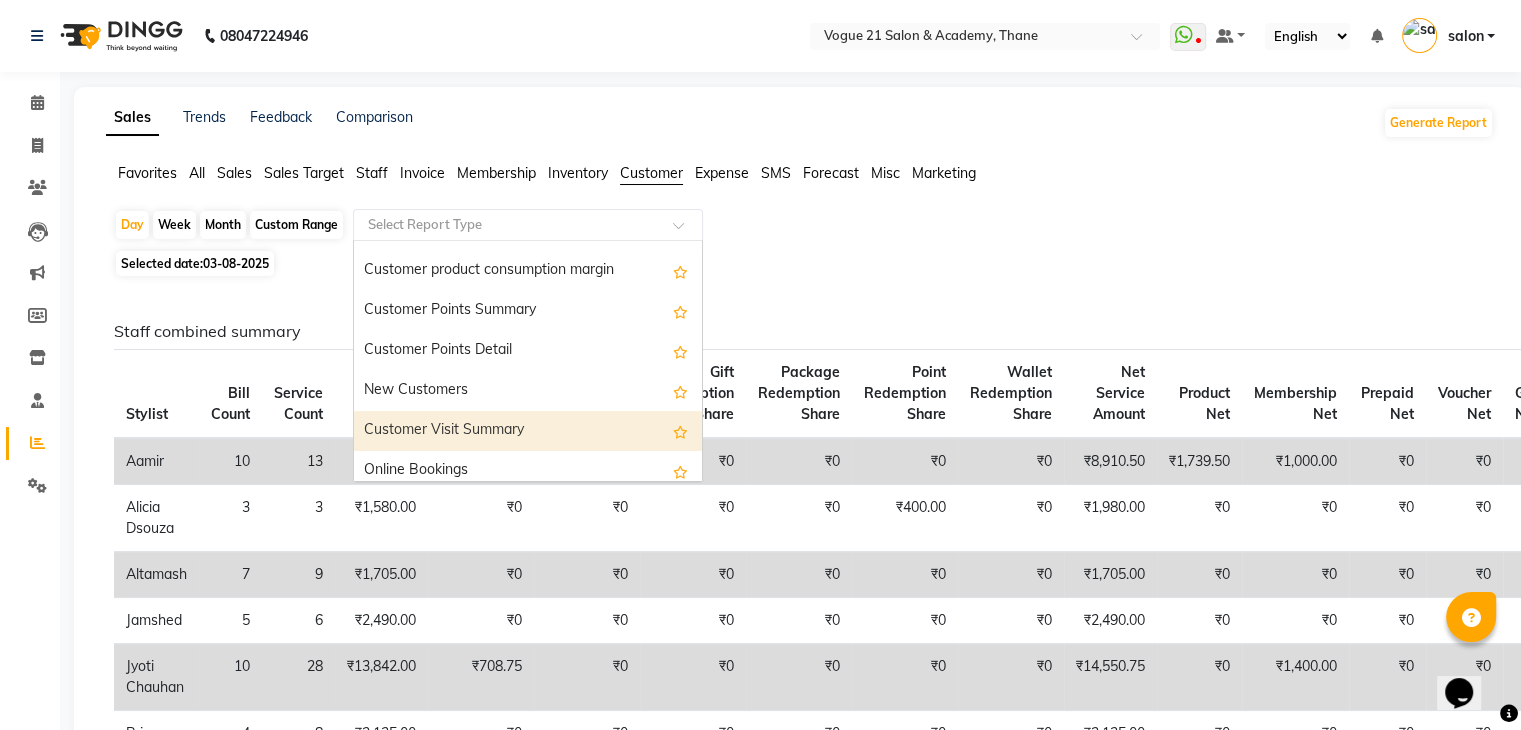 scroll, scrollTop: 193, scrollLeft: 0, axis: vertical 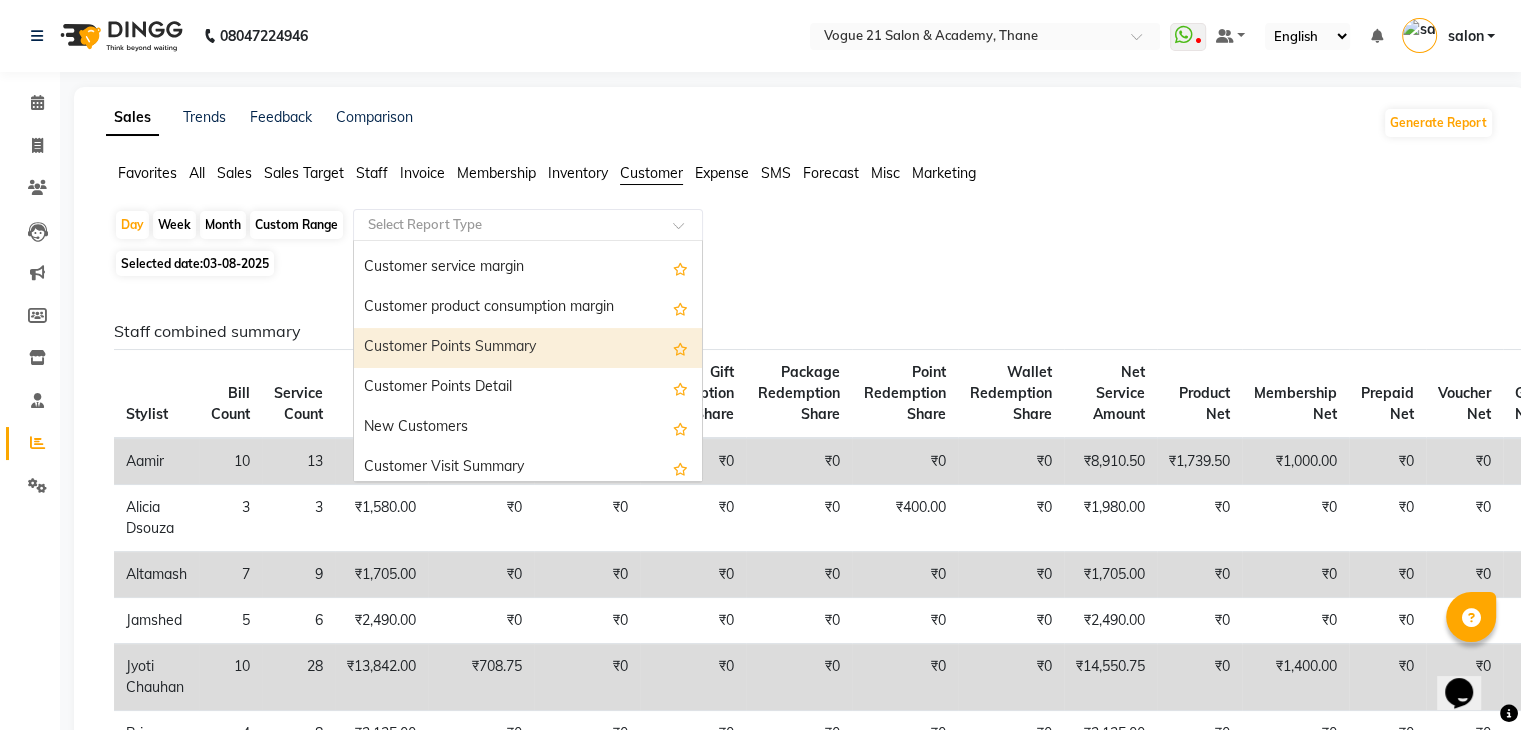 click on "Customer Points Summary" at bounding box center (528, 348) 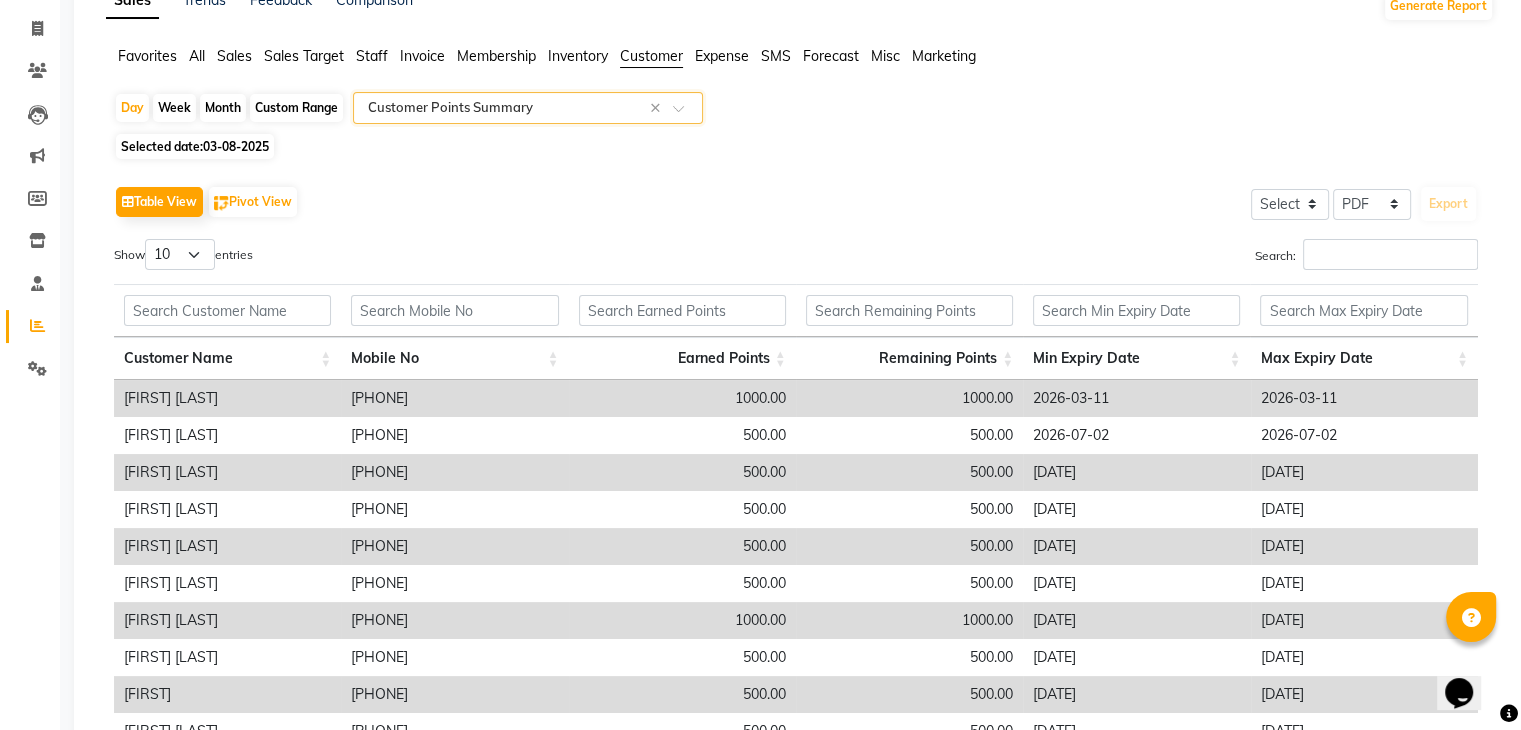 scroll, scrollTop: 0, scrollLeft: 0, axis: both 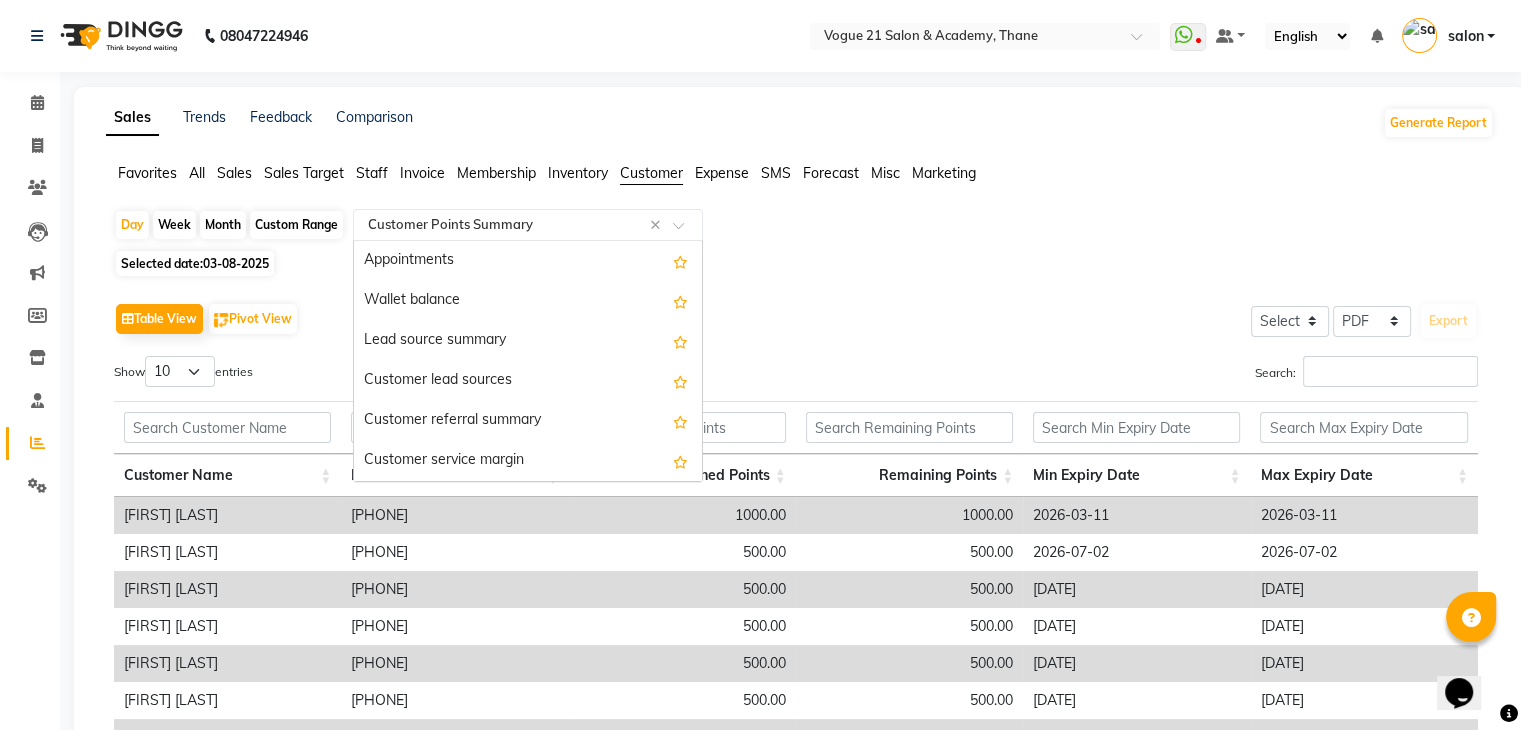click on "Select Report Type × Customer Points Summary ×" 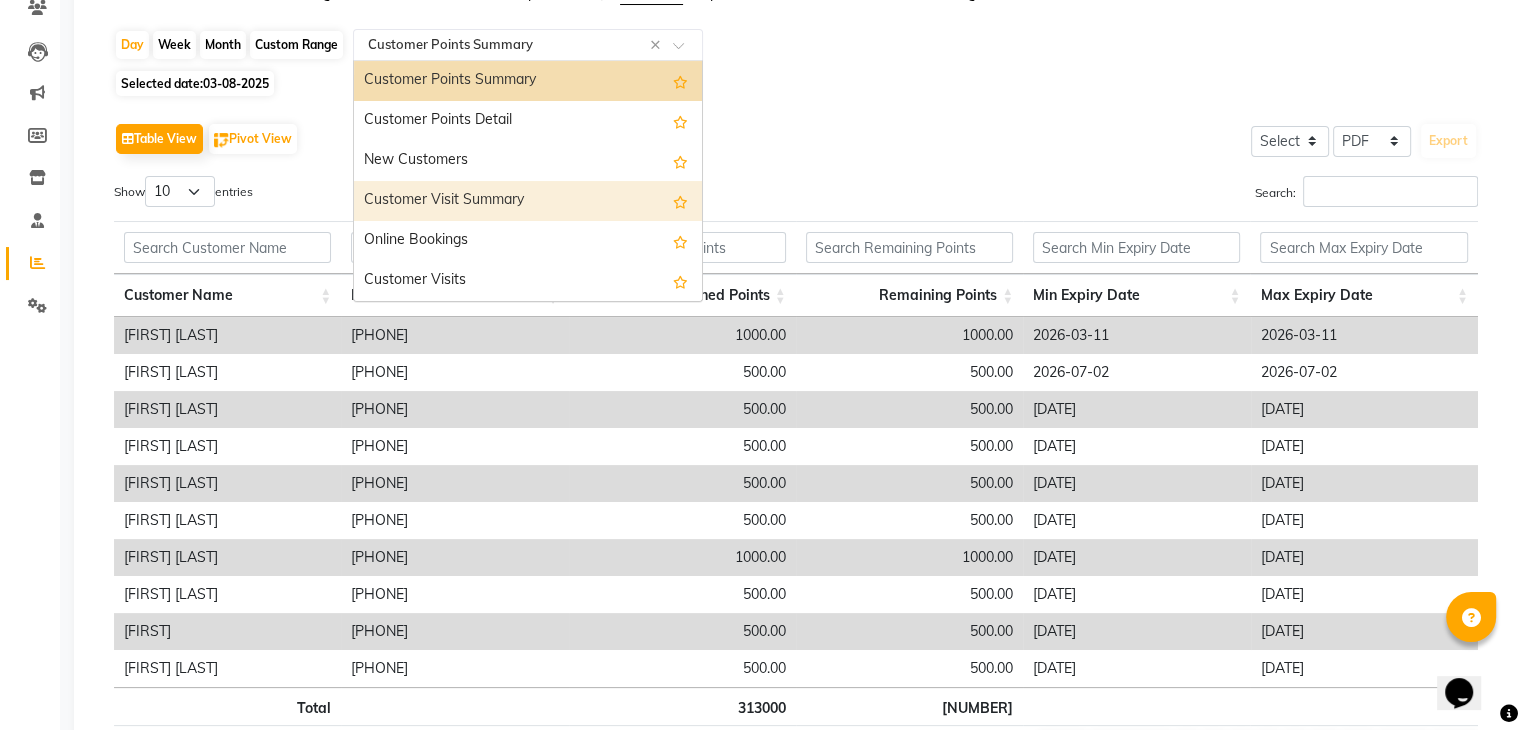 scroll, scrollTop: 0, scrollLeft: 0, axis: both 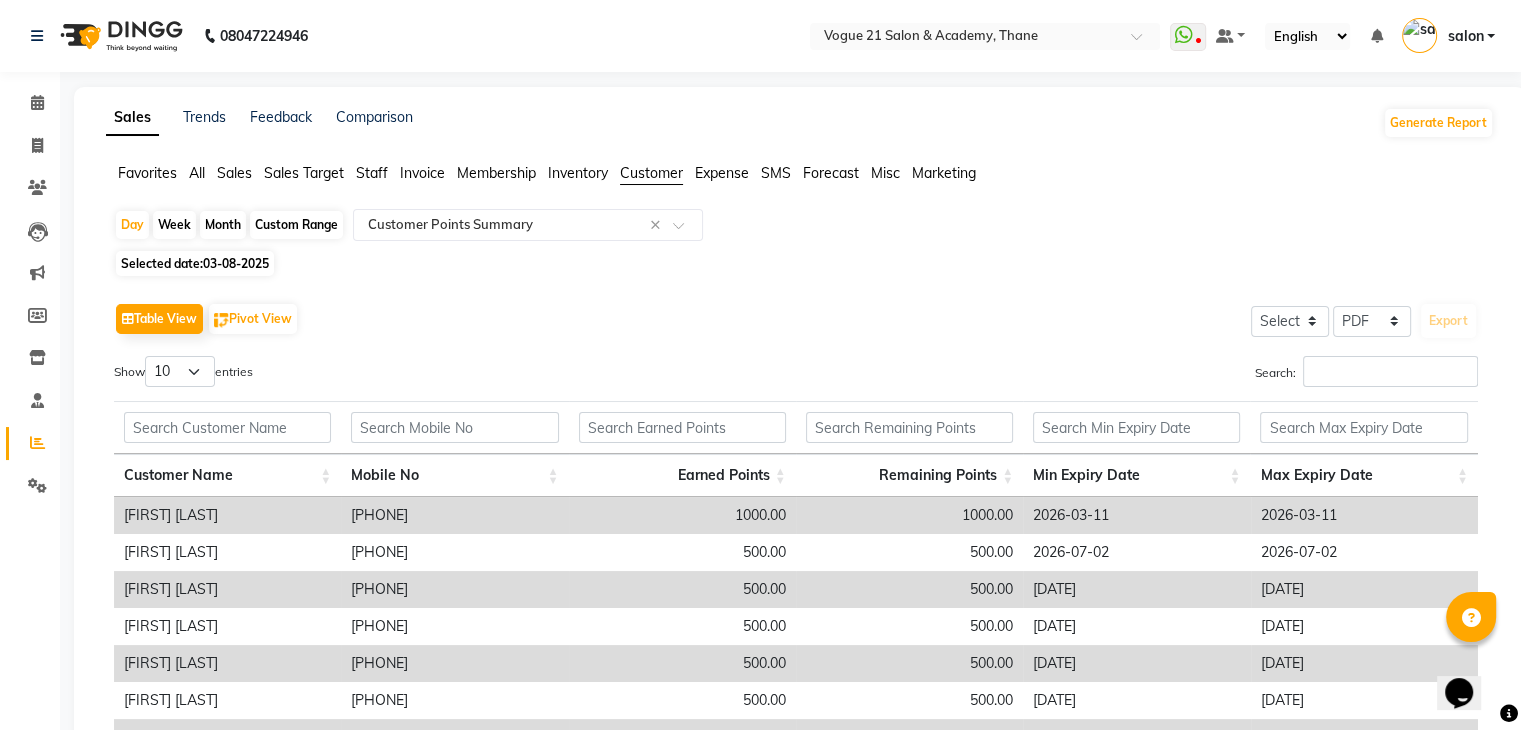 click on "Expense" 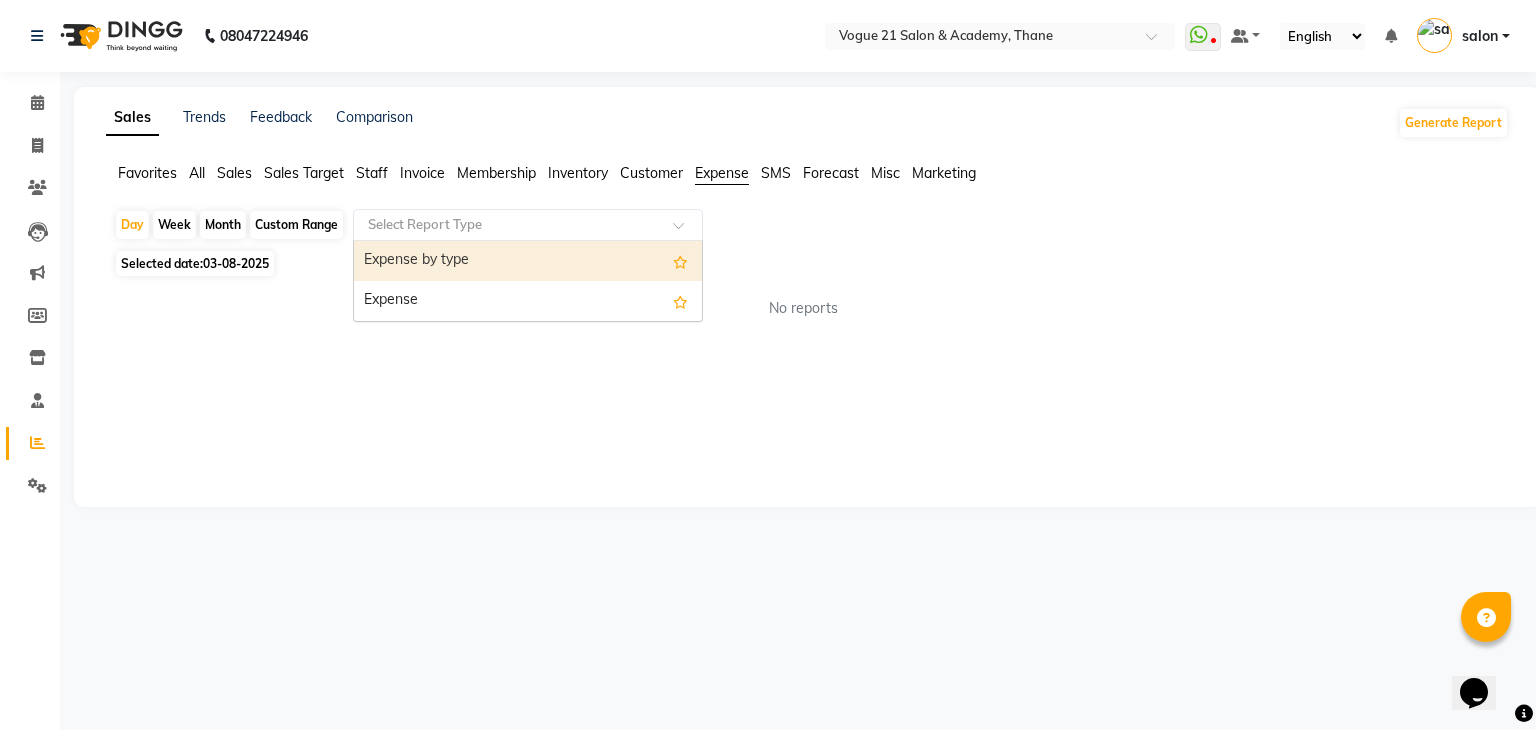 click 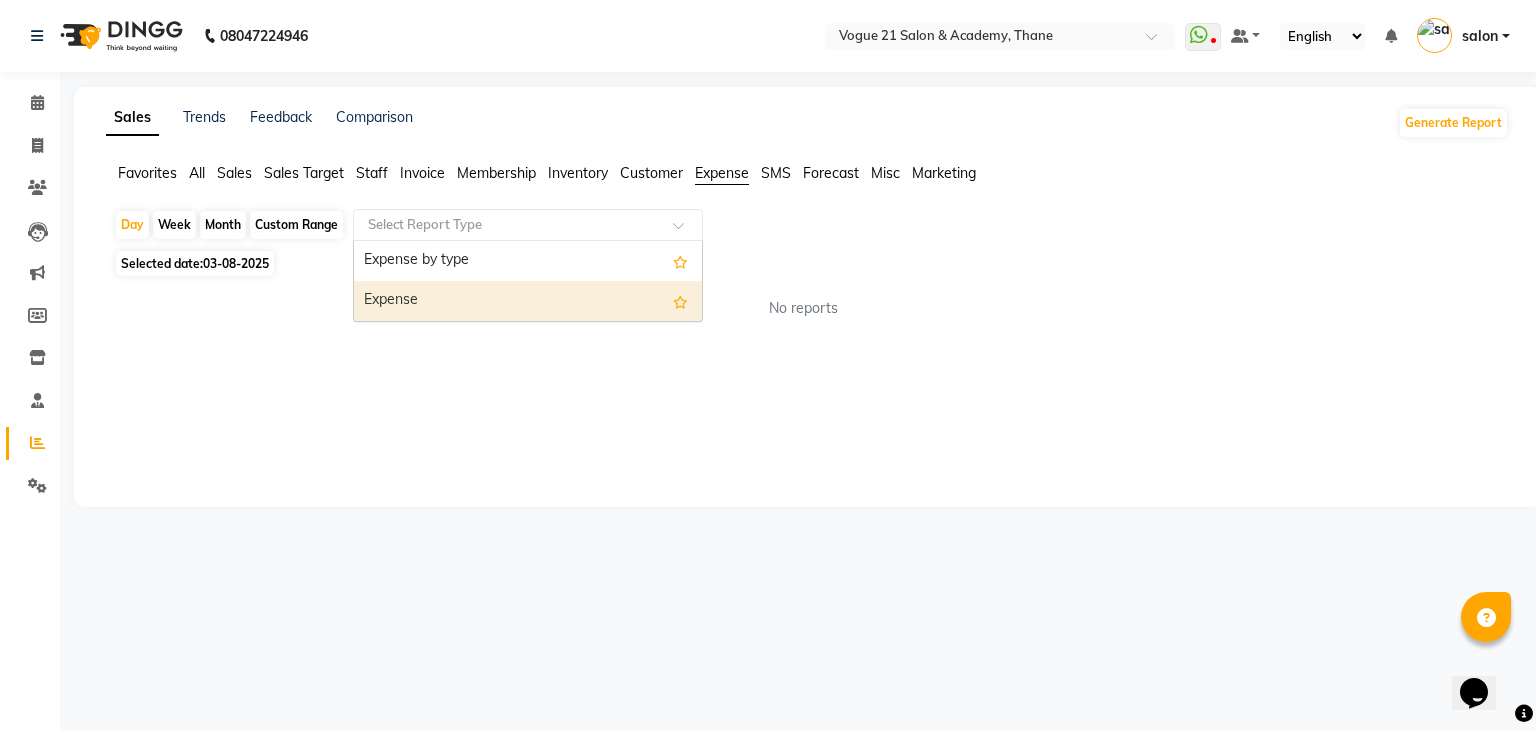 click on "Expense" at bounding box center (528, 301) 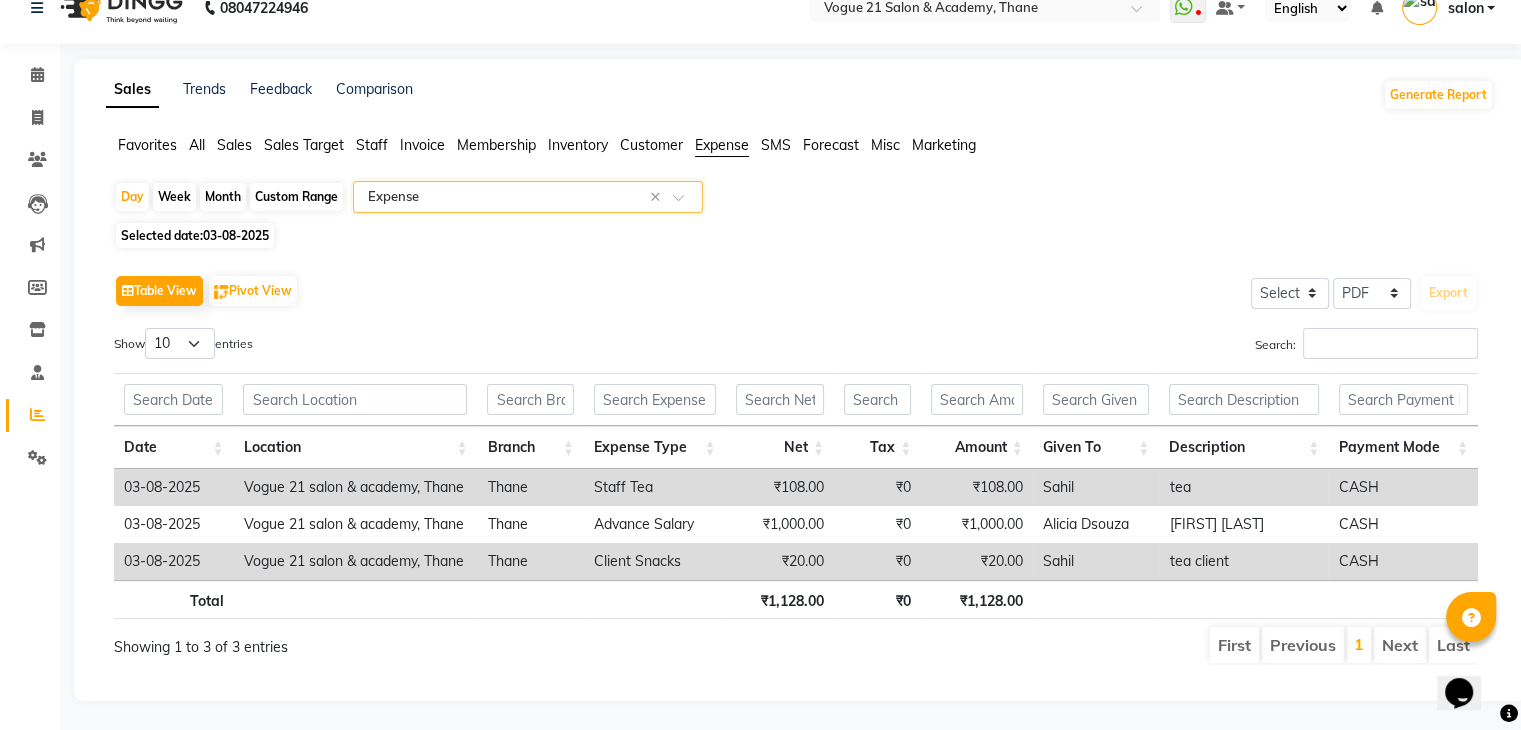 scroll, scrollTop: 43, scrollLeft: 0, axis: vertical 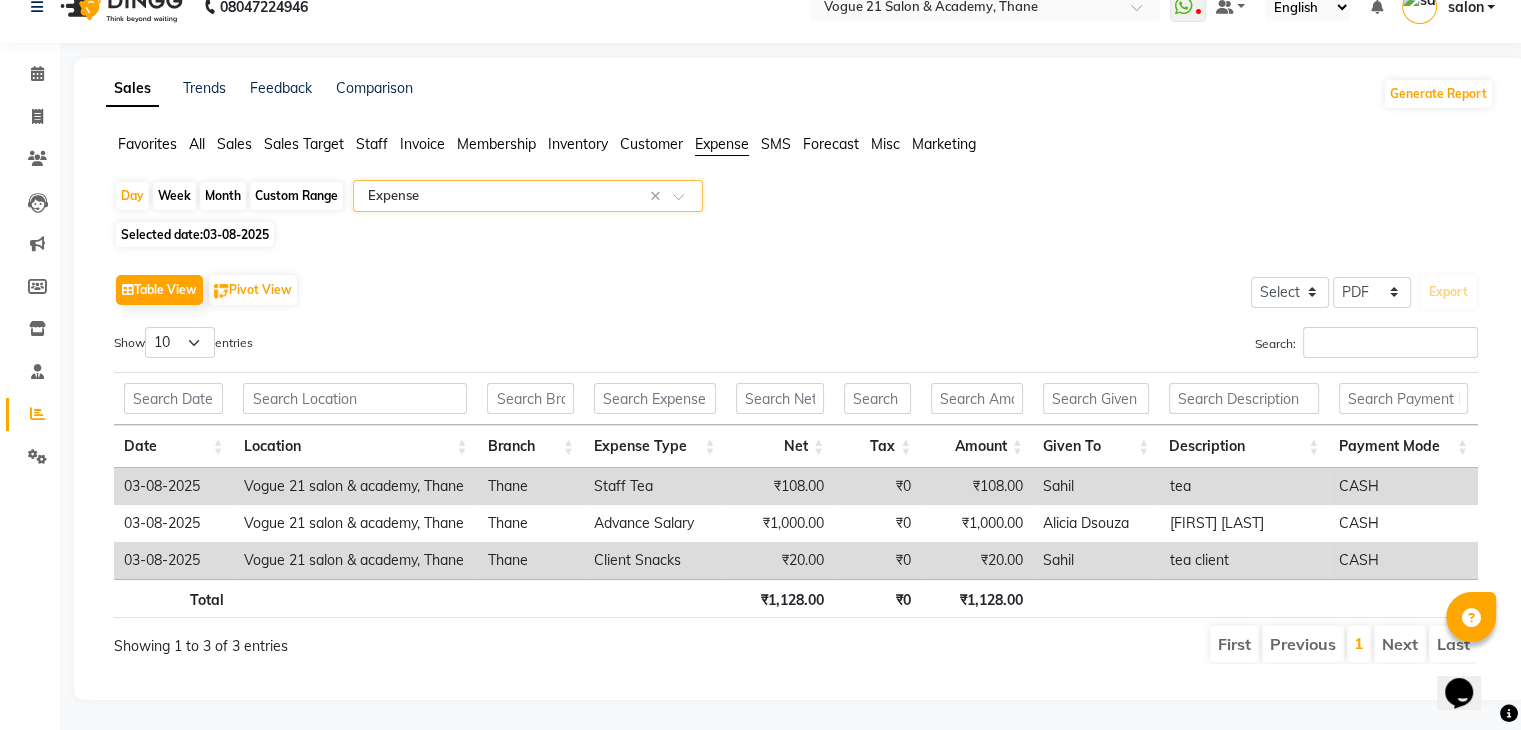 click 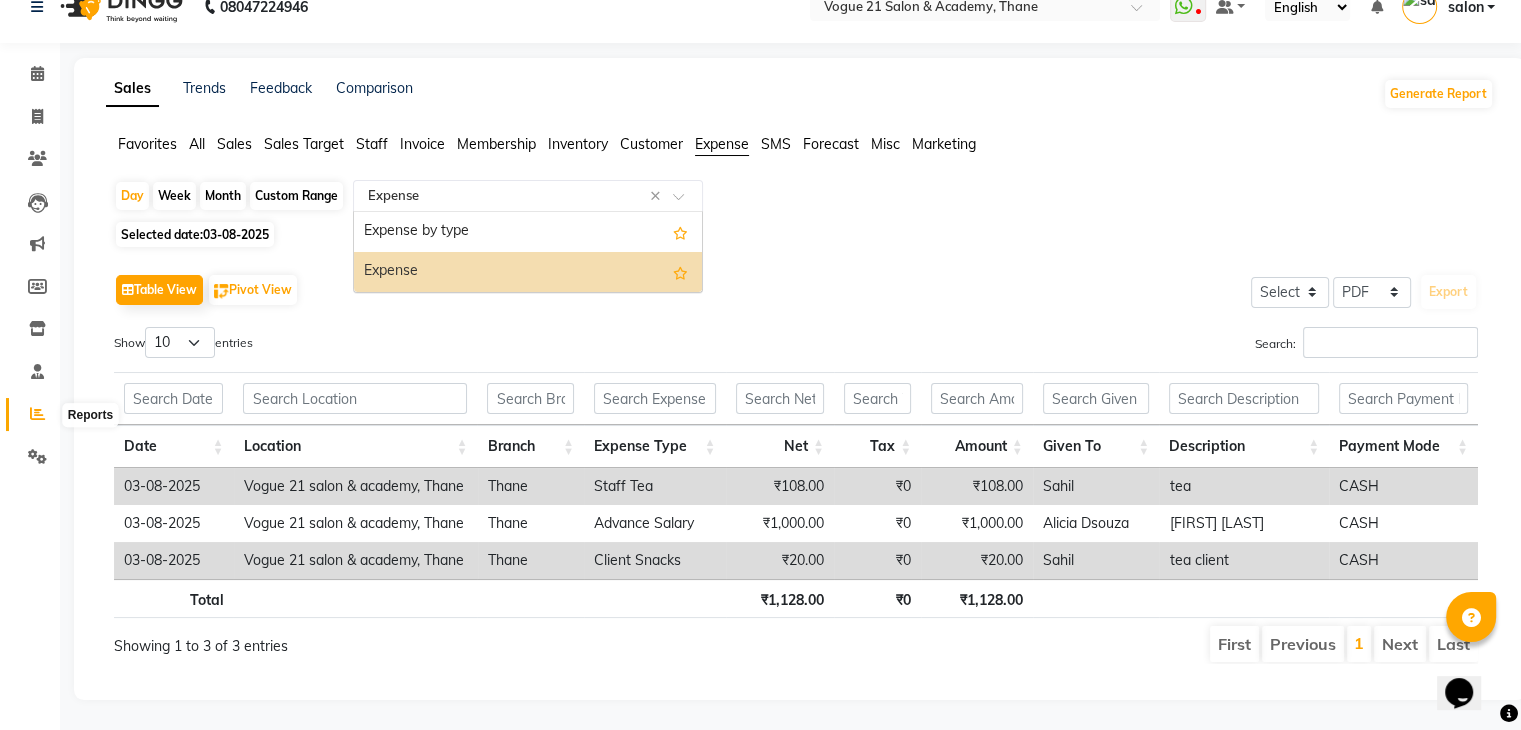 click 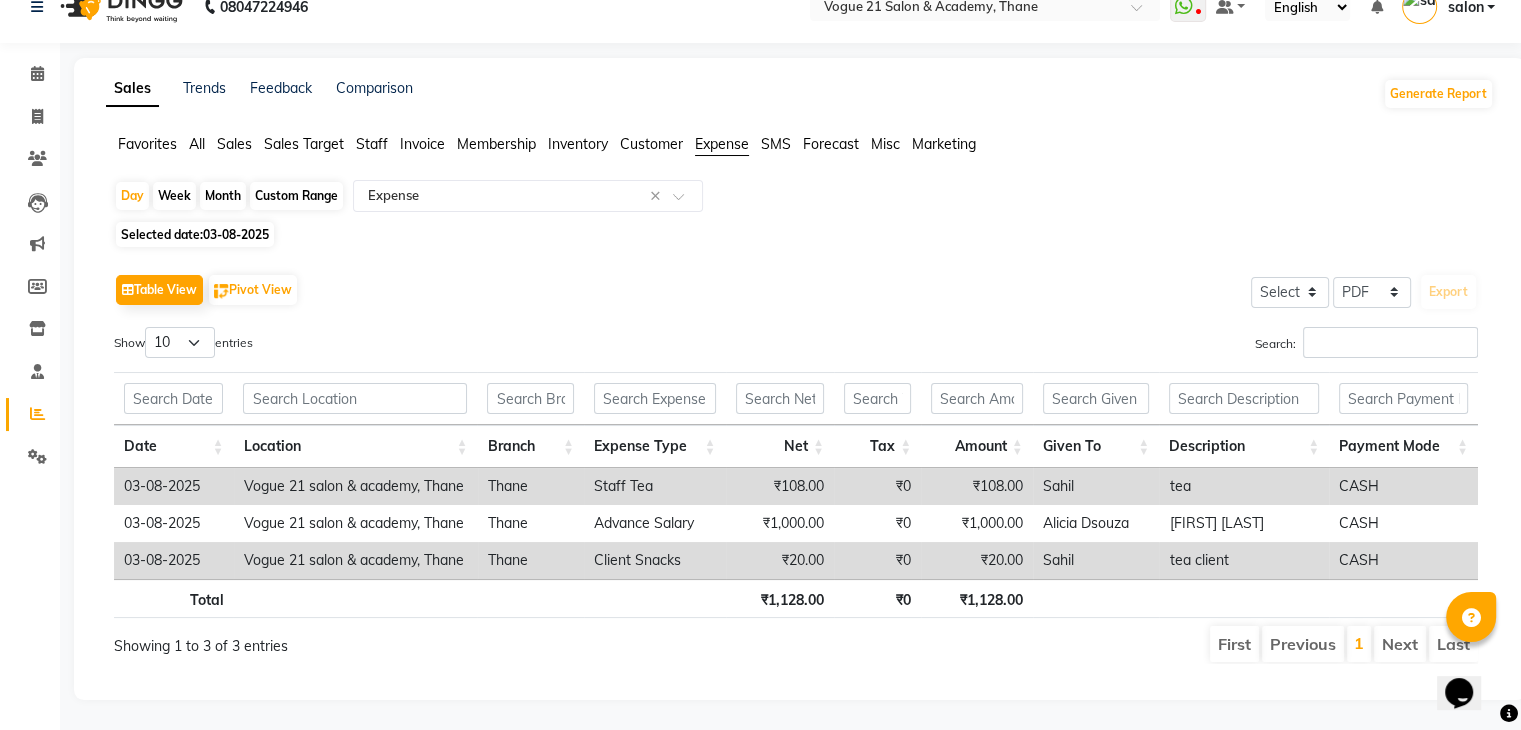 click on "All" 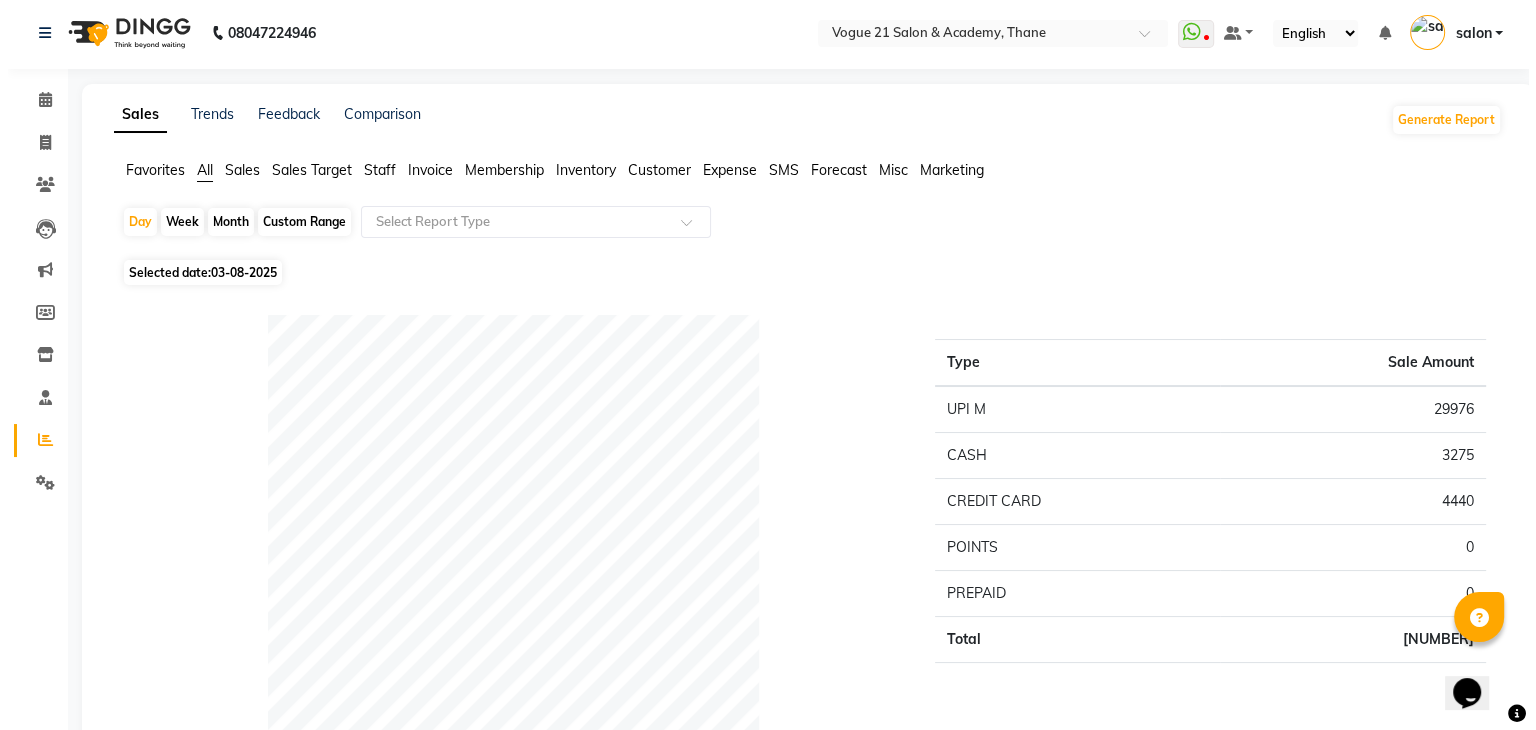scroll, scrollTop: 0, scrollLeft: 0, axis: both 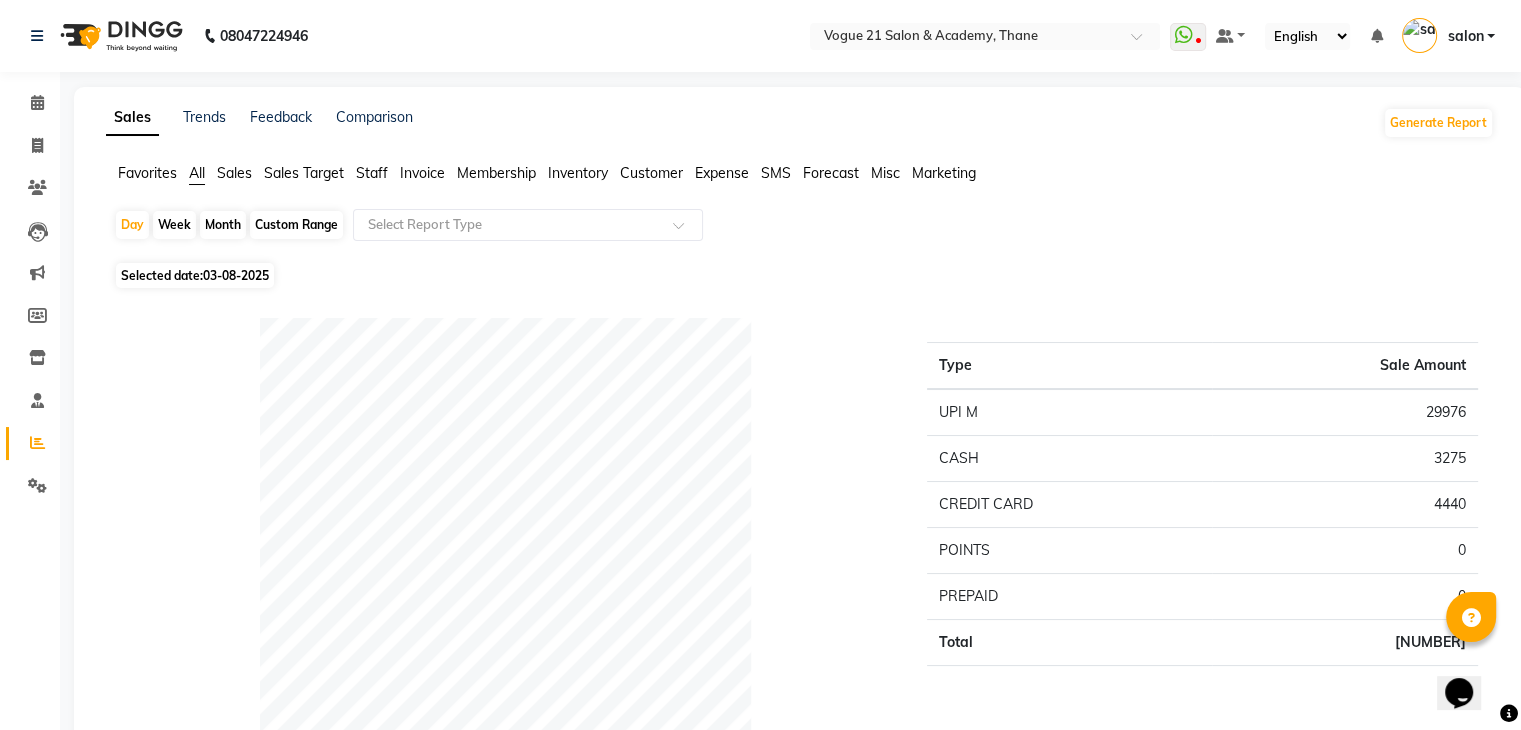 click on "Invoice" 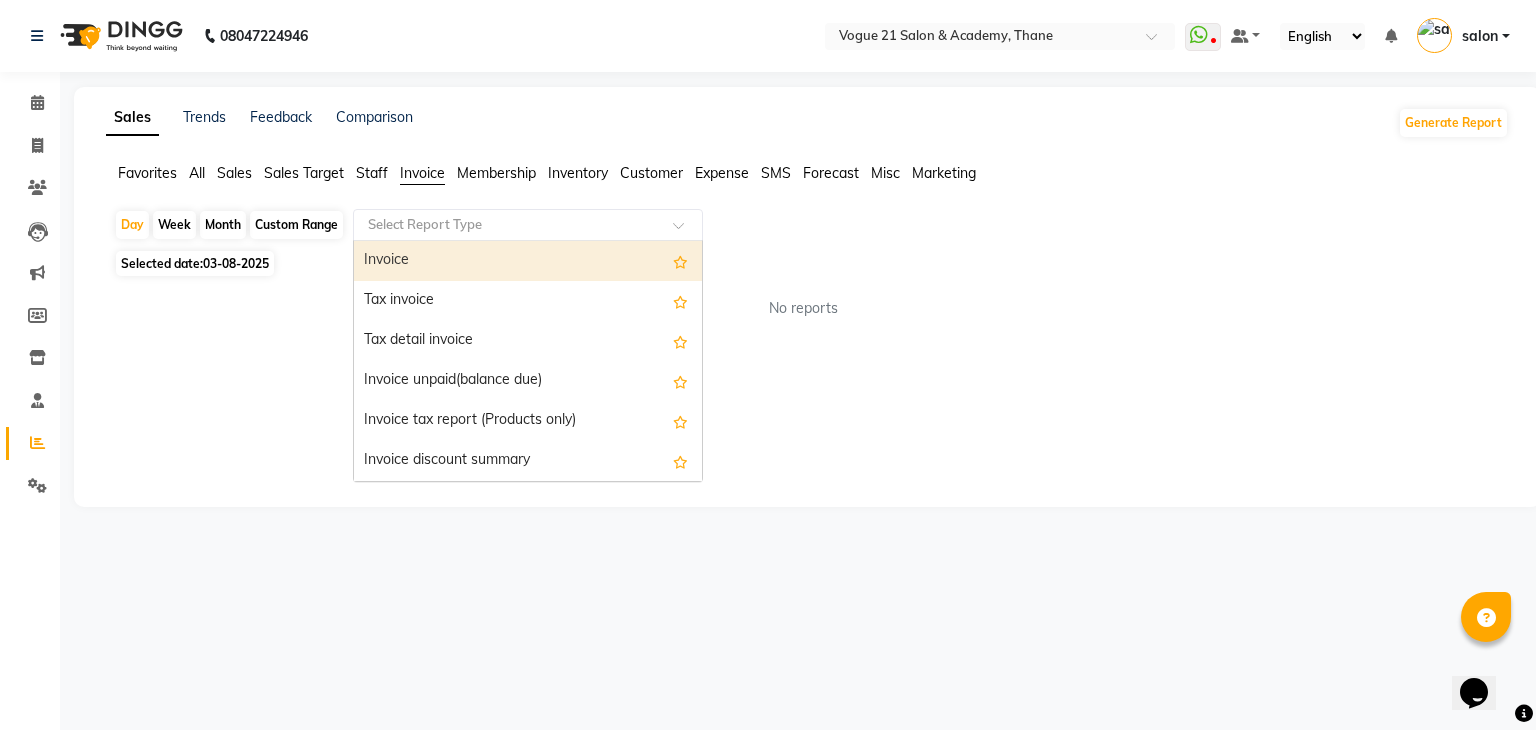 click 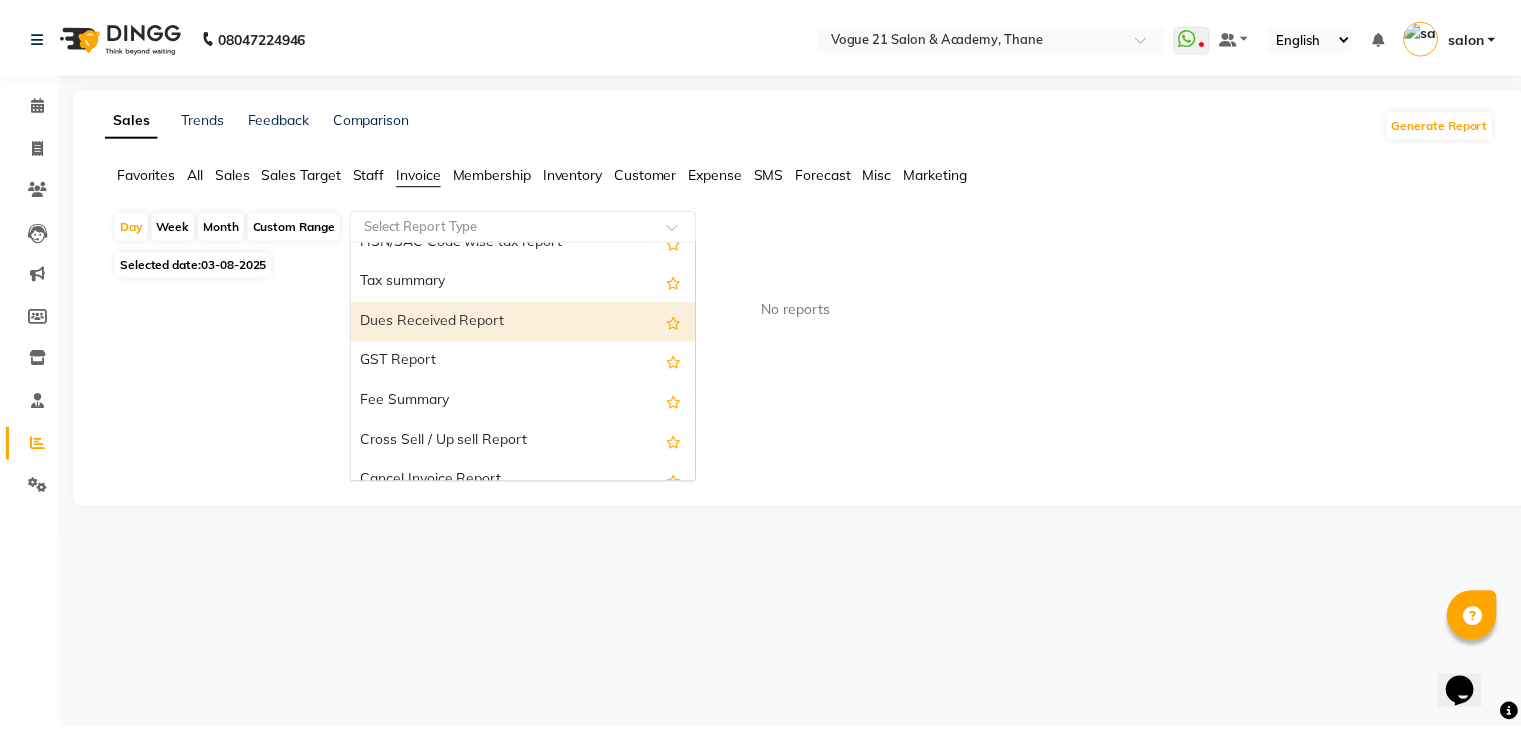 scroll, scrollTop: 360, scrollLeft: 0, axis: vertical 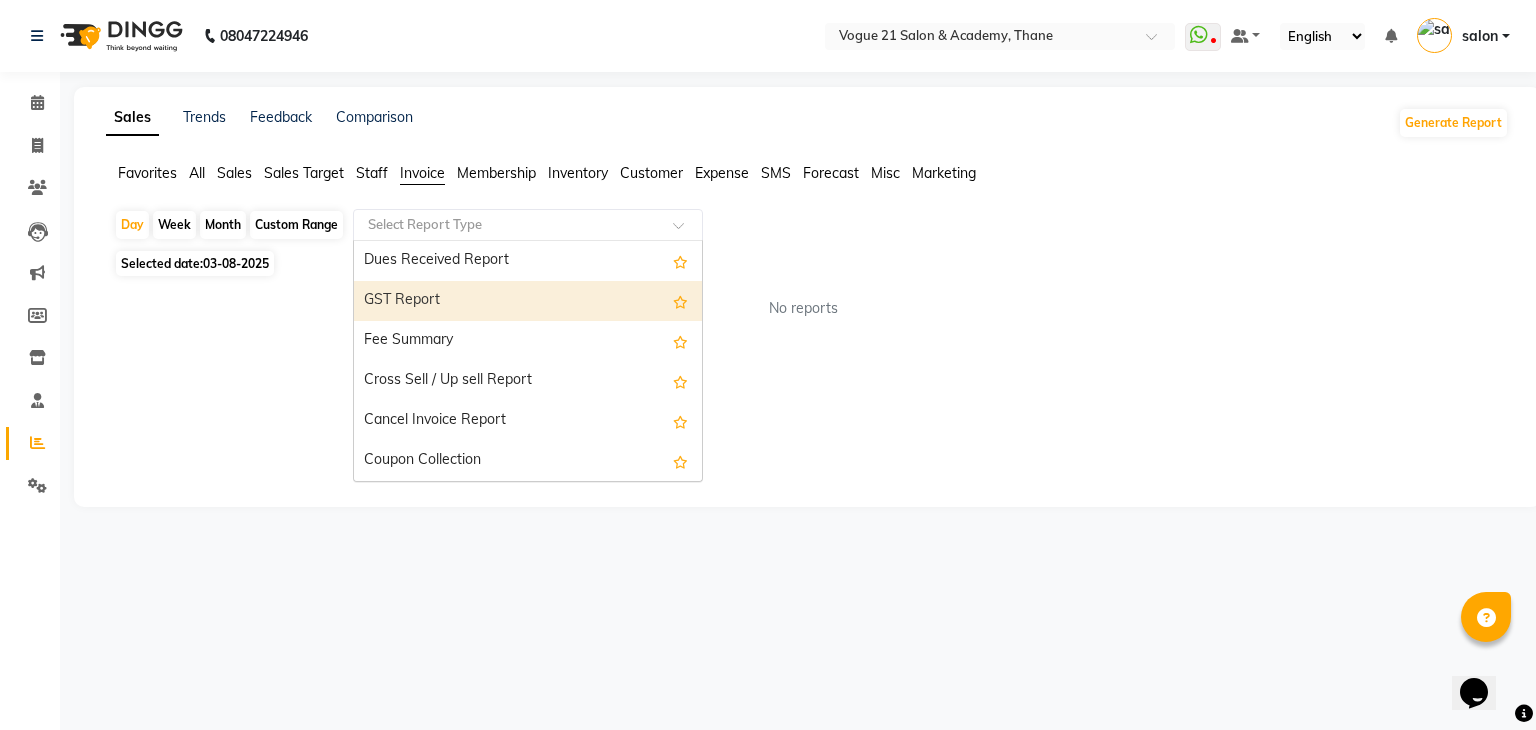 click on "All" 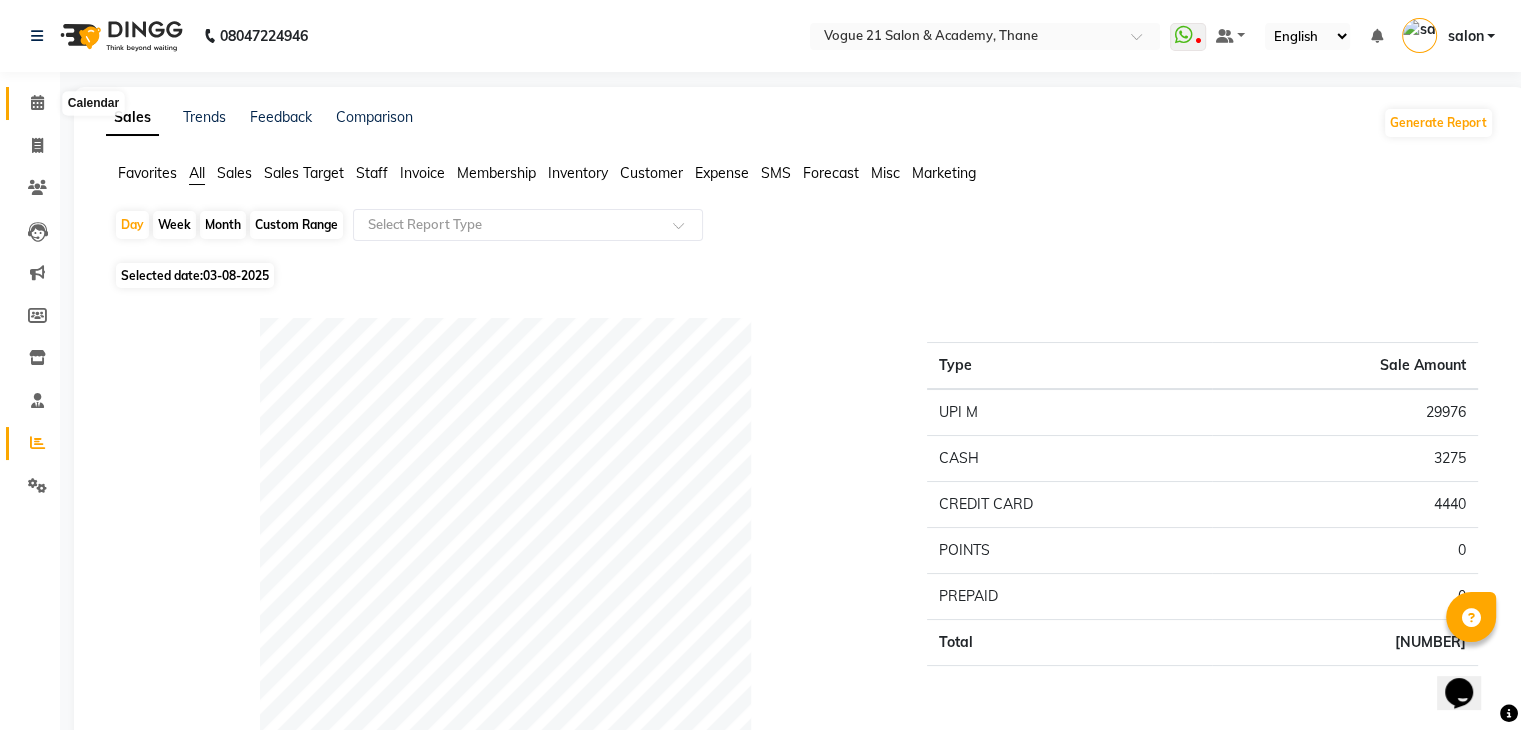 click 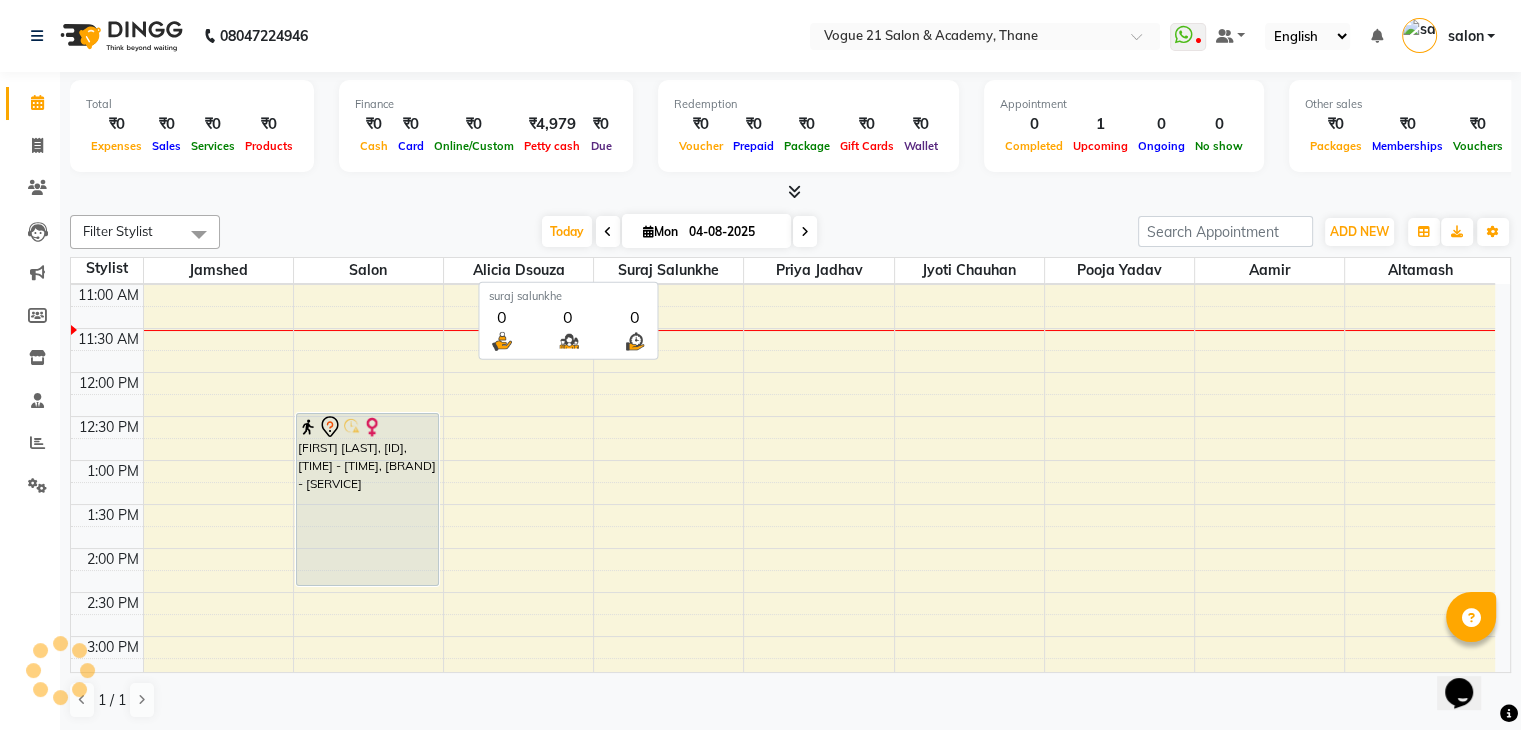 scroll, scrollTop: 0, scrollLeft: 0, axis: both 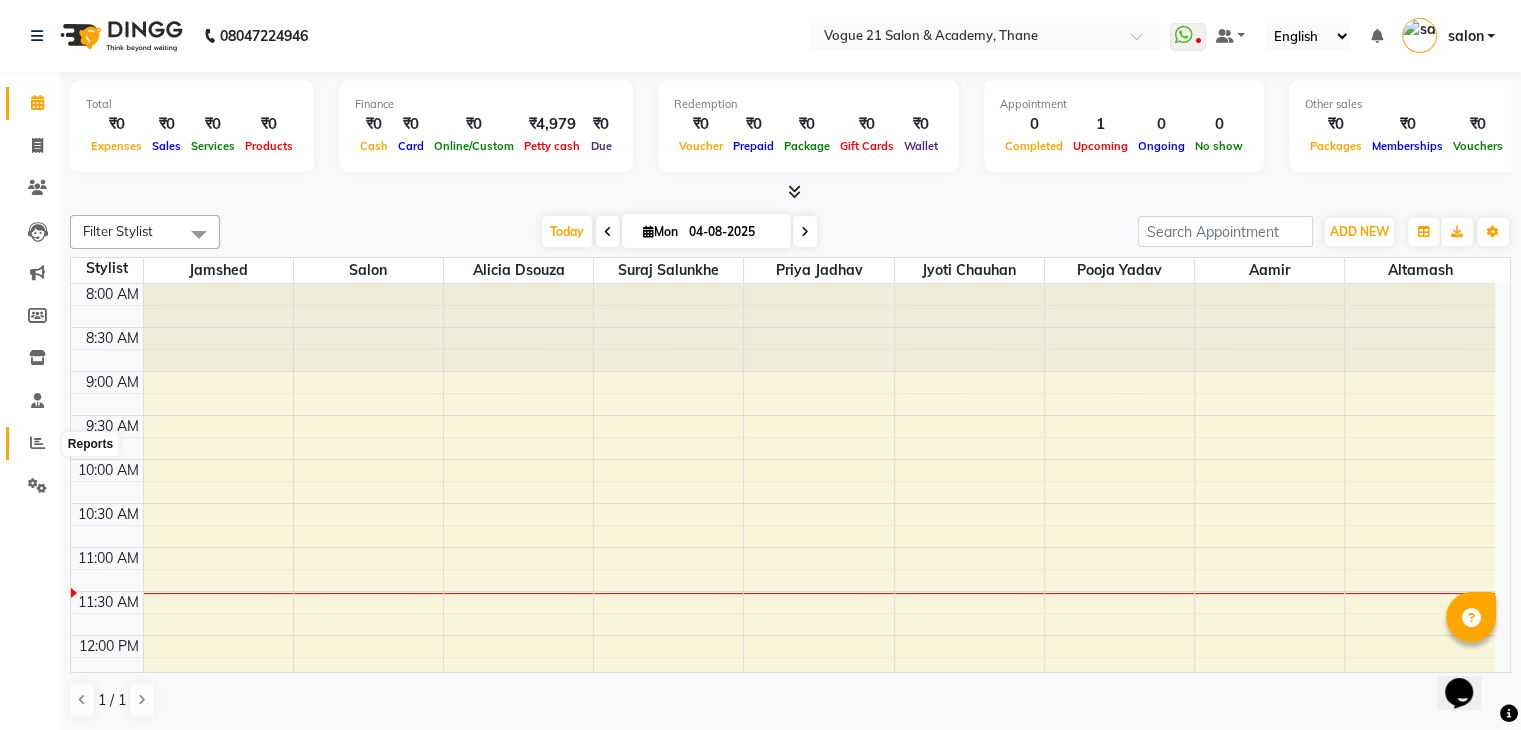 click 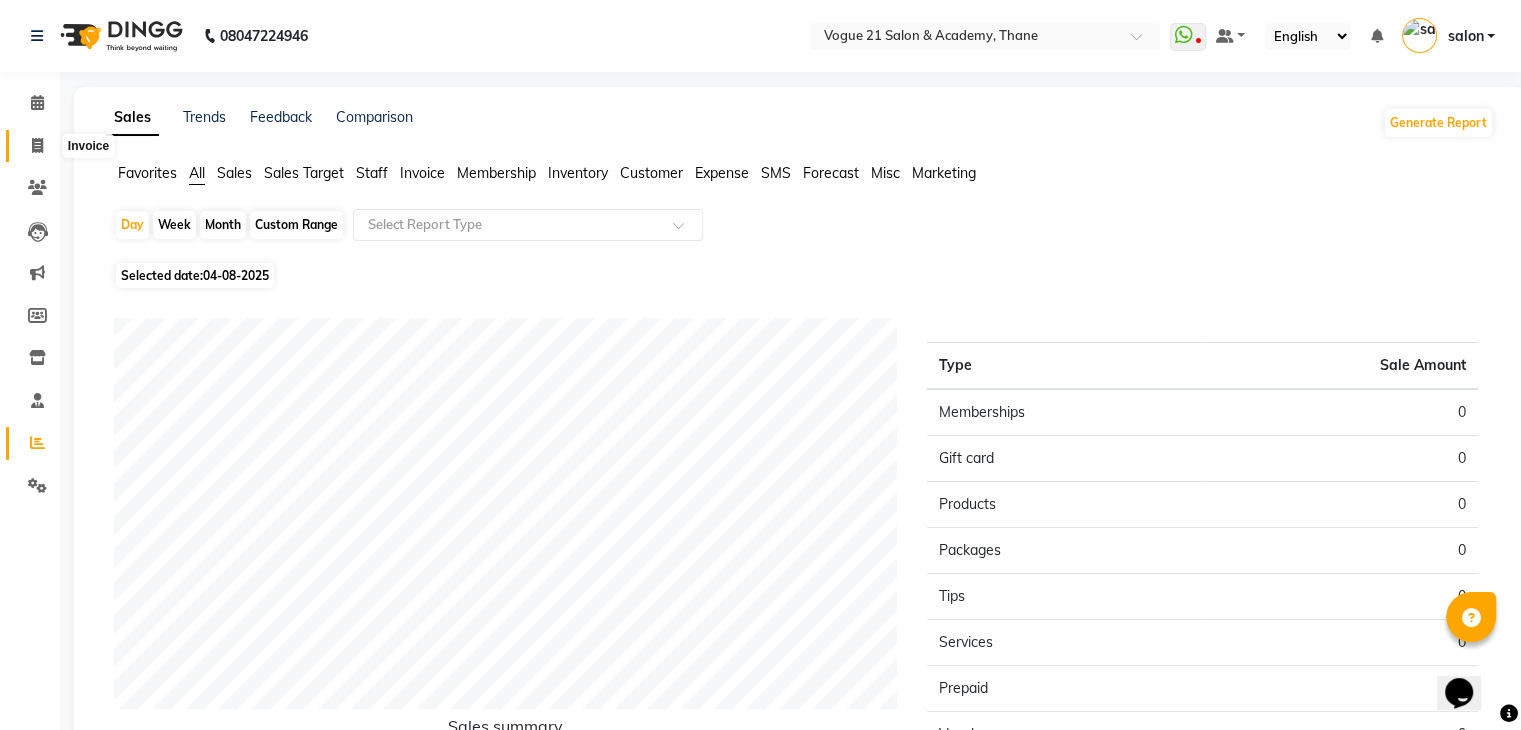 click 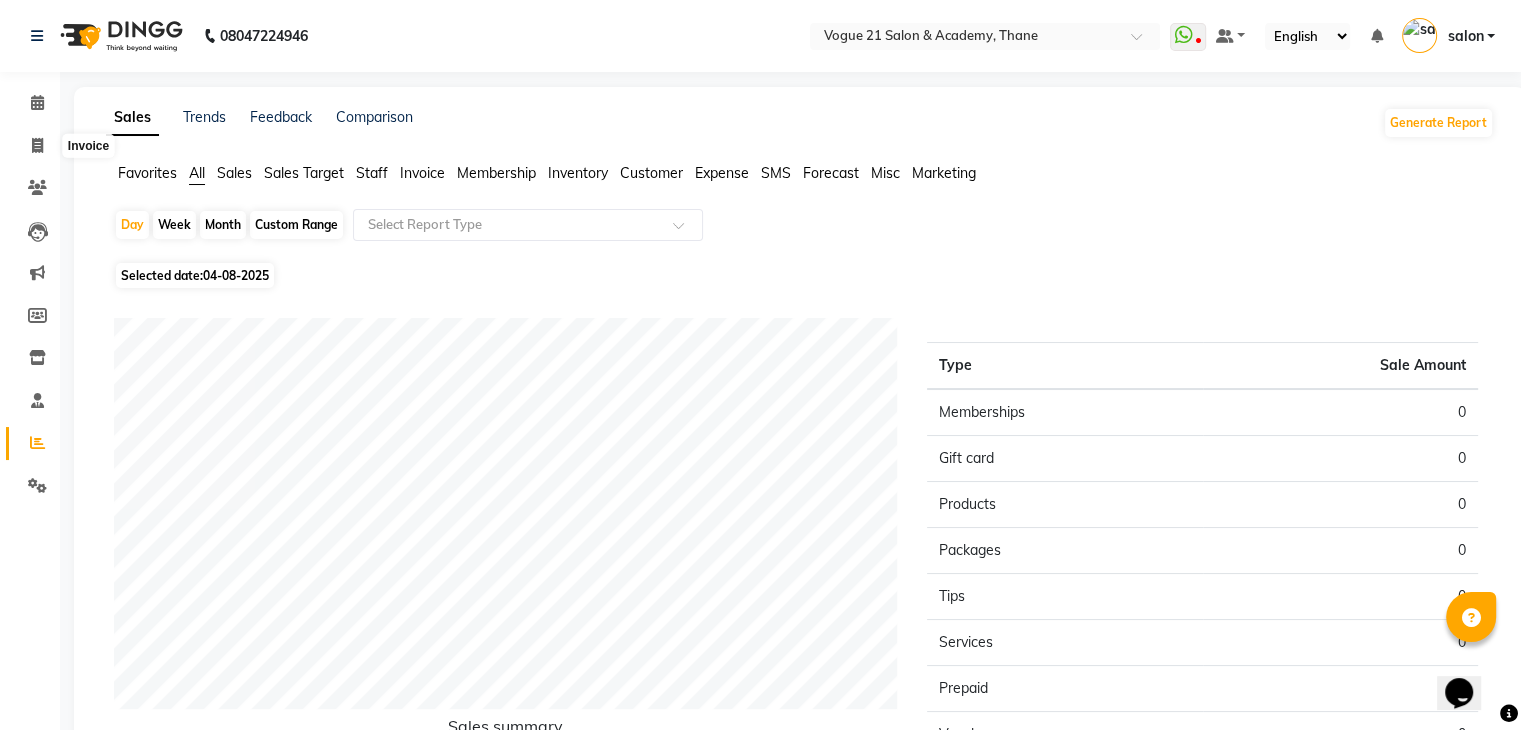 select on "service" 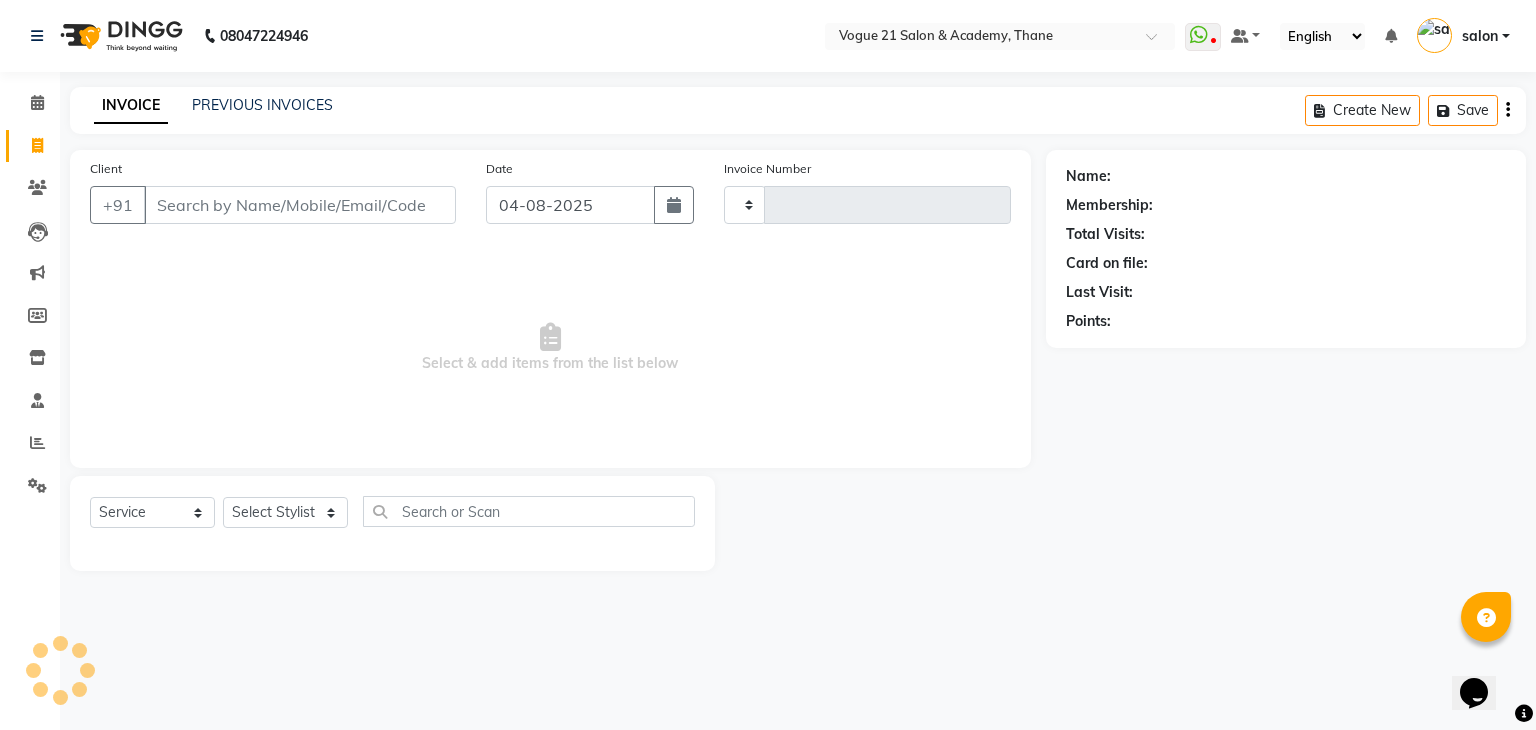 type on "2220" 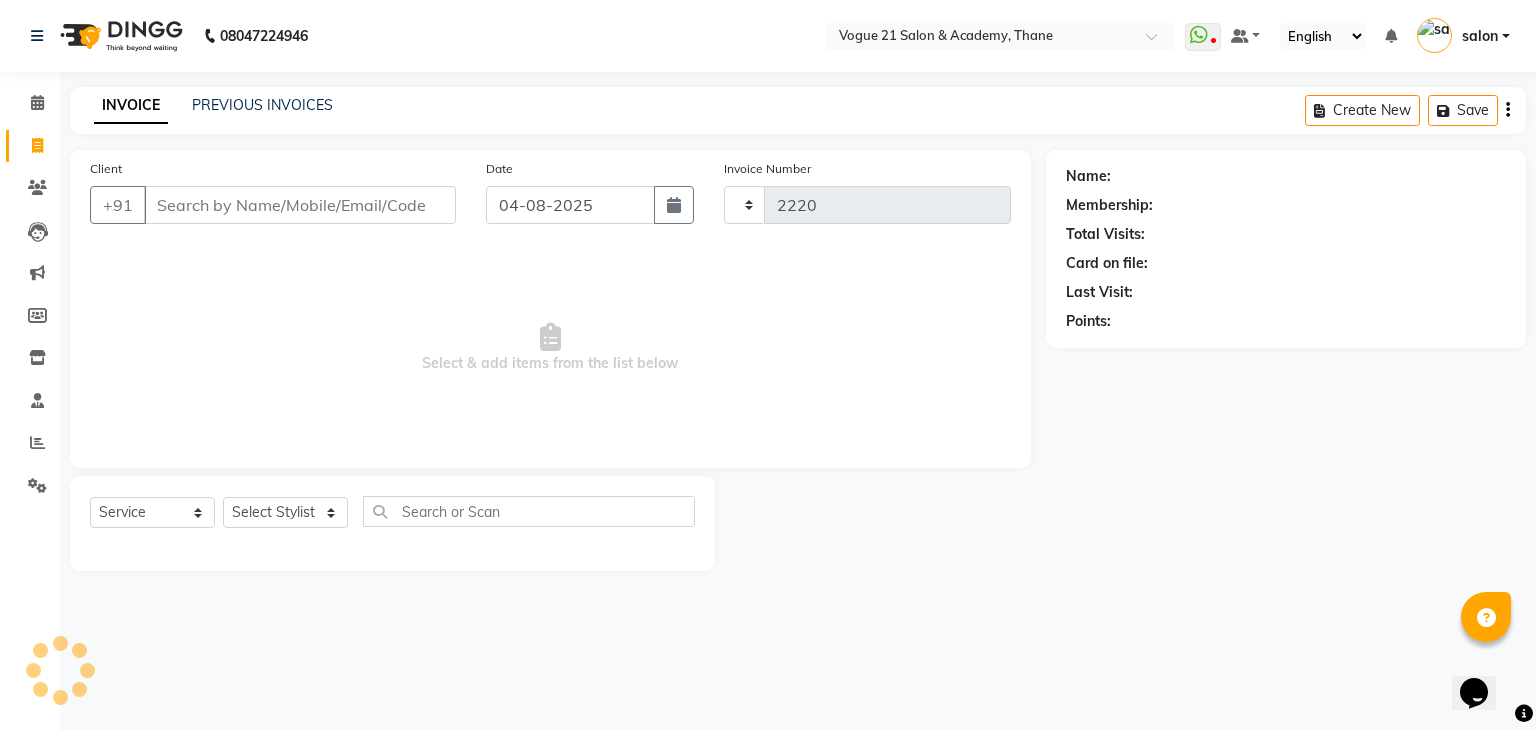 select on "4433" 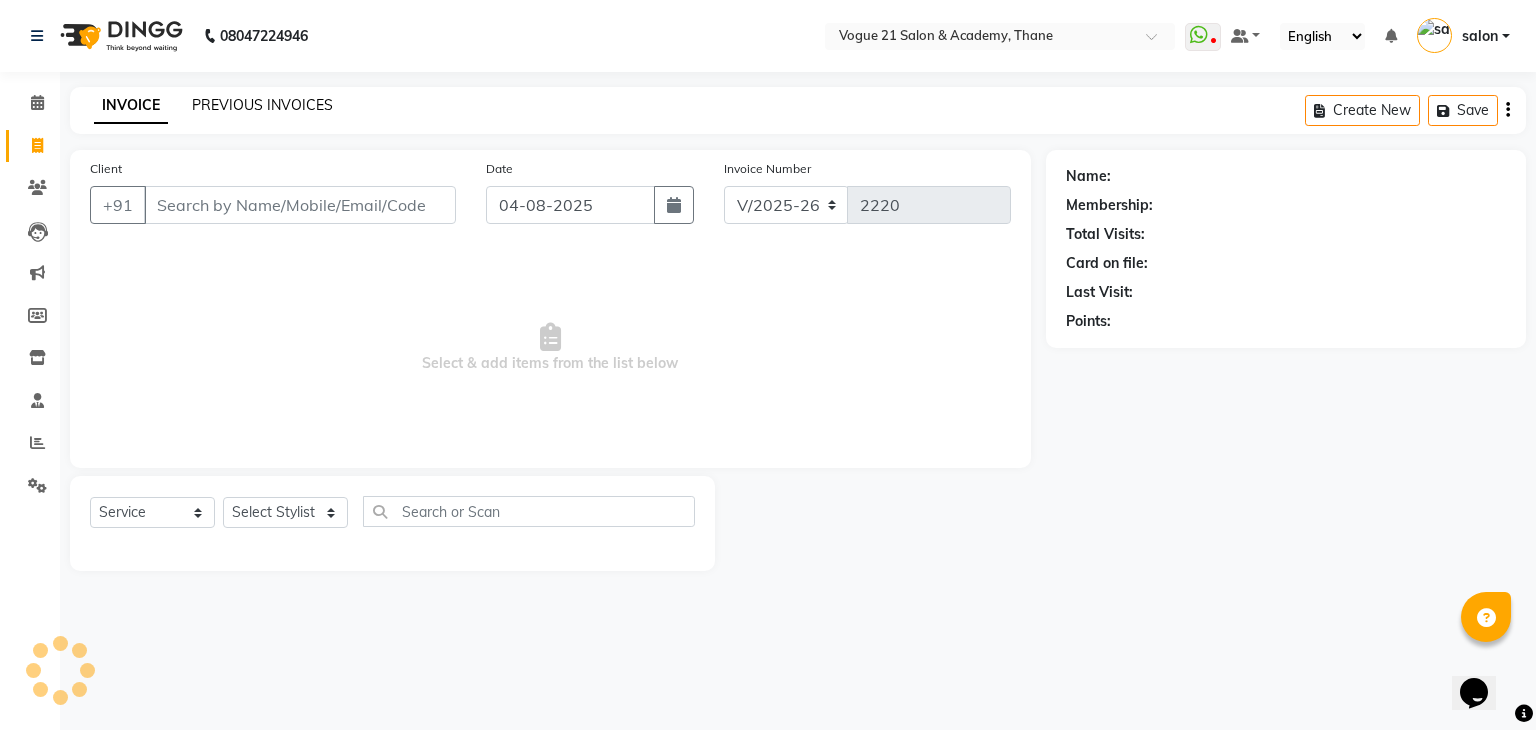 click on "PREVIOUS INVOICES" 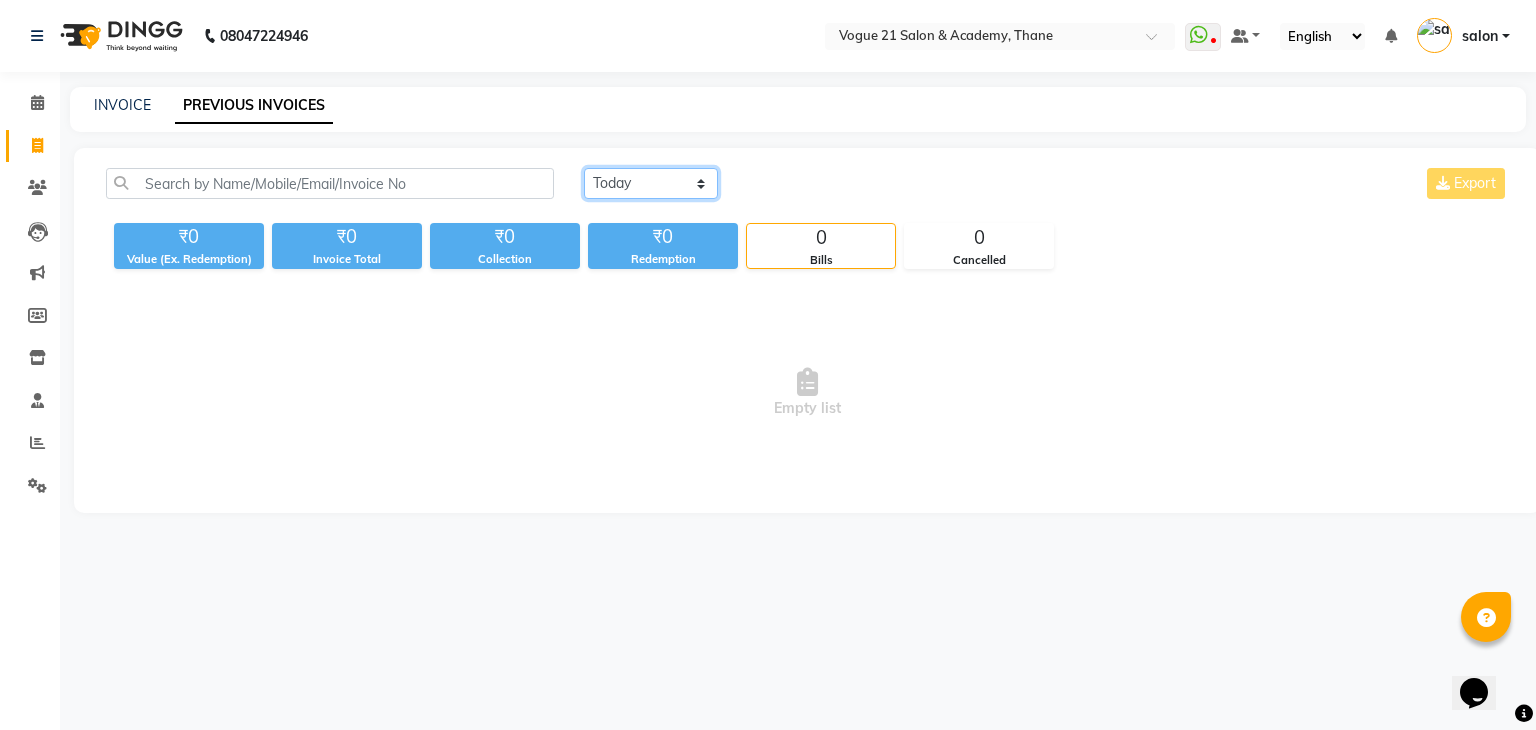 click on "Today Yesterday Custom Range" 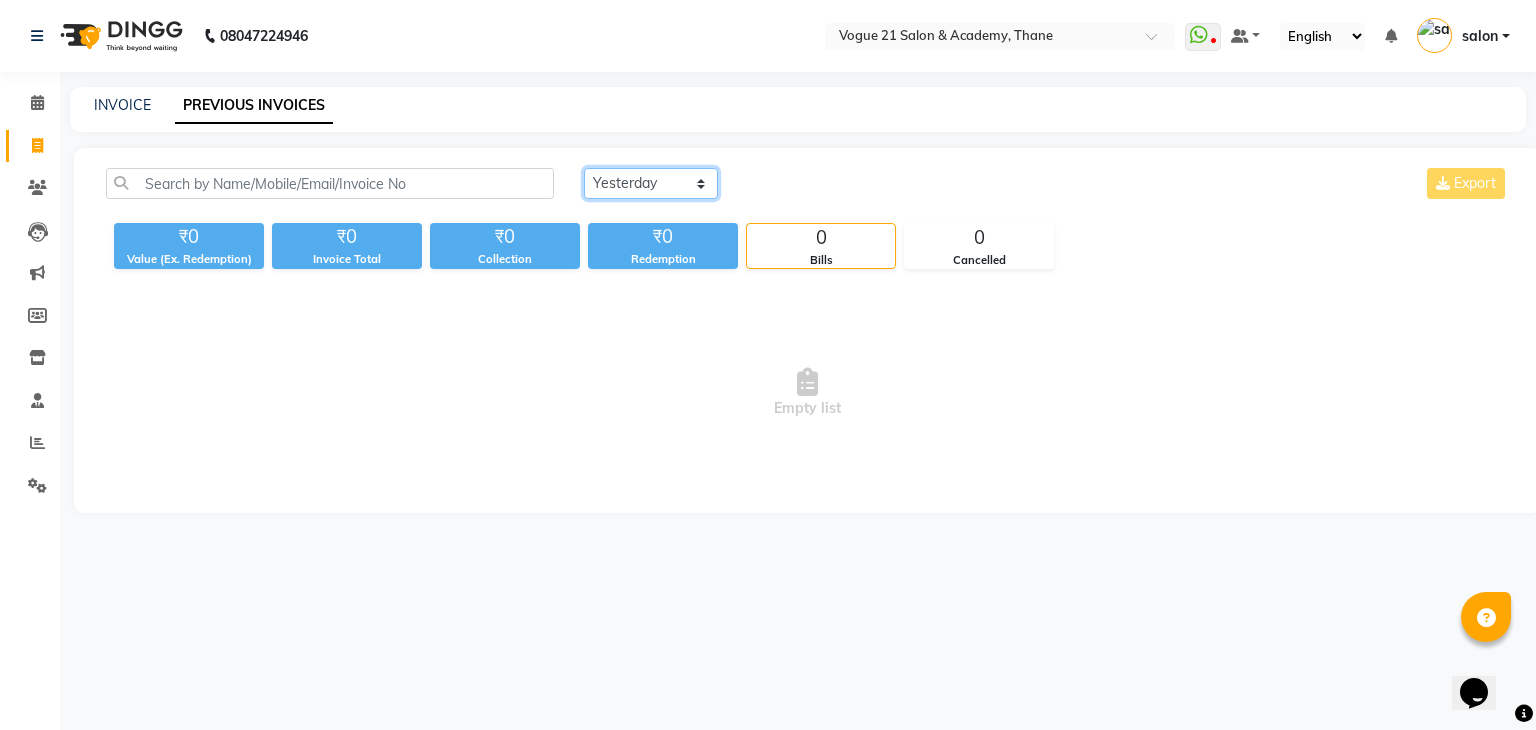click on "Today Yesterday Custom Range" 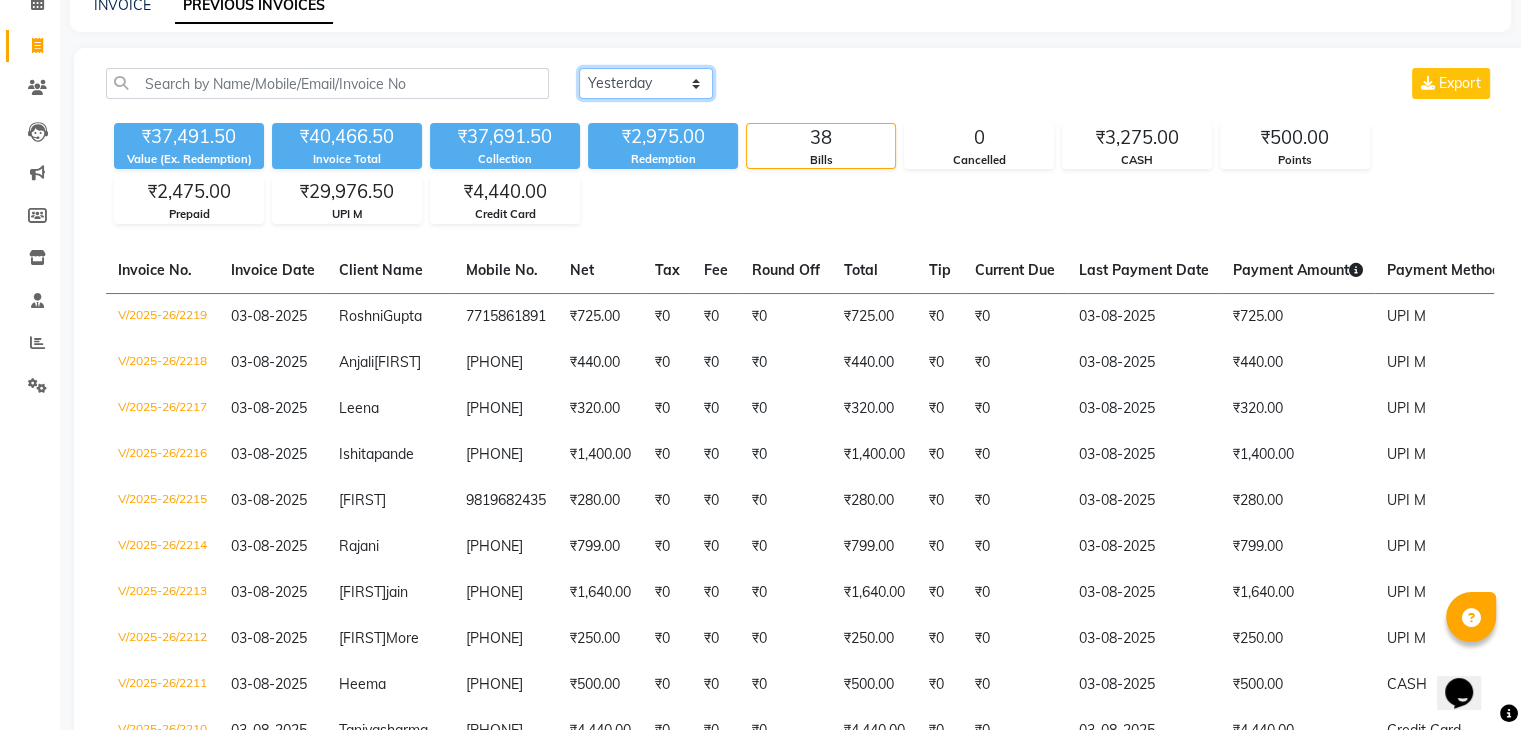 scroll, scrollTop: 0, scrollLeft: 0, axis: both 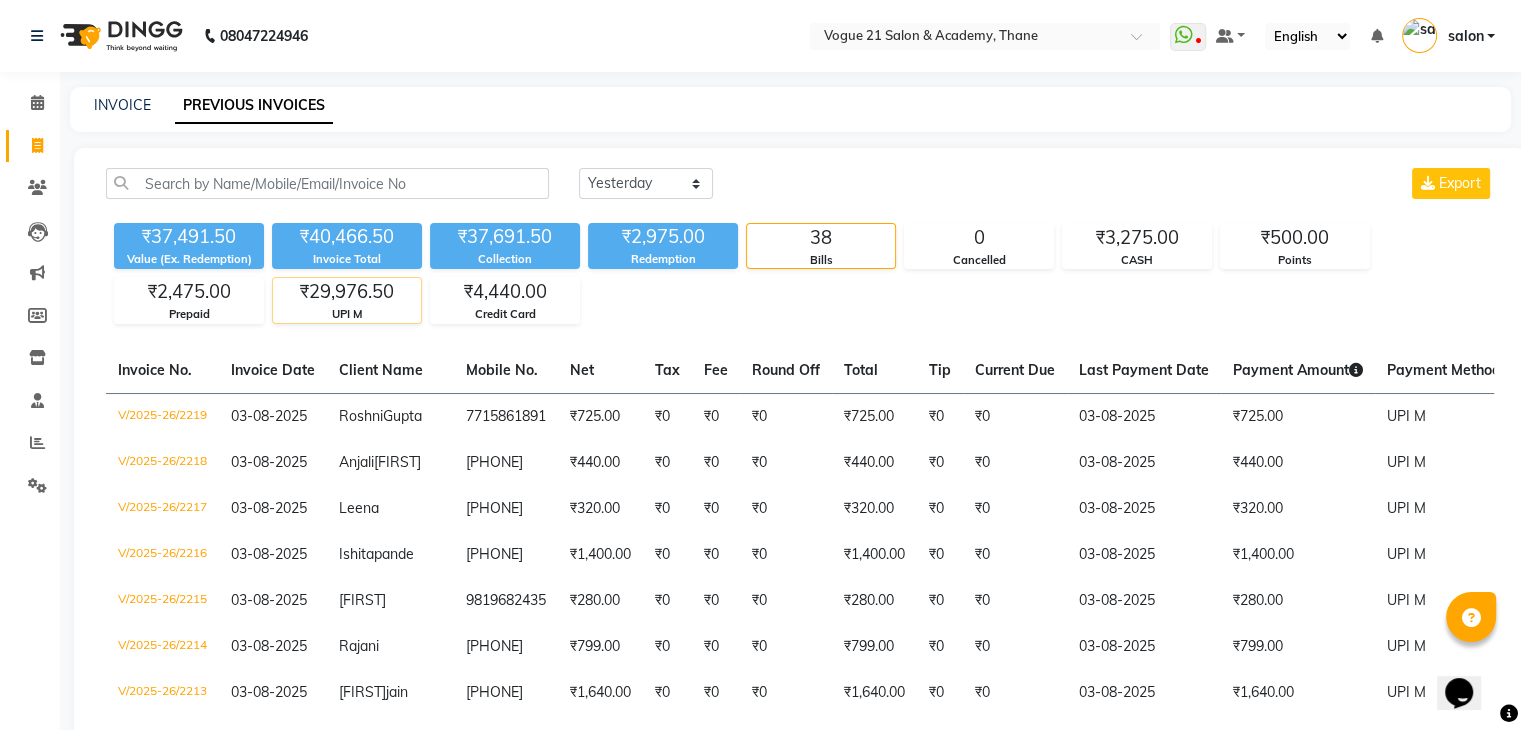 click on "₹29,976.50" 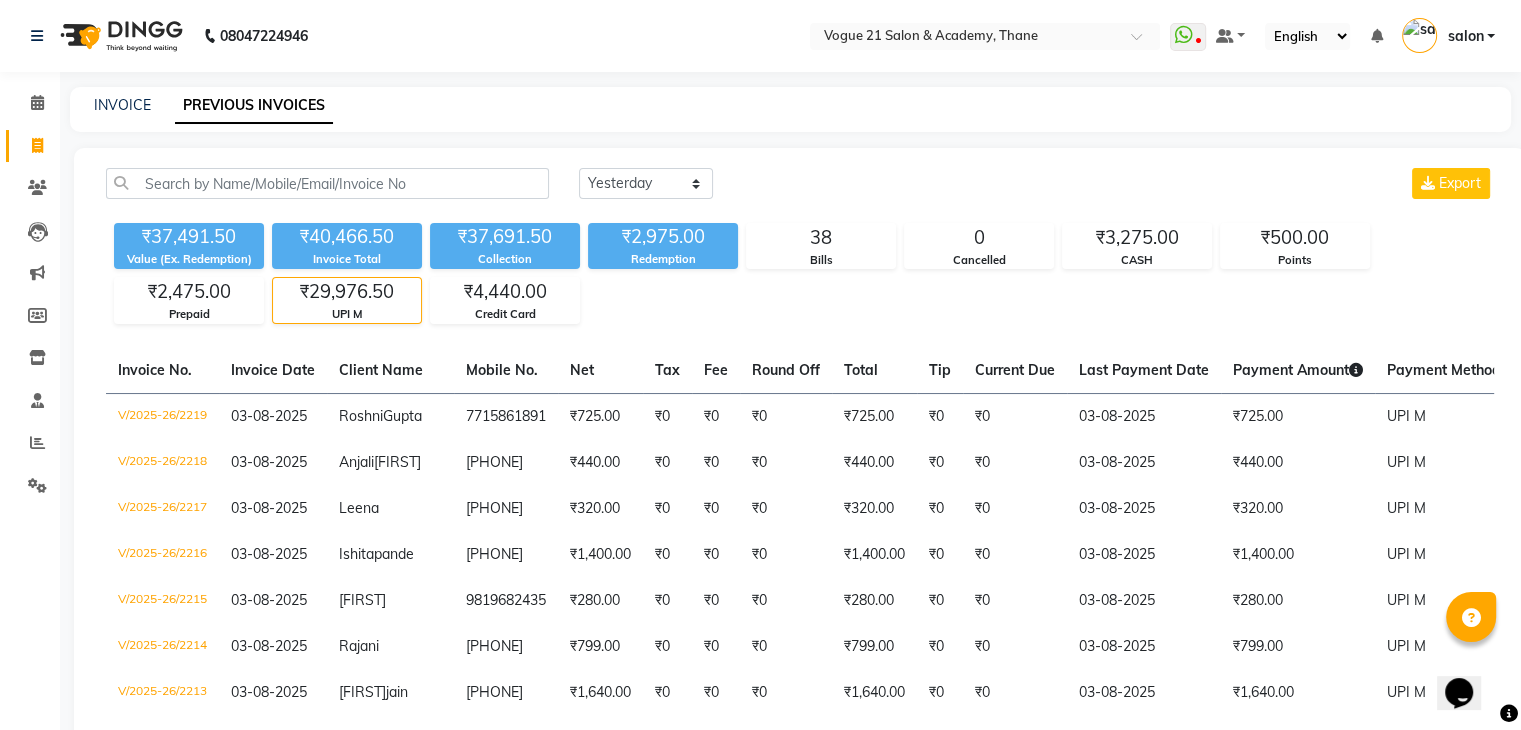 click on "₹29,976.50" 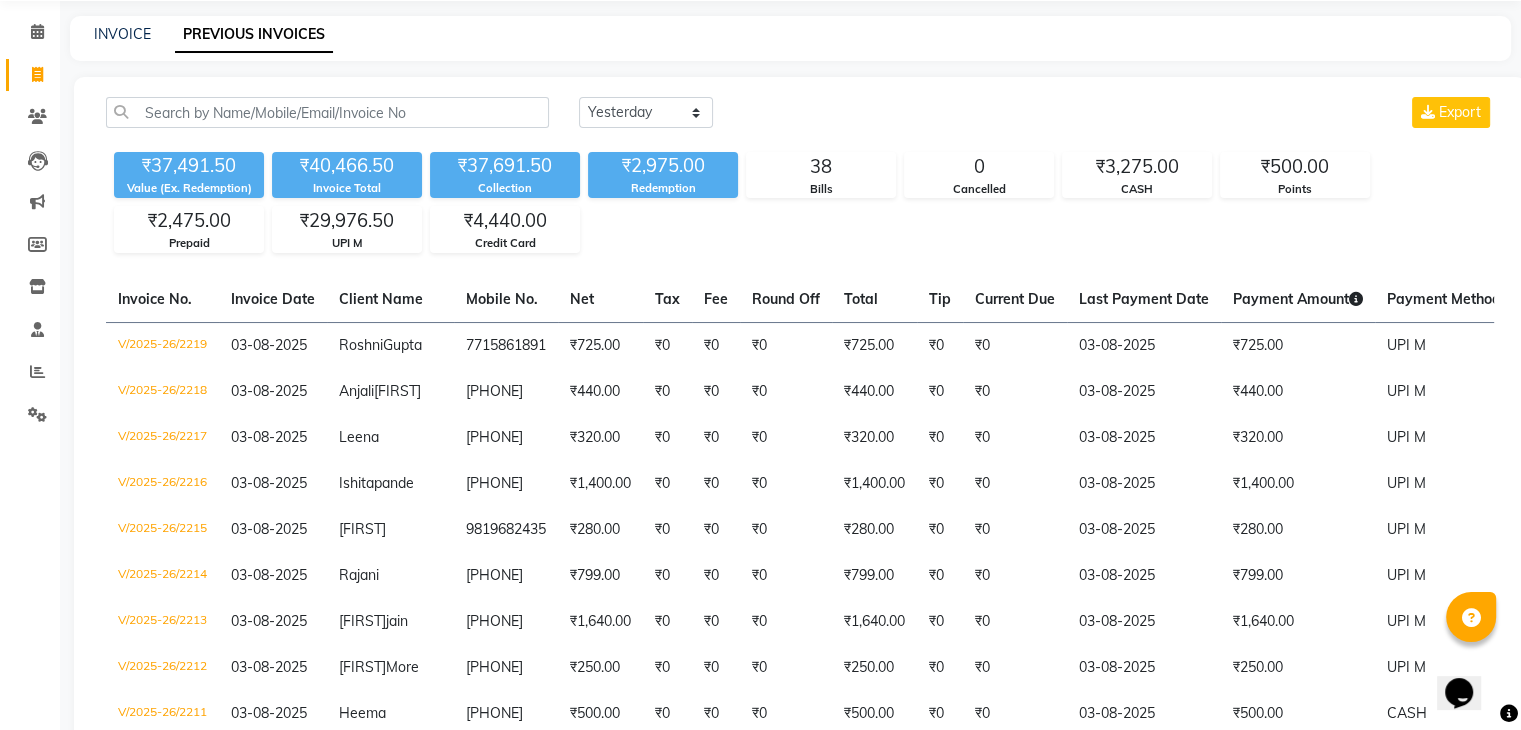 scroll, scrollTop: 113, scrollLeft: 0, axis: vertical 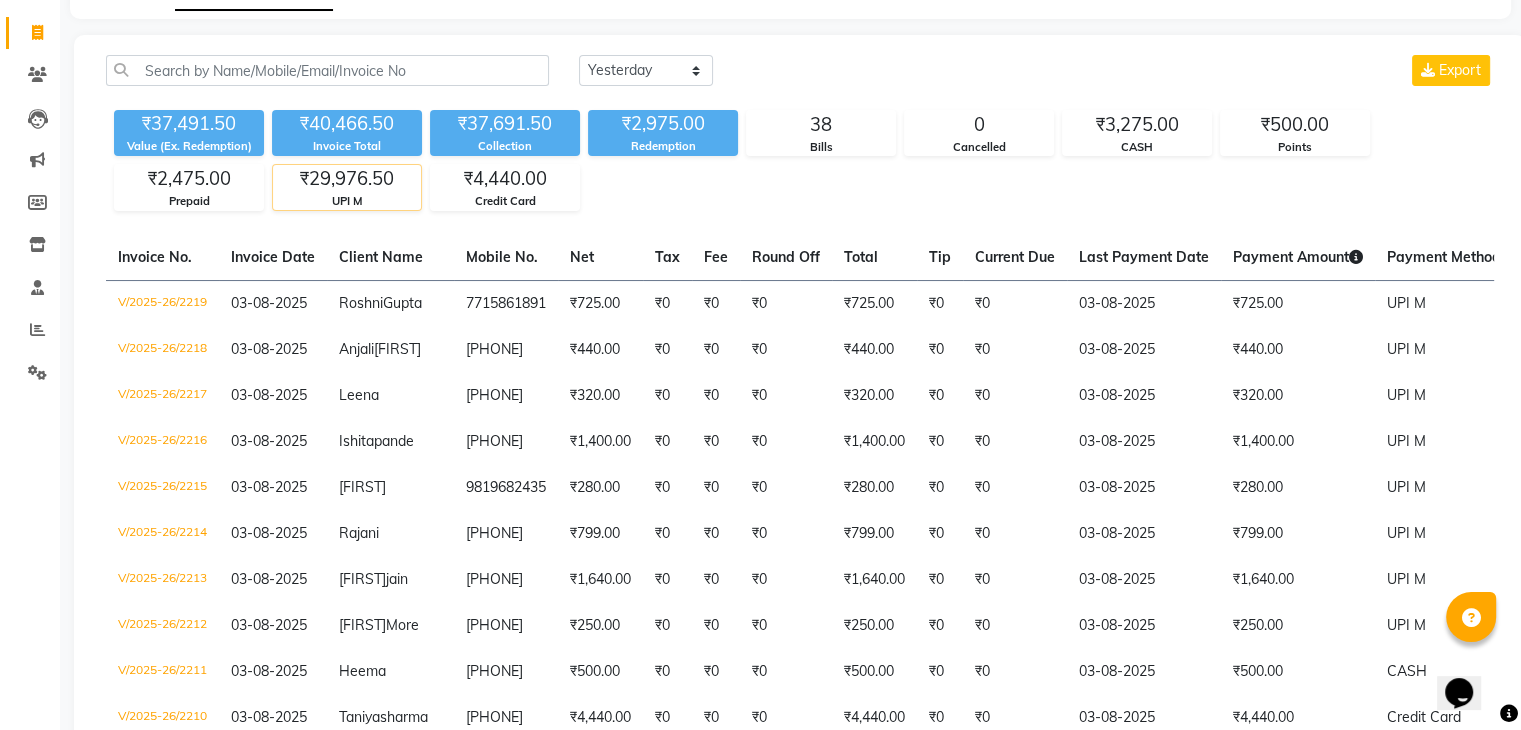 click on "₹29,976.50" 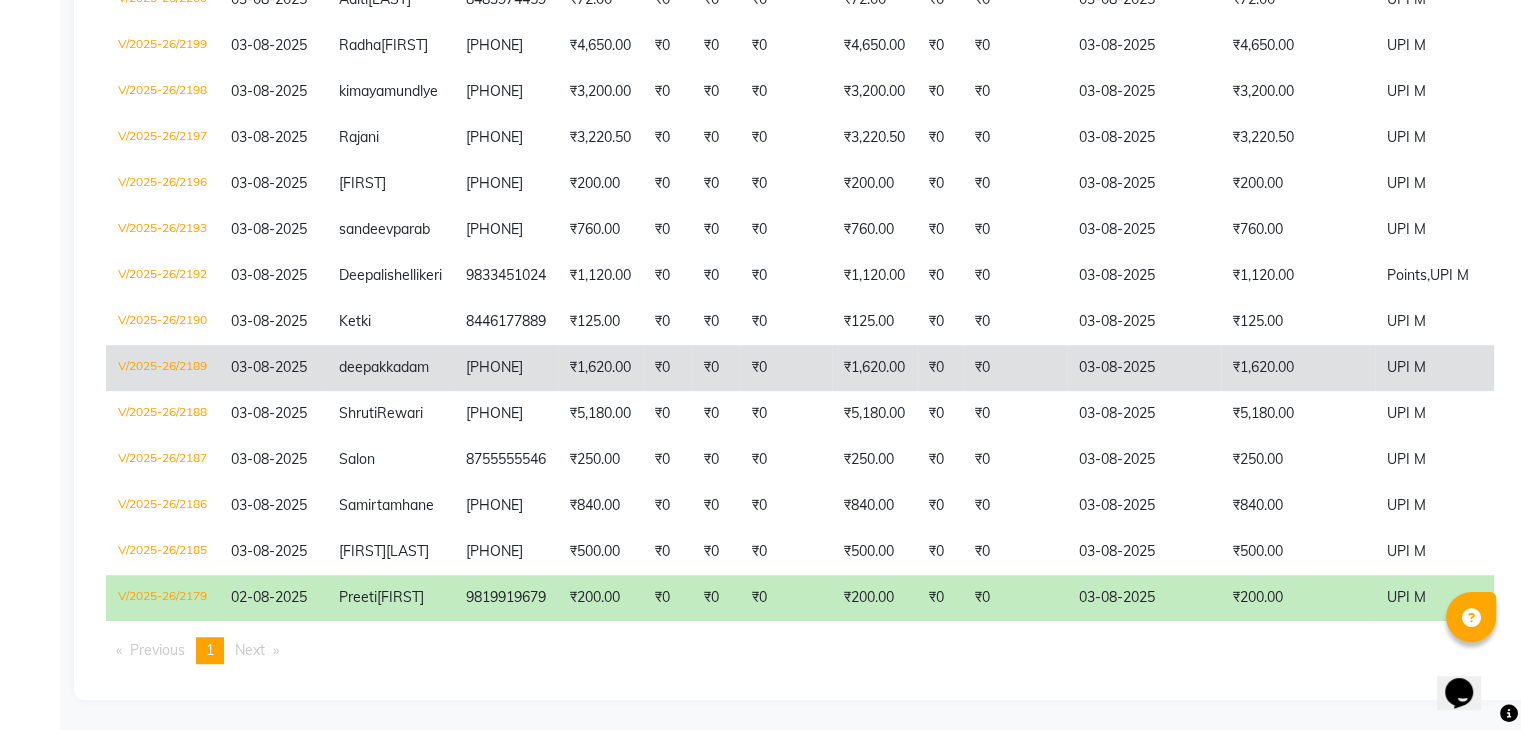 scroll, scrollTop: 1292, scrollLeft: 0, axis: vertical 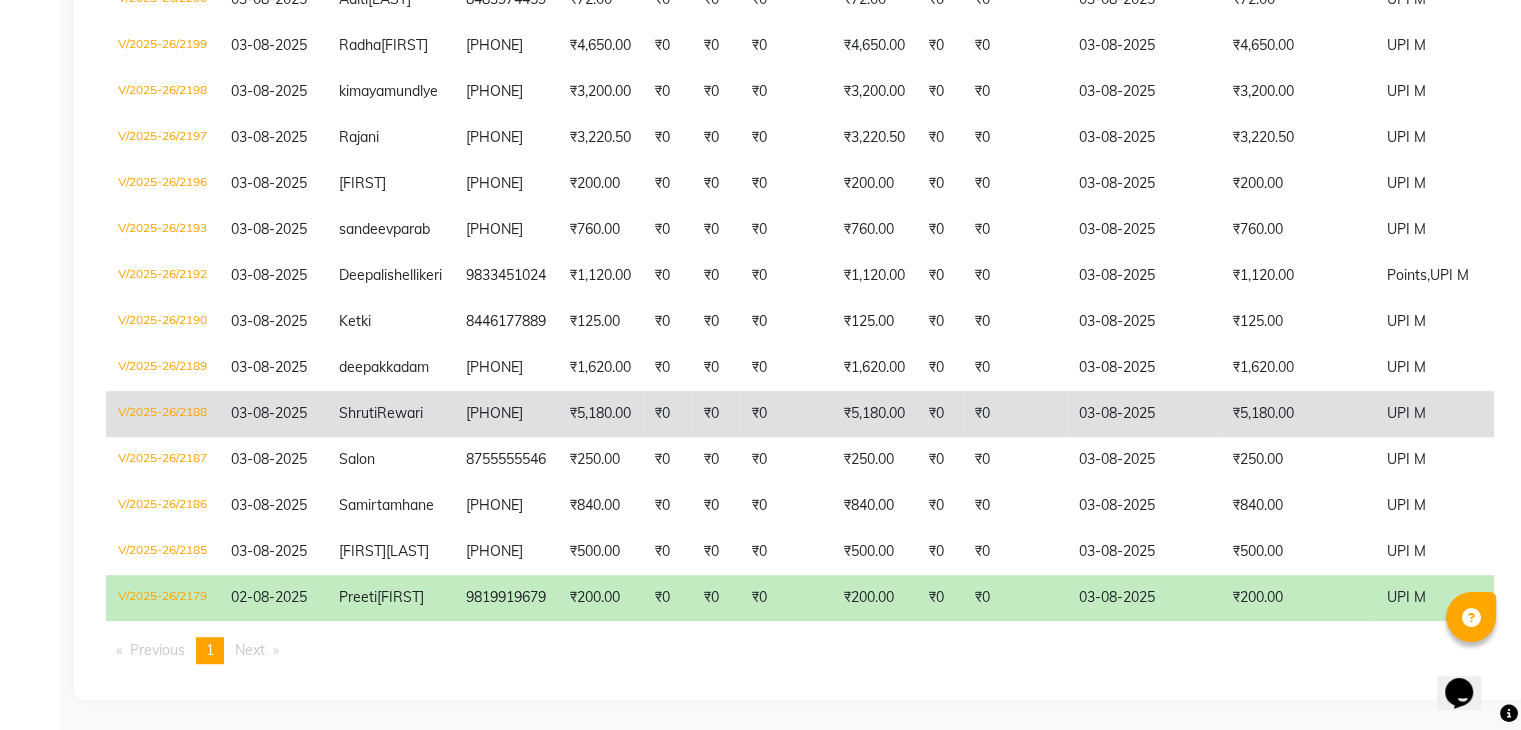 click on "₹5,180.00" 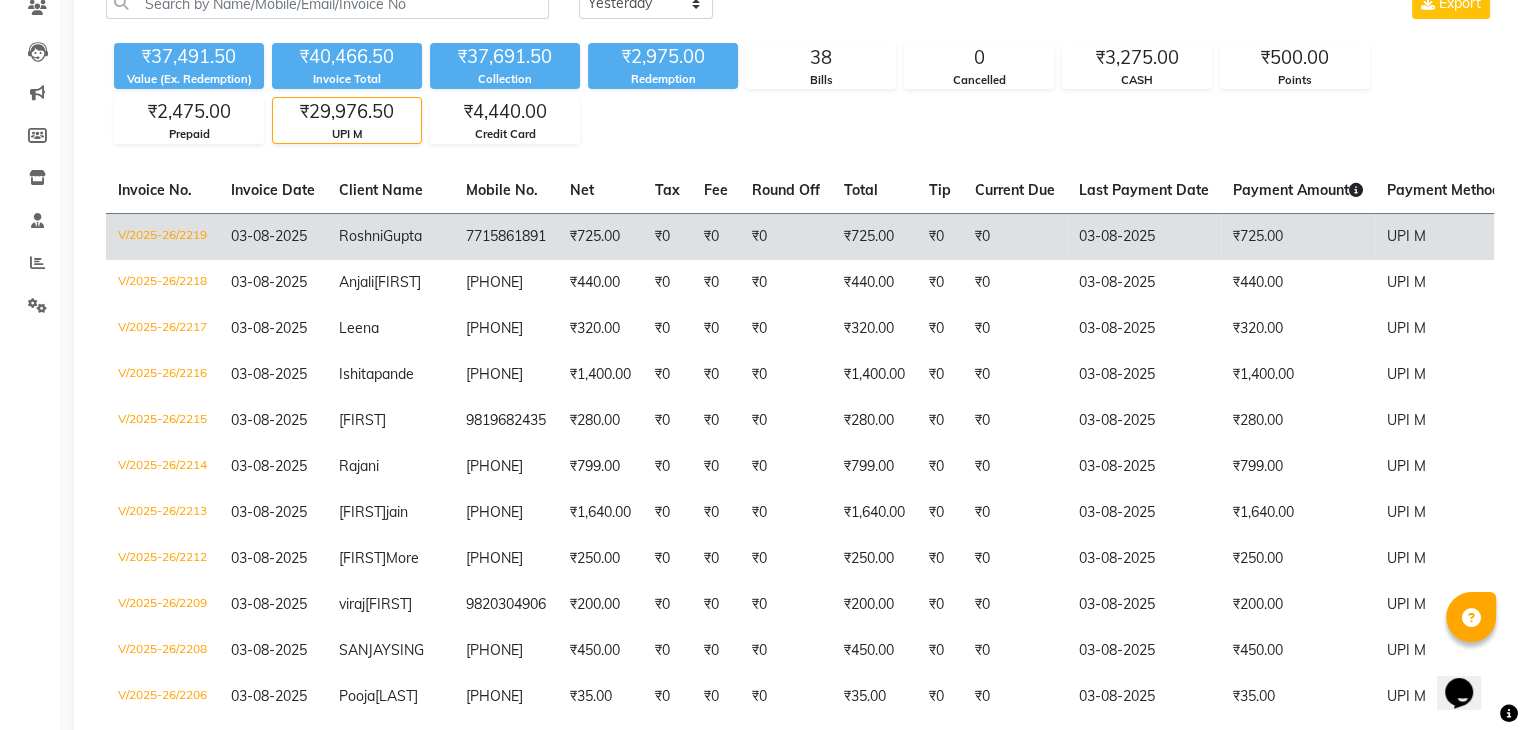 scroll, scrollTop: 253, scrollLeft: 0, axis: vertical 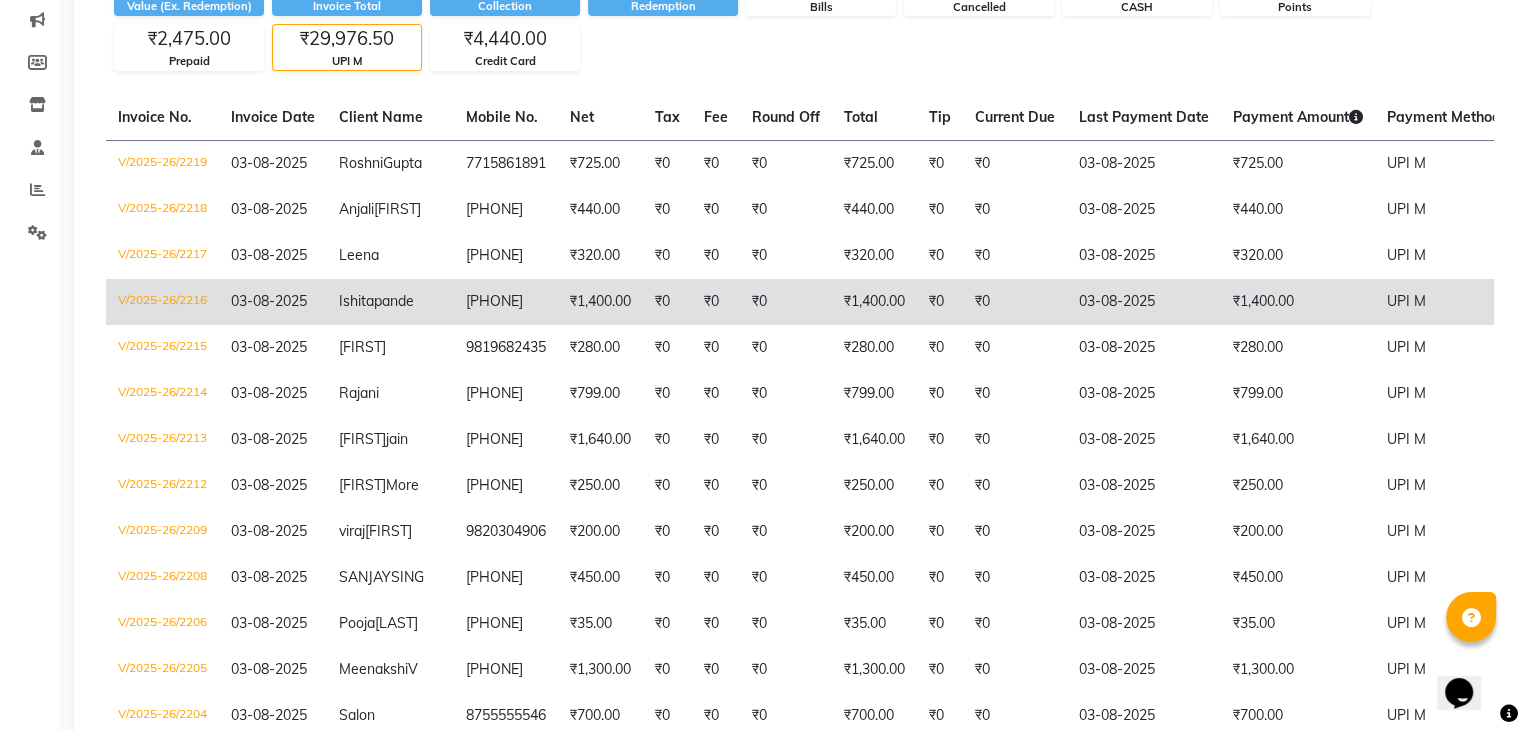 click on "₹0" 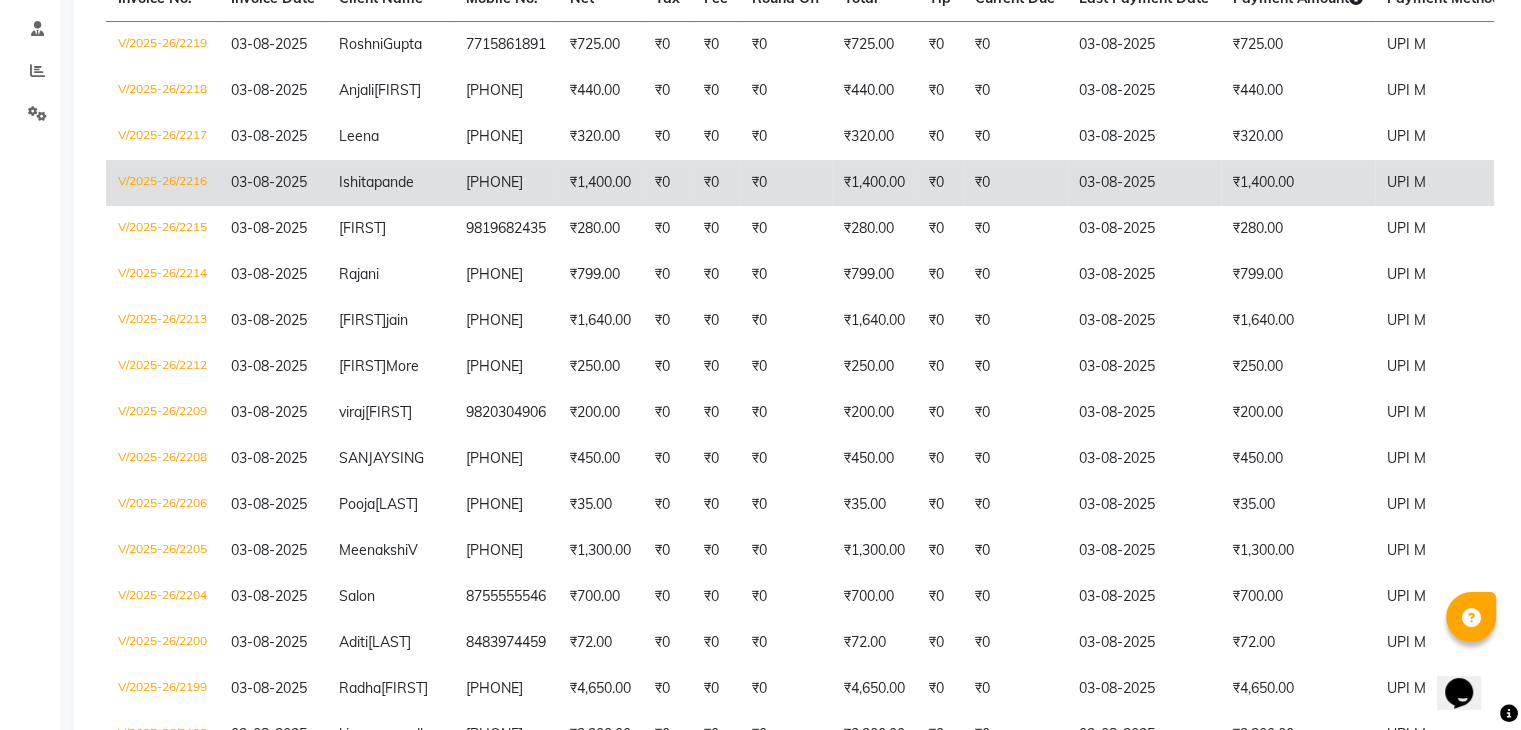 scroll, scrollTop: 400, scrollLeft: 0, axis: vertical 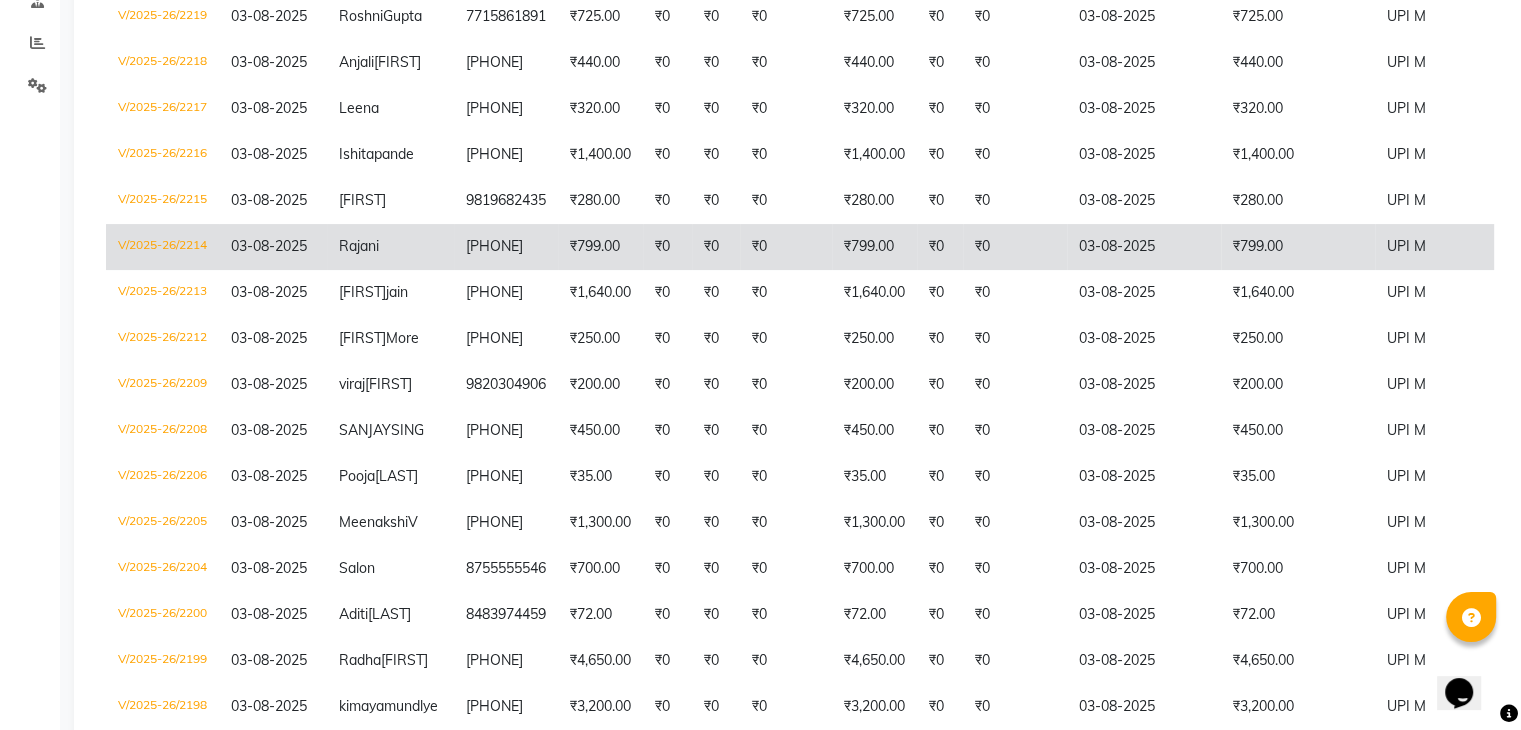 click on "₹0" 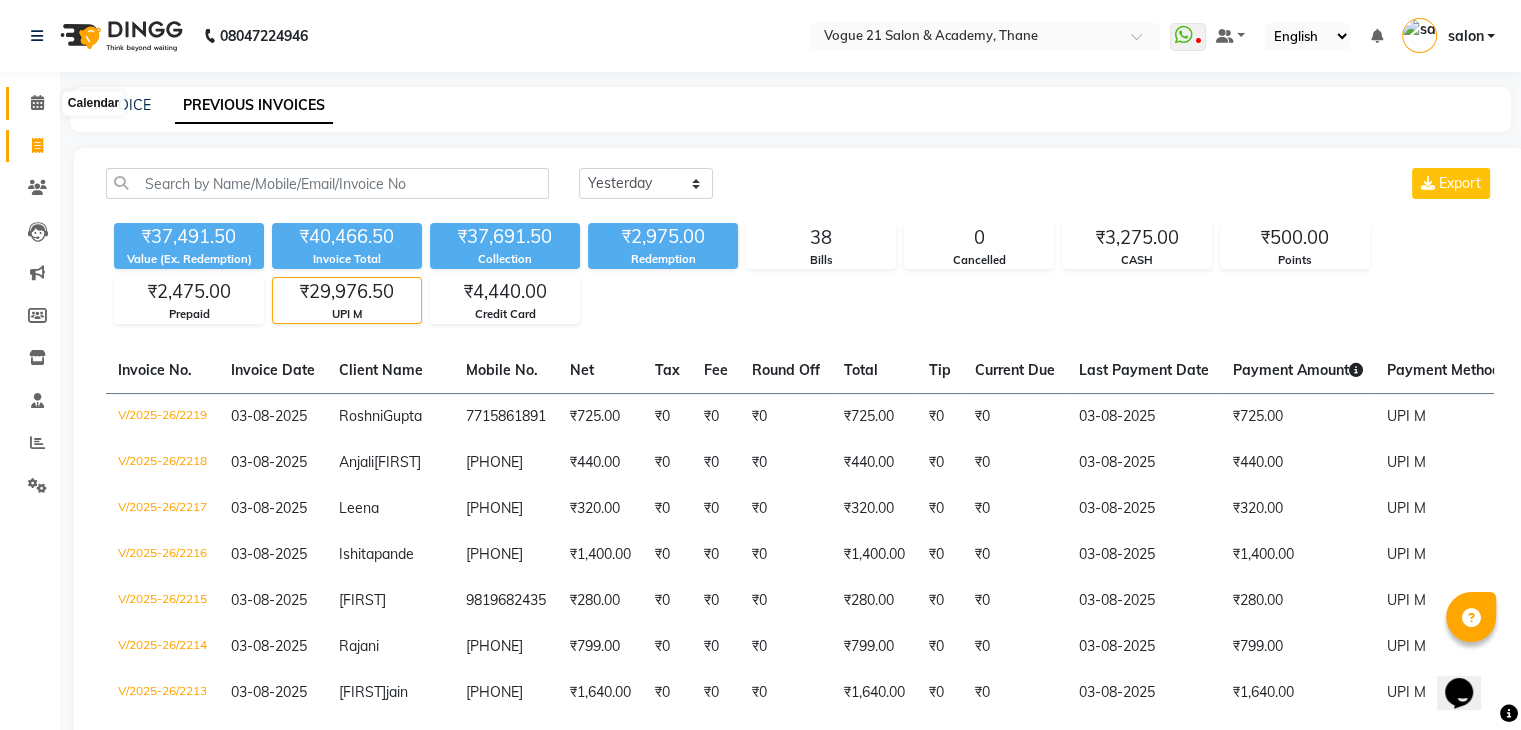 click 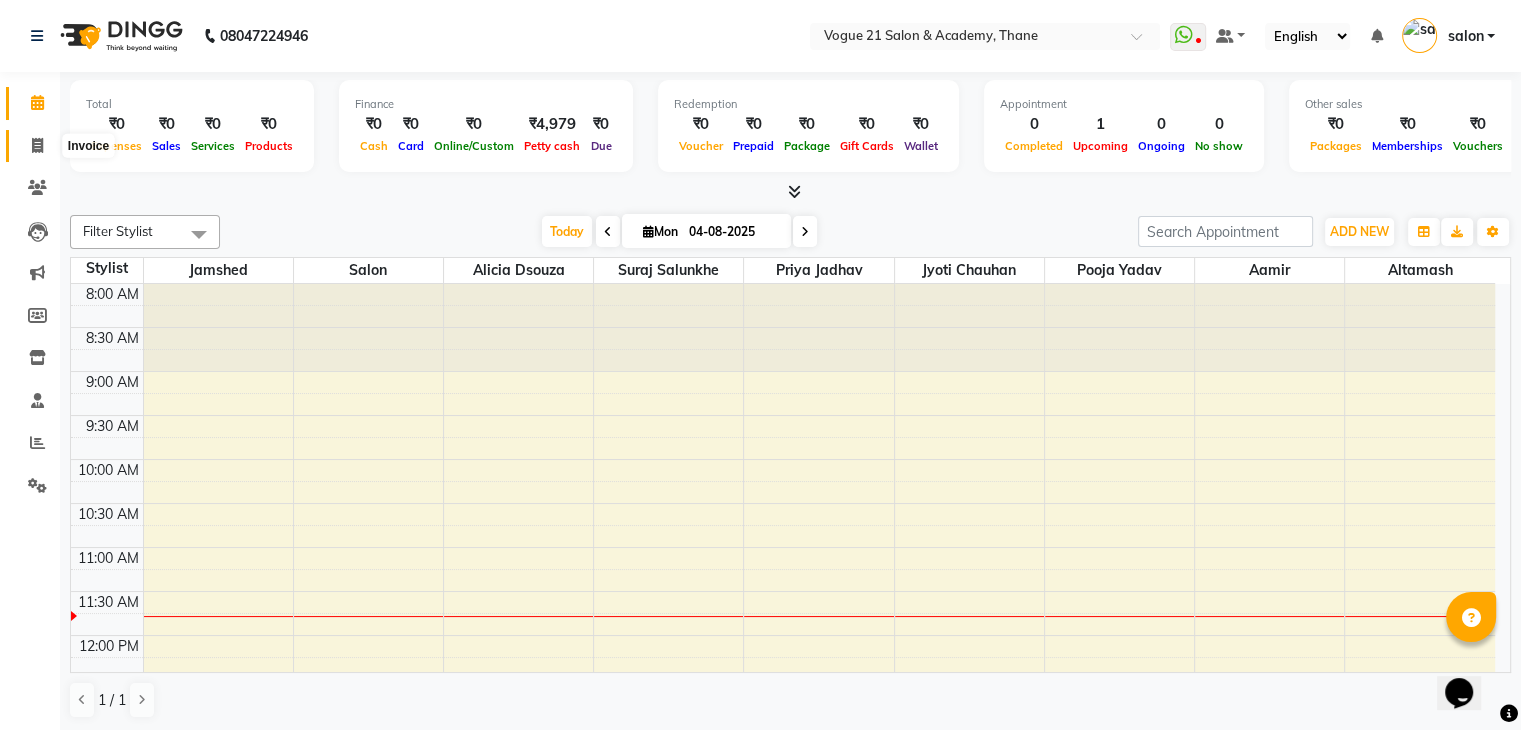 click 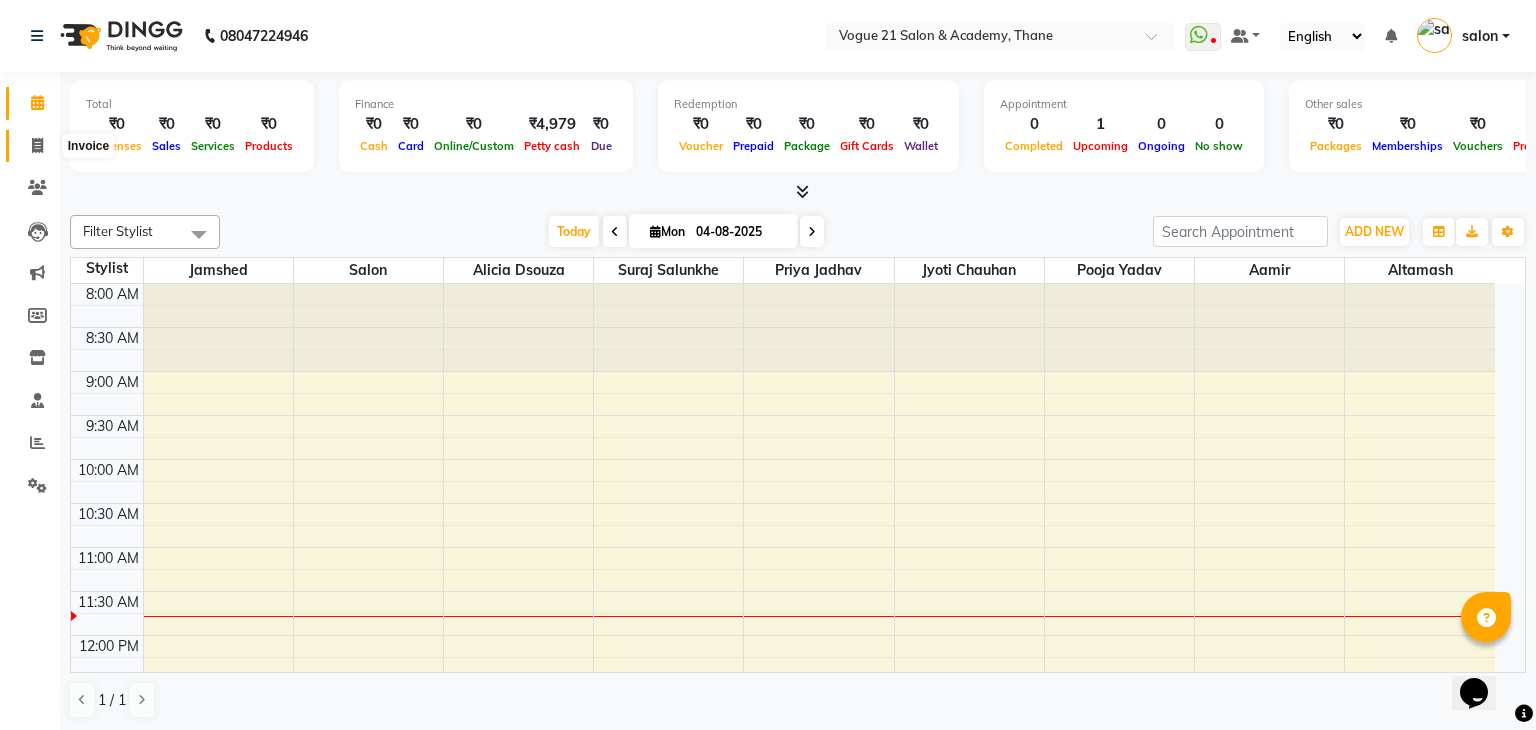 select on "4433" 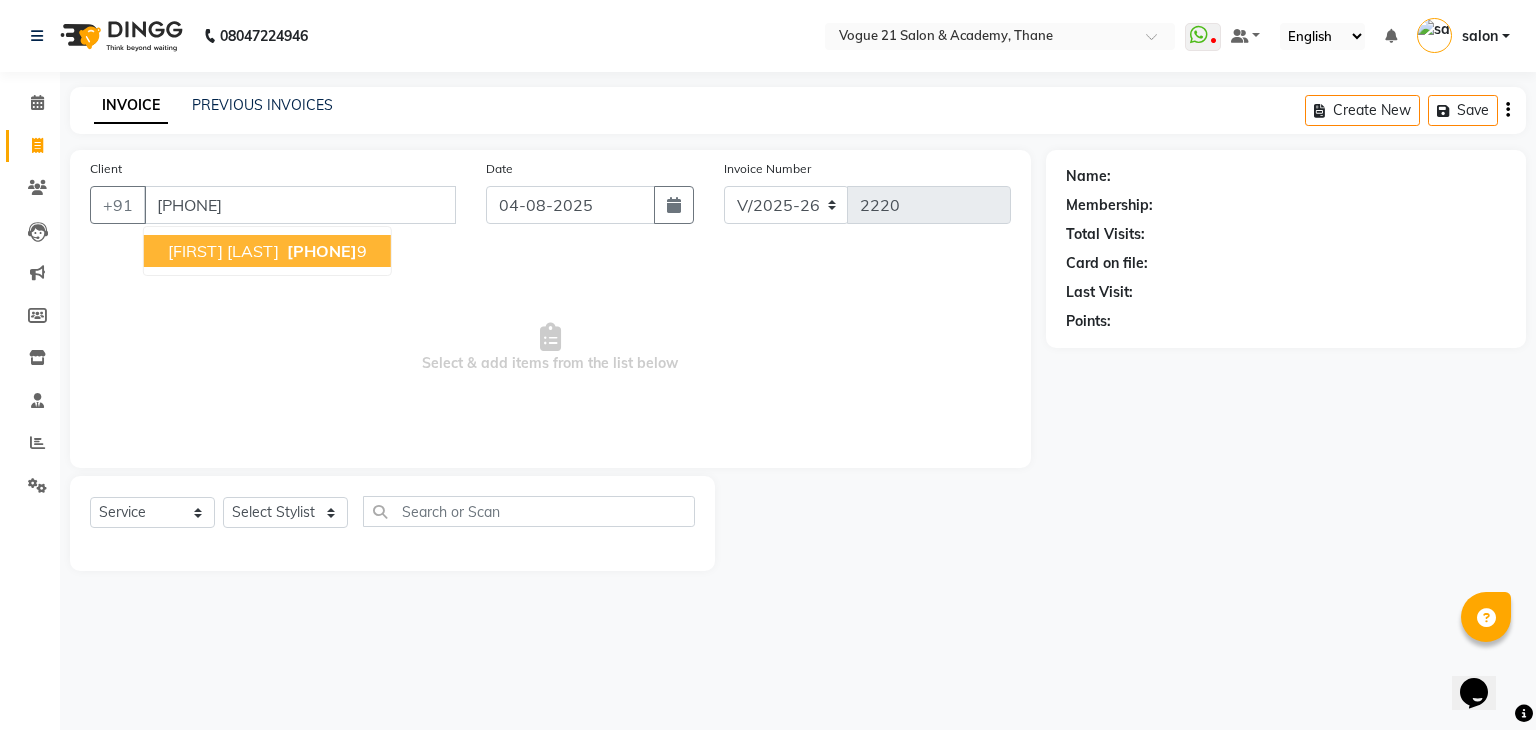 type on "8879224179" 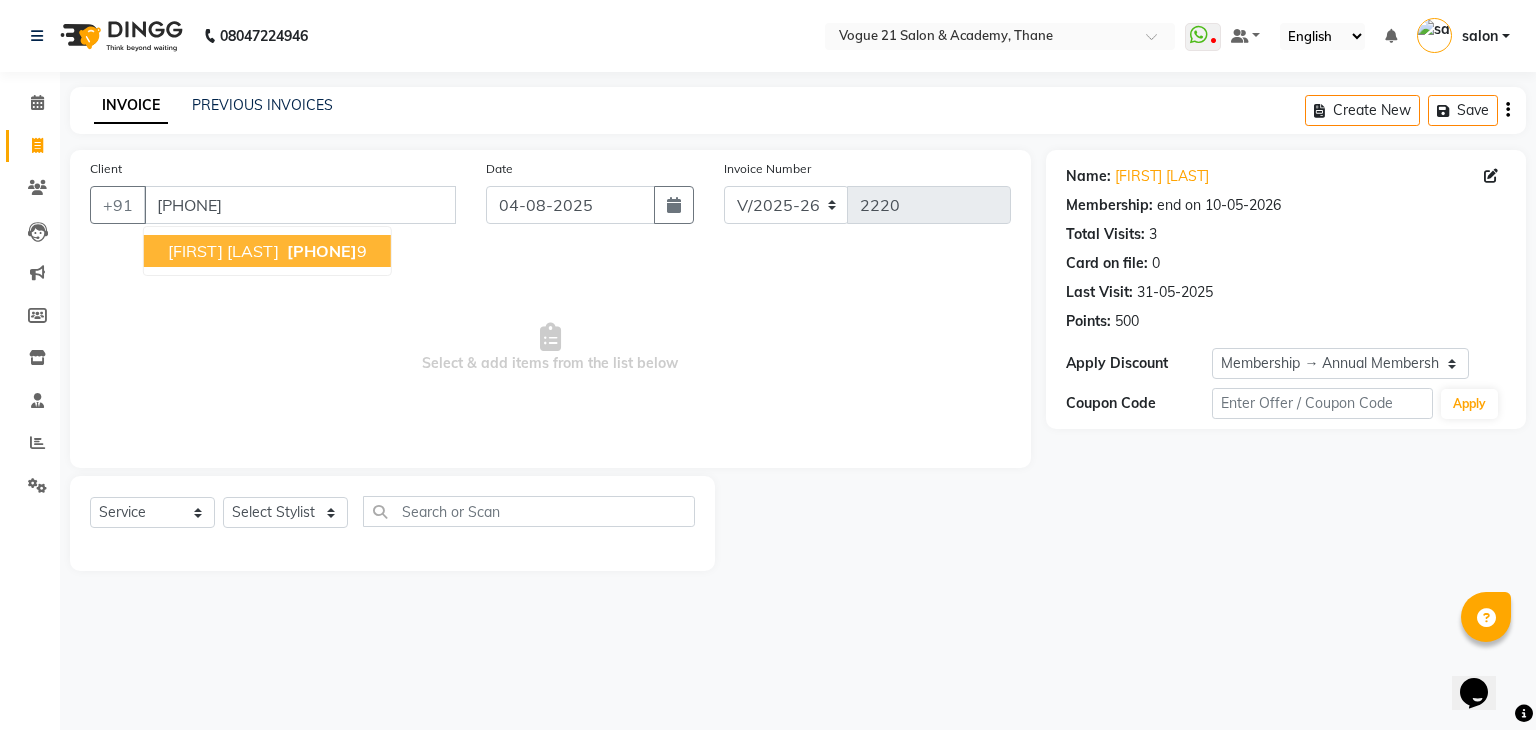 click on "Shubham Salunkhu" at bounding box center [223, 251] 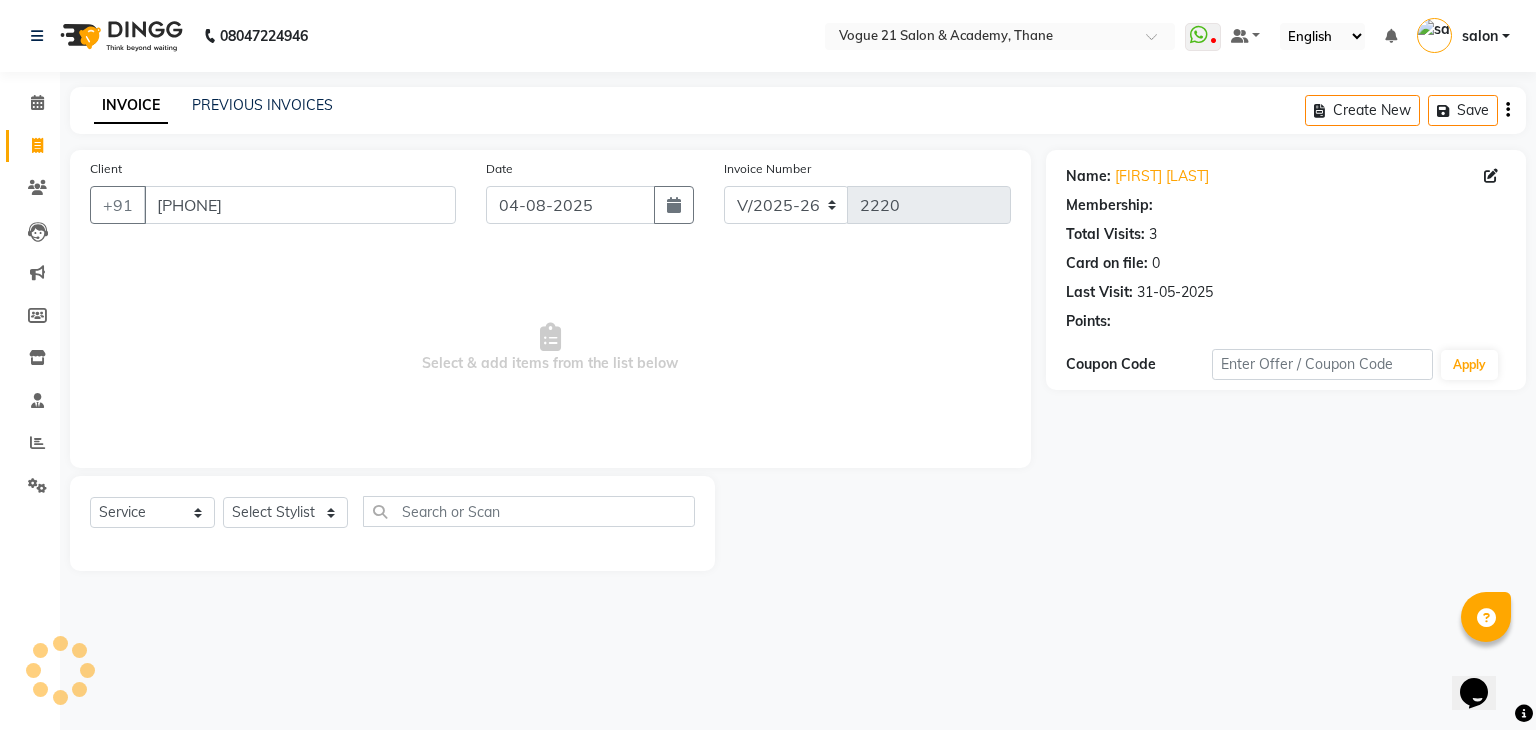 select on "1: Object" 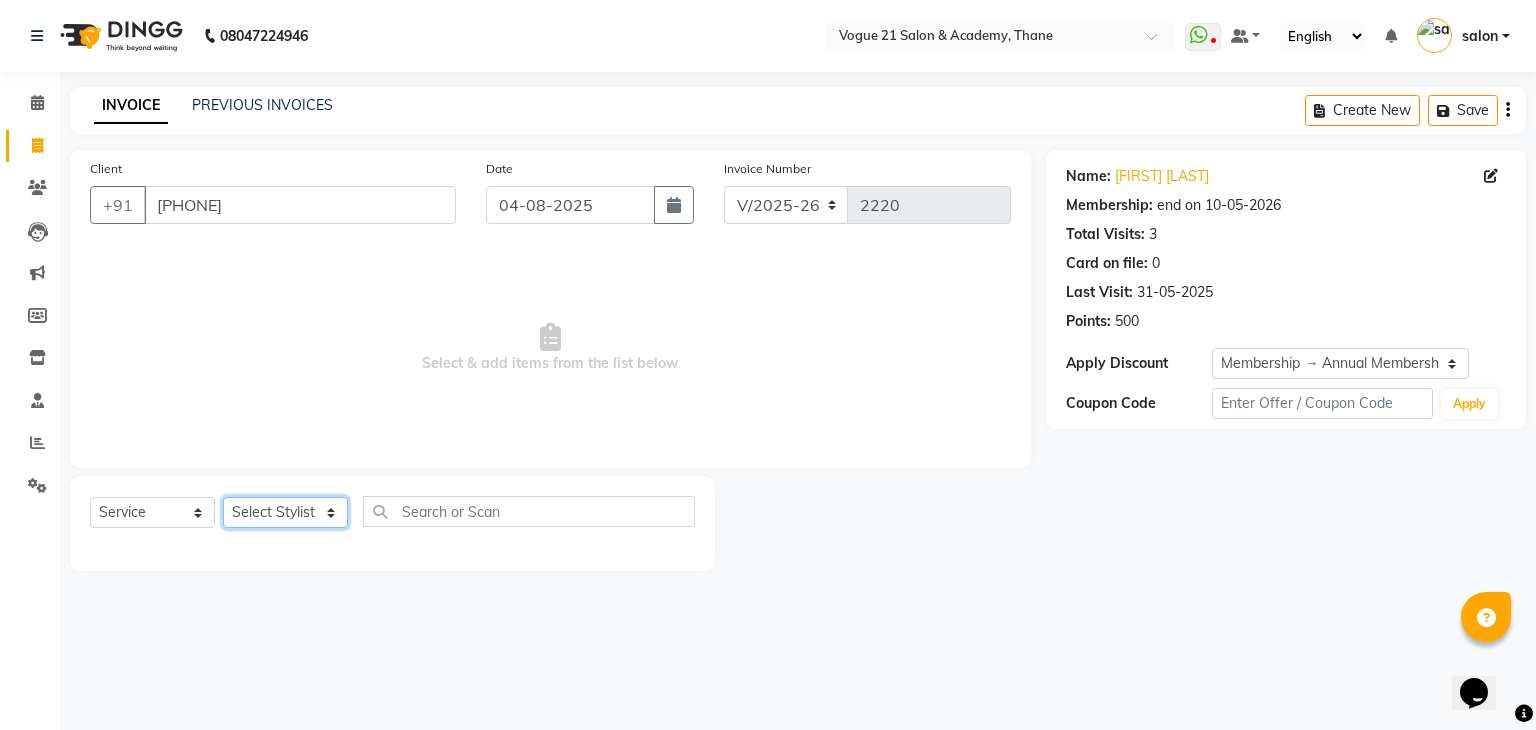 click on "Select Stylist aamir  Alicia Dsouza Altamash Jamshed  jyoti chauhan Pooja yadav Priya jadhav salon suraj salunkhe" 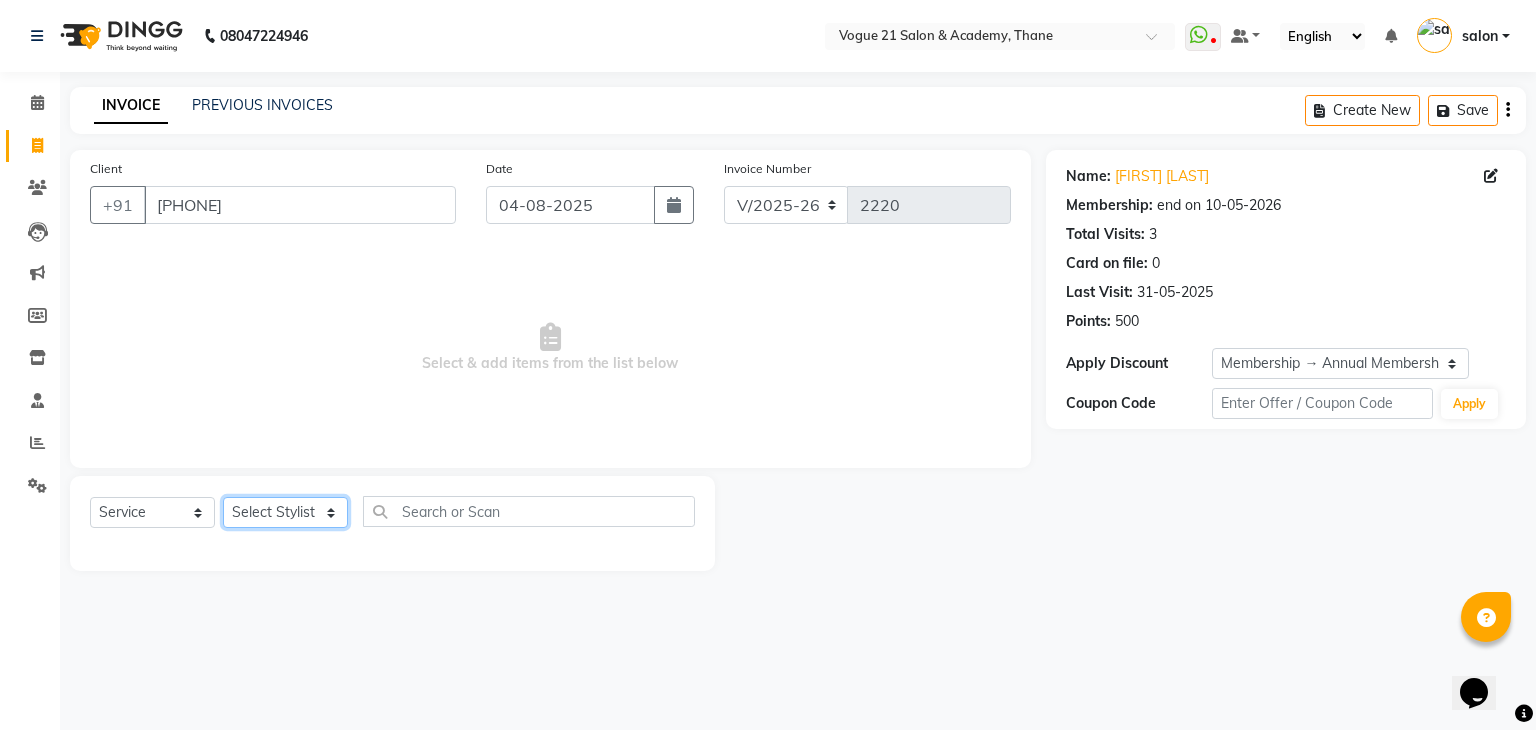 select on "52036" 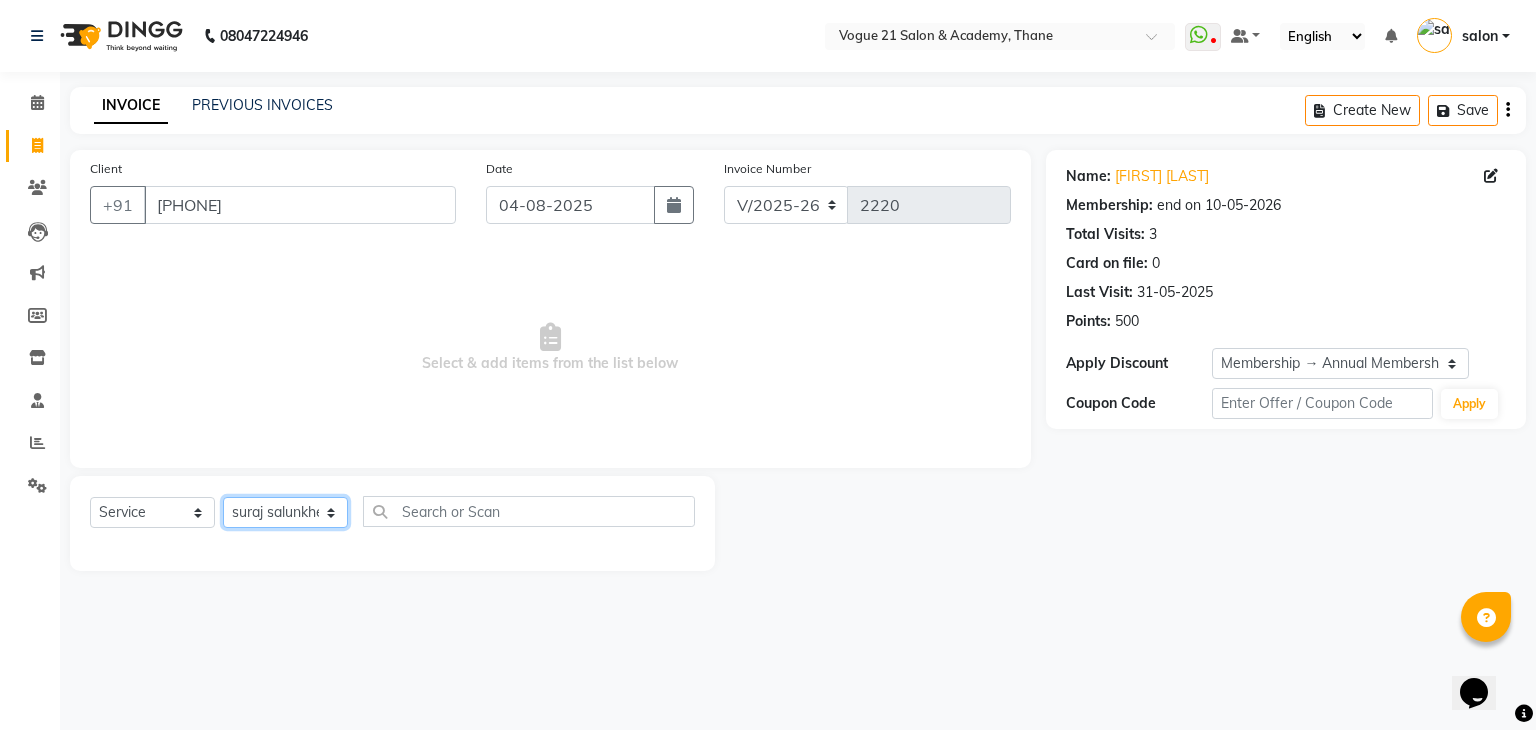 click on "Select Stylist aamir  Alicia Dsouza Altamash Jamshed  jyoti chauhan Pooja yadav Priya jadhav salon suraj salunkhe" 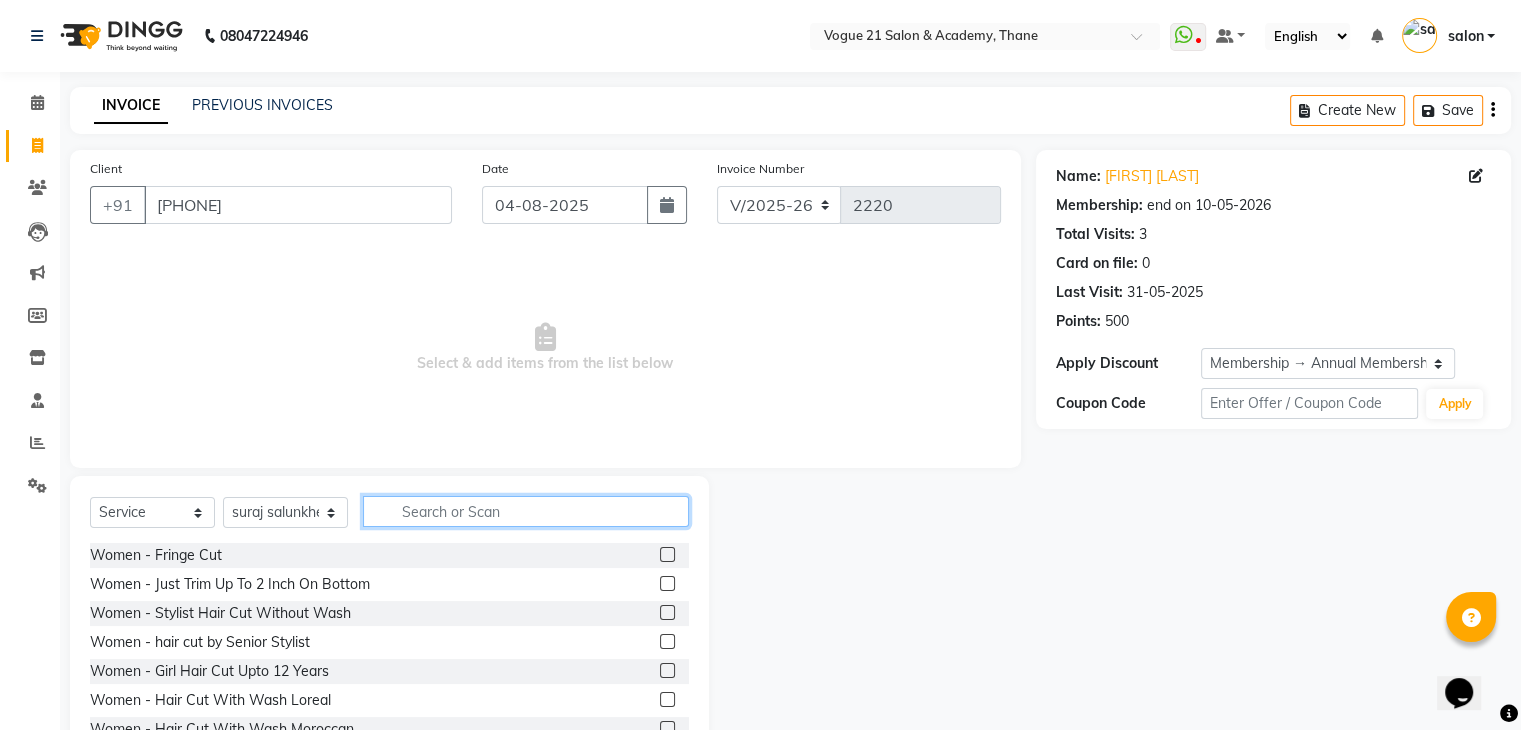 click 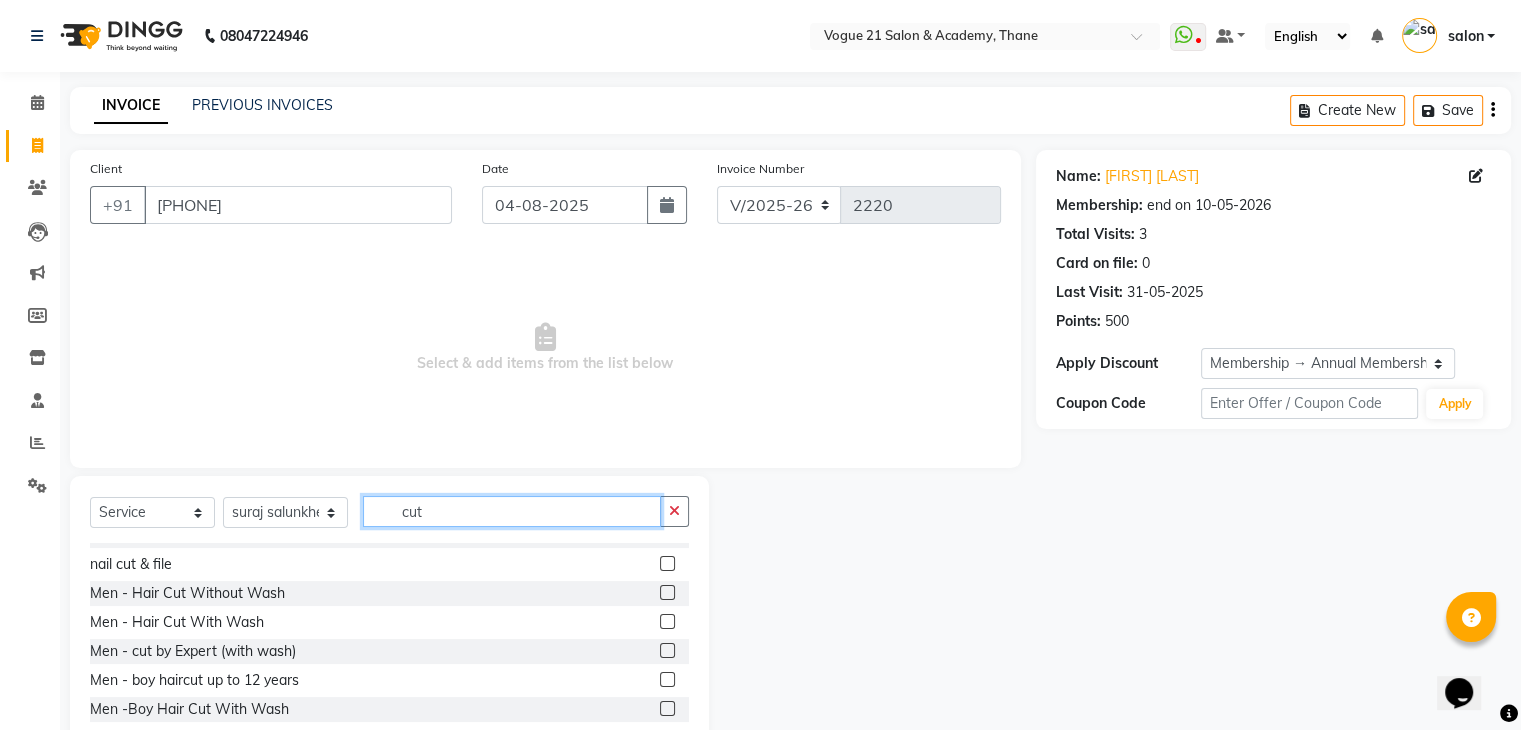scroll, scrollTop: 200, scrollLeft: 0, axis: vertical 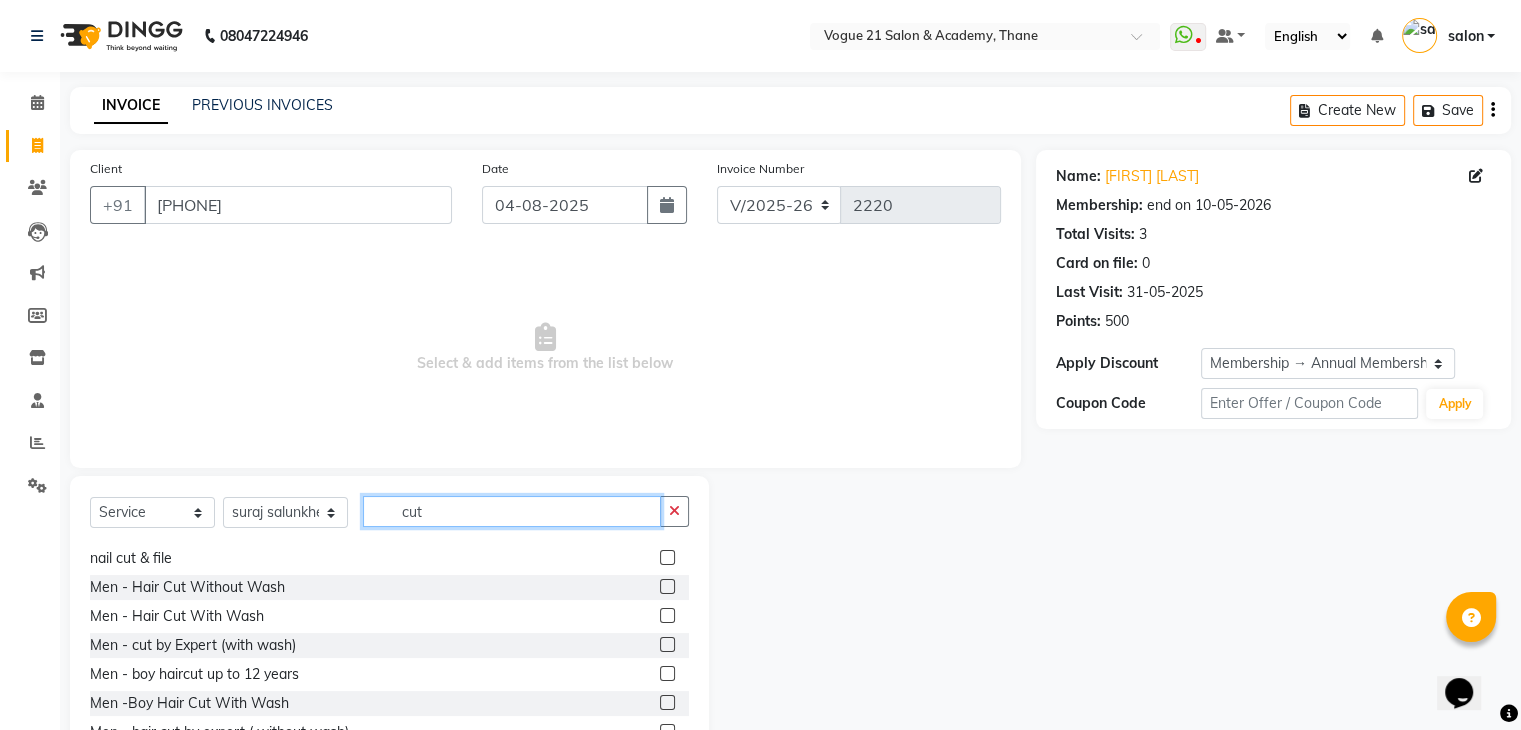 type on "cut" 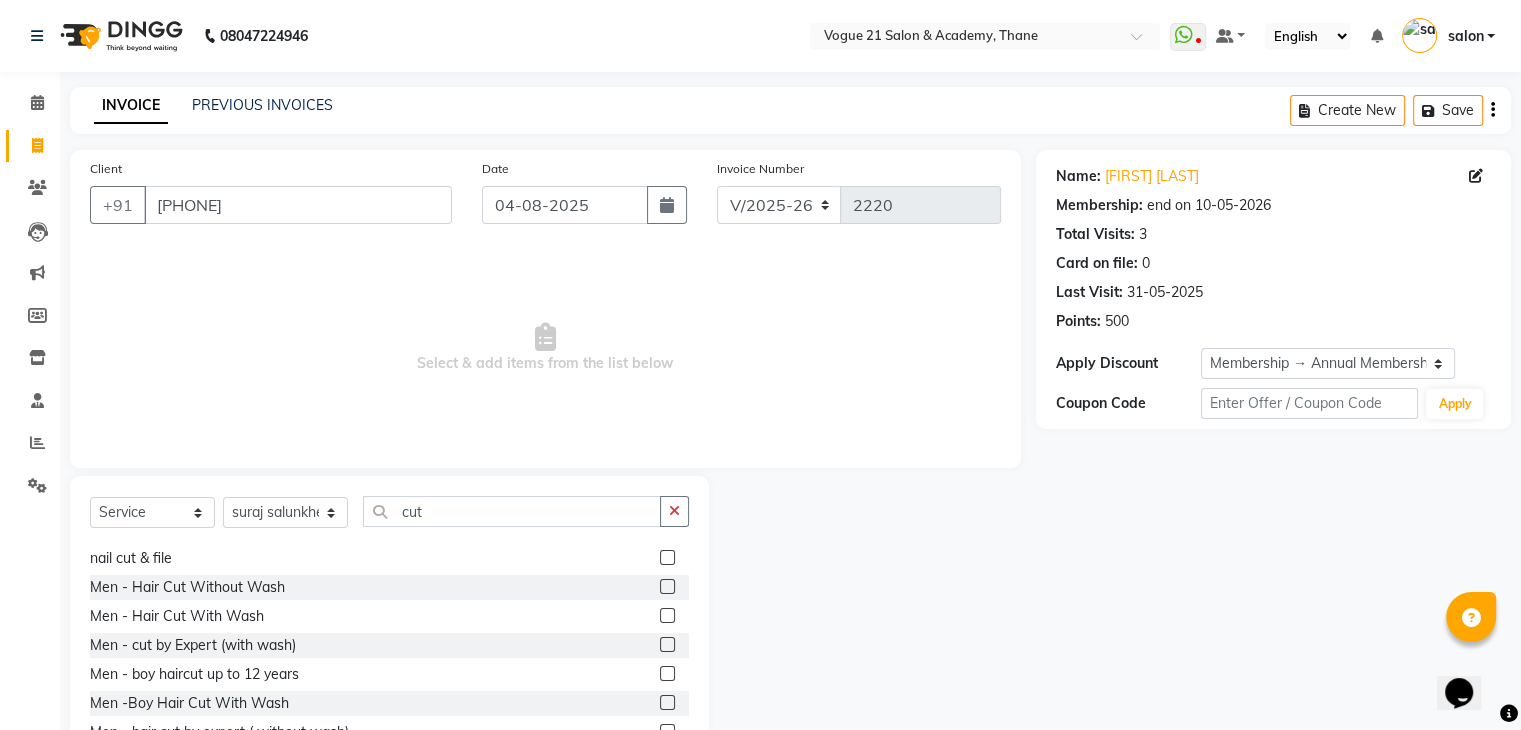 click 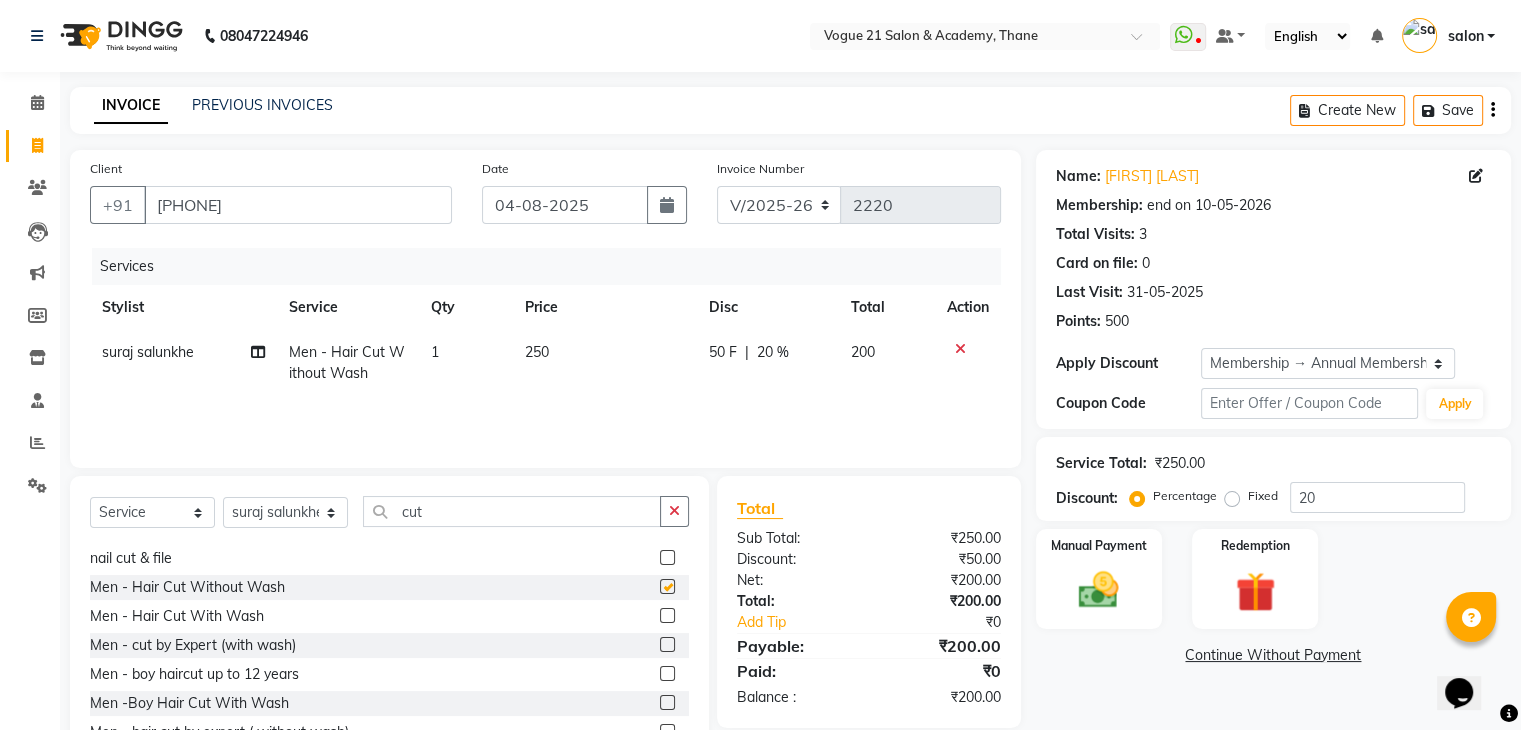 checkbox on "false" 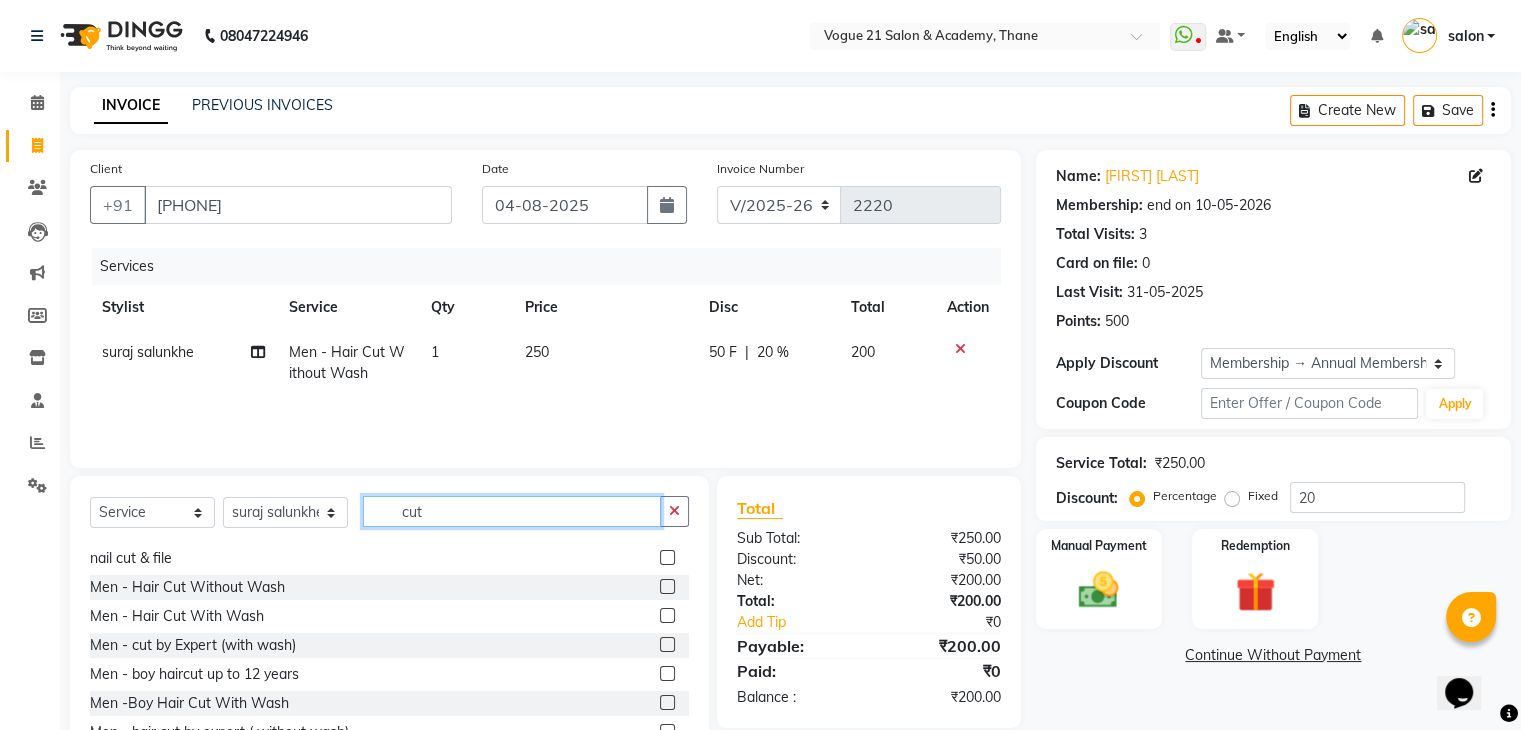 click on "cut" 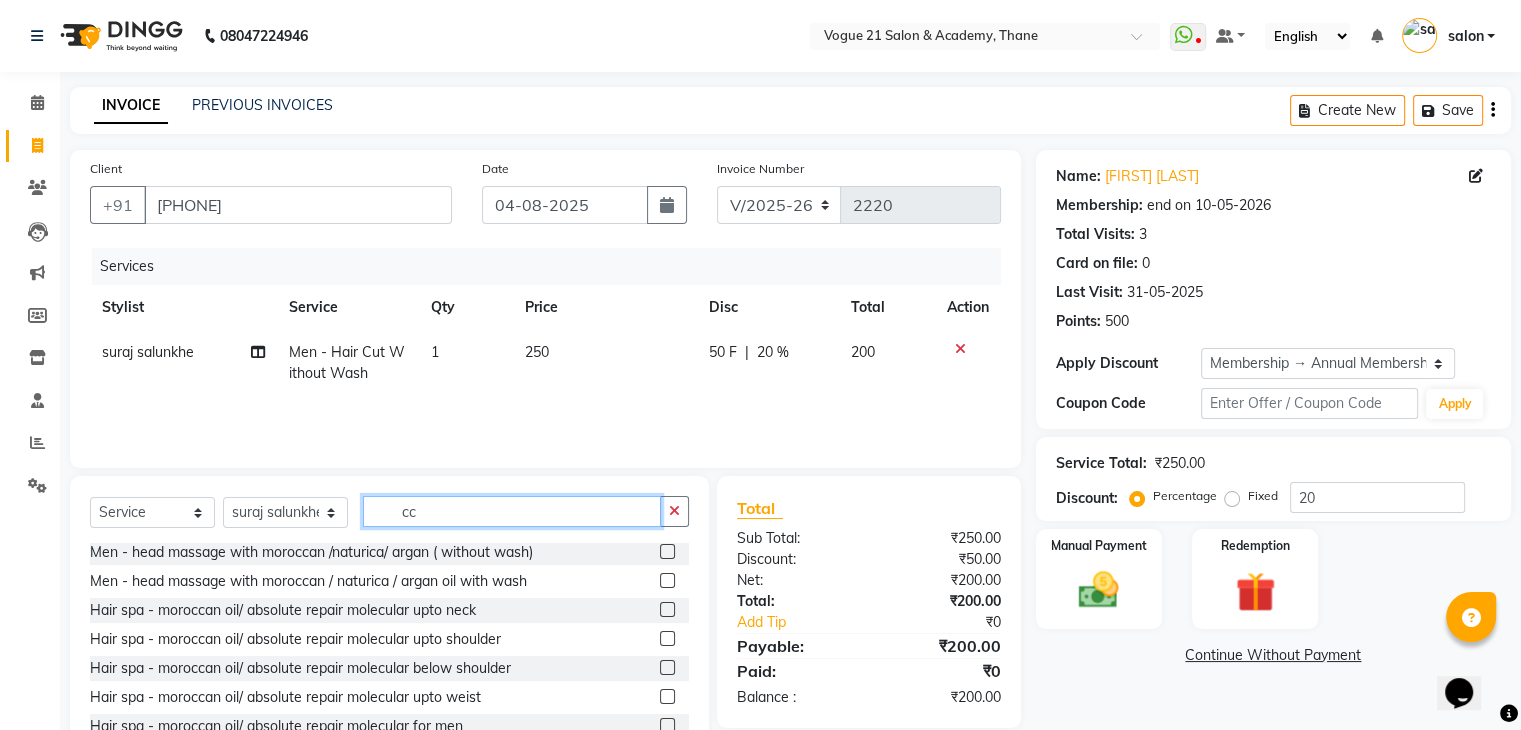 scroll, scrollTop: 0, scrollLeft: 0, axis: both 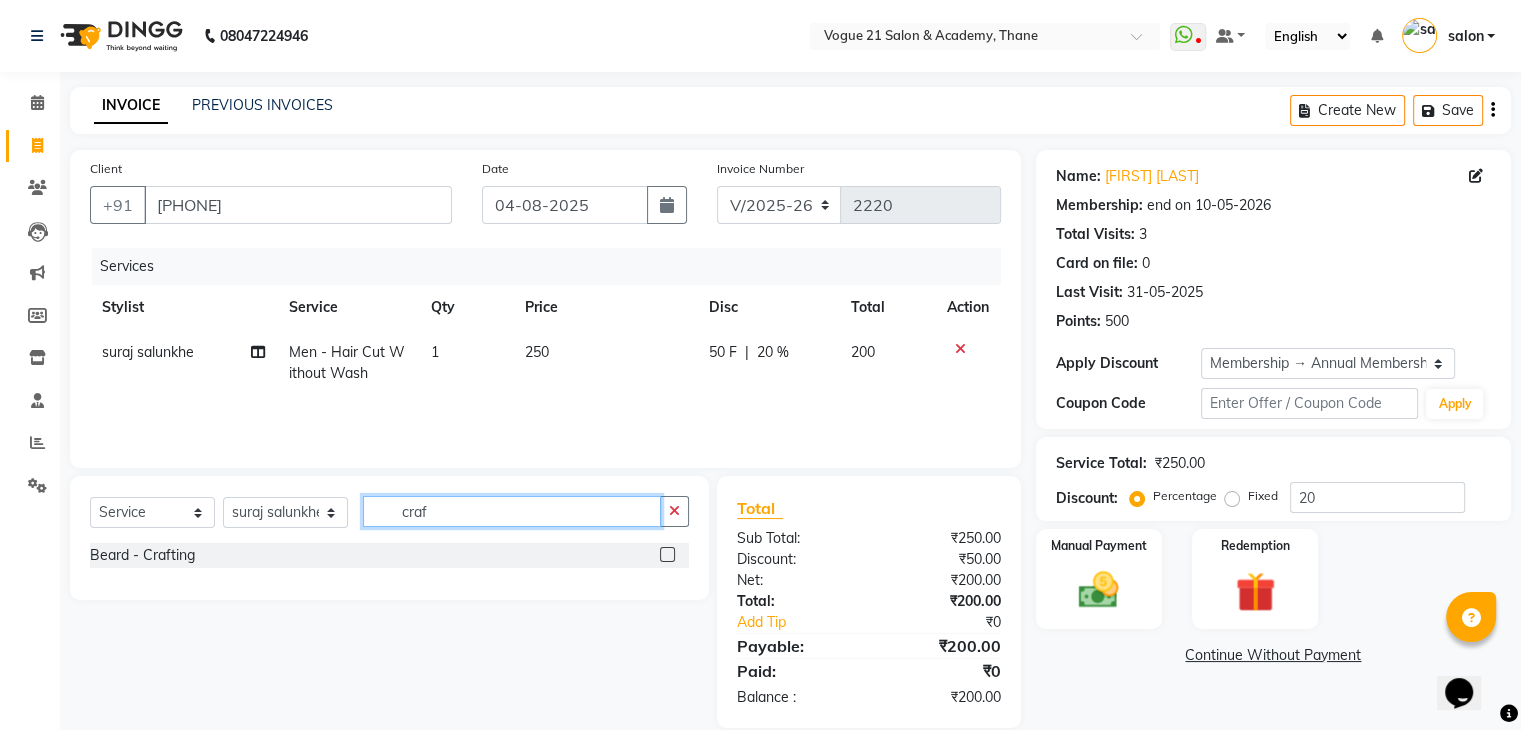 type on "craf" 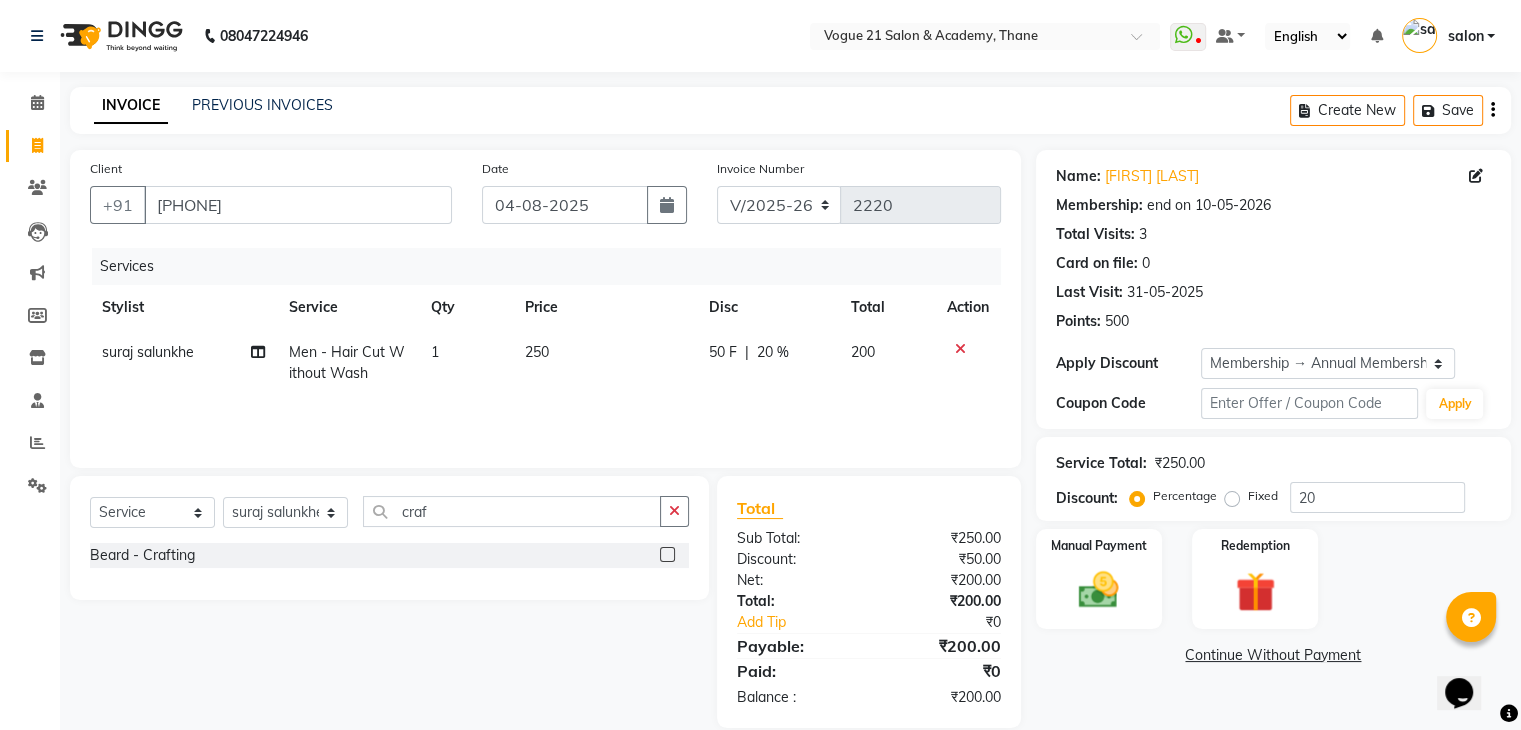 click 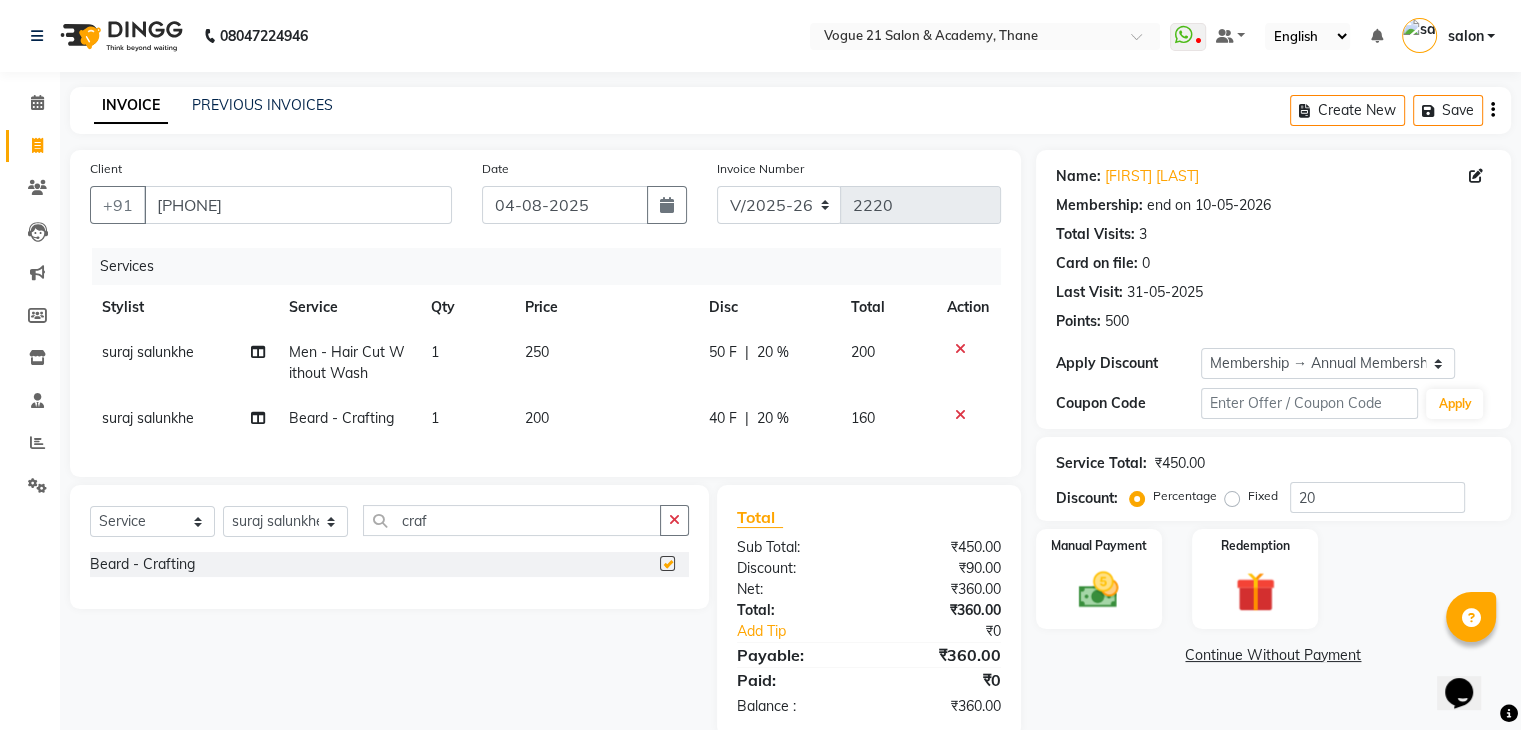 checkbox on "false" 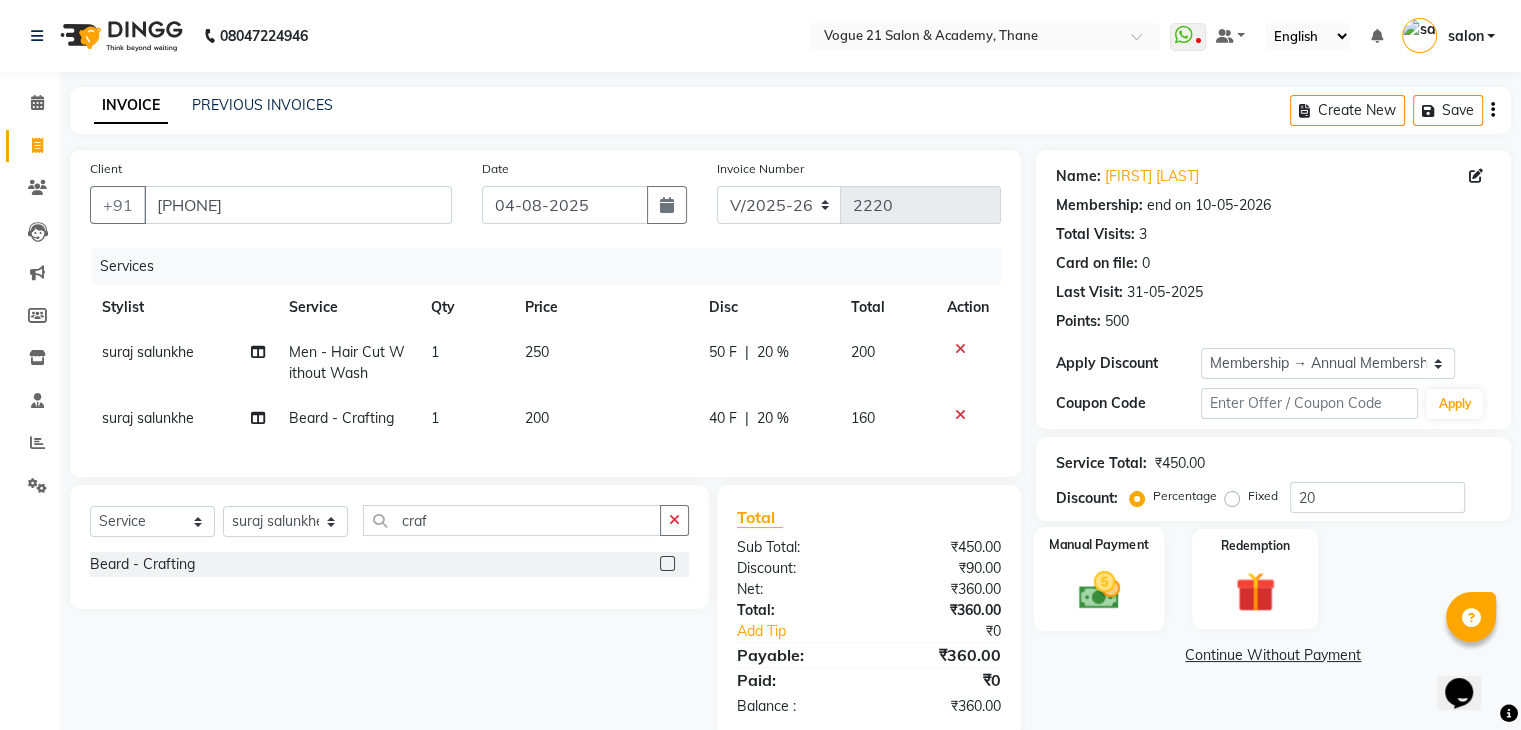 click 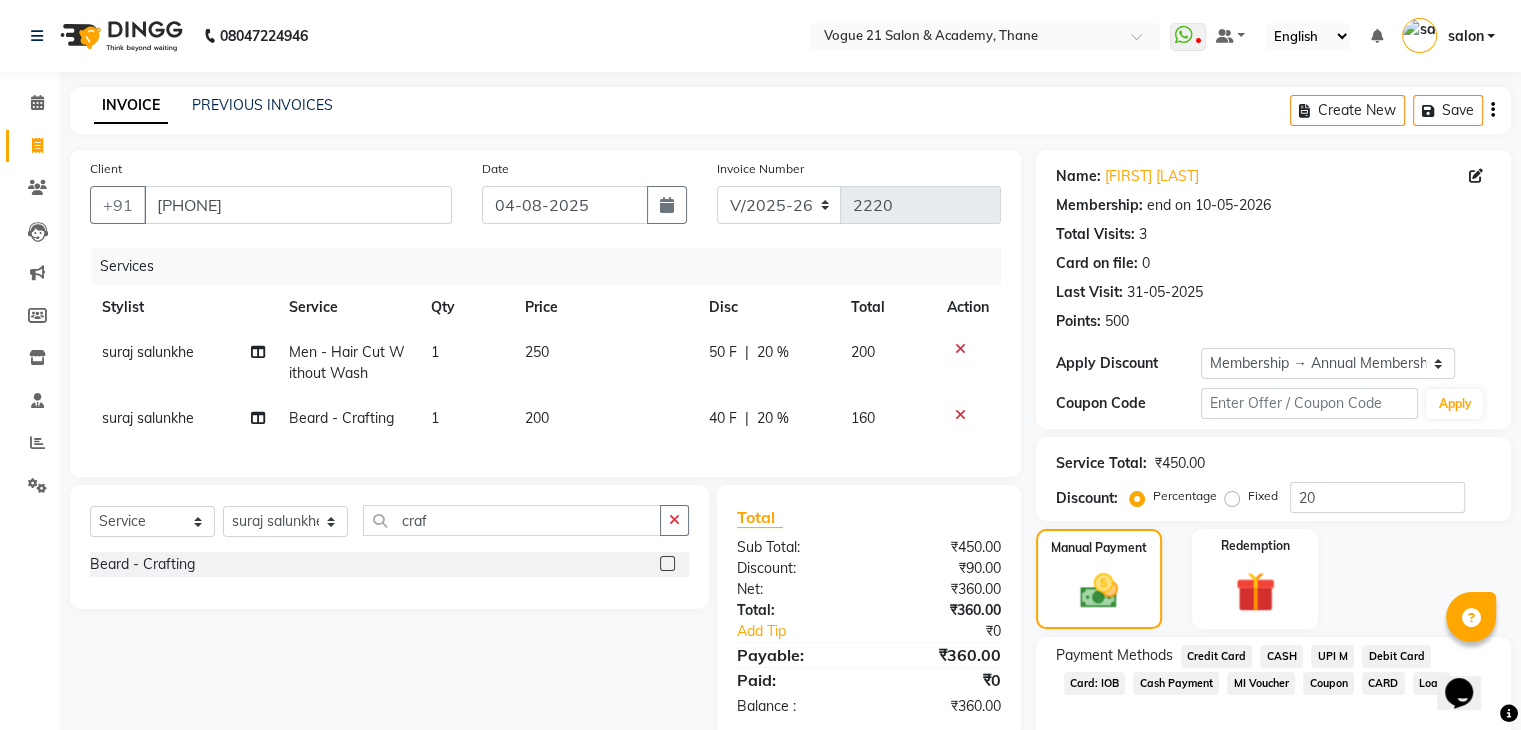 click on "UPI M" 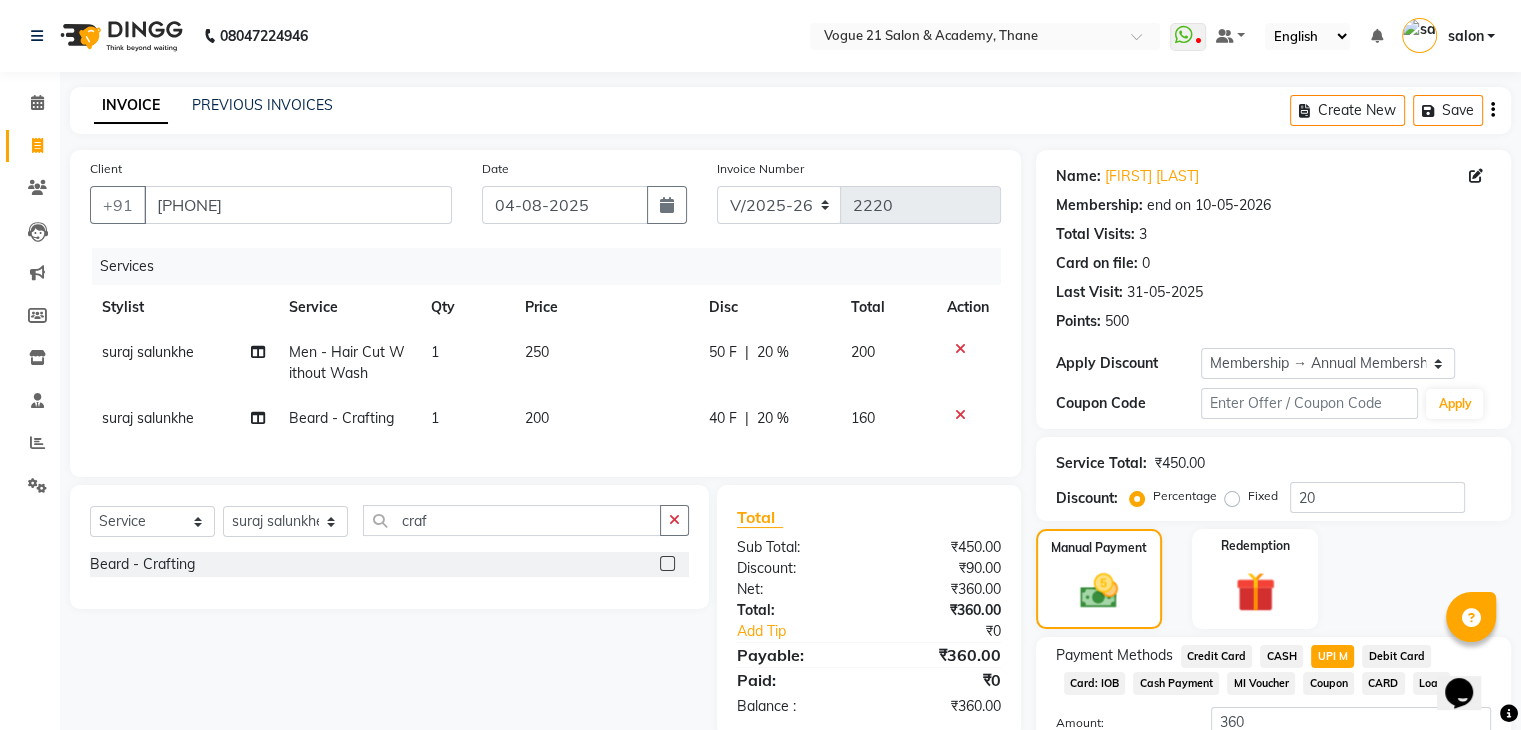 scroll, scrollTop: 156, scrollLeft: 0, axis: vertical 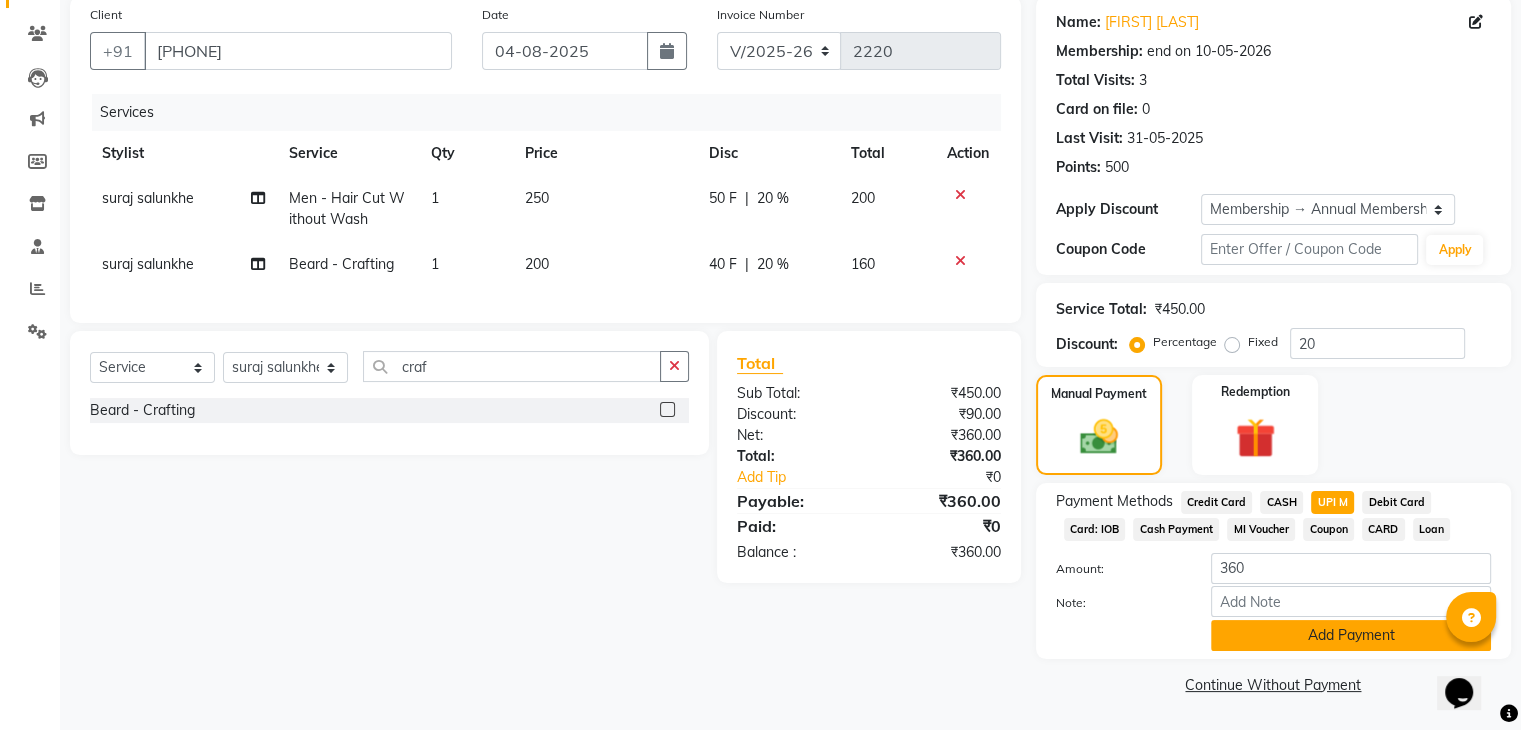 click on "Add Payment" 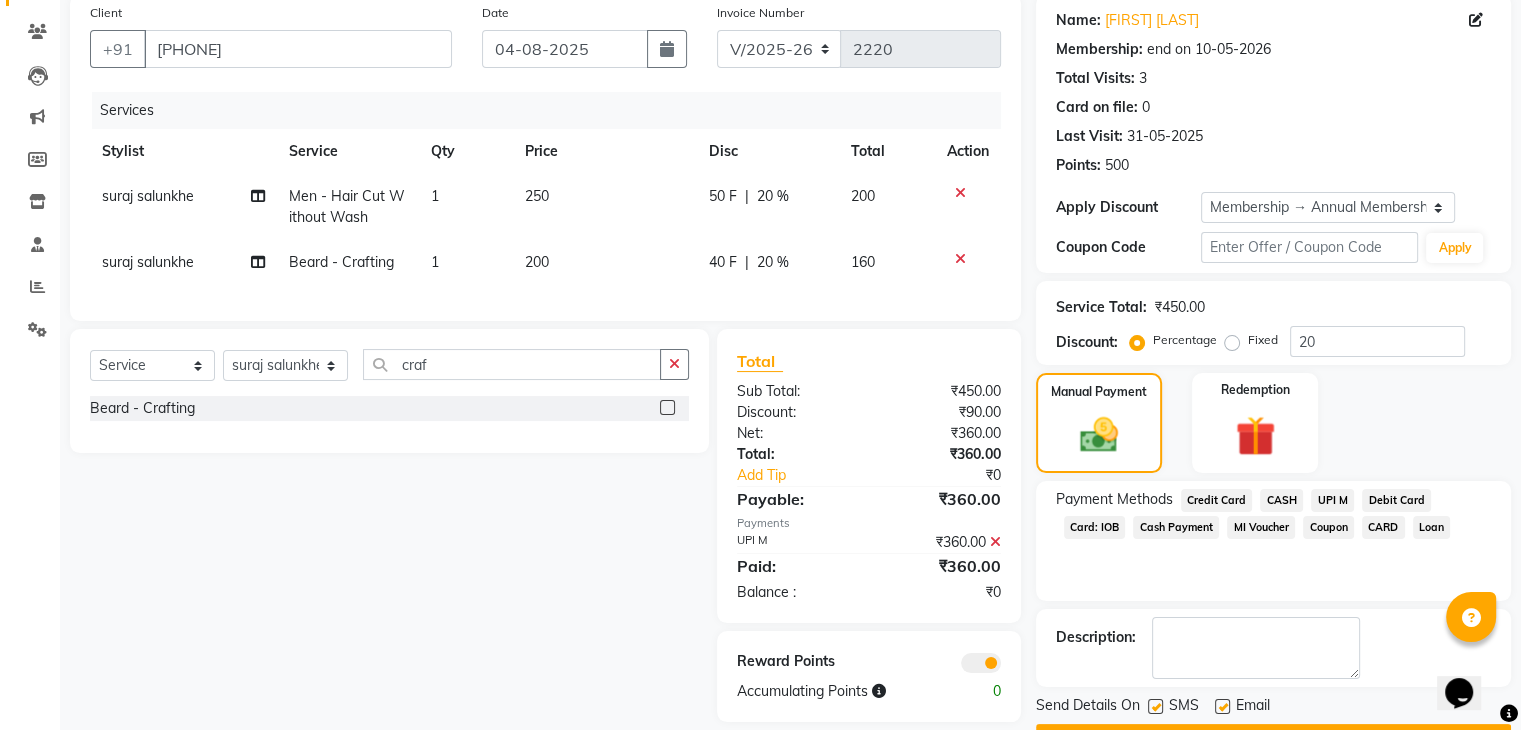 scroll, scrollTop: 209, scrollLeft: 0, axis: vertical 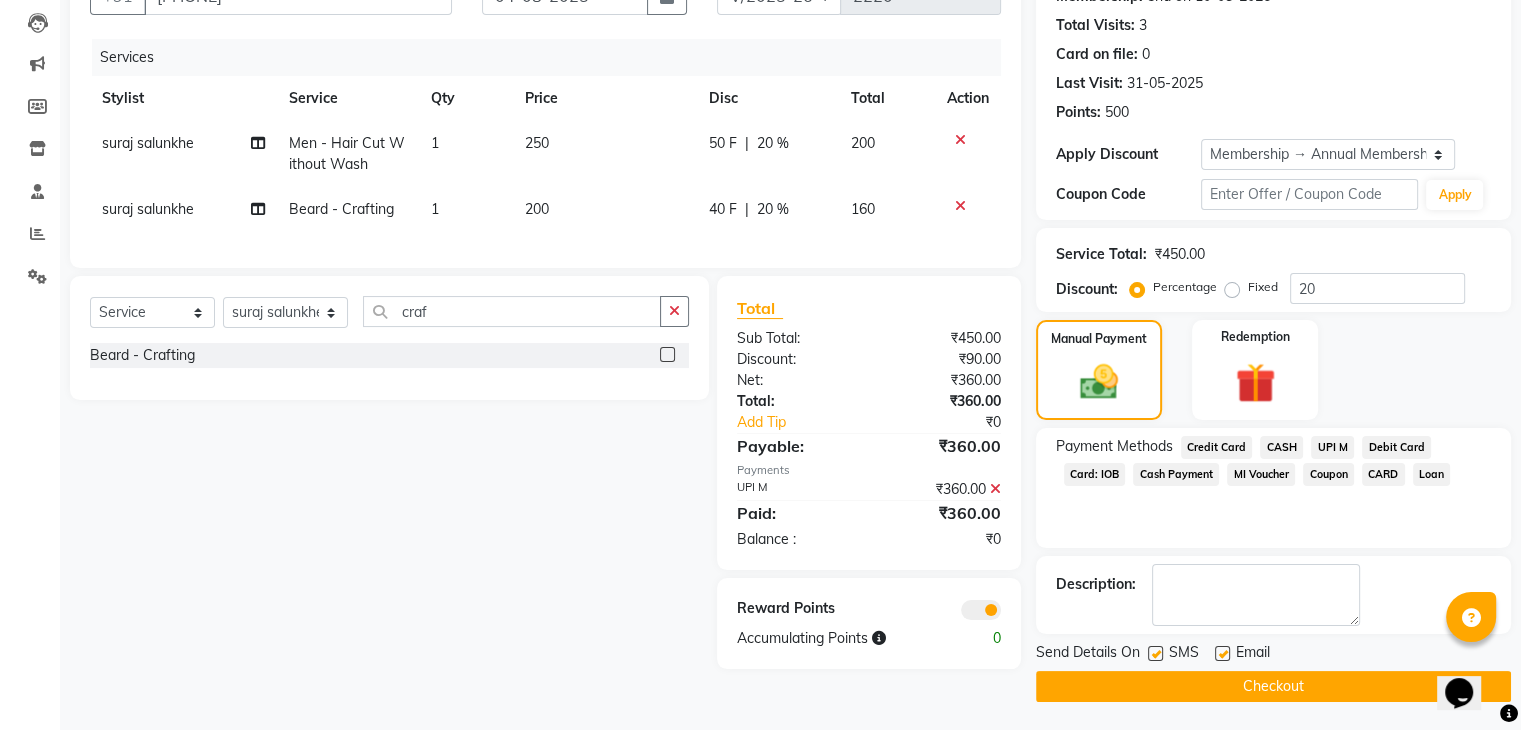 click on "Checkout" 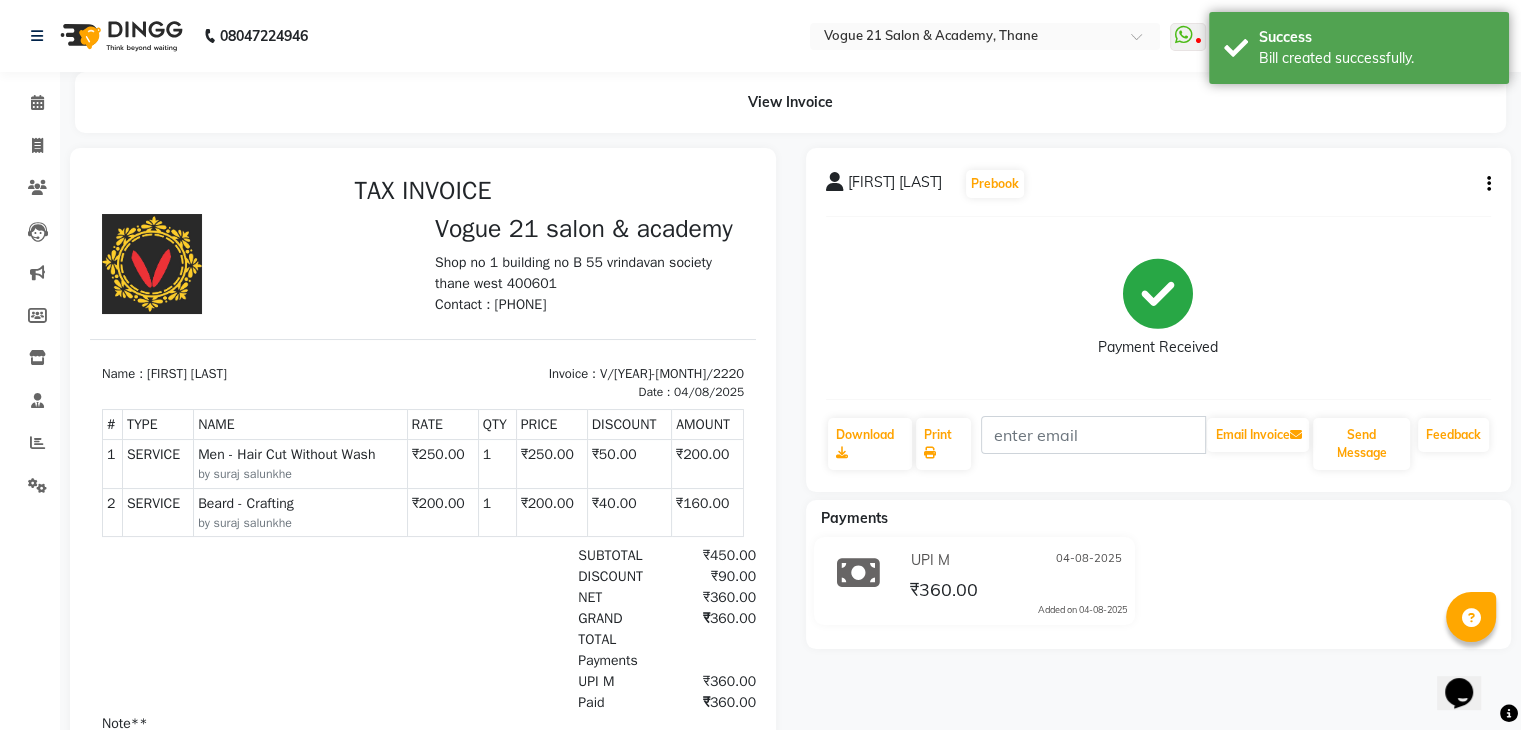 scroll, scrollTop: 204, scrollLeft: 0, axis: vertical 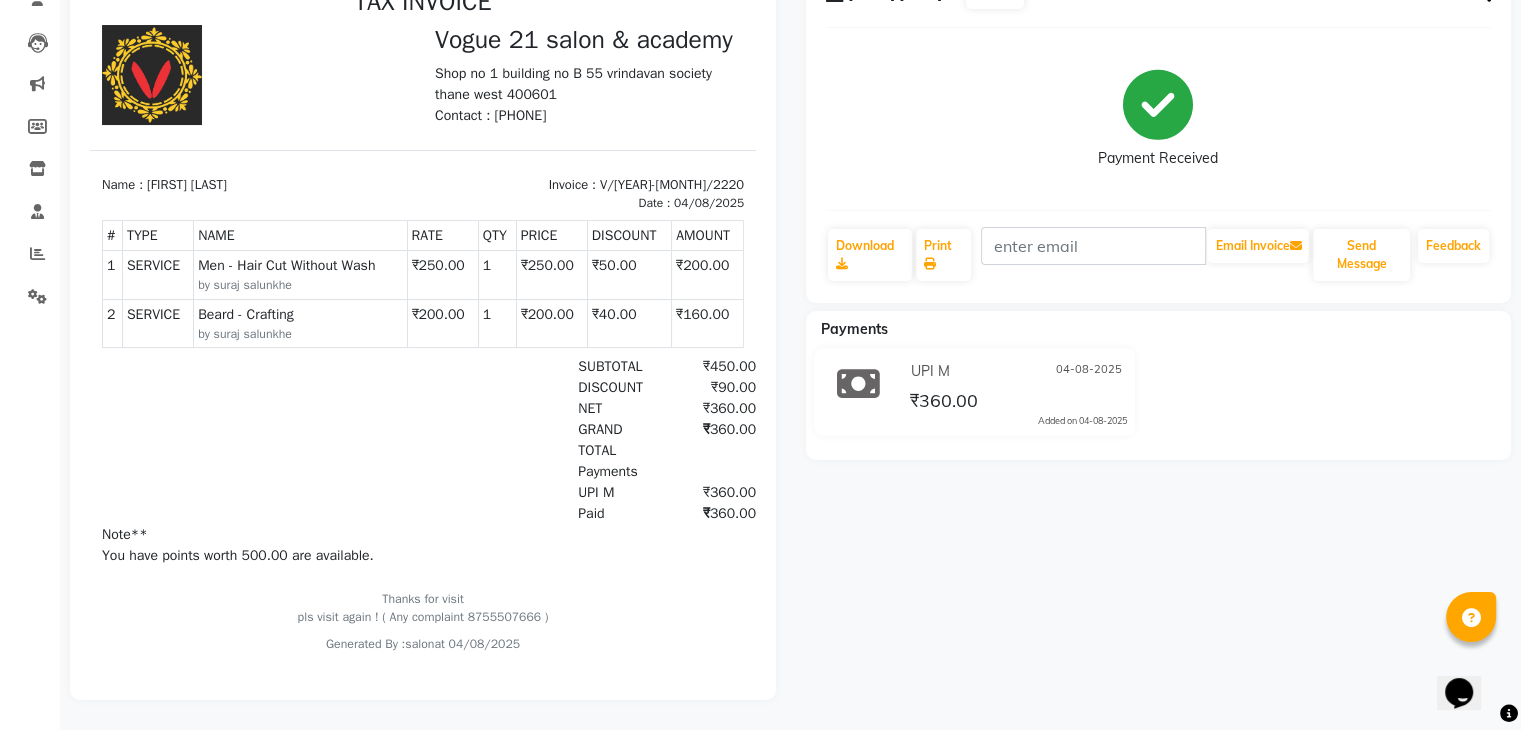 click on "Shubham Salunkhu  Prebook   Payment Received  Download  Print   Email Invoice   Send Message Feedback" 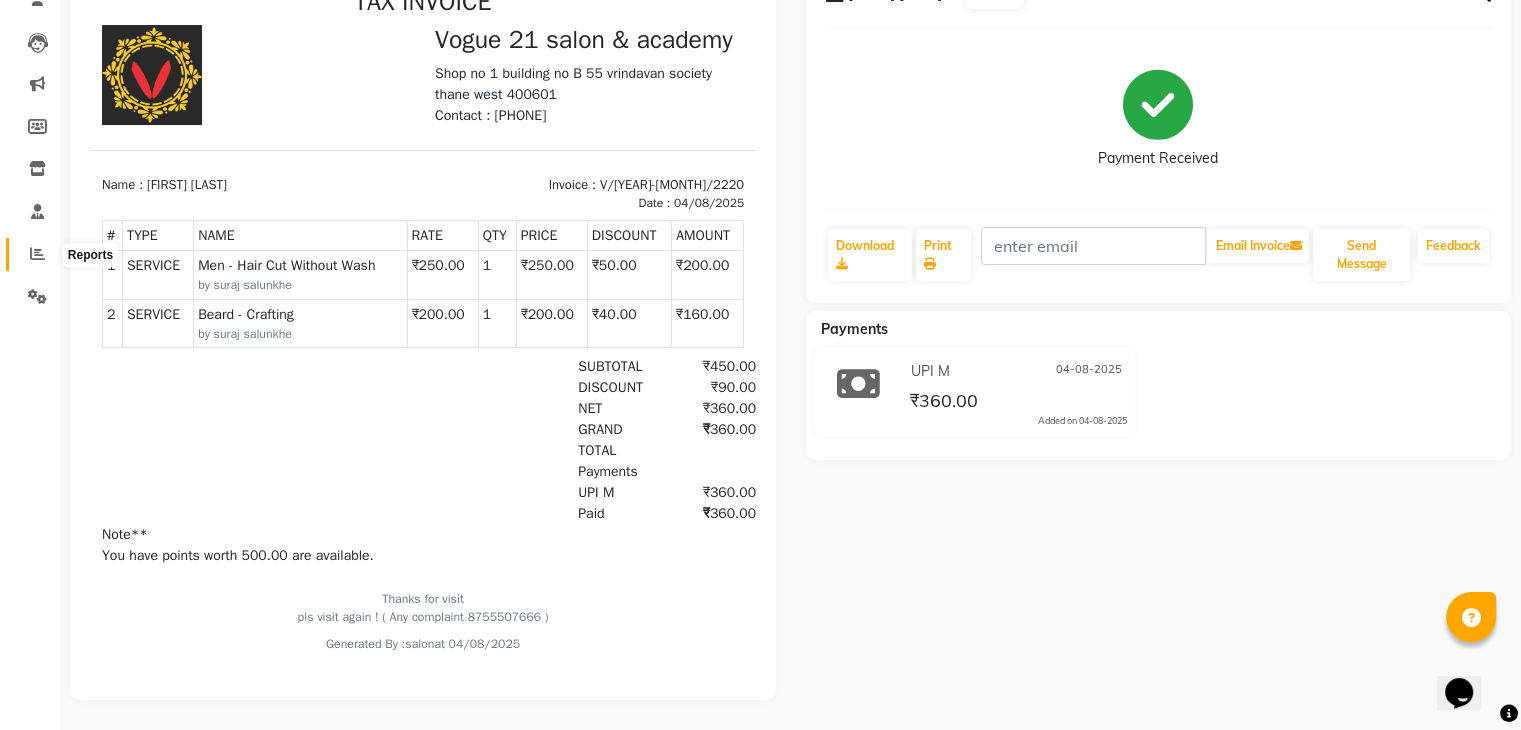click 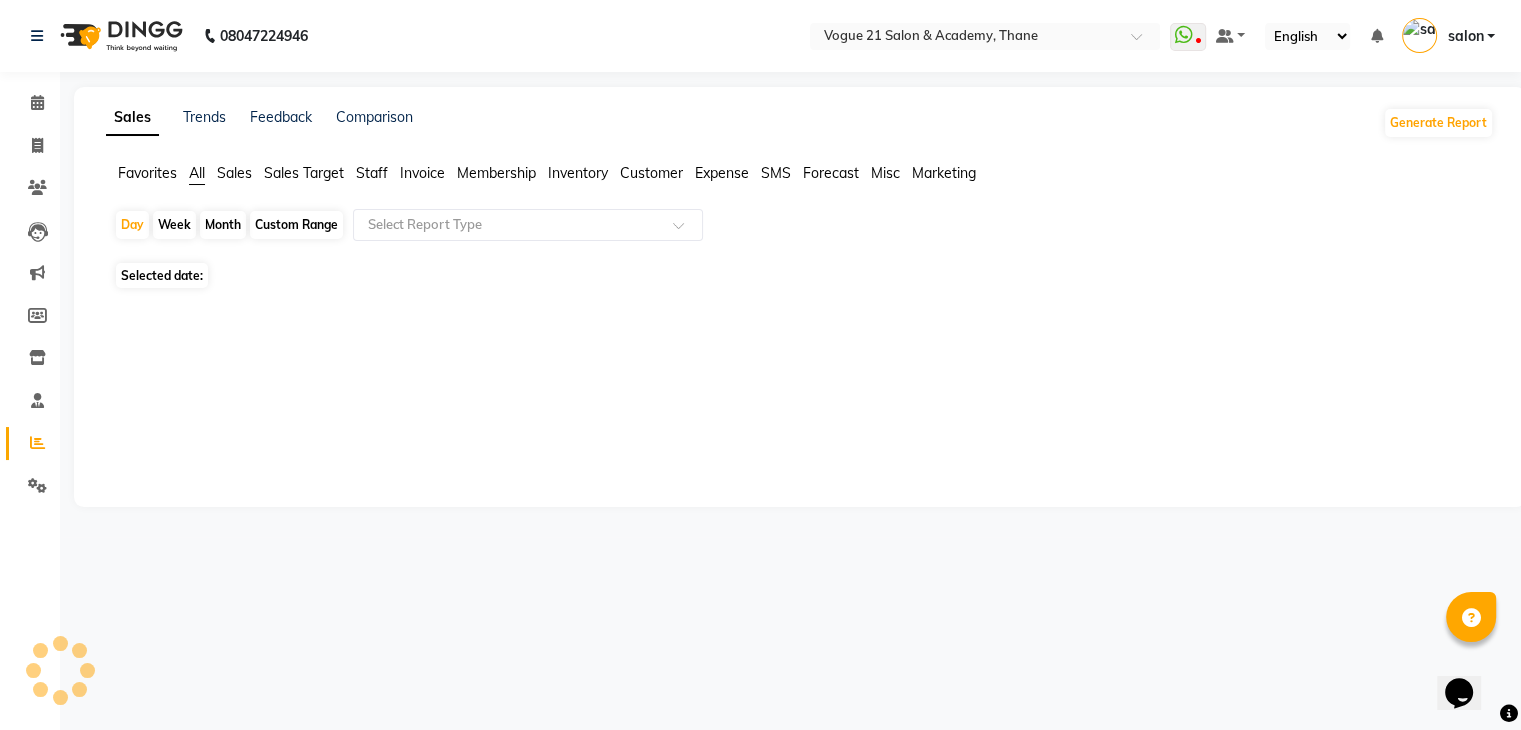 scroll, scrollTop: 0, scrollLeft: 0, axis: both 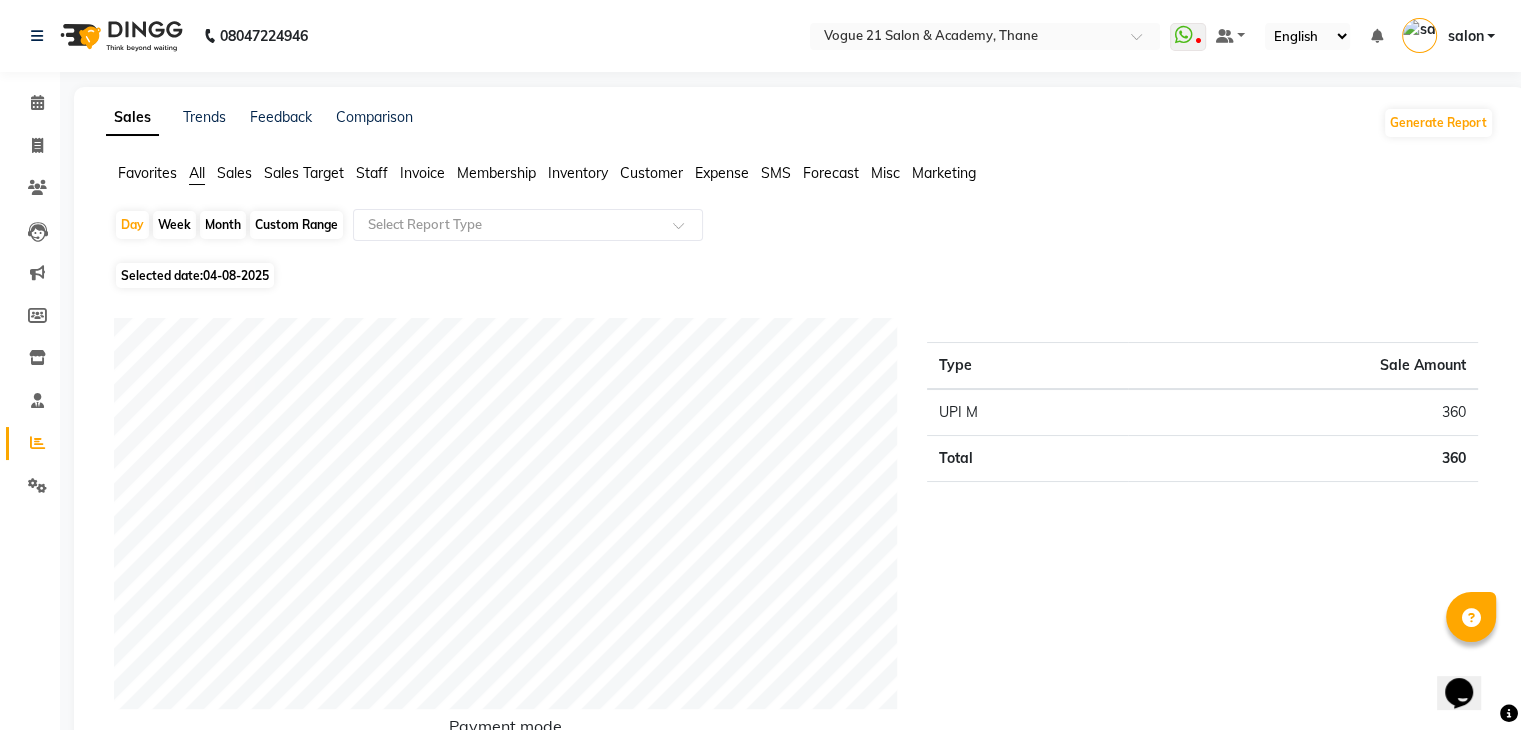 click on "Month" 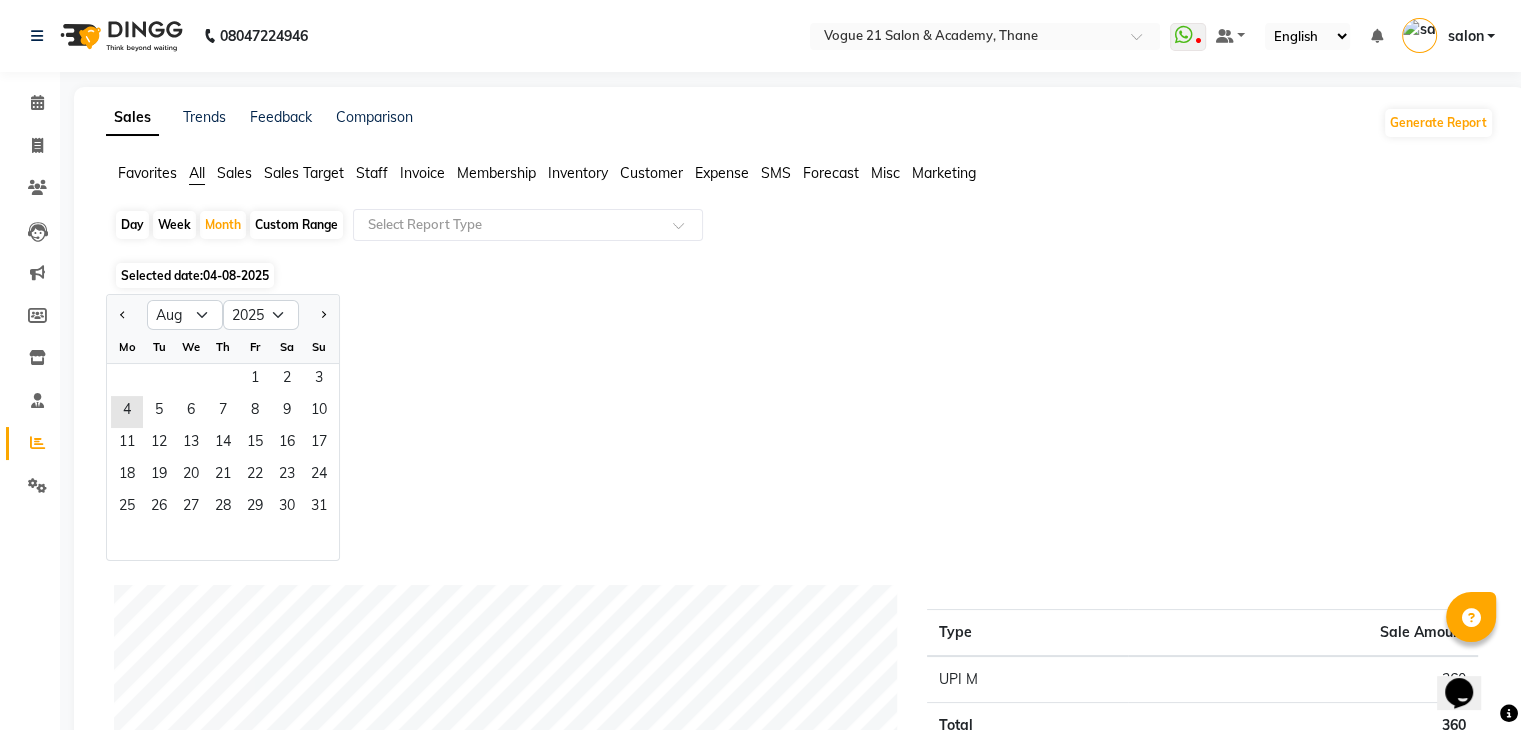 click on "1   2   3" 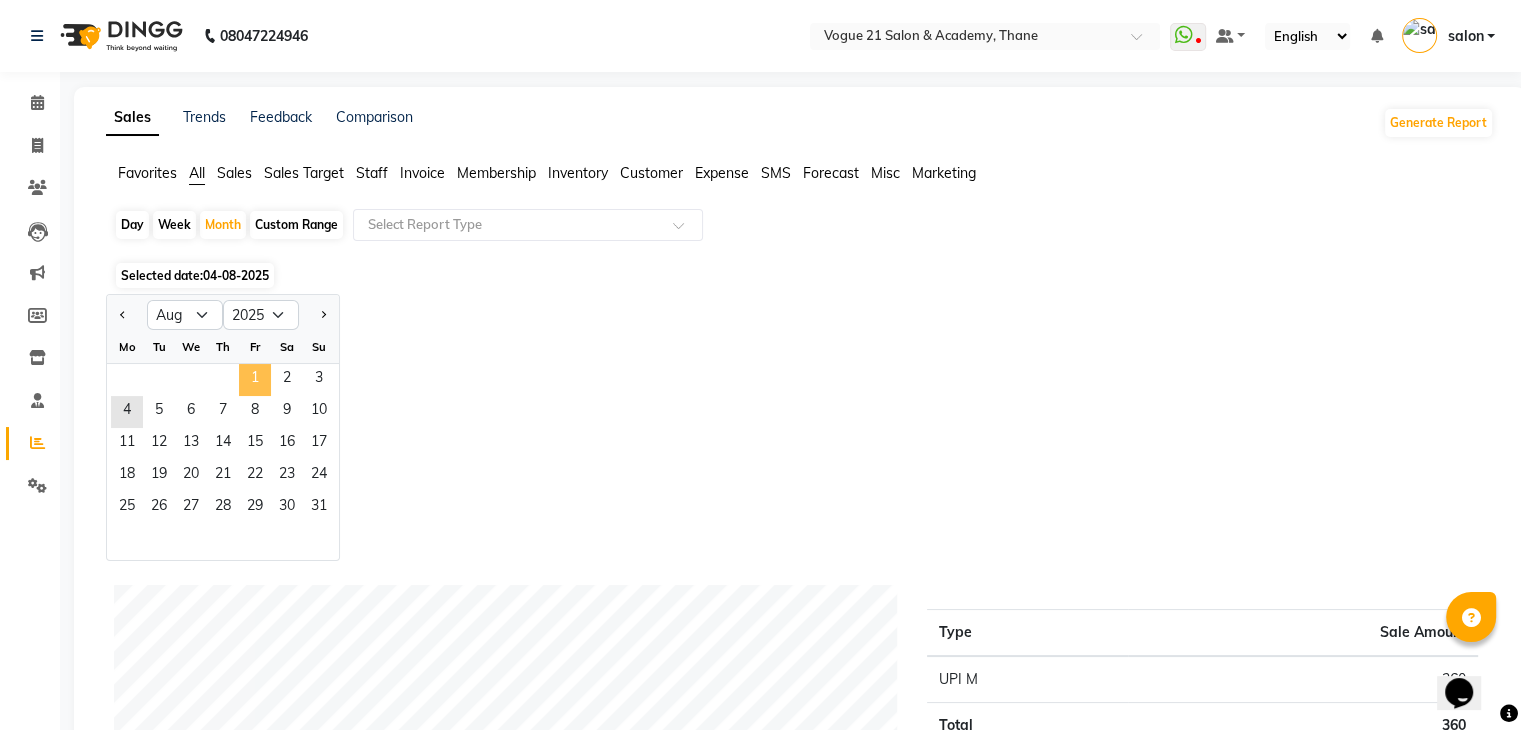 click on "1" 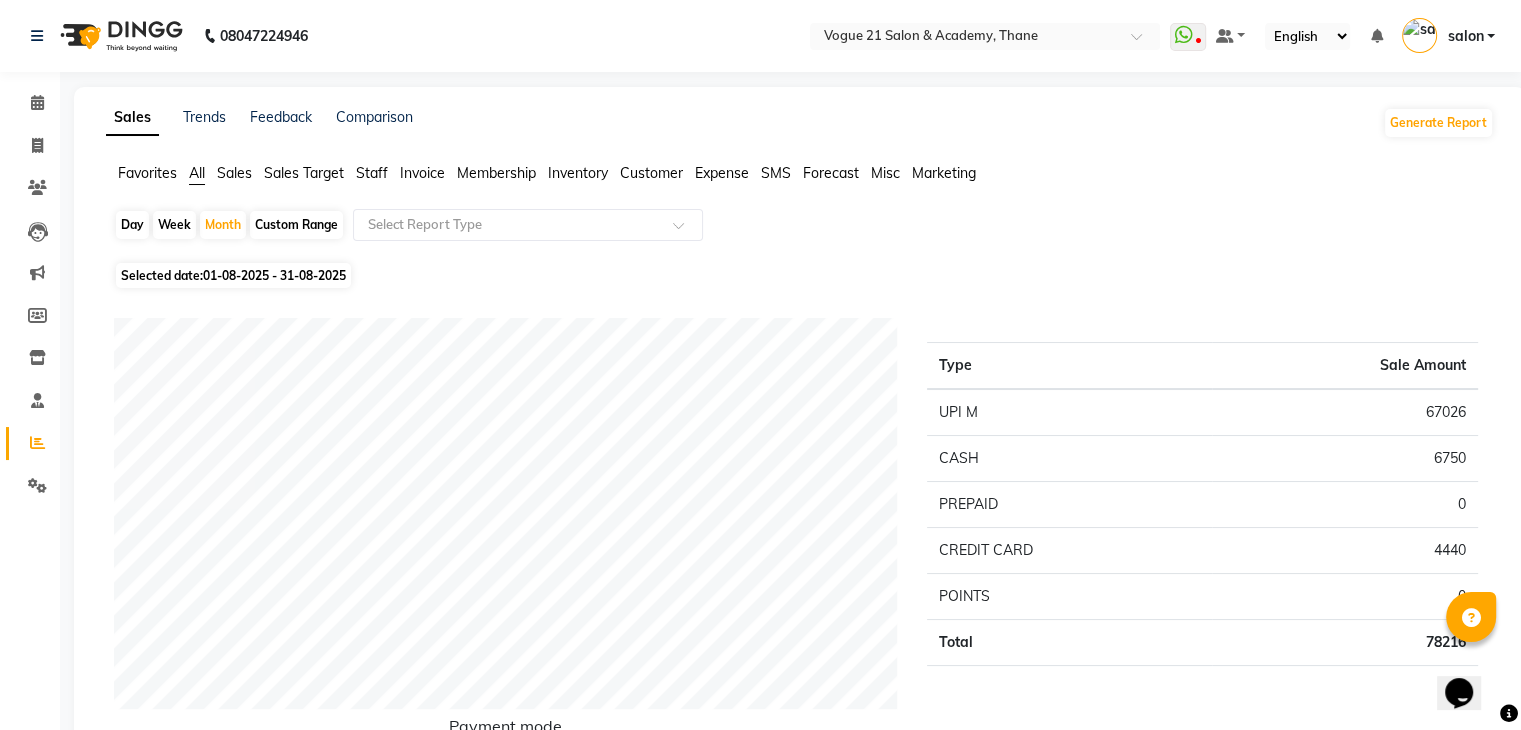 click on "Staff" 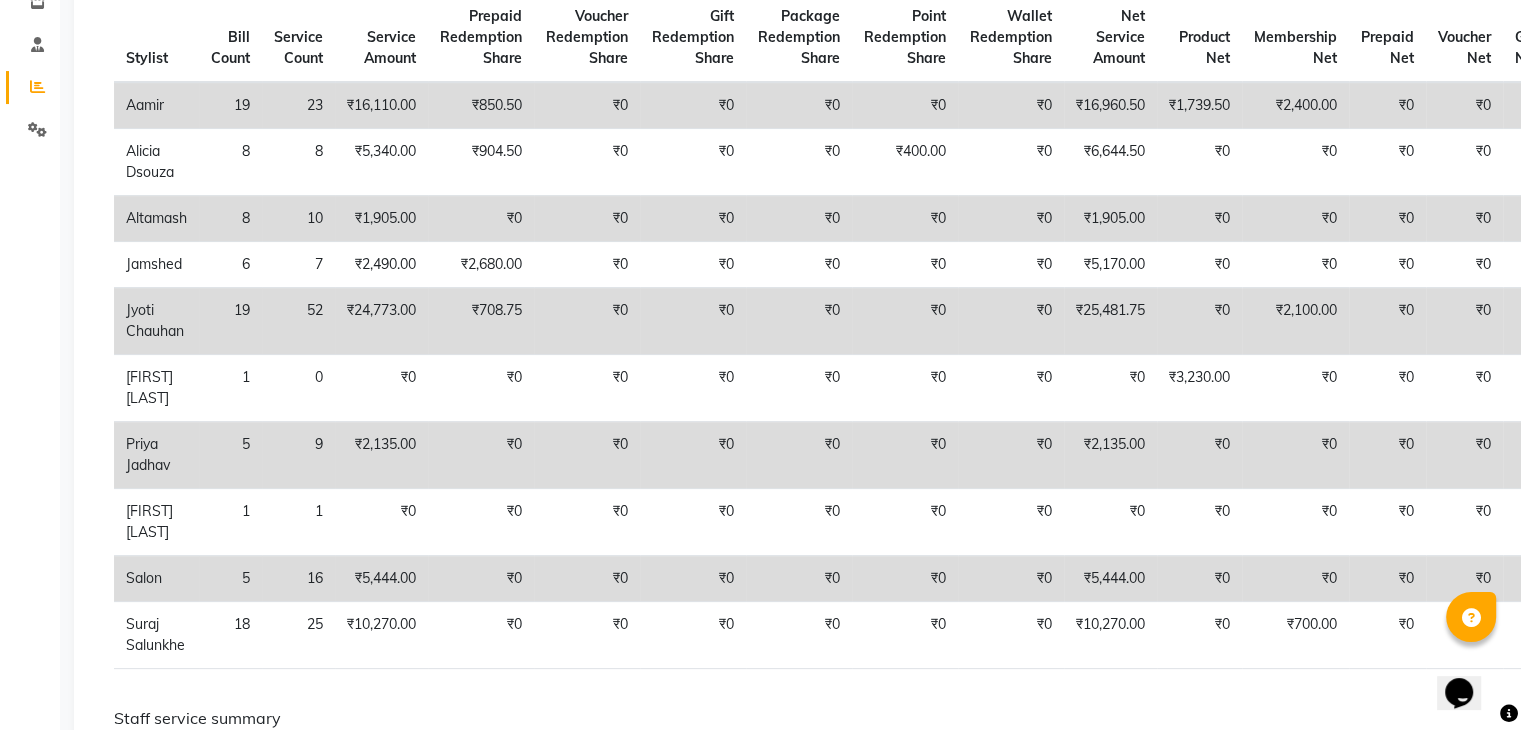 scroll, scrollTop: 340, scrollLeft: 0, axis: vertical 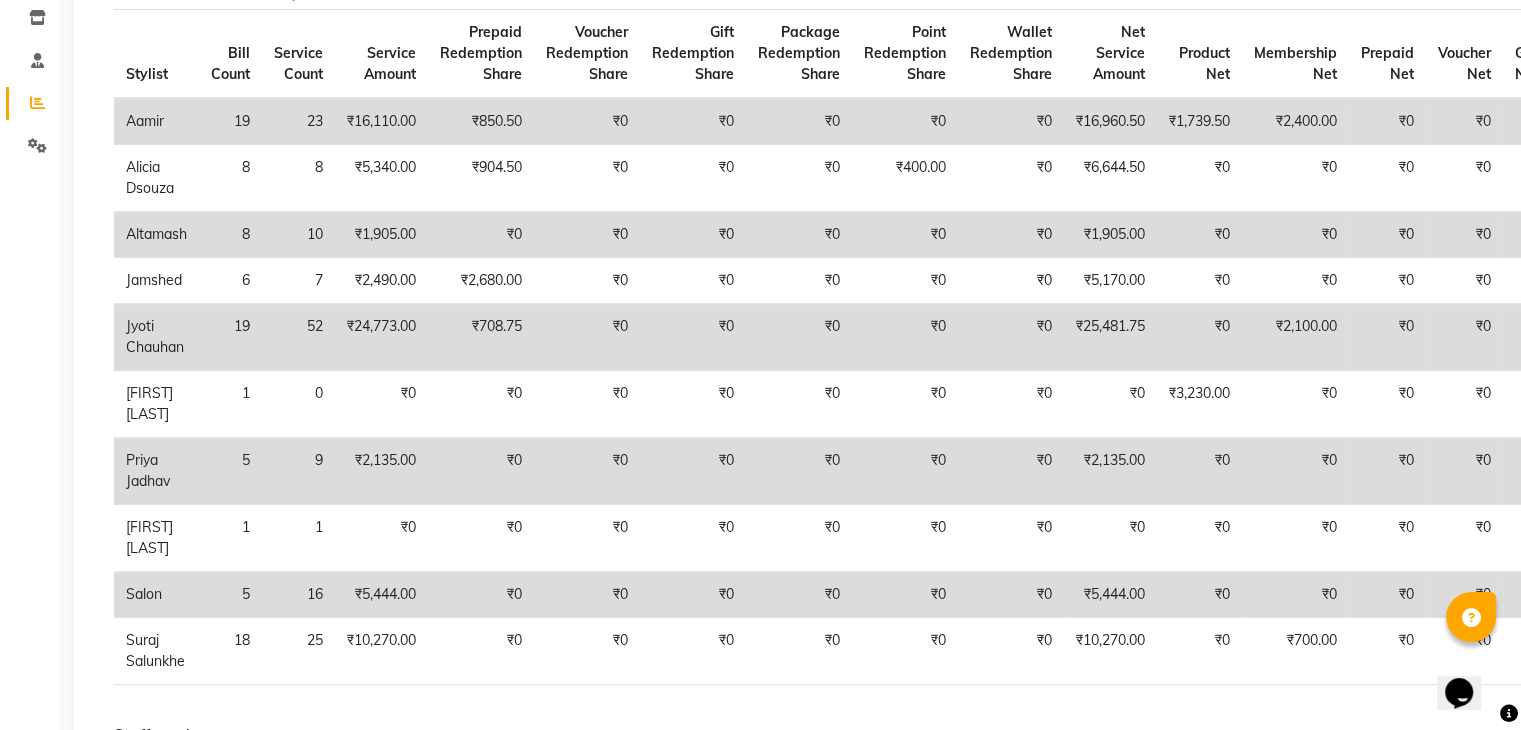 click on "Service Amount" 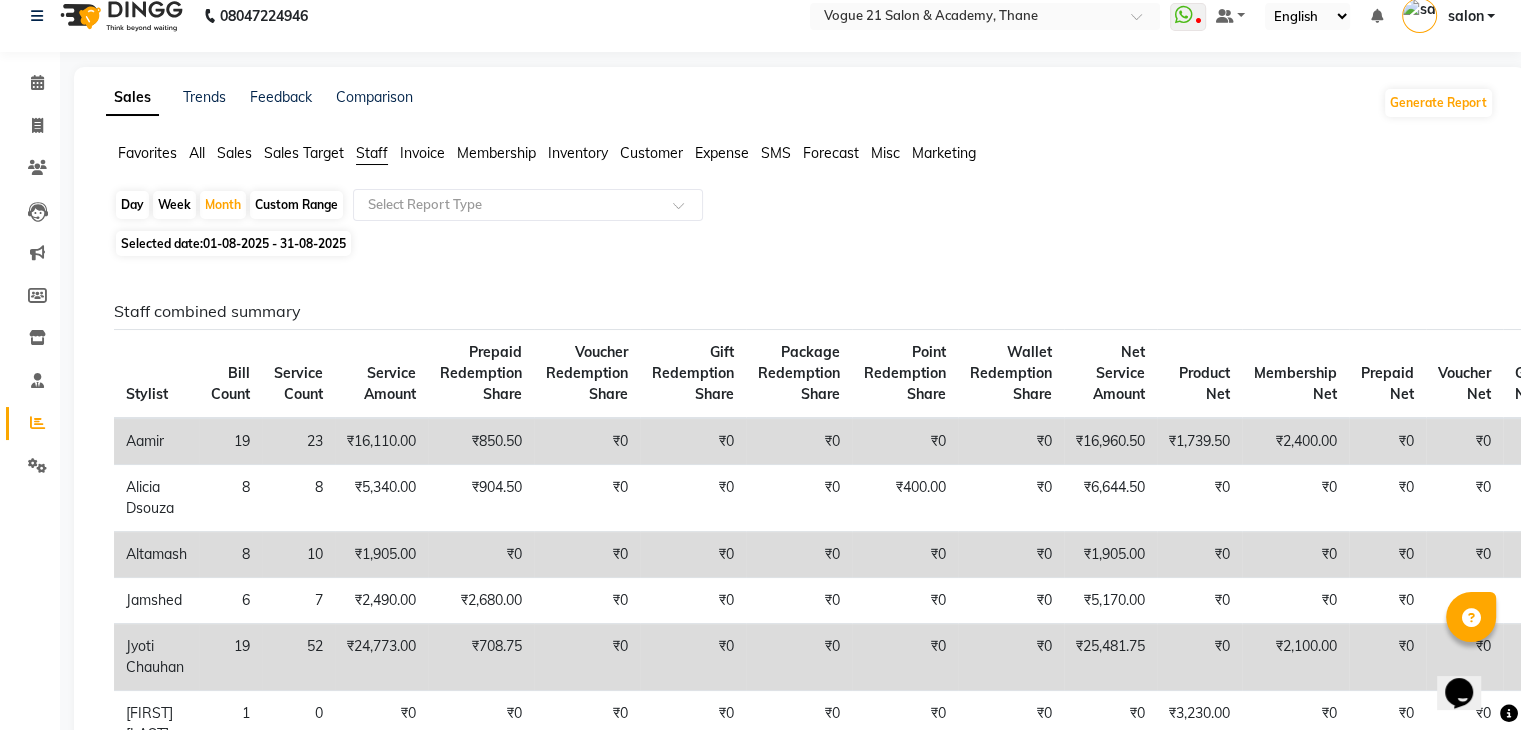 click on "Sales Target" 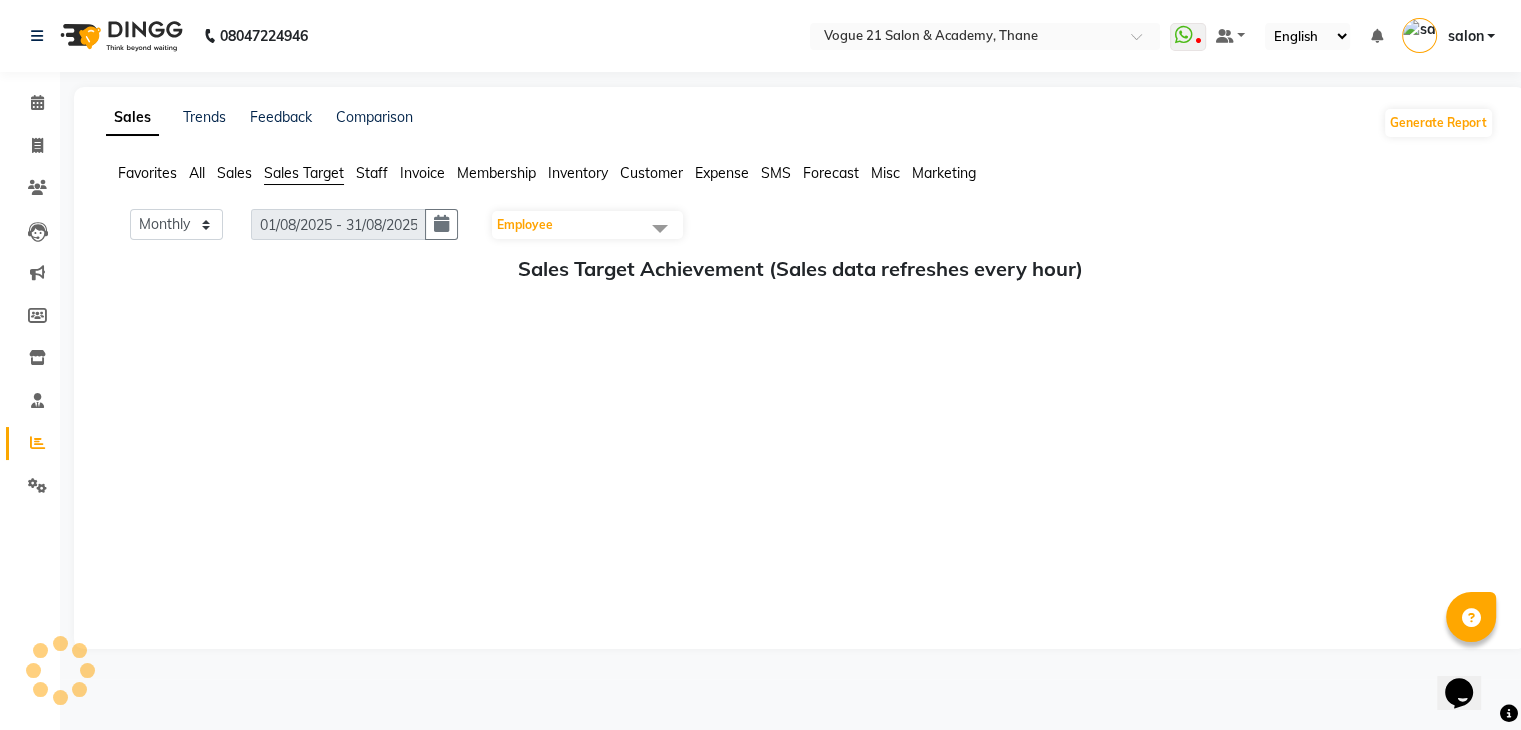 scroll, scrollTop: 0, scrollLeft: 0, axis: both 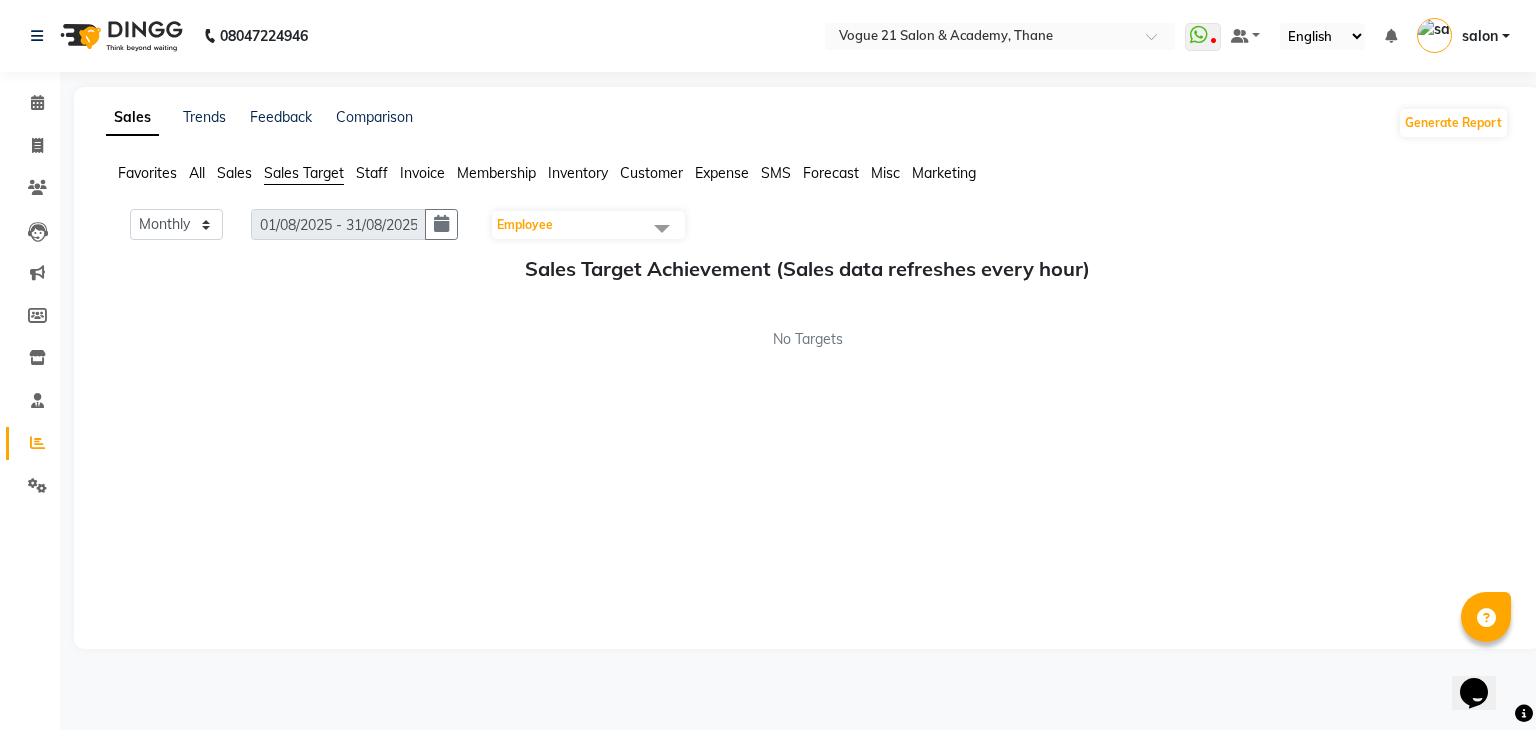 click on "Sales" 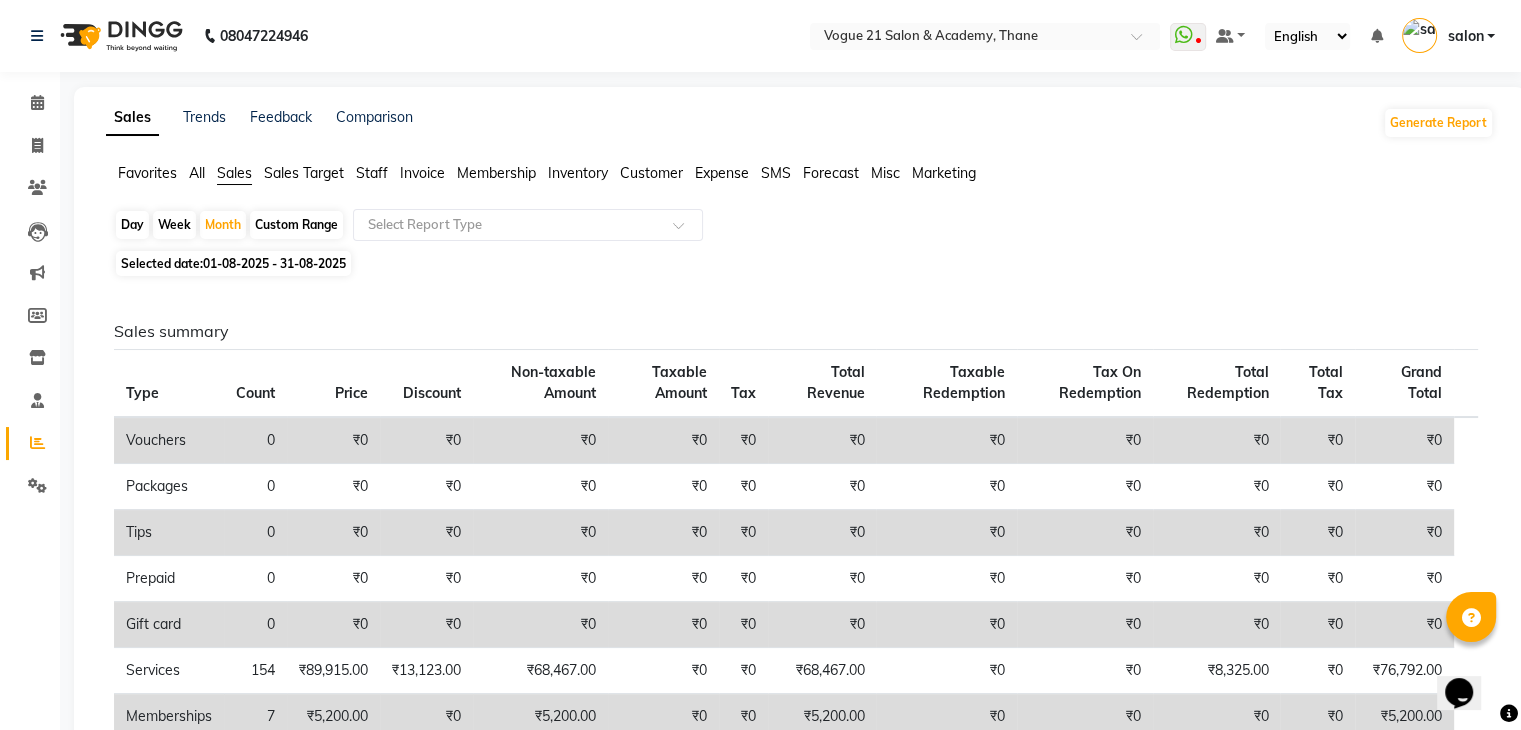 click on "Favorites All Sales Sales Target Staff Invoice Membership Inventory Customer Expense SMS Forecast Misc Marketing" 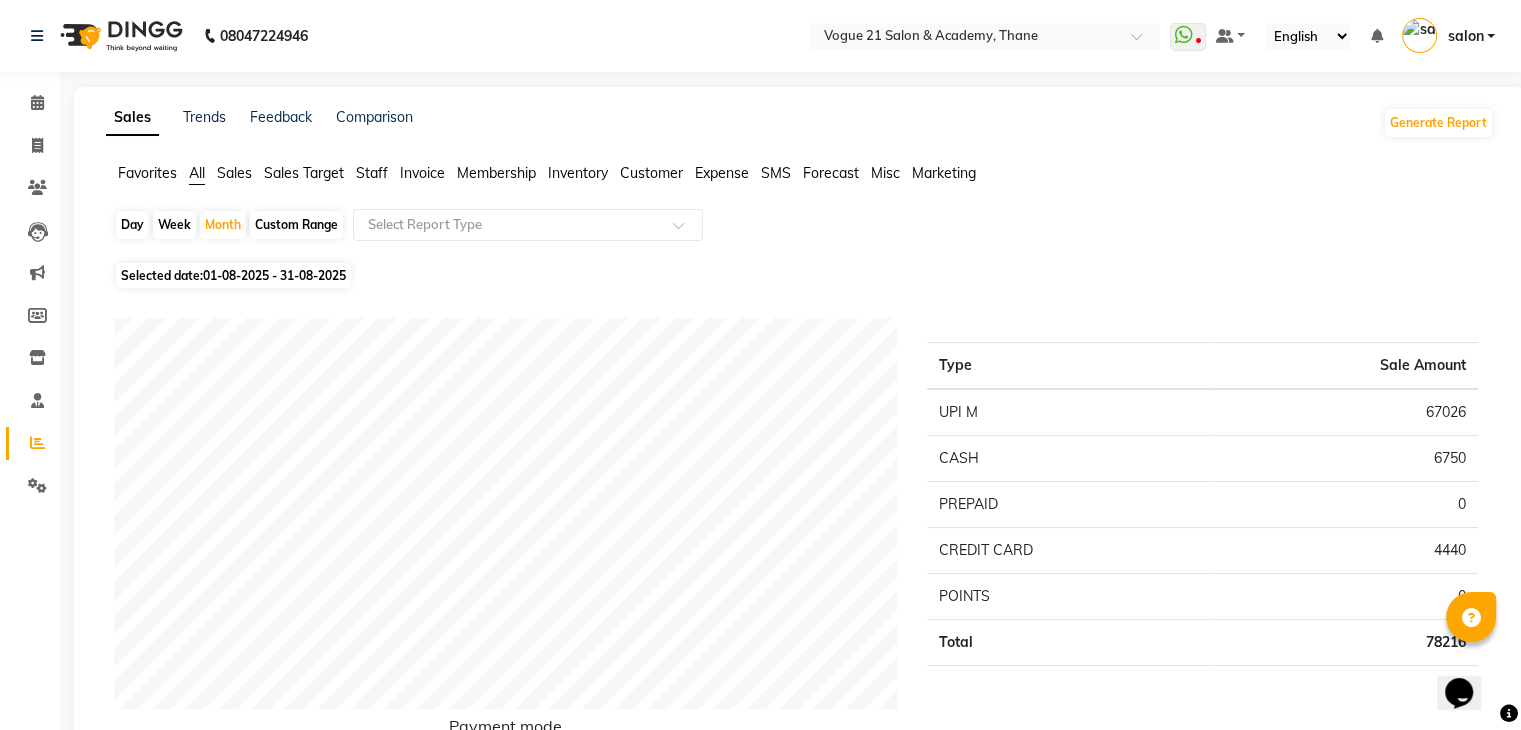 click on "Staff" 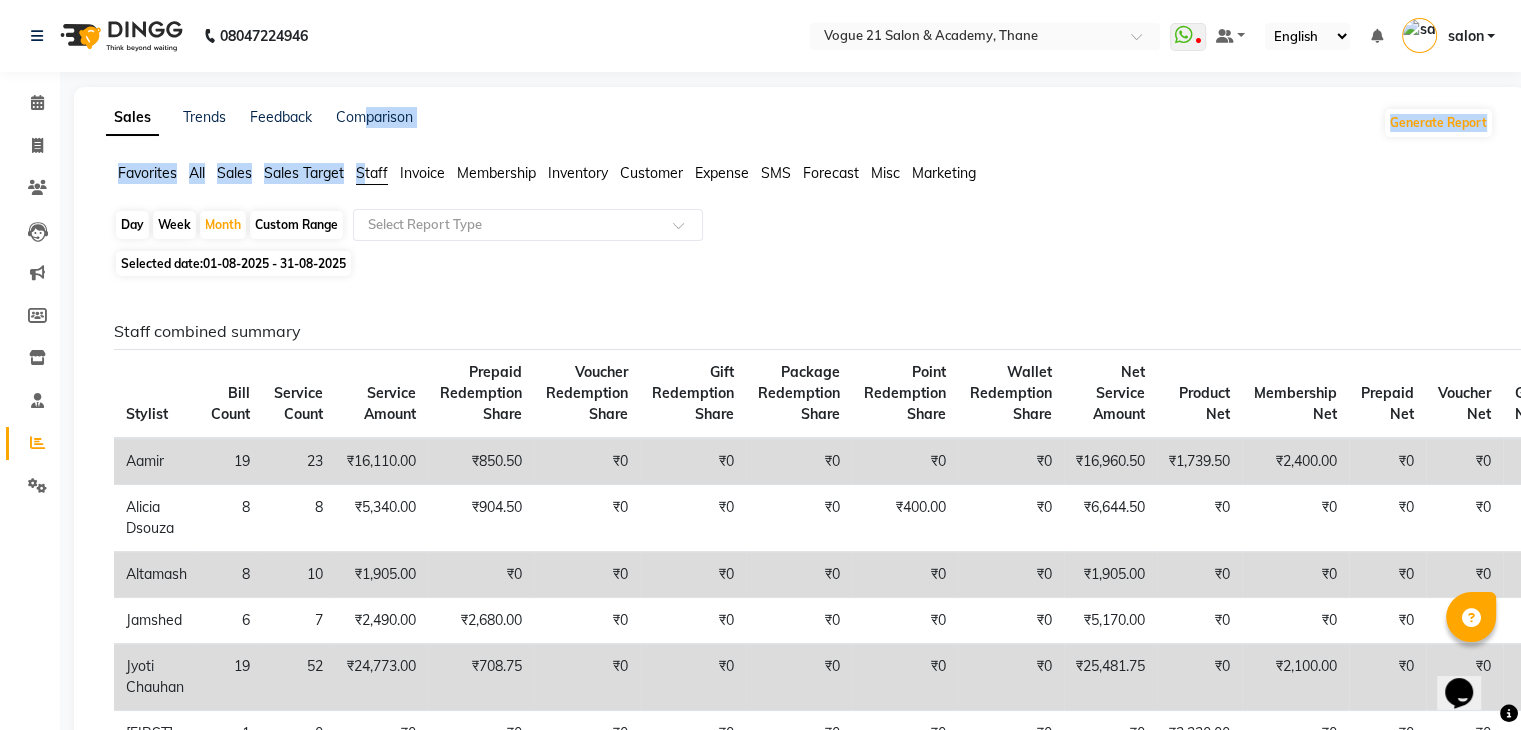 drag, startPoint x: 367, startPoint y: 166, endPoint x: 368, endPoint y: 128, distance: 38.013157 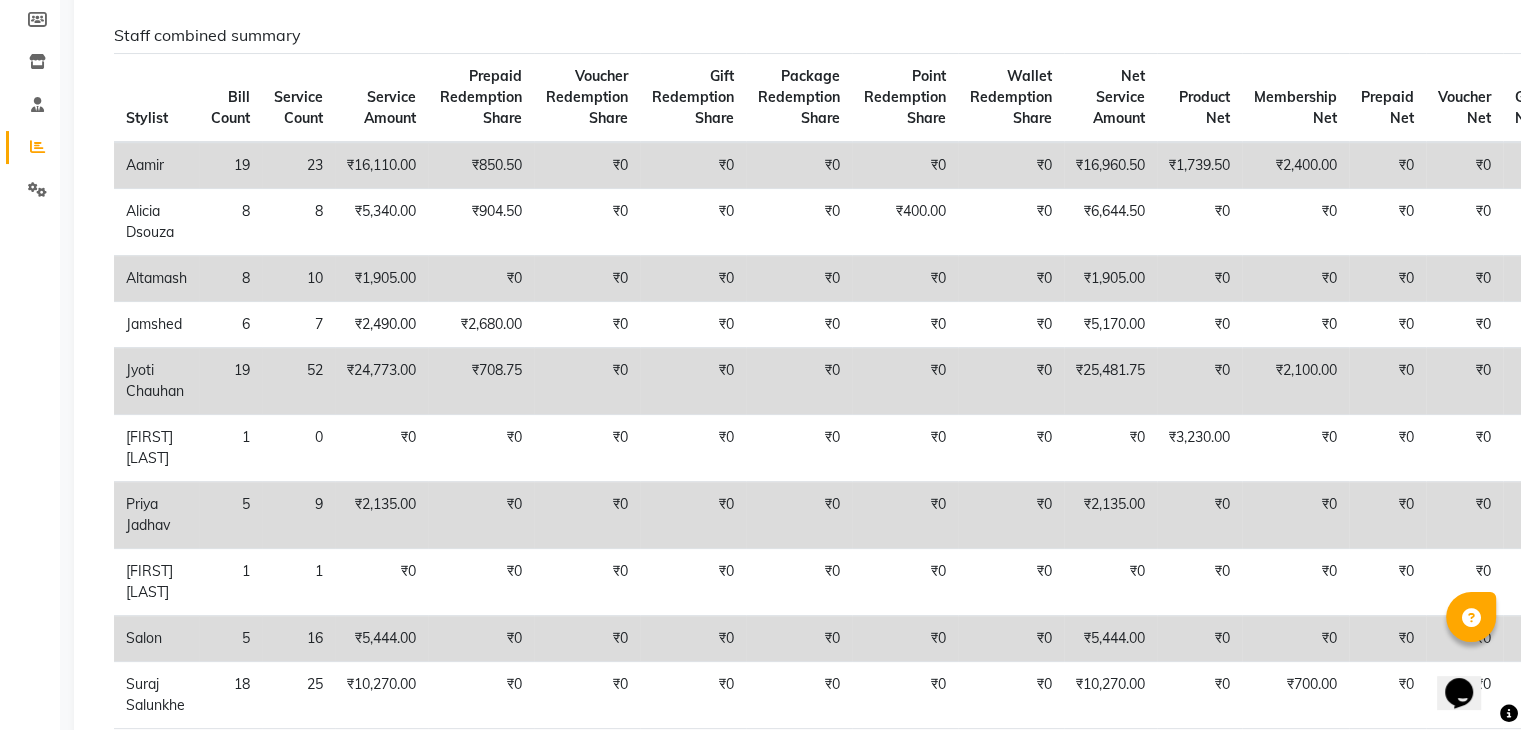 scroll, scrollTop: 386, scrollLeft: 0, axis: vertical 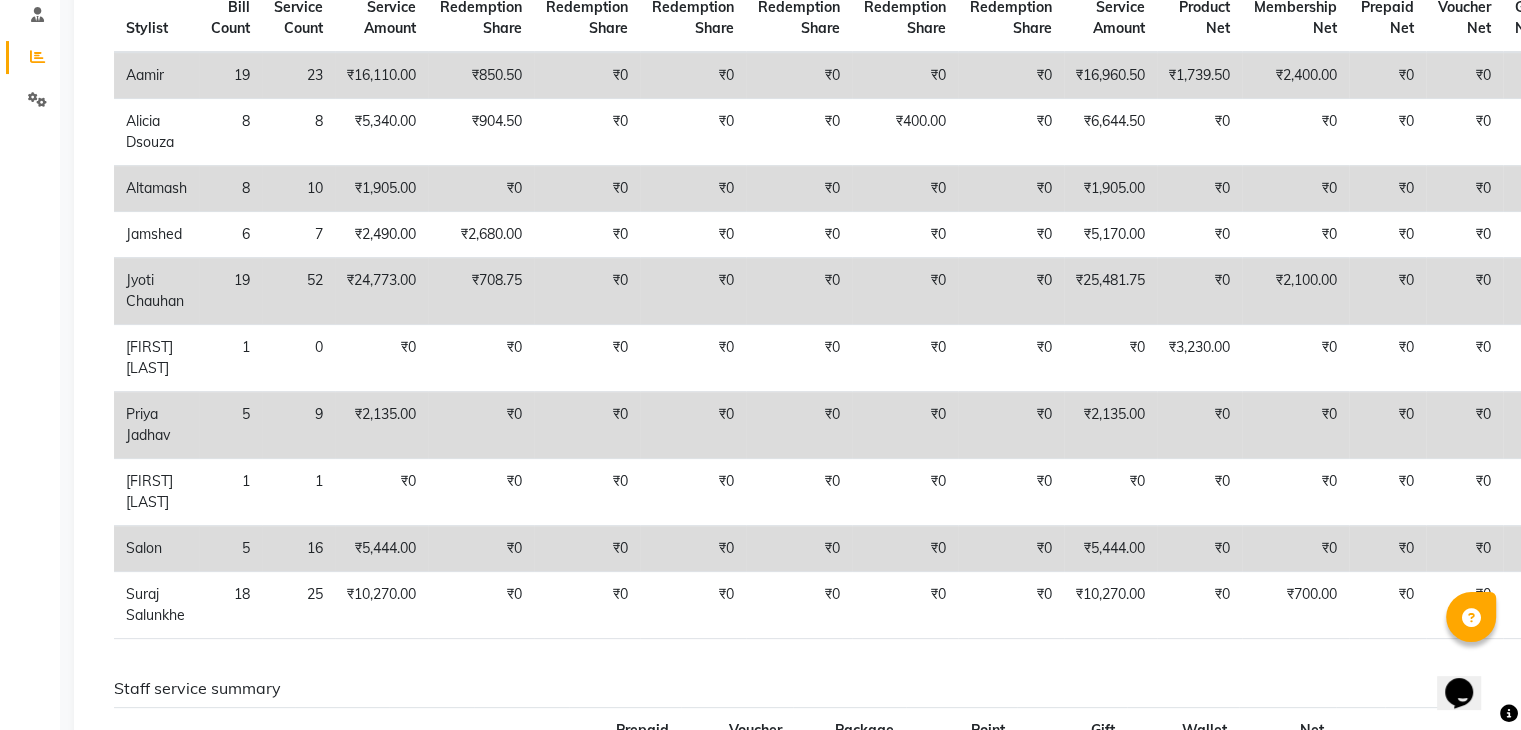 click on "₹708.75" 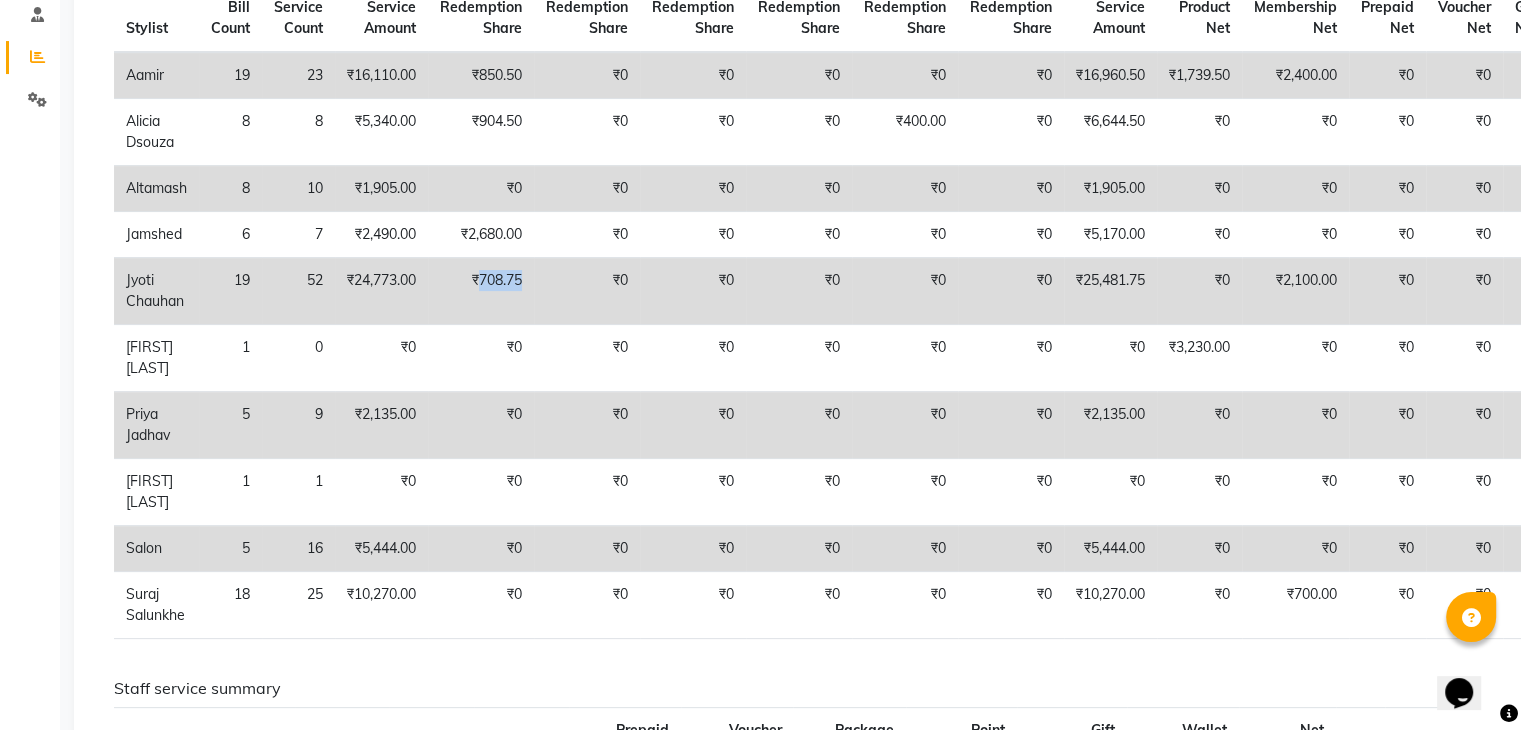 click on "₹708.75" 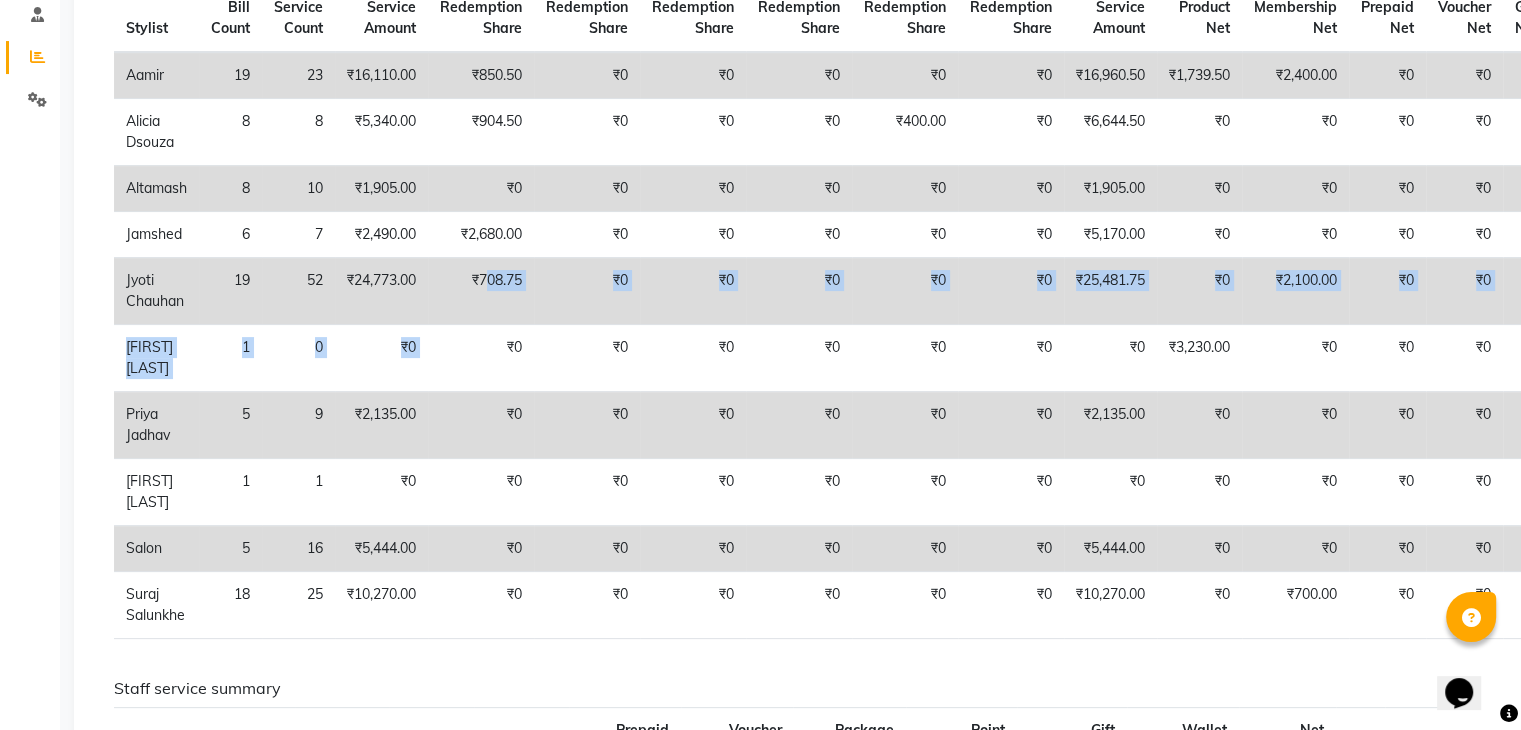 drag, startPoint x: 490, startPoint y: 331, endPoint x: 493, endPoint y: 271, distance: 60.074955 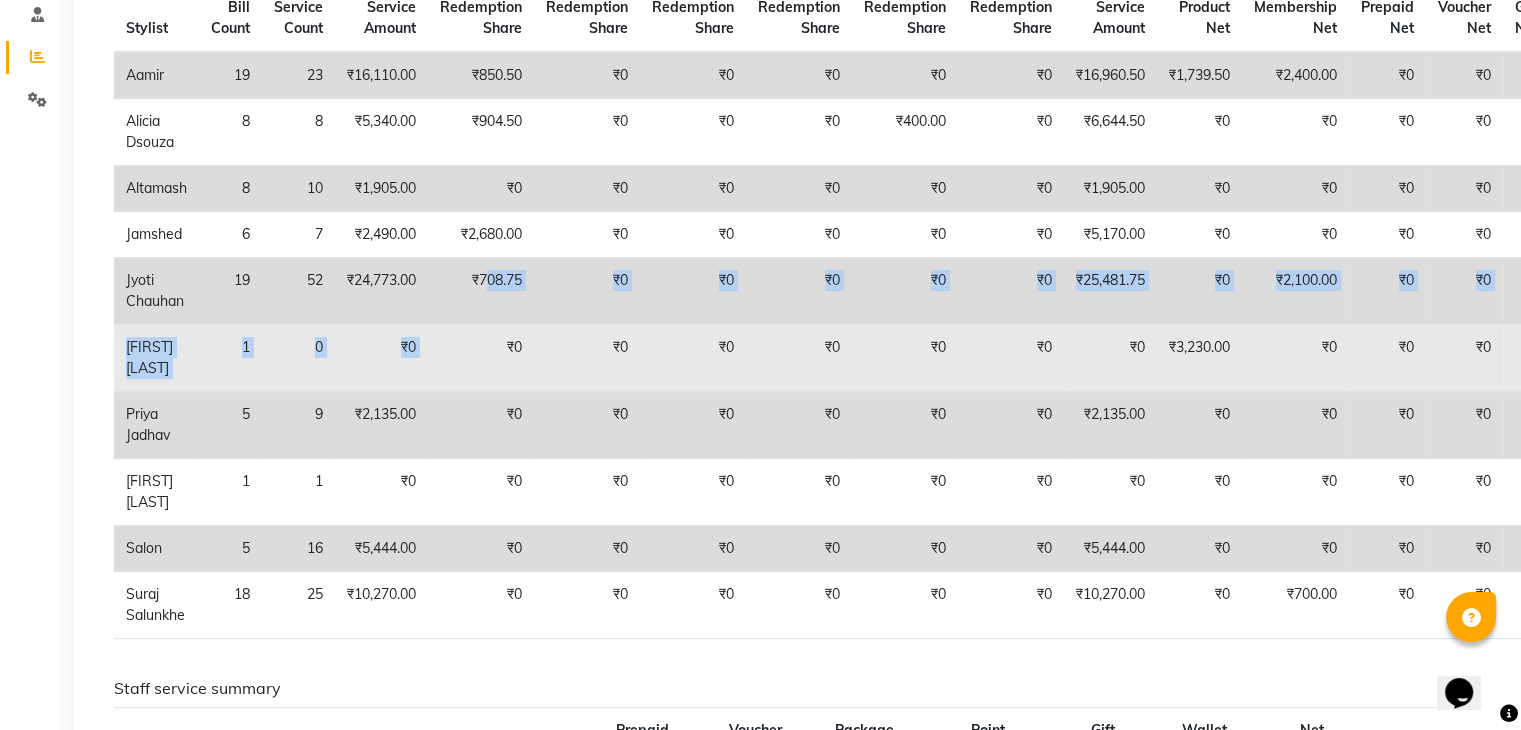 click on "₹0" 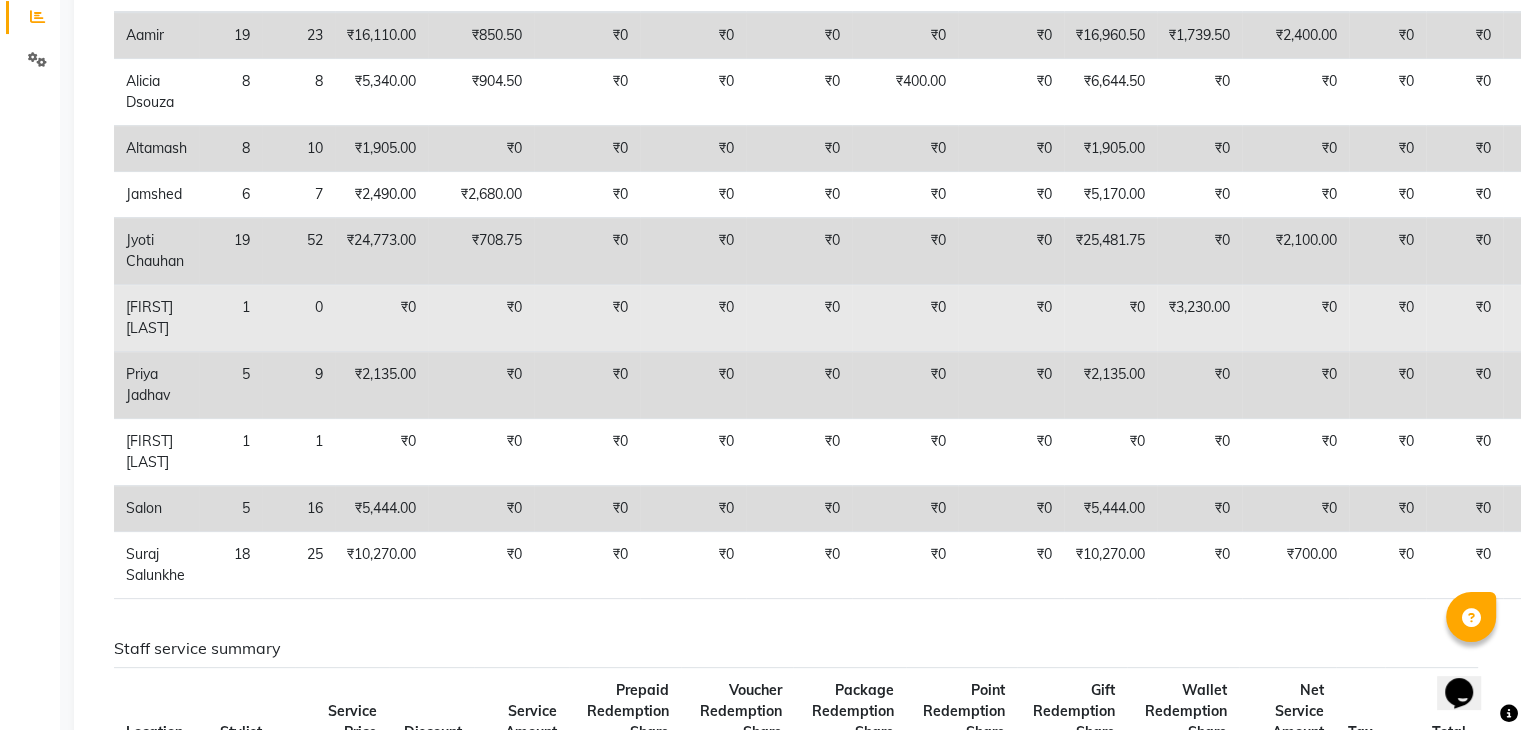 scroll, scrollTop: 633, scrollLeft: 0, axis: vertical 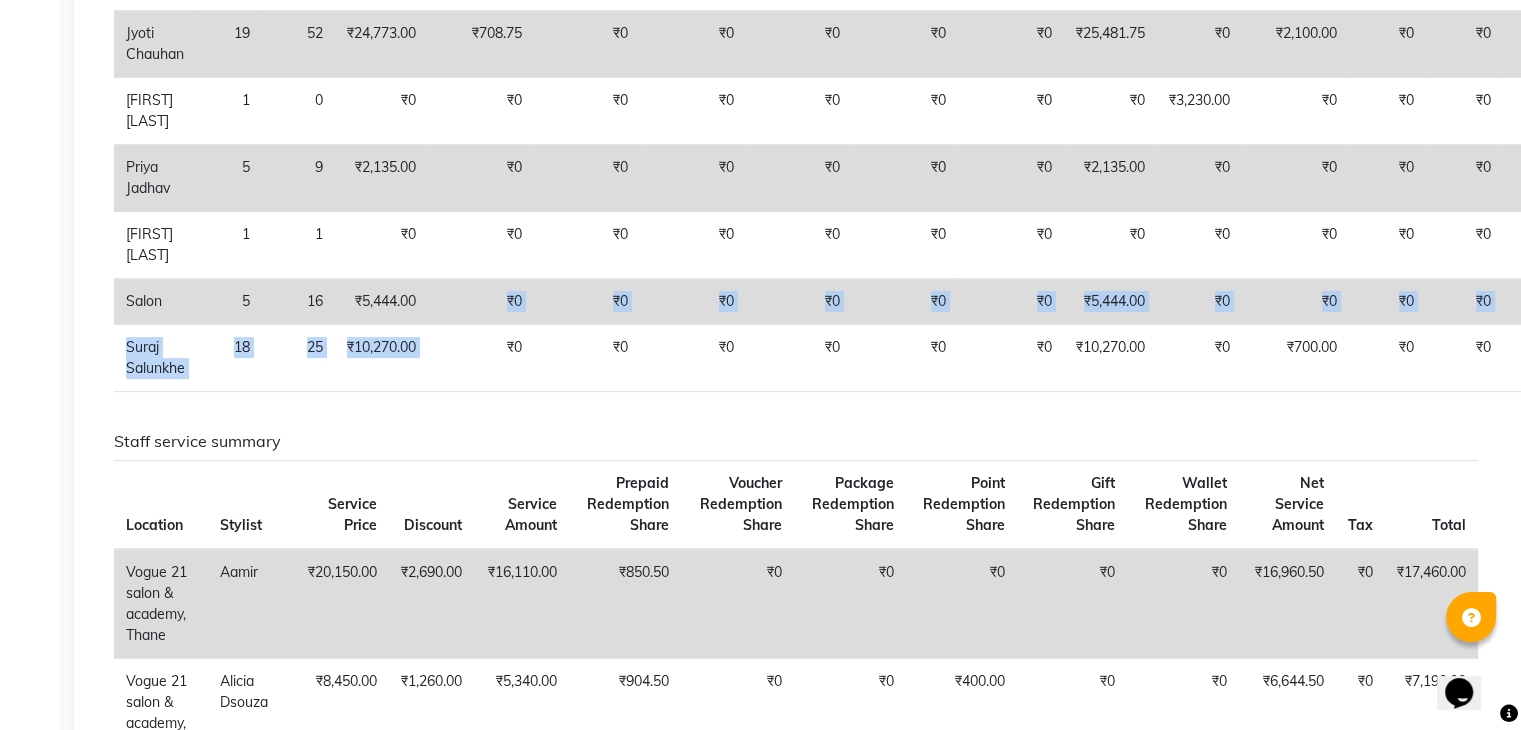 drag, startPoint x: 485, startPoint y: 339, endPoint x: 494, endPoint y: 282, distance: 57.706154 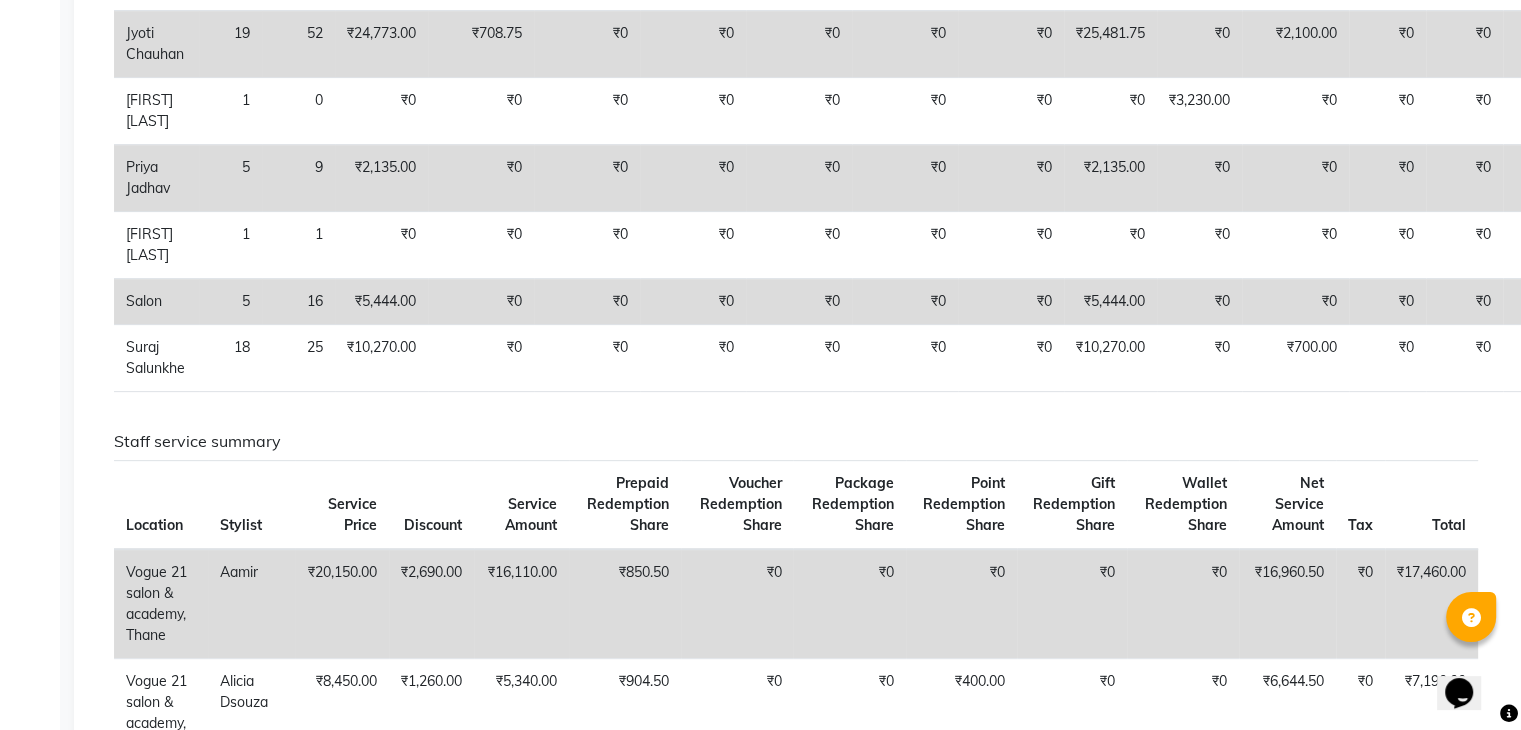 click on "Staff service summary" 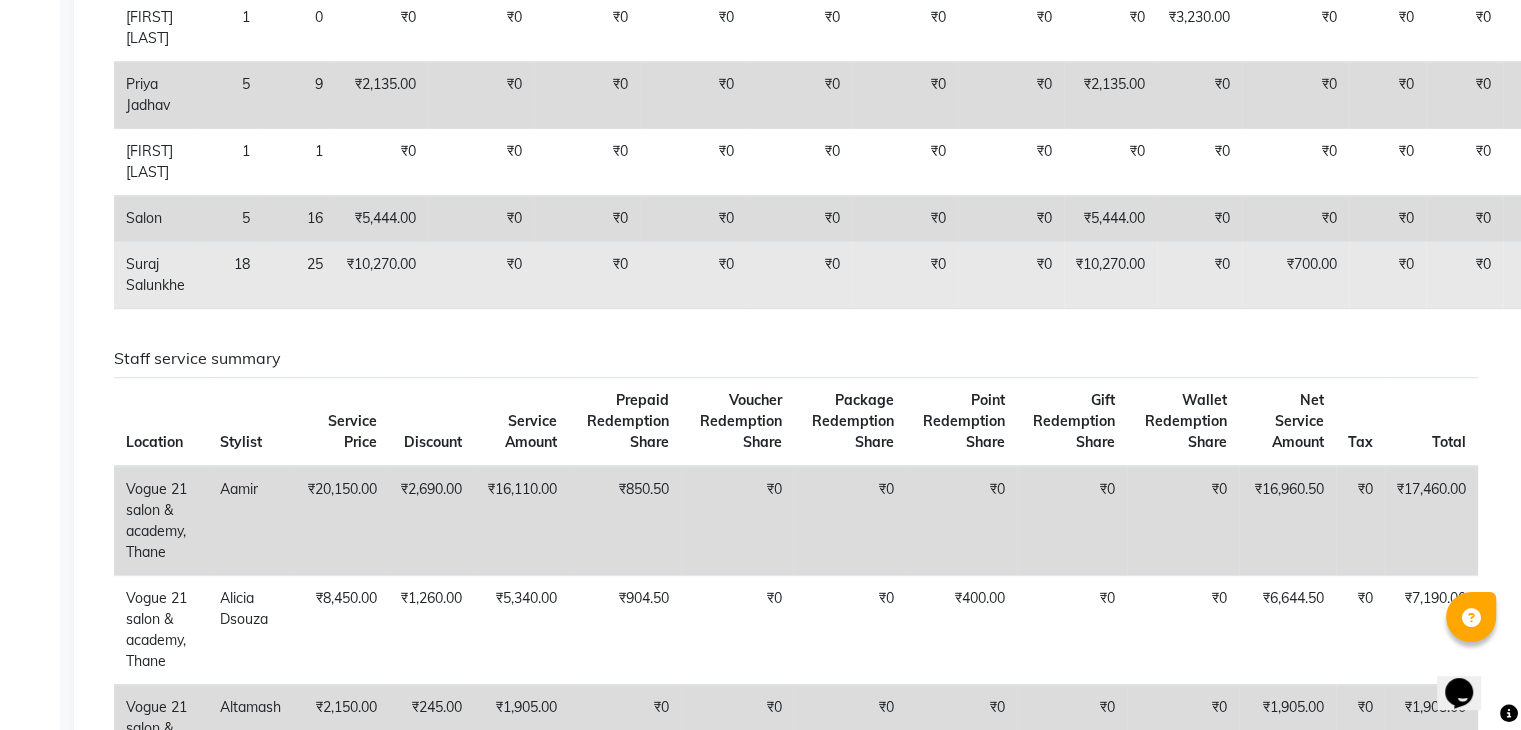 scroll, scrollTop: 720, scrollLeft: 0, axis: vertical 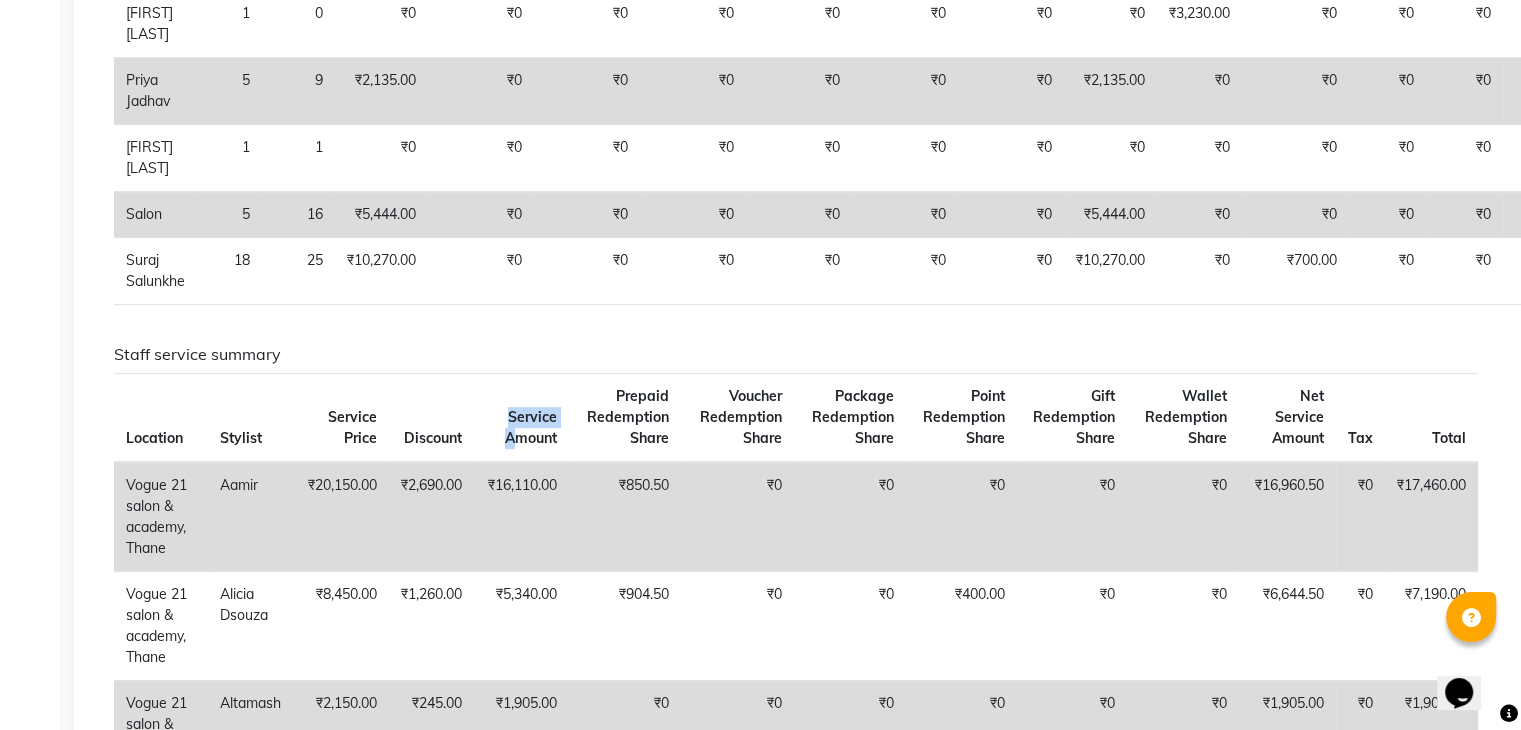 drag, startPoint x: 524, startPoint y: 371, endPoint x: 524, endPoint y: 437, distance: 66 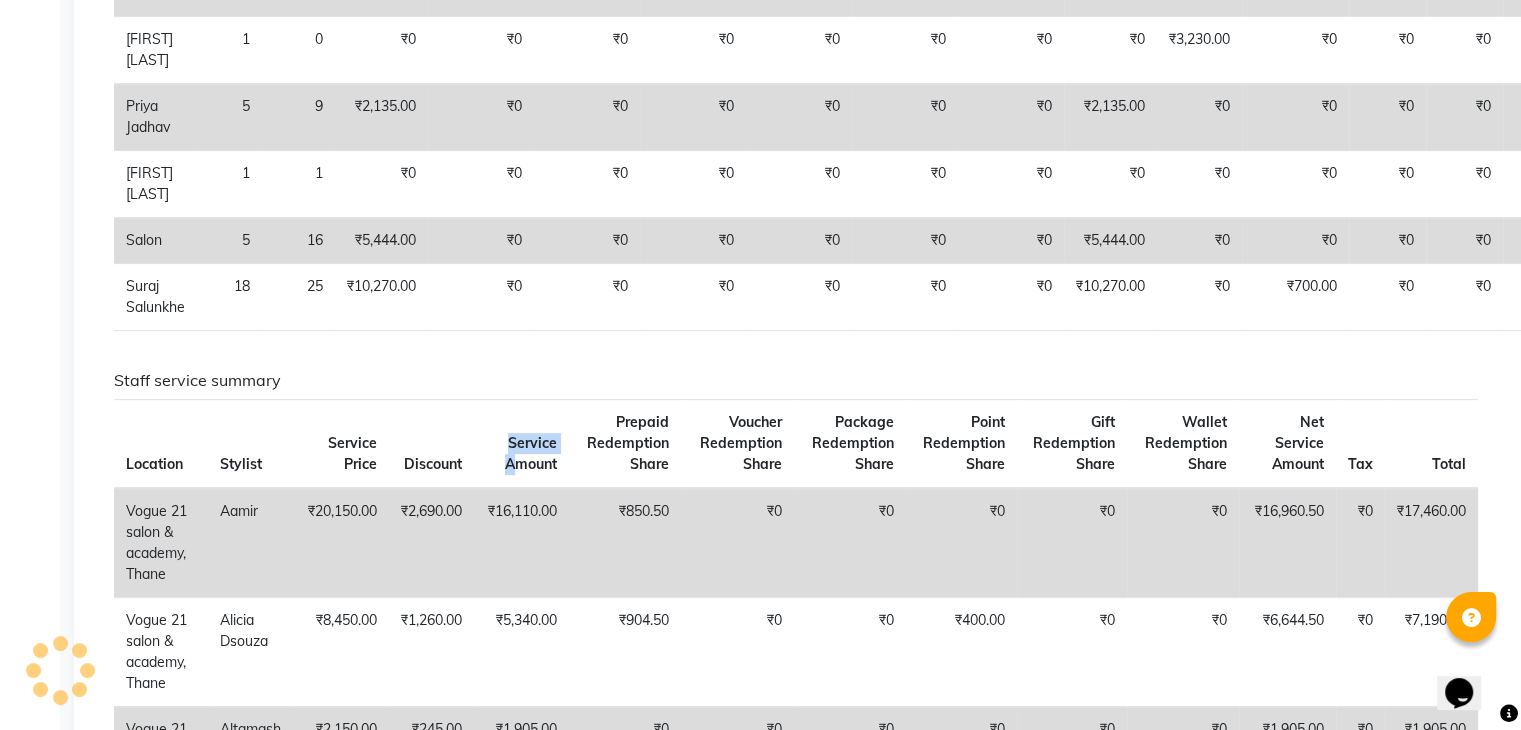 scroll, scrollTop: 686, scrollLeft: 0, axis: vertical 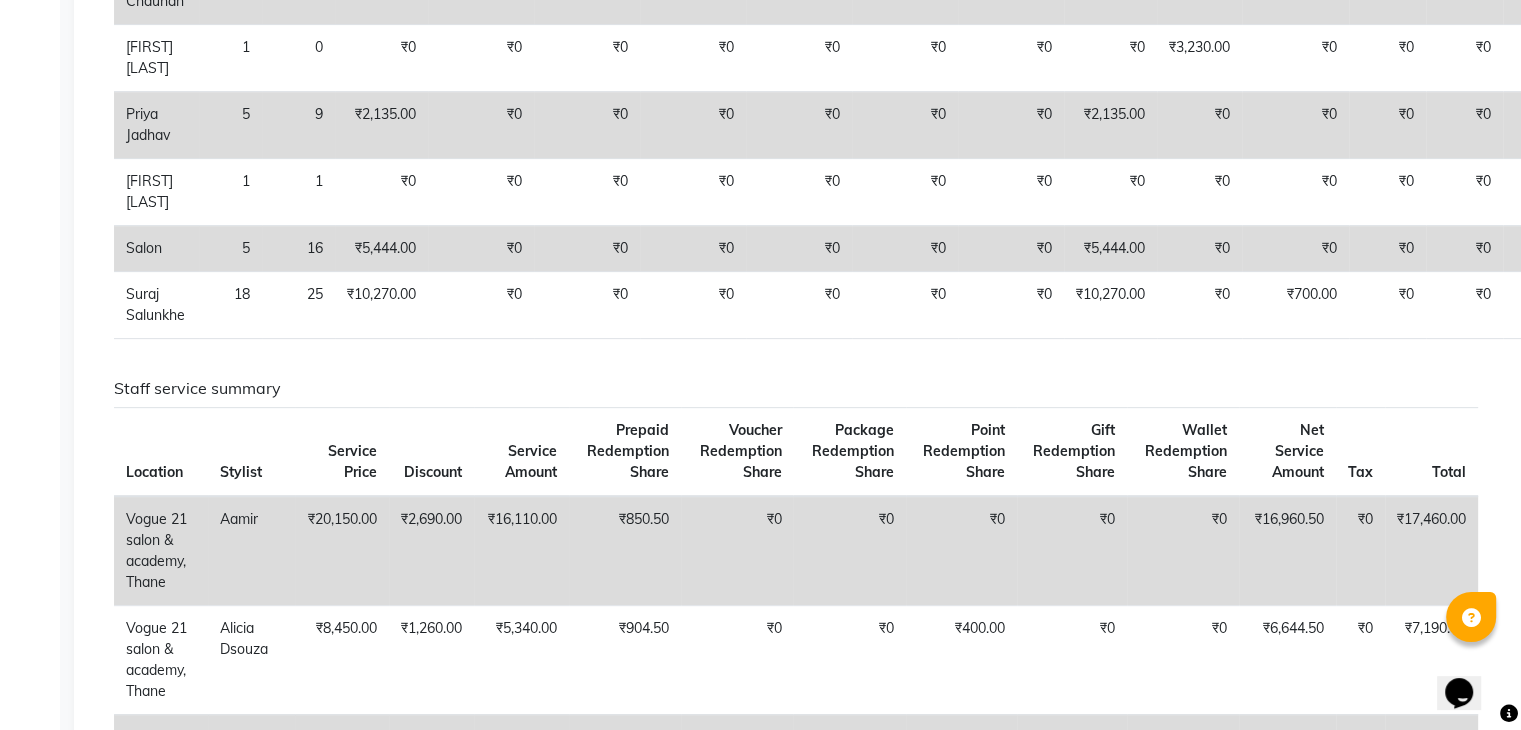 click on "Staff service summary" 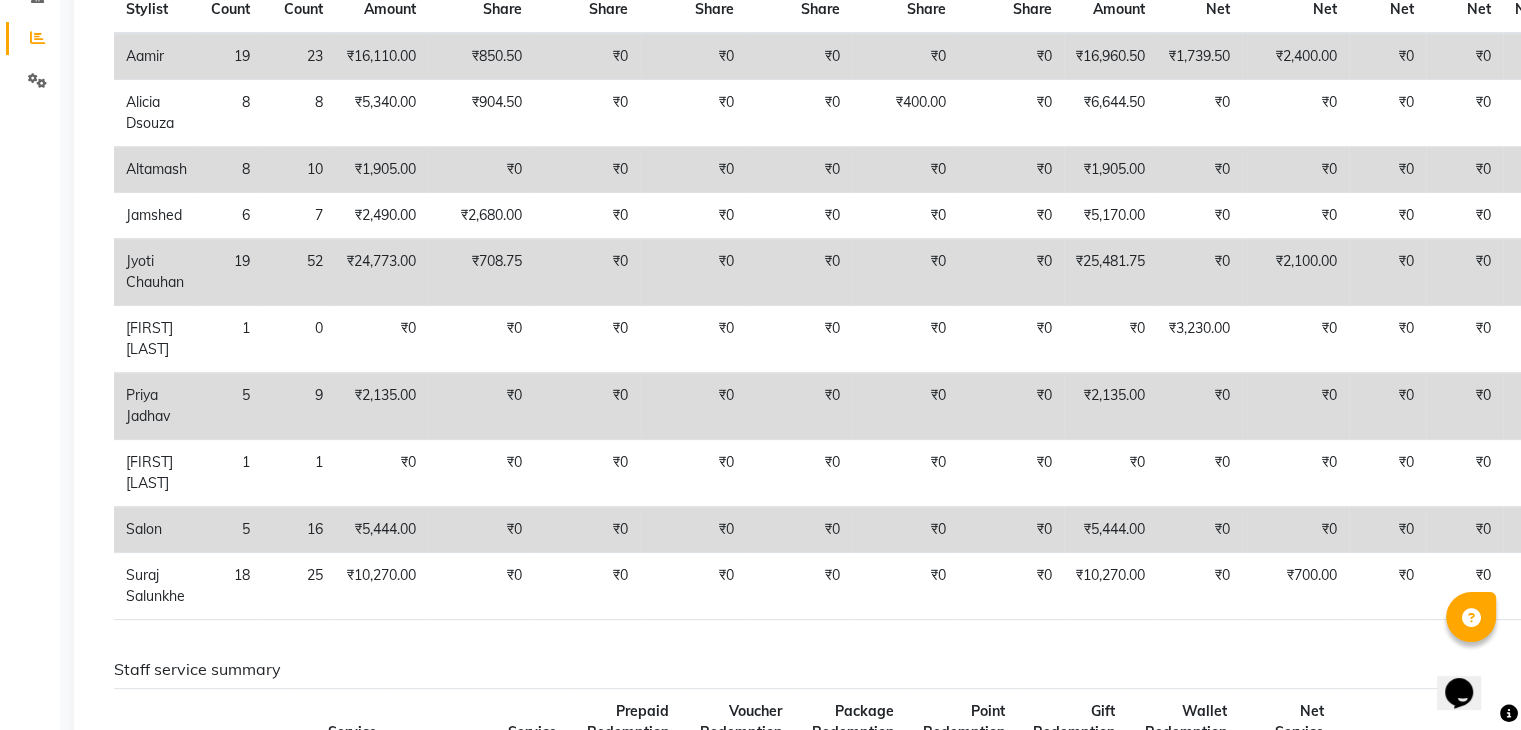 scroll, scrollTop: 400, scrollLeft: 0, axis: vertical 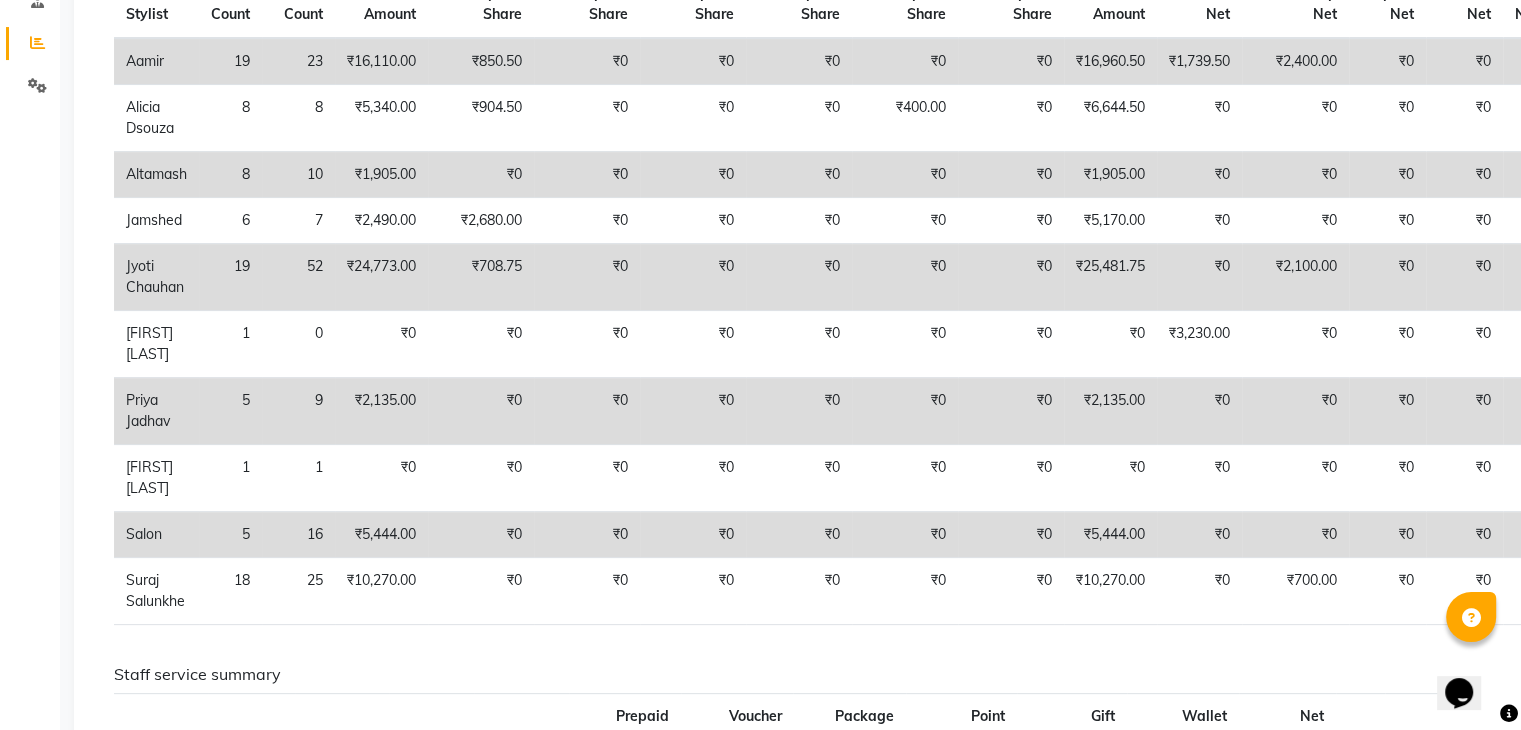 click on "₹0" 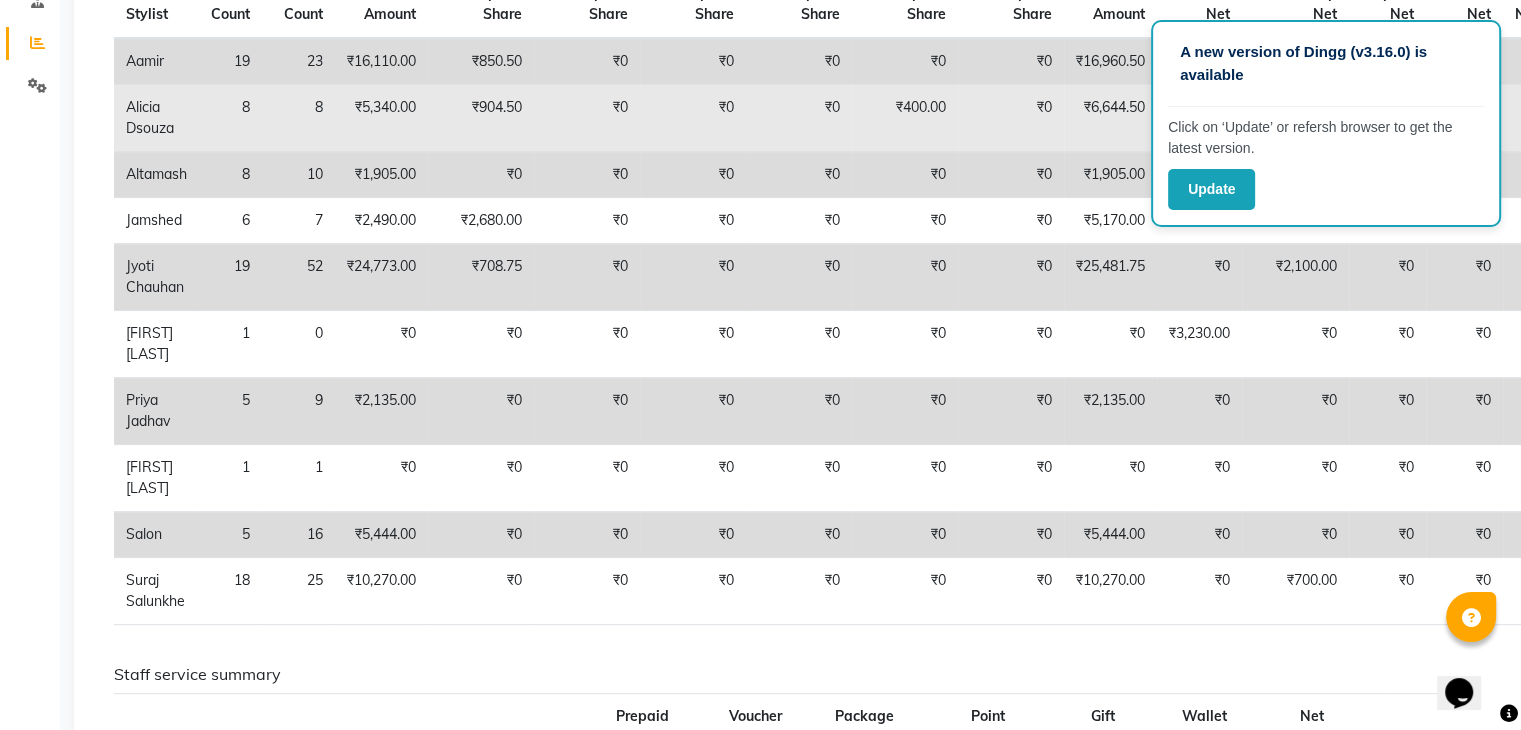 click on "₹0" 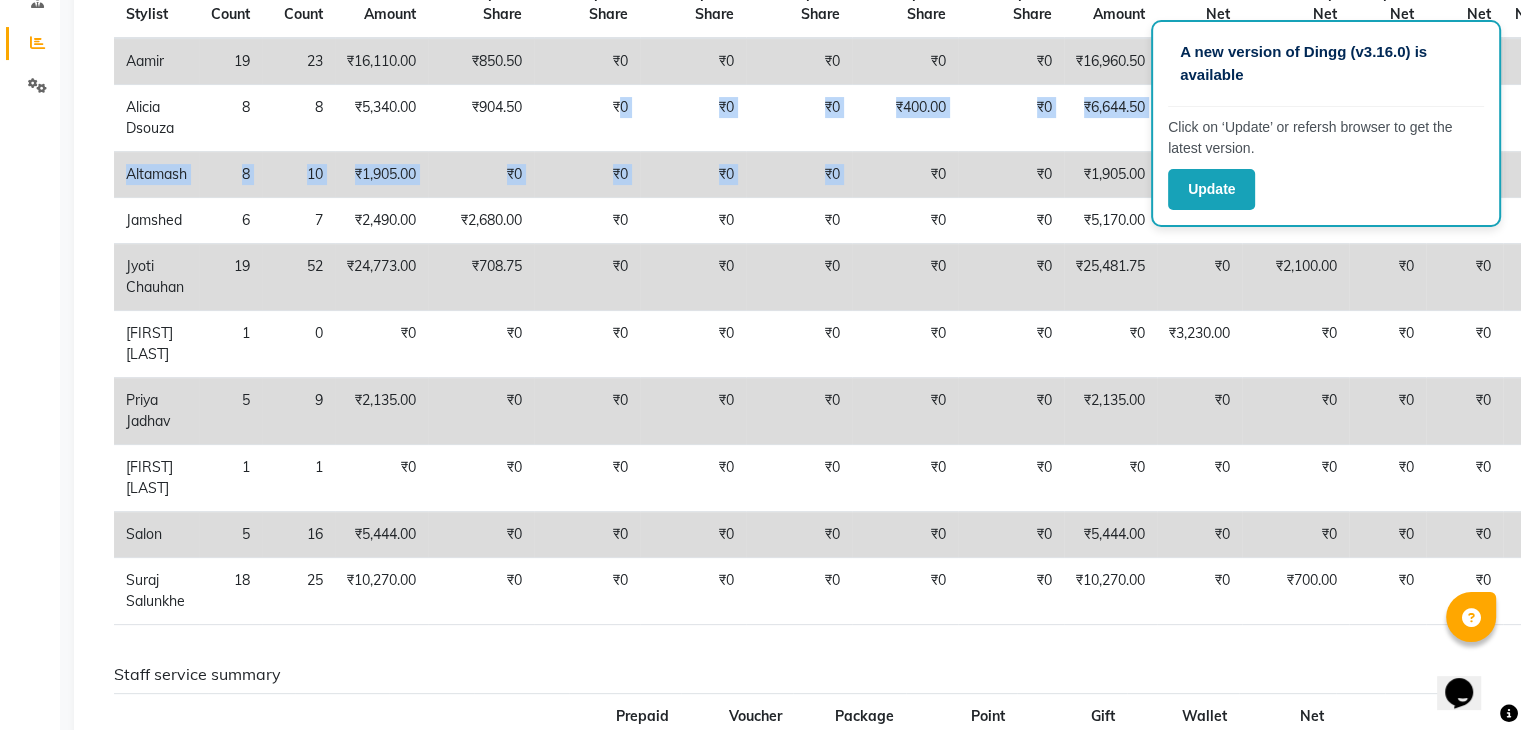 drag, startPoint x: 628, startPoint y: 139, endPoint x: 885, endPoint y: 183, distance: 260.73932 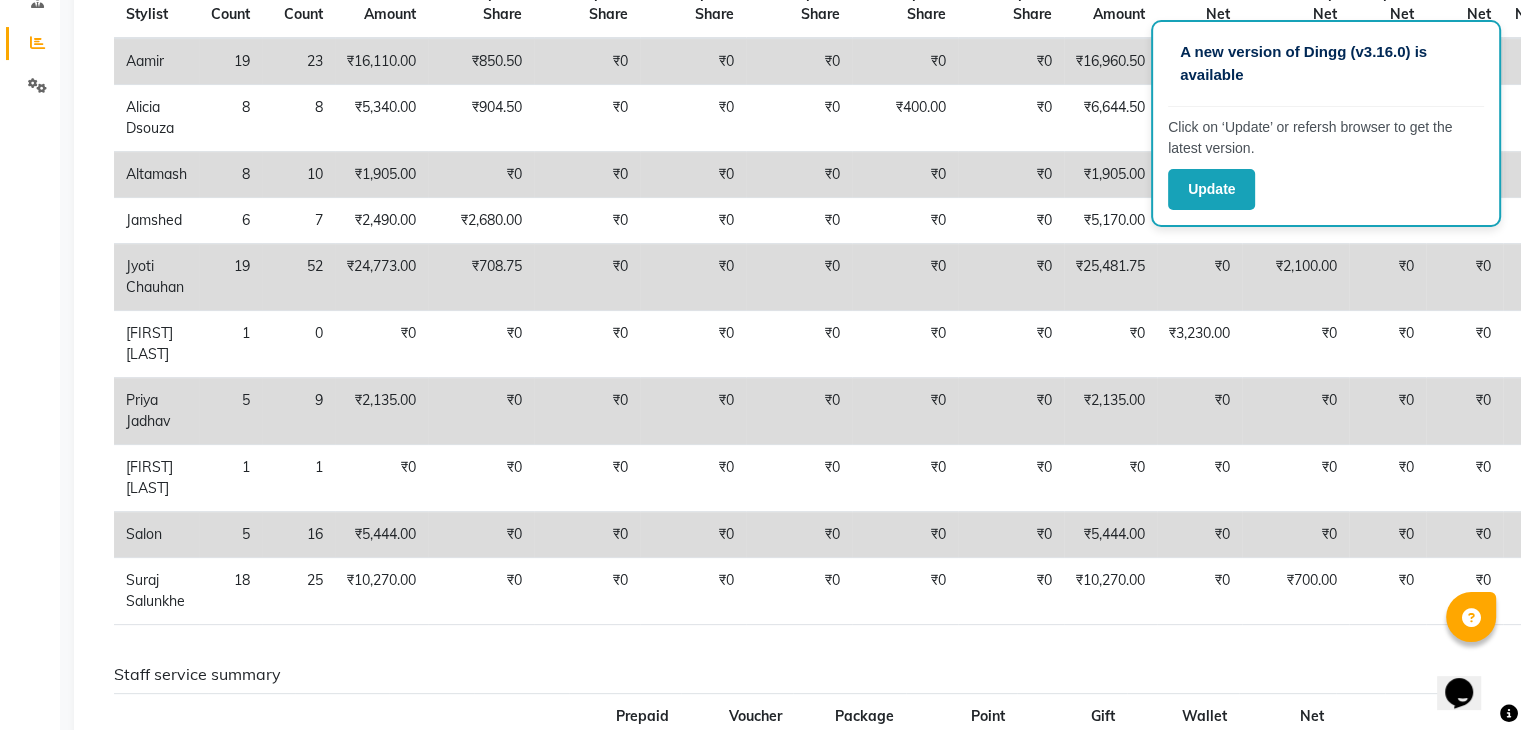 click on "Staff combined summary Stylist Bill Count Service Count Service Amount Prepaid Redemption Share Voucher Redemption Share Gift Redemption Share Package Redemption Share Point Redemption Share Wallet Redemption Share Net Service Amount Product Net Membership Net Prepaid Net Voucher Net Gift Net Package Net  Aamir  19 23 ₹16,110.00 ₹850.50 ₹0 ₹0 ₹0 ₹0 ₹0 ₹16,960.50 ₹1,739.50 ₹2,400.00 ₹0 ₹0 ₹0 ₹0  Alicia Dsouza 8 8 ₹5,340.00 ₹904.50 ₹0 ₹0 ₹0 ₹400.00 ₹0 ₹6,644.50 ₹0 ₹0 ₹0 ₹0 ₹0 ₹0  Altamash 8 10 ₹1,905.00 ₹0 ₹0 ₹0 ₹0 ₹0 ₹0 ₹1,905.00 ₹0 ₹0 ₹0 ₹0 ₹0 ₹0  Jamshed  6 7 ₹2,490.00 ₹2,680.00 ₹0 ₹0 ₹0 ₹0 ₹0 ₹5,170.00 ₹0 ₹0 ₹0 ₹0 ₹0 ₹0  Jyoti Chauhan 19 52 ₹24,773.00 ₹708.75 ₹0 ₹0 ₹0 ₹0 ₹0 ₹25,481.75 ₹0 ₹2,100.00 ₹0 ₹0 ₹0 ₹0  Pooja Yadav 1 0 ₹0 ₹0 ₹0 ₹0 ₹0 ₹0 ₹0 ₹0 ₹3,230.00 ₹0 ₹0 ₹0 ₹0 ₹0  Priya Jadhav 5 9 ₹2,135.00 ₹0 ₹0 ₹0 ₹0 ₹0 ₹0 ₹0 ₹0" 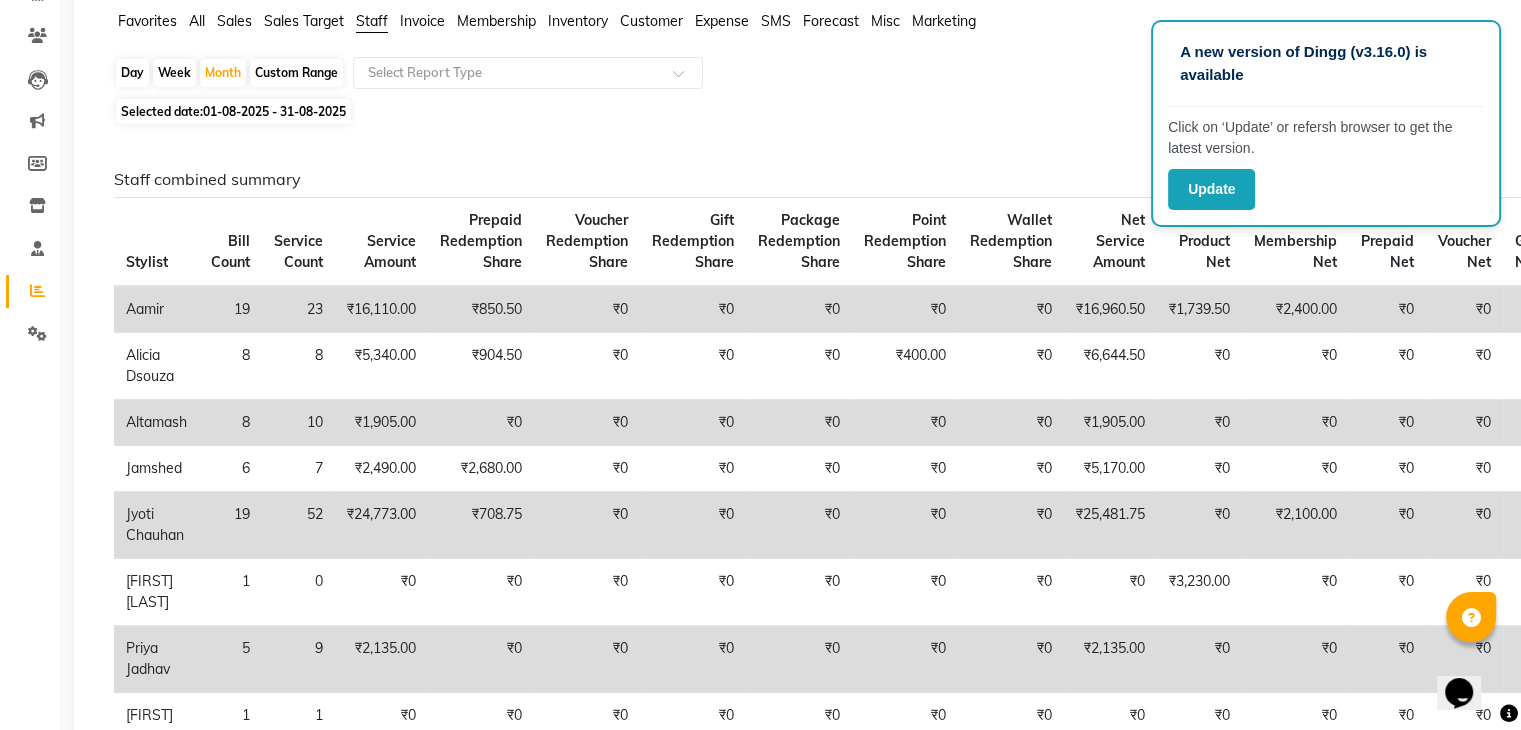 scroll, scrollTop: 0, scrollLeft: 0, axis: both 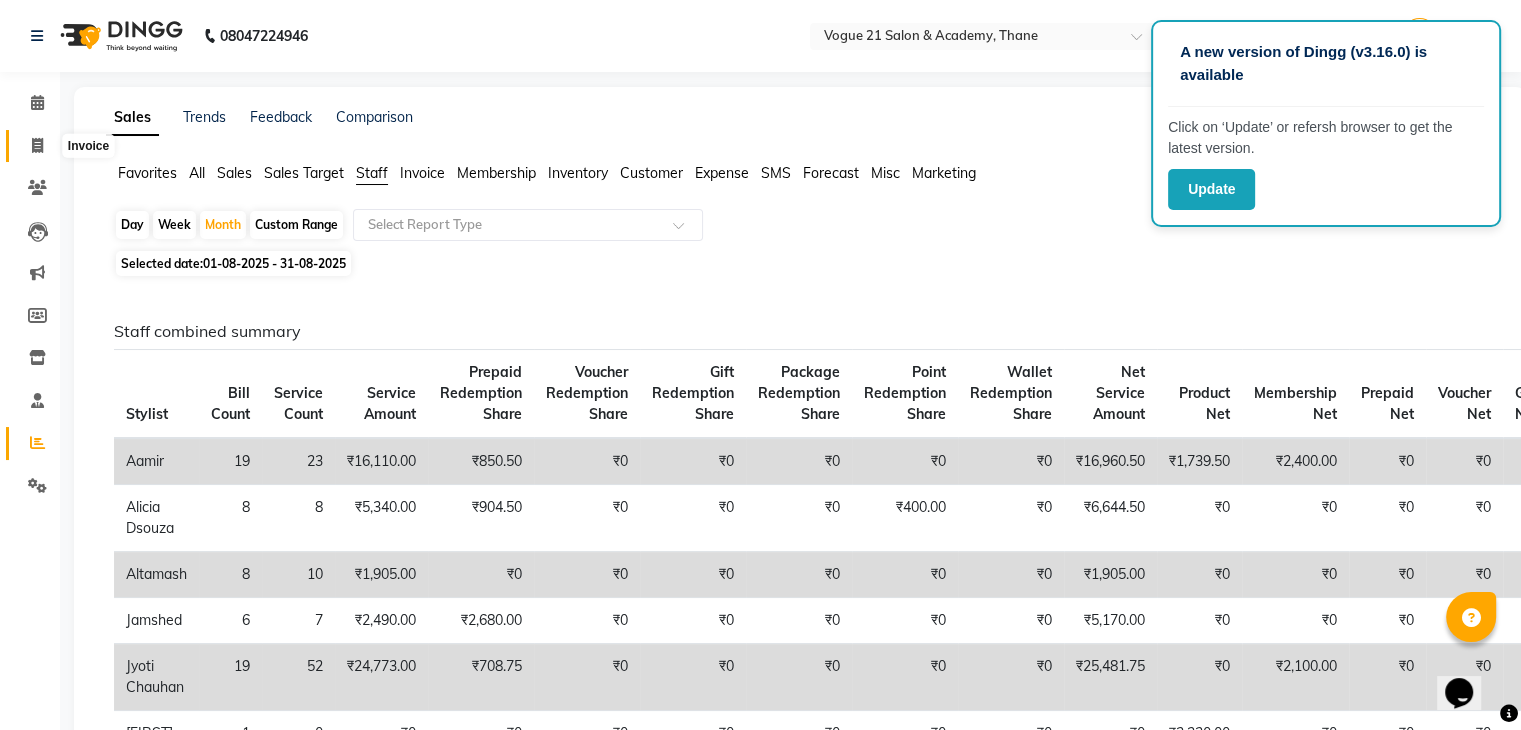 click 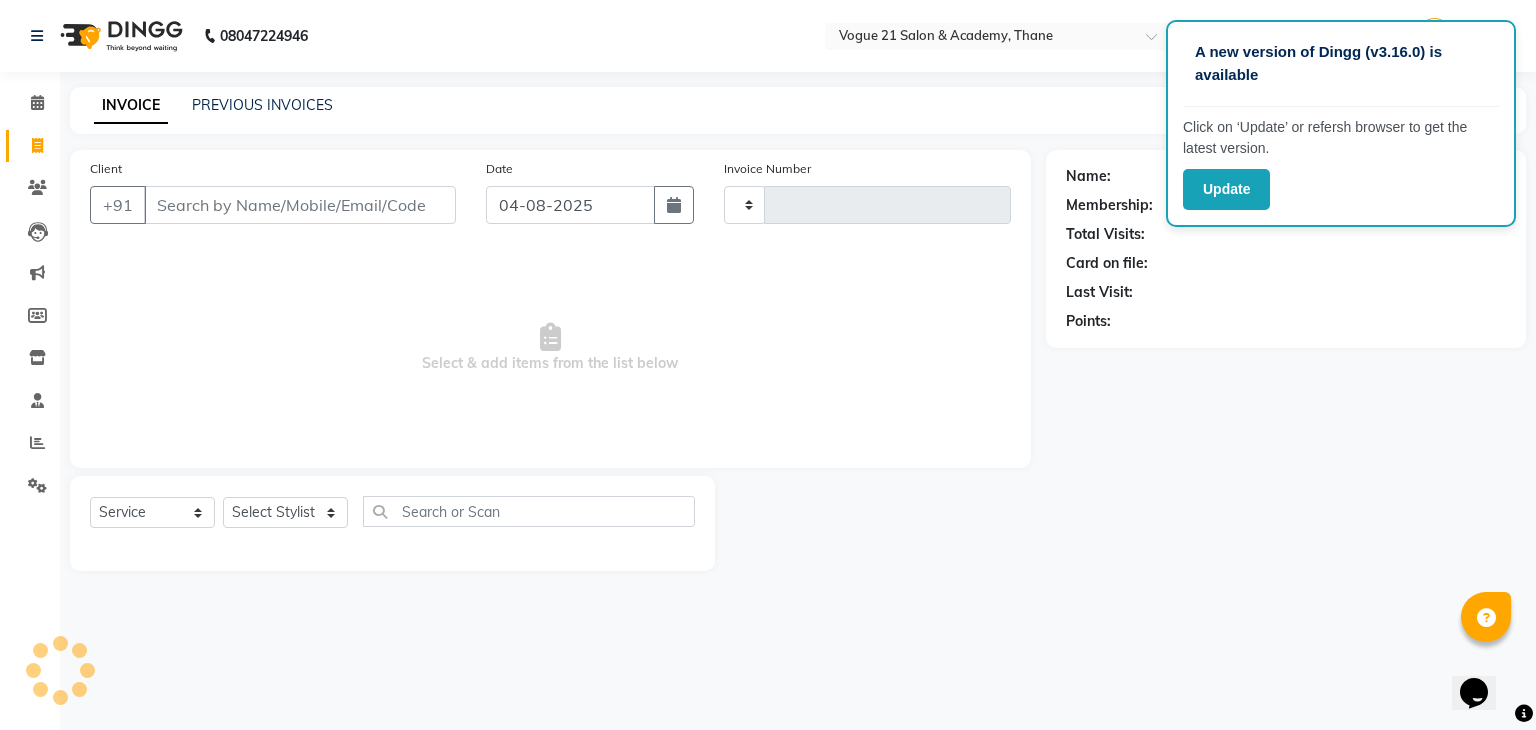 type on "2221" 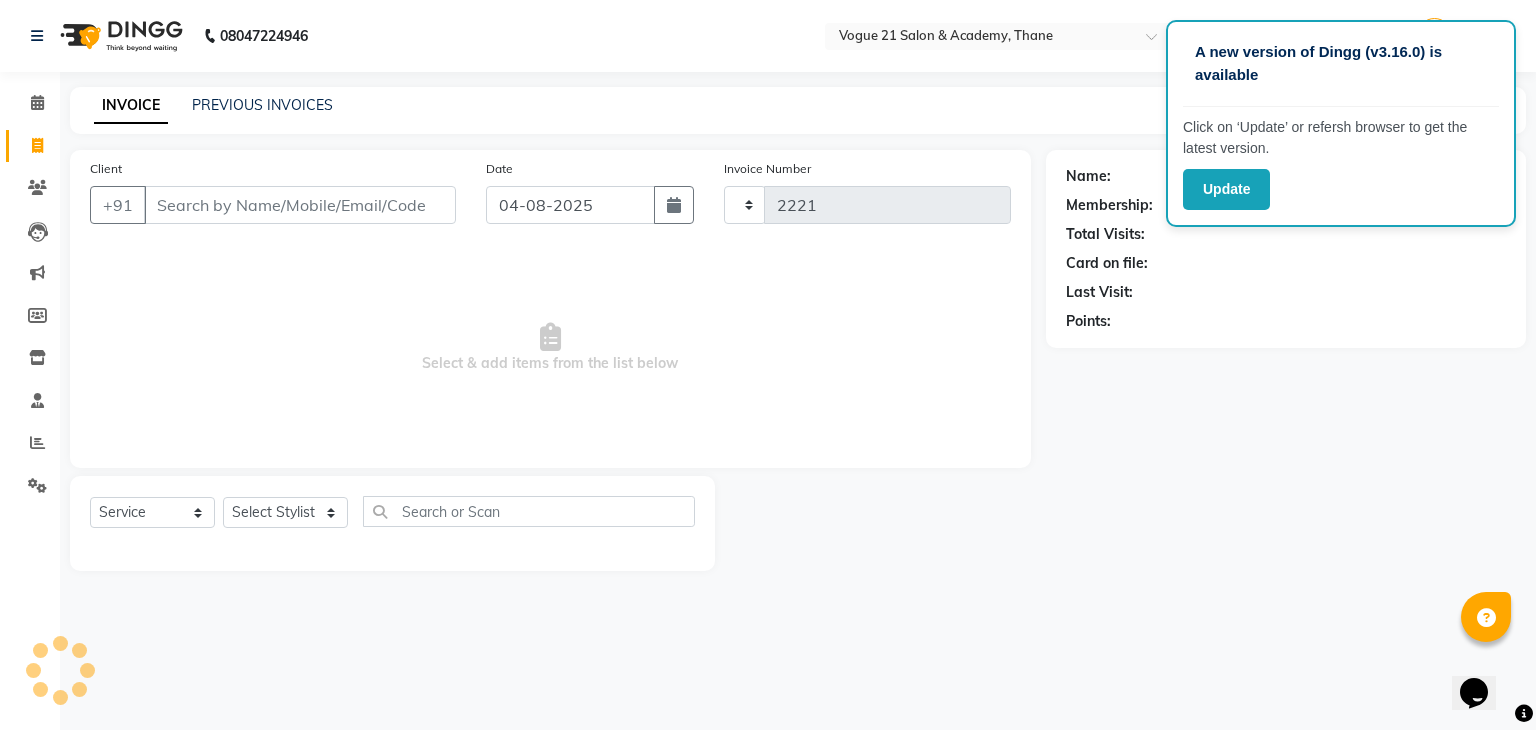 select on "4433" 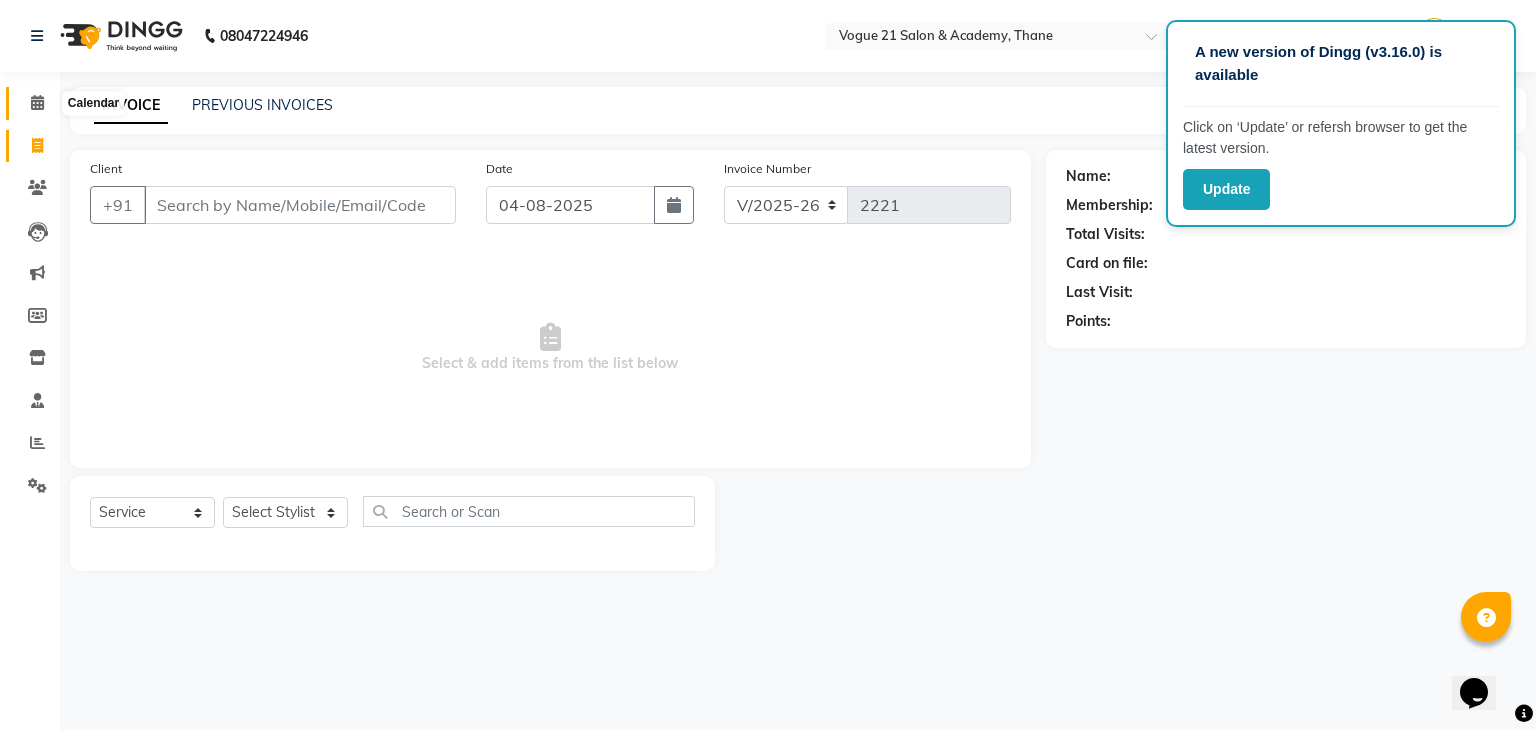 click 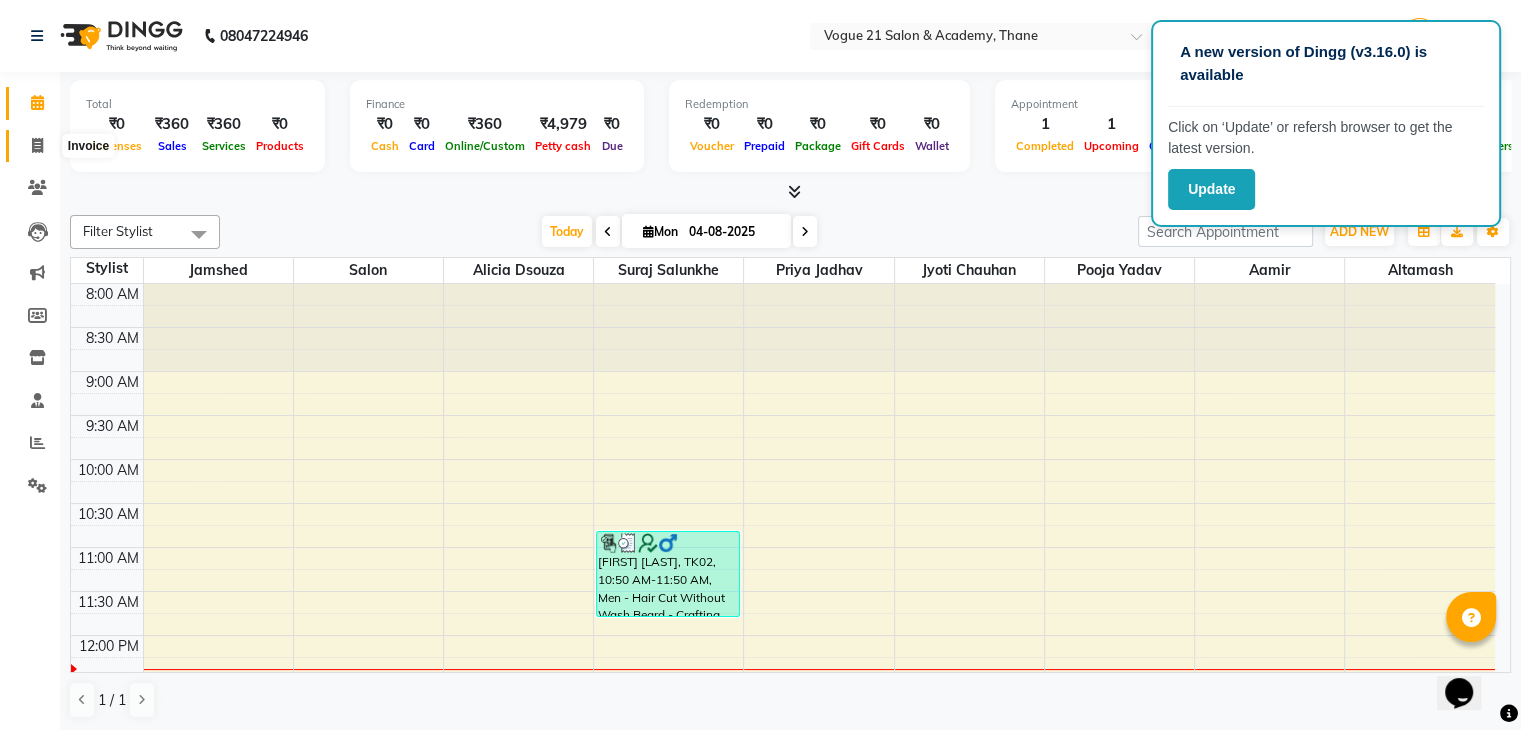 click 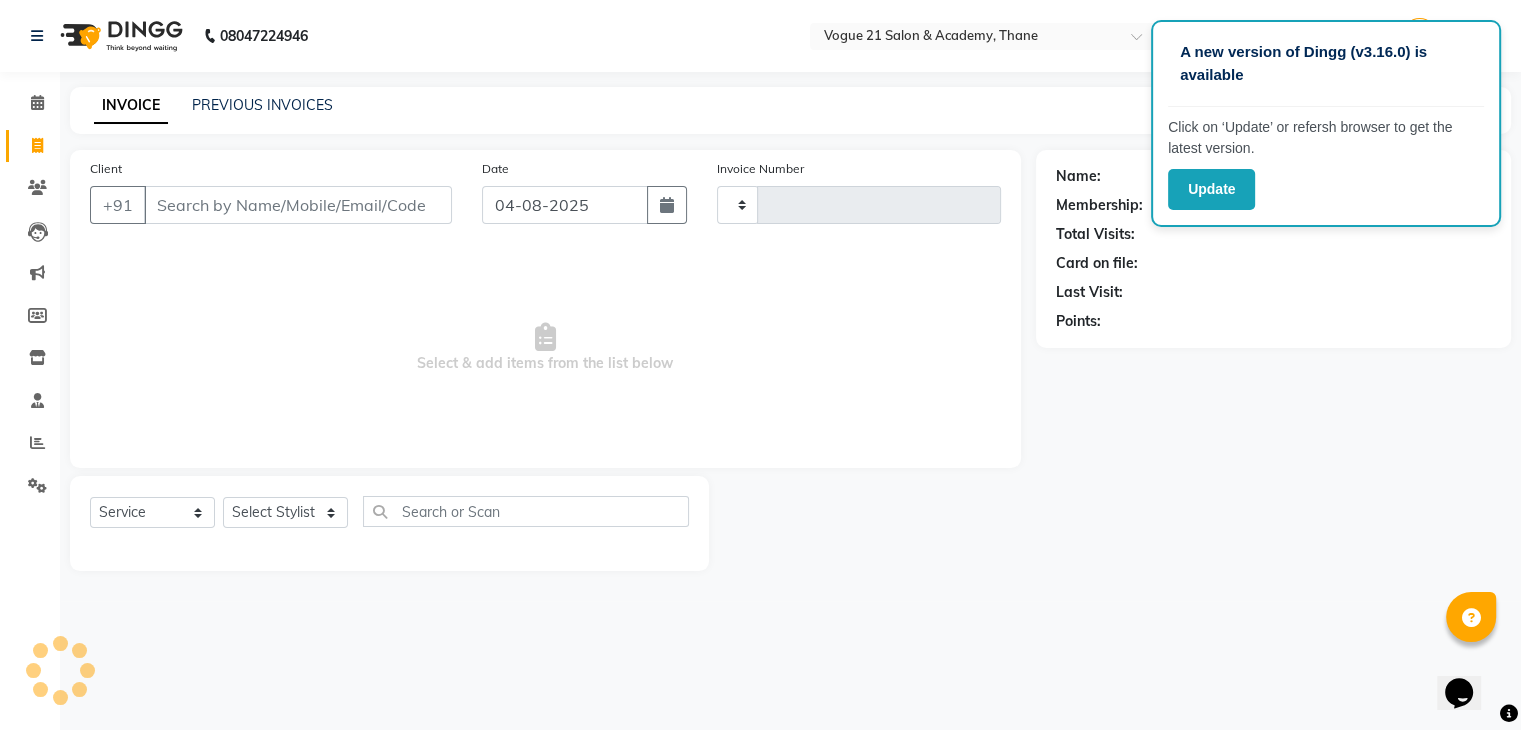 type on "2221" 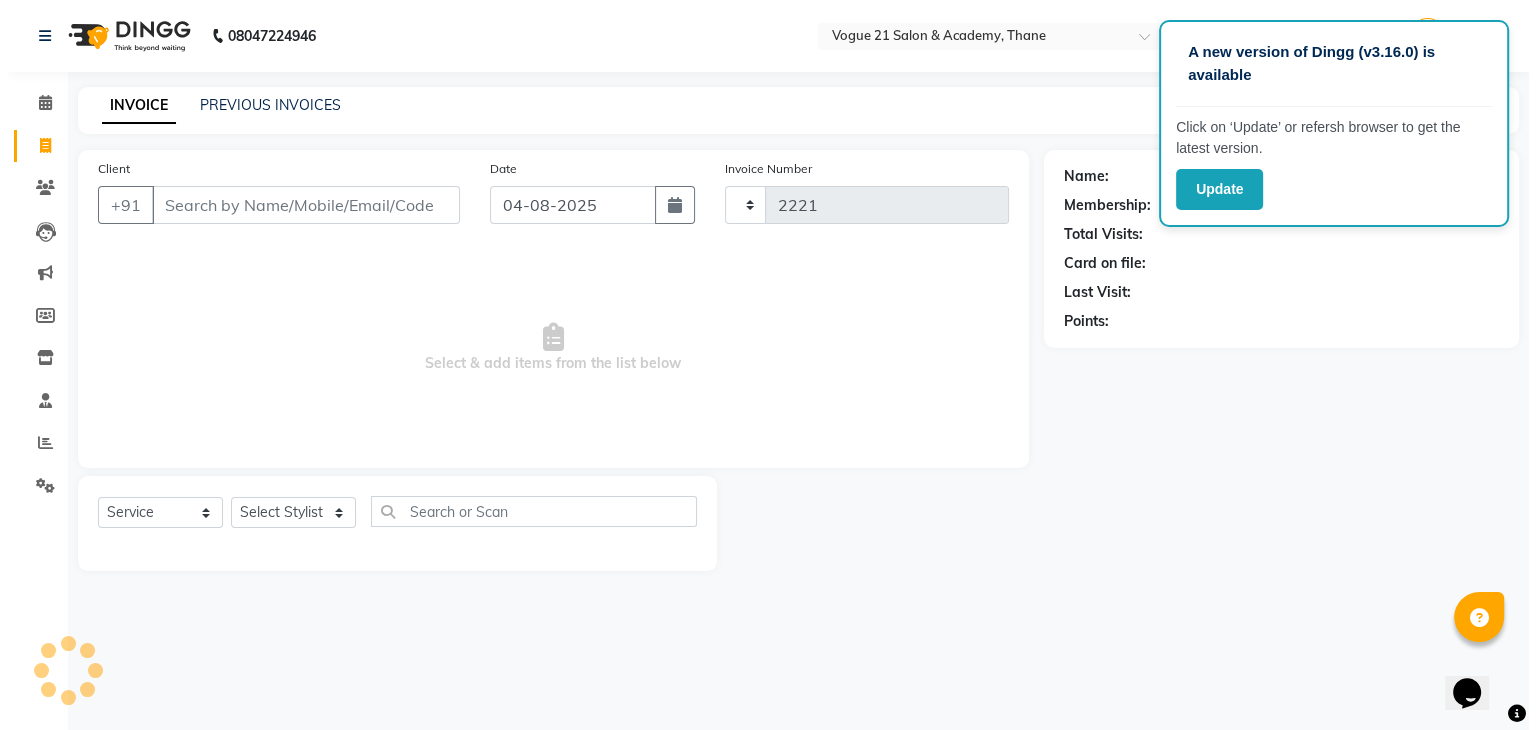 select on "4433" 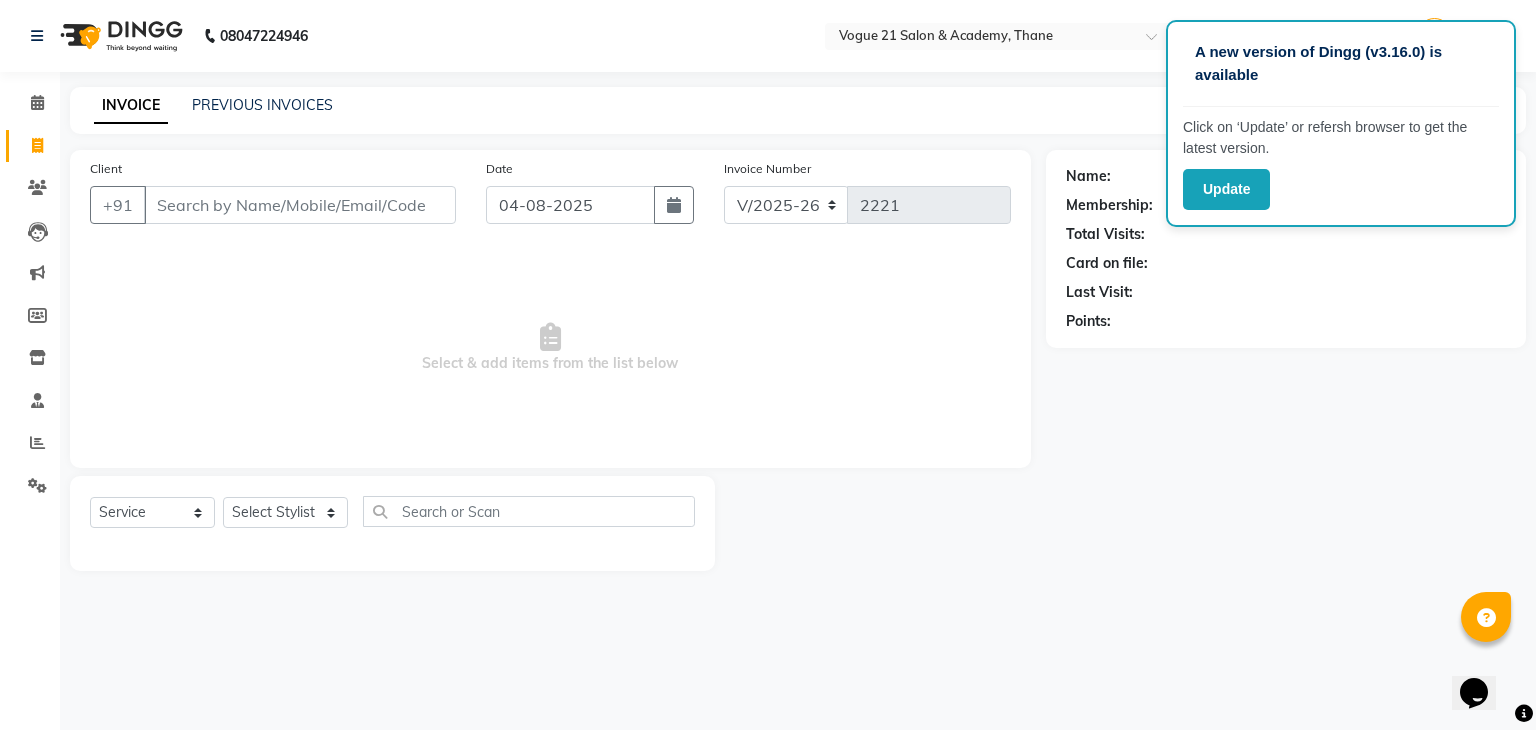 click on "08047224946" 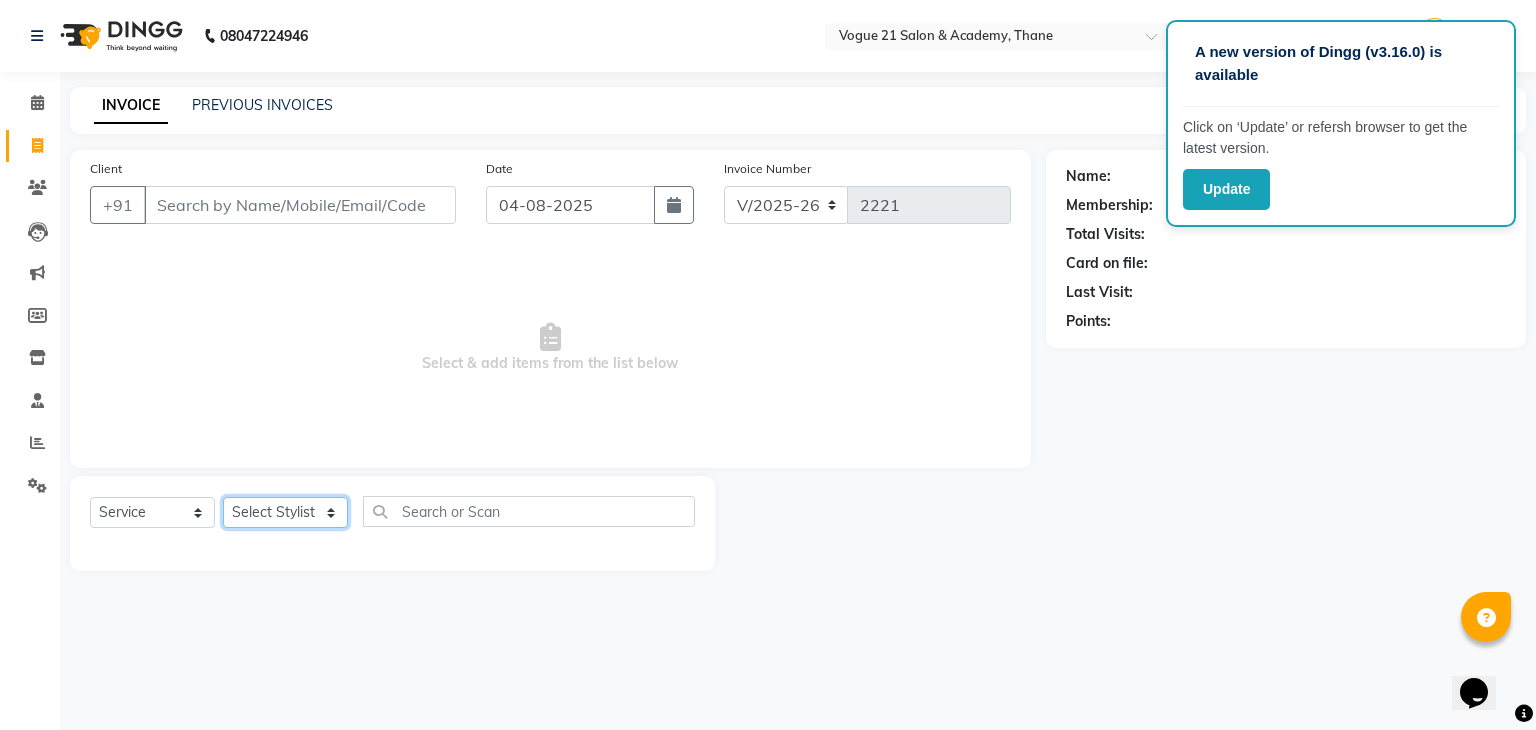 click on "Select Stylist aamir  Alicia Dsouza Altamash Jamshed  jyoti chauhan Pooja yadav Priya jadhav salon suraj salunkhe" 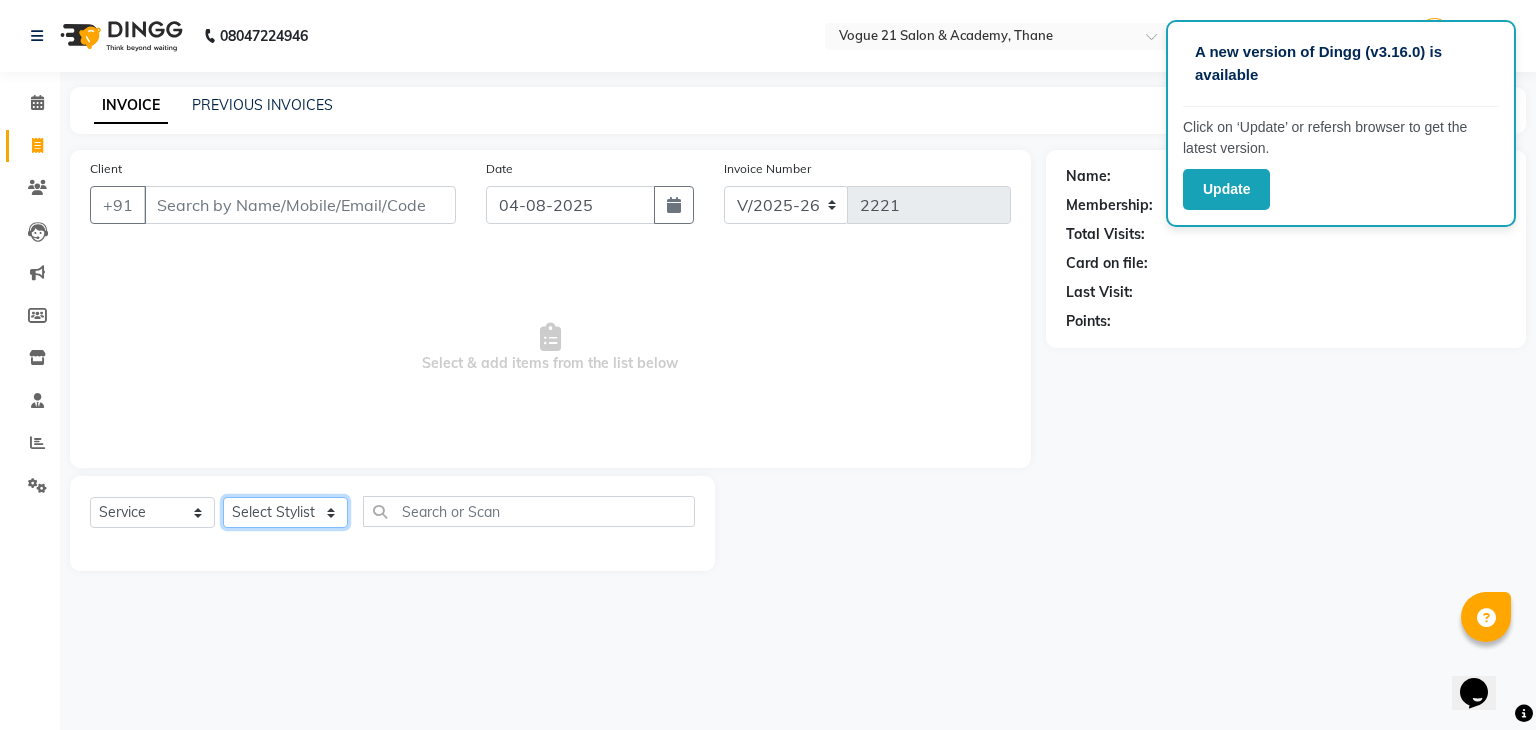 select on "40287" 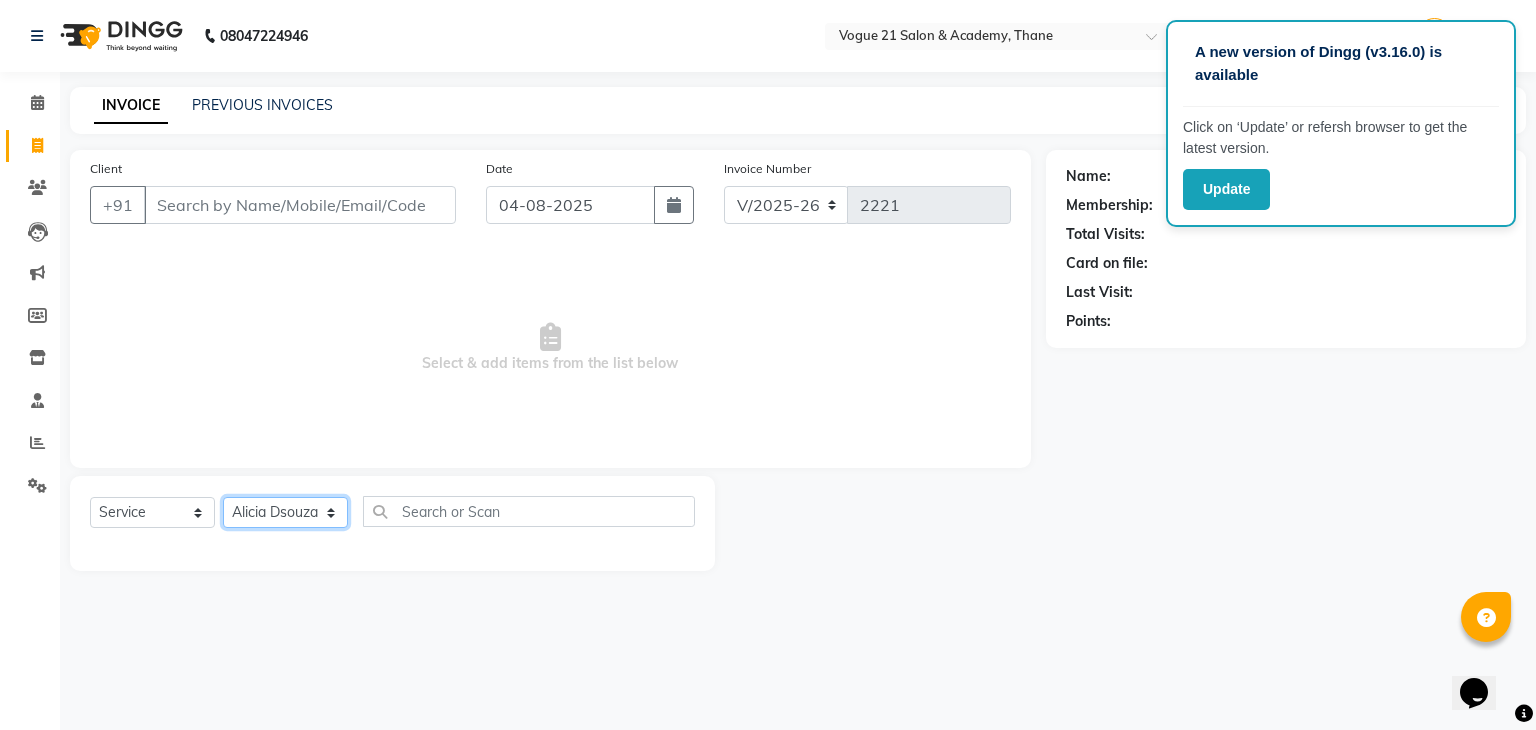 click on "Select Stylist aamir  Alicia Dsouza Altamash Jamshed  jyoti chauhan Pooja yadav Priya jadhav salon suraj salunkhe" 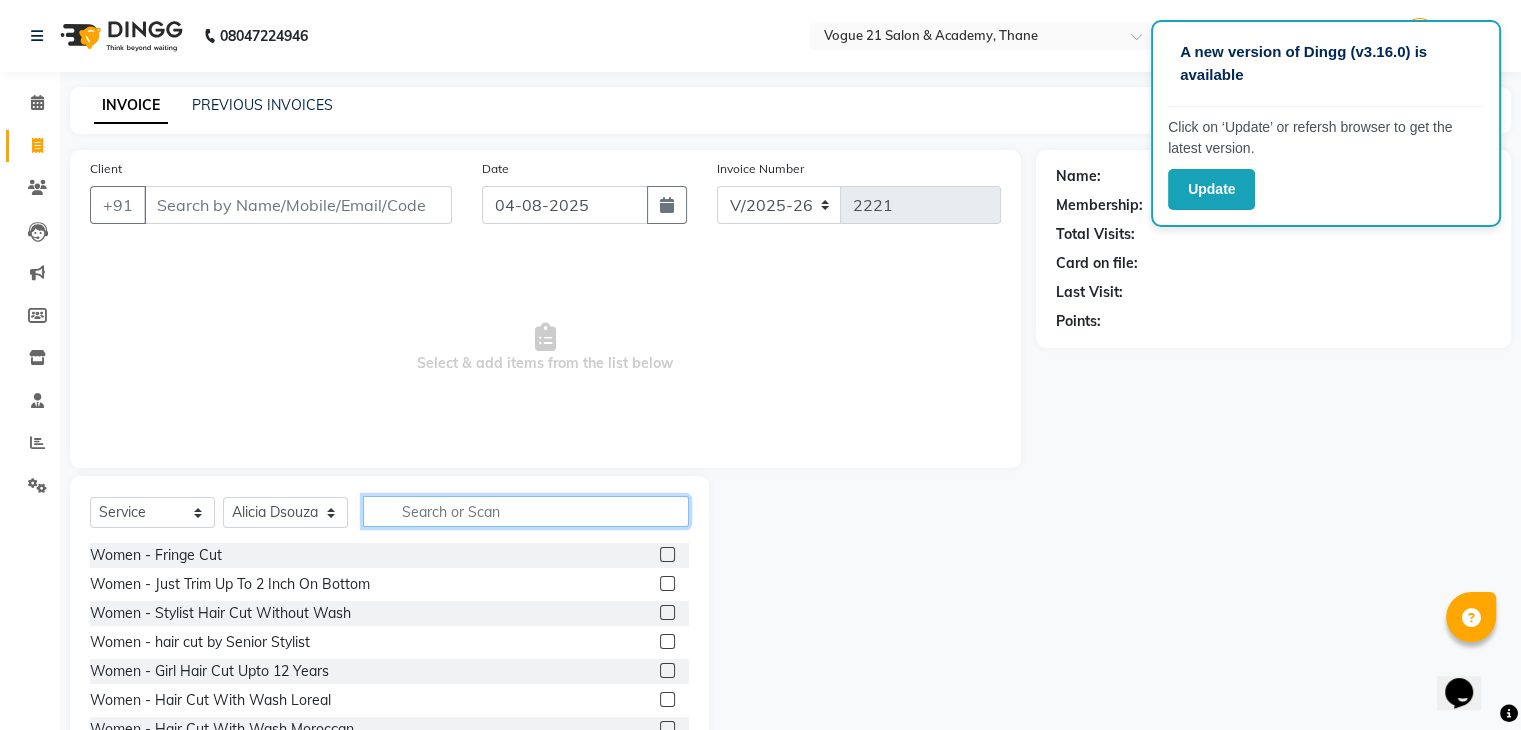 click 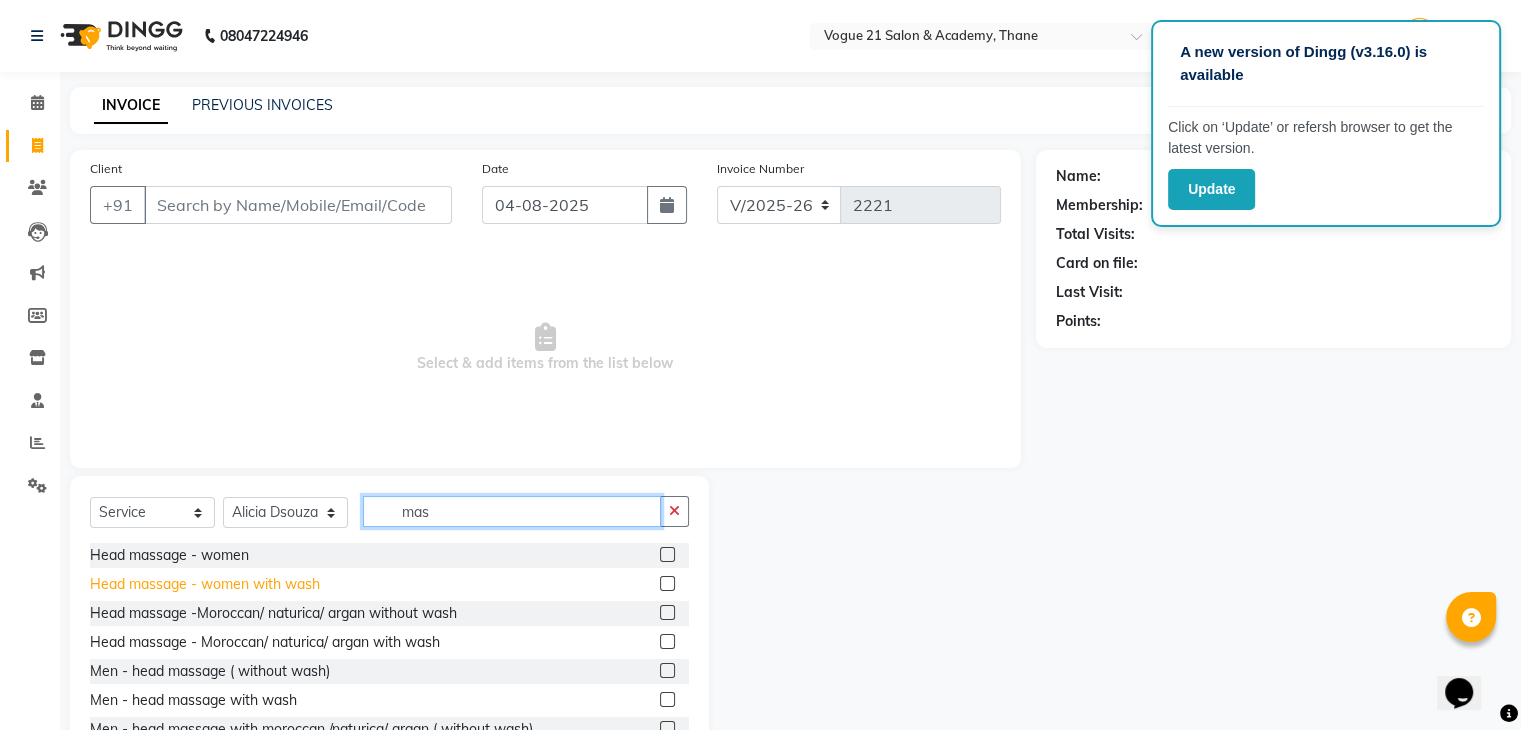 type on "mas" 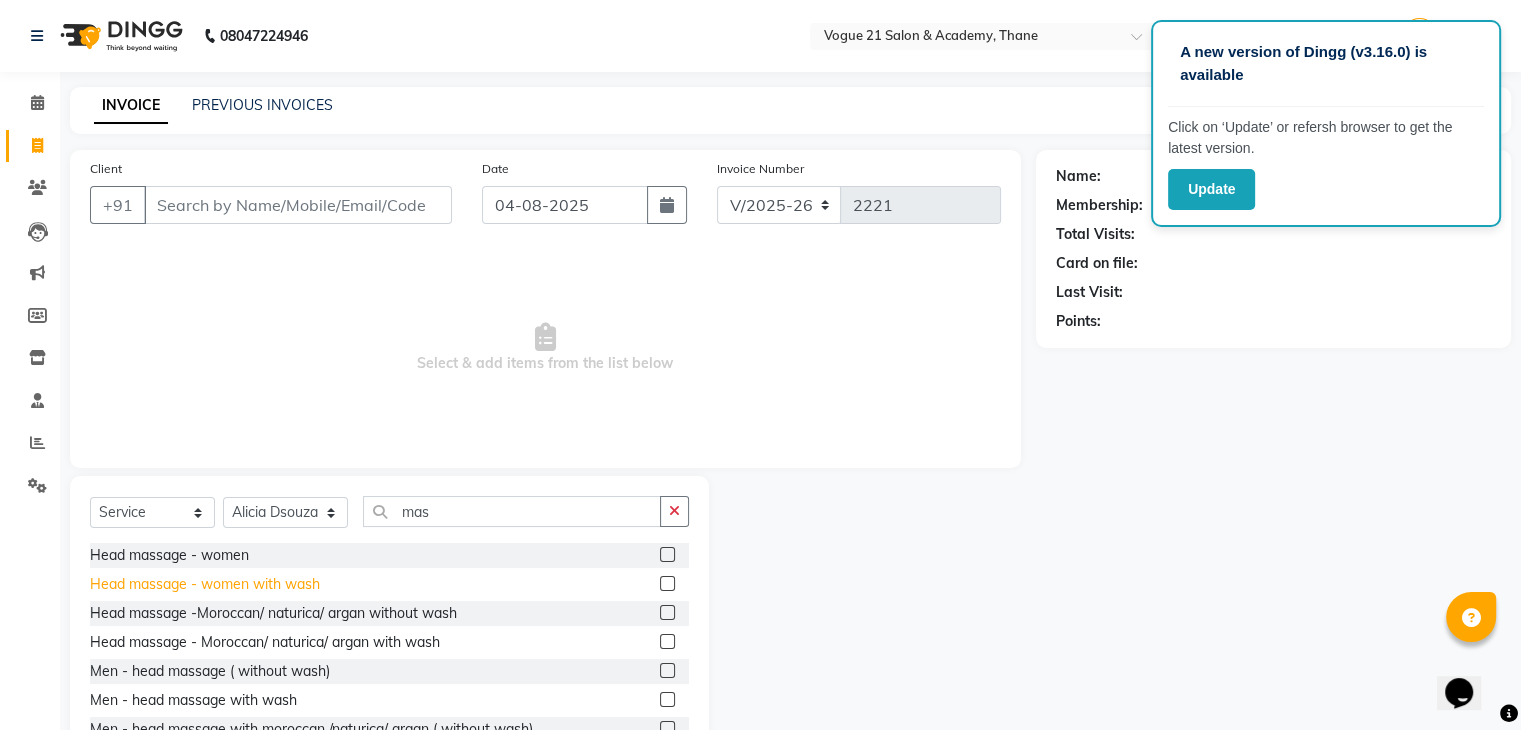 click on "Head massage - women with wash" 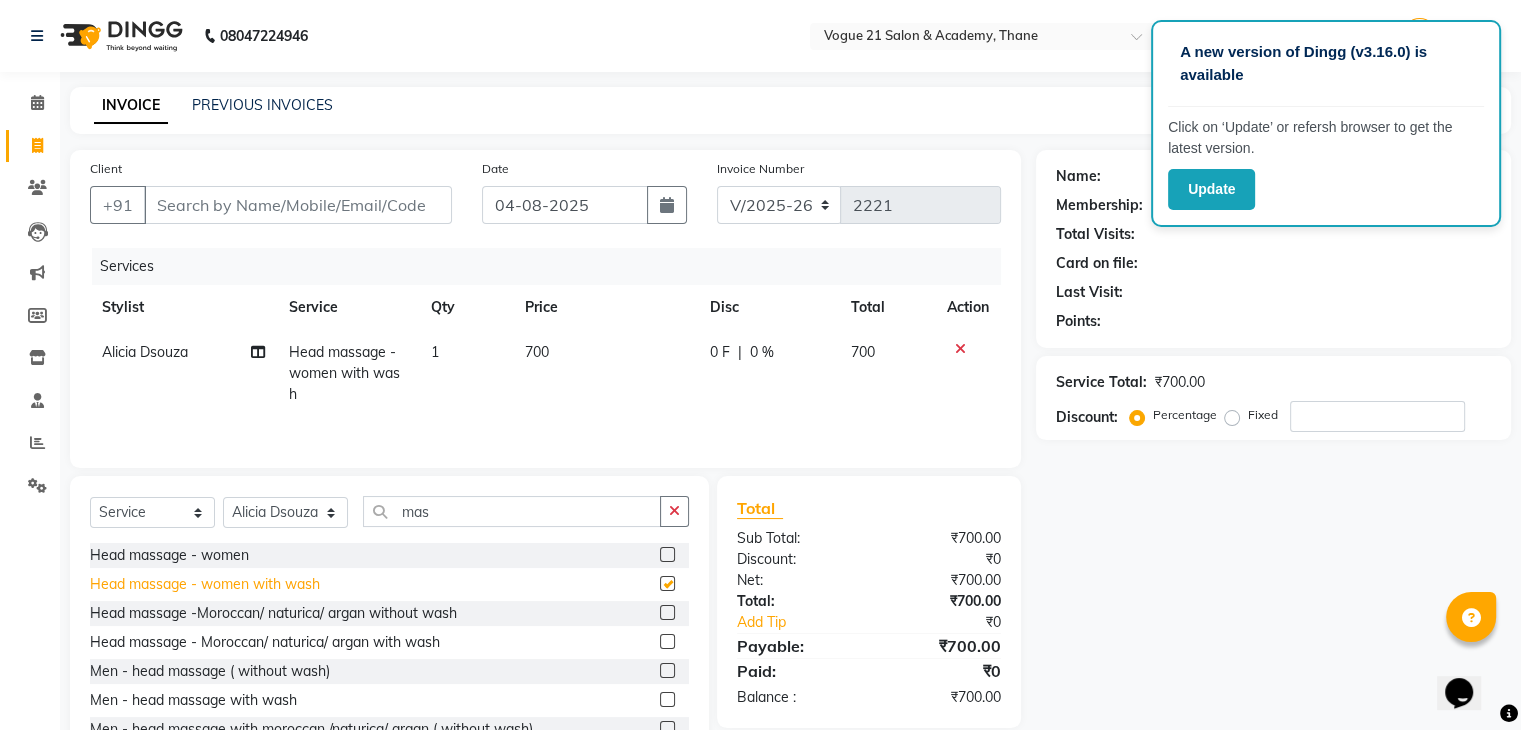 checkbox on "false" 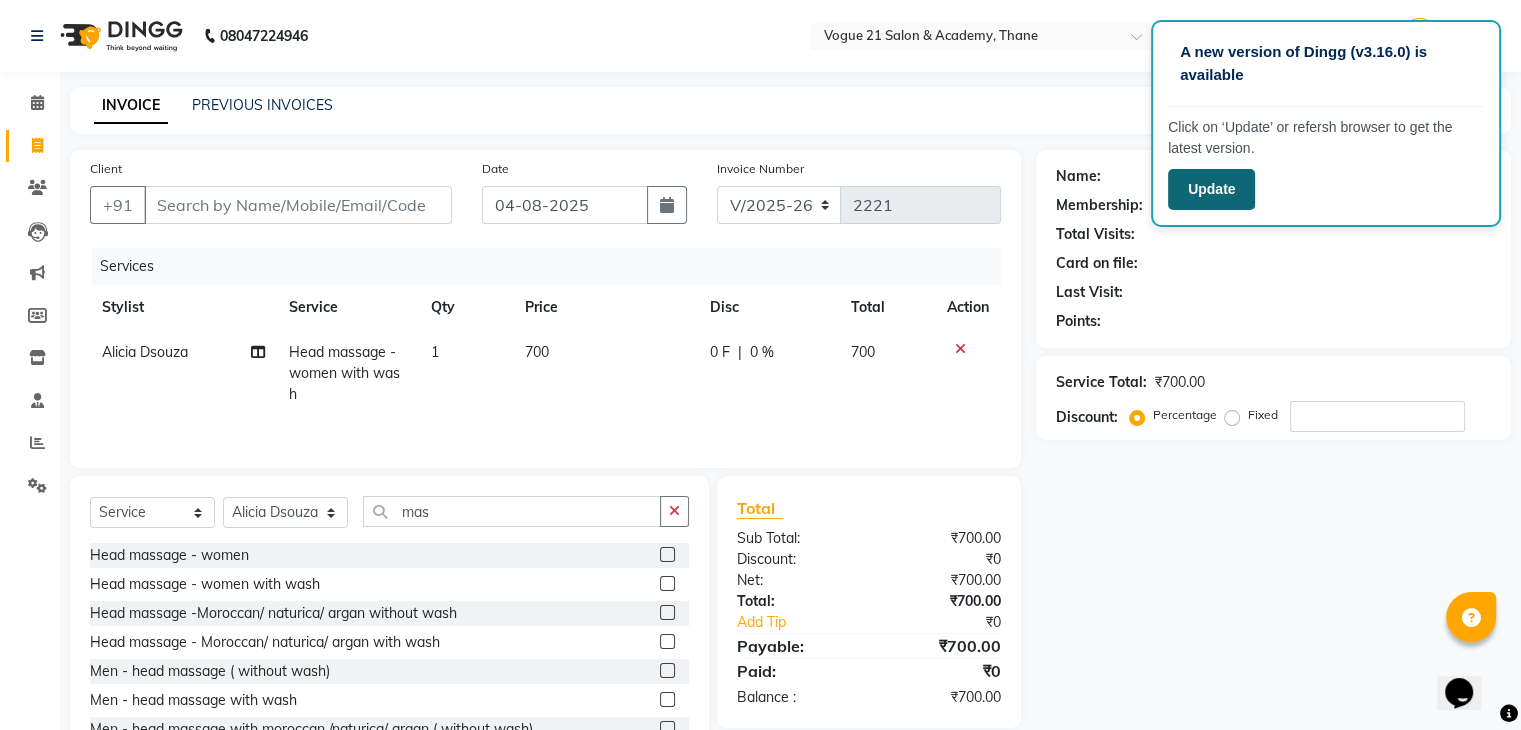 click on "Update" 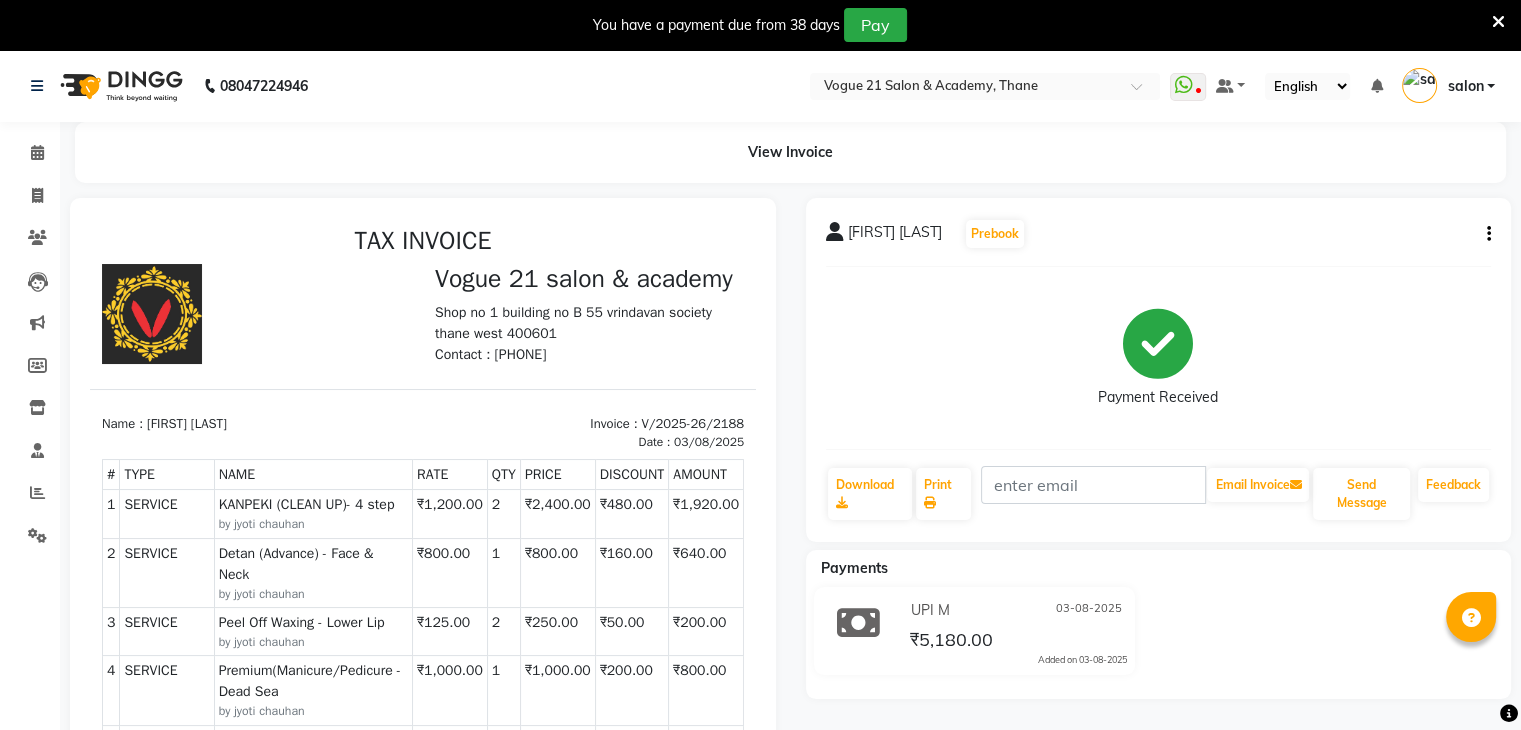 scroll, scrollTop: 0, scrollLeft: 0, axis: both 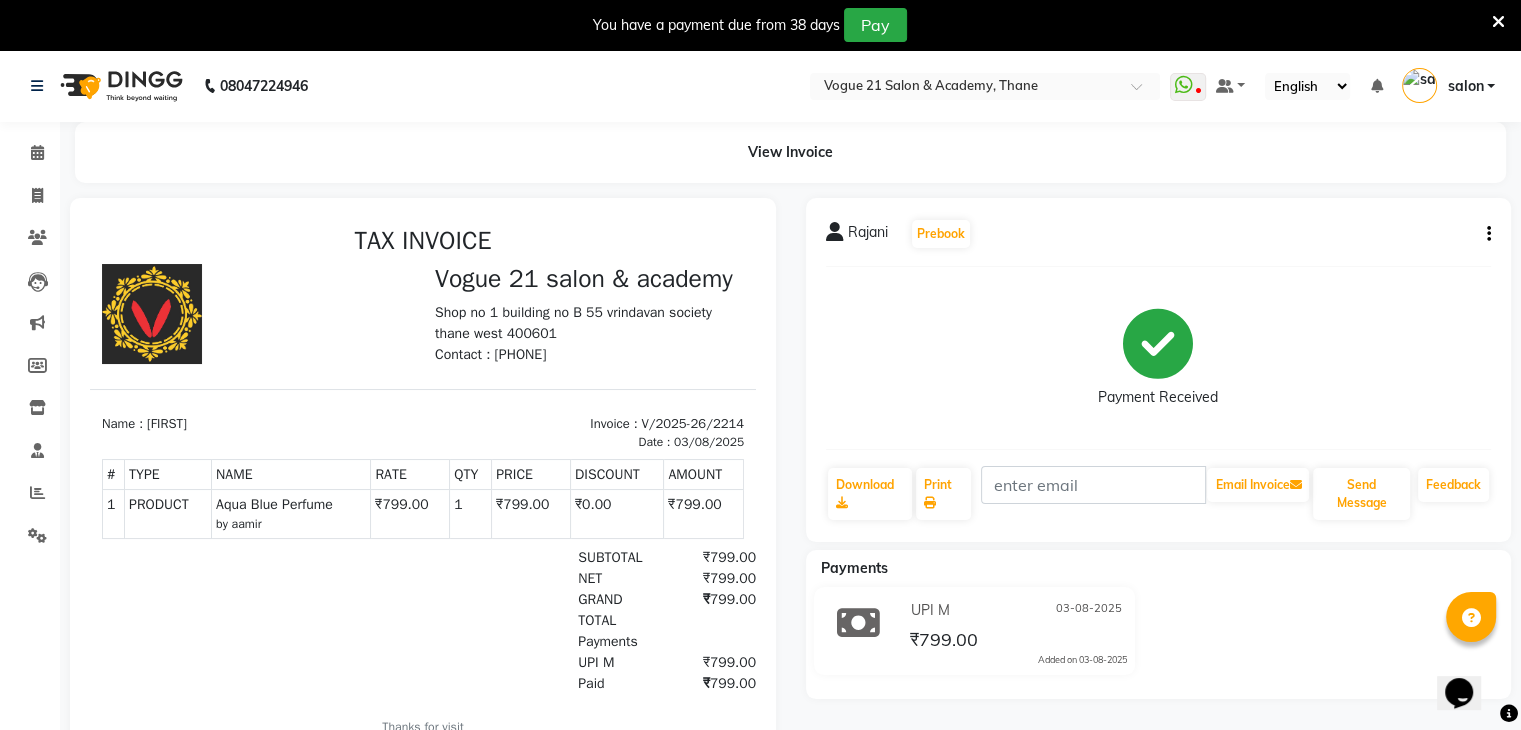 click at bounding box center [1498, 22] 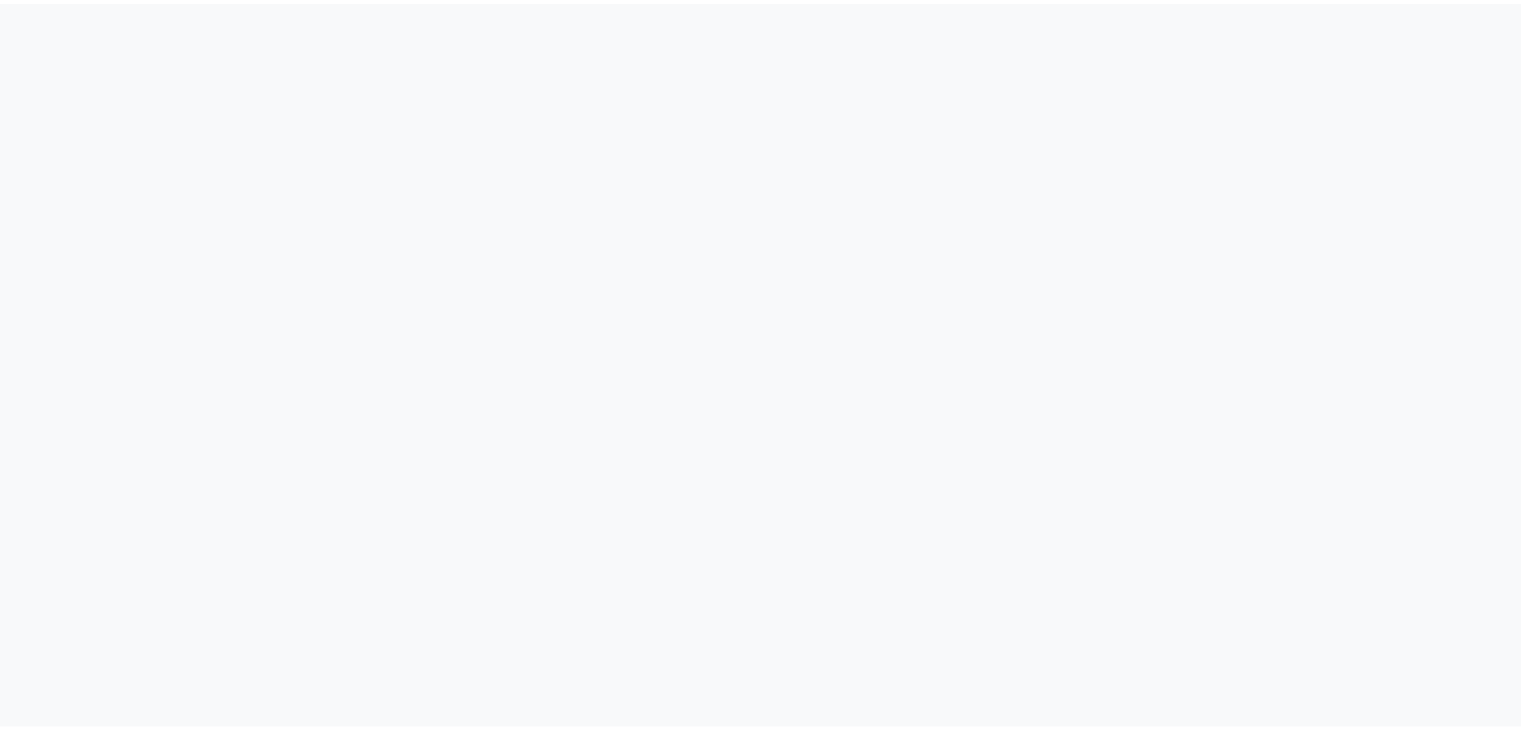 scroll, scrollTop: 0, scrollLeft: 0, axis: both 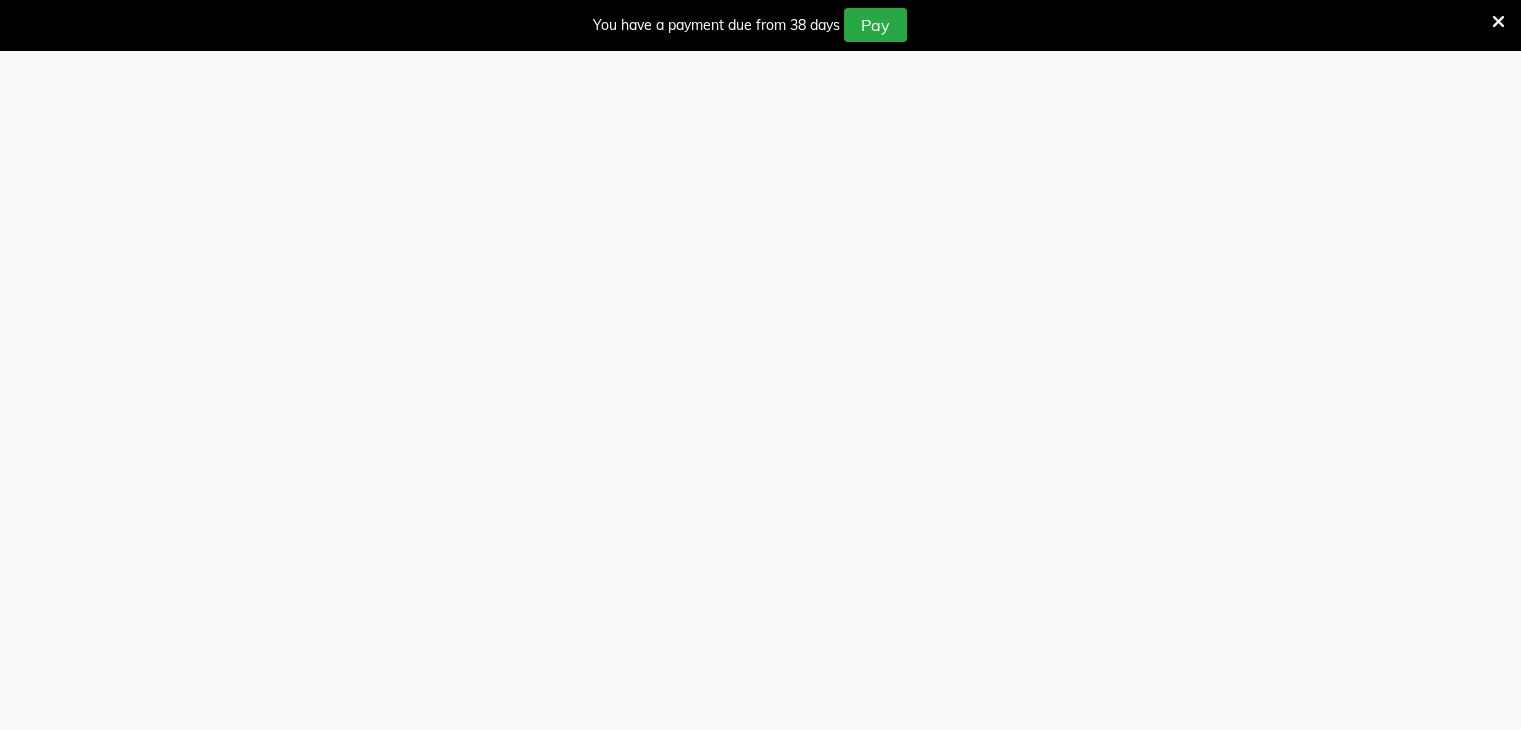 select on "4433" 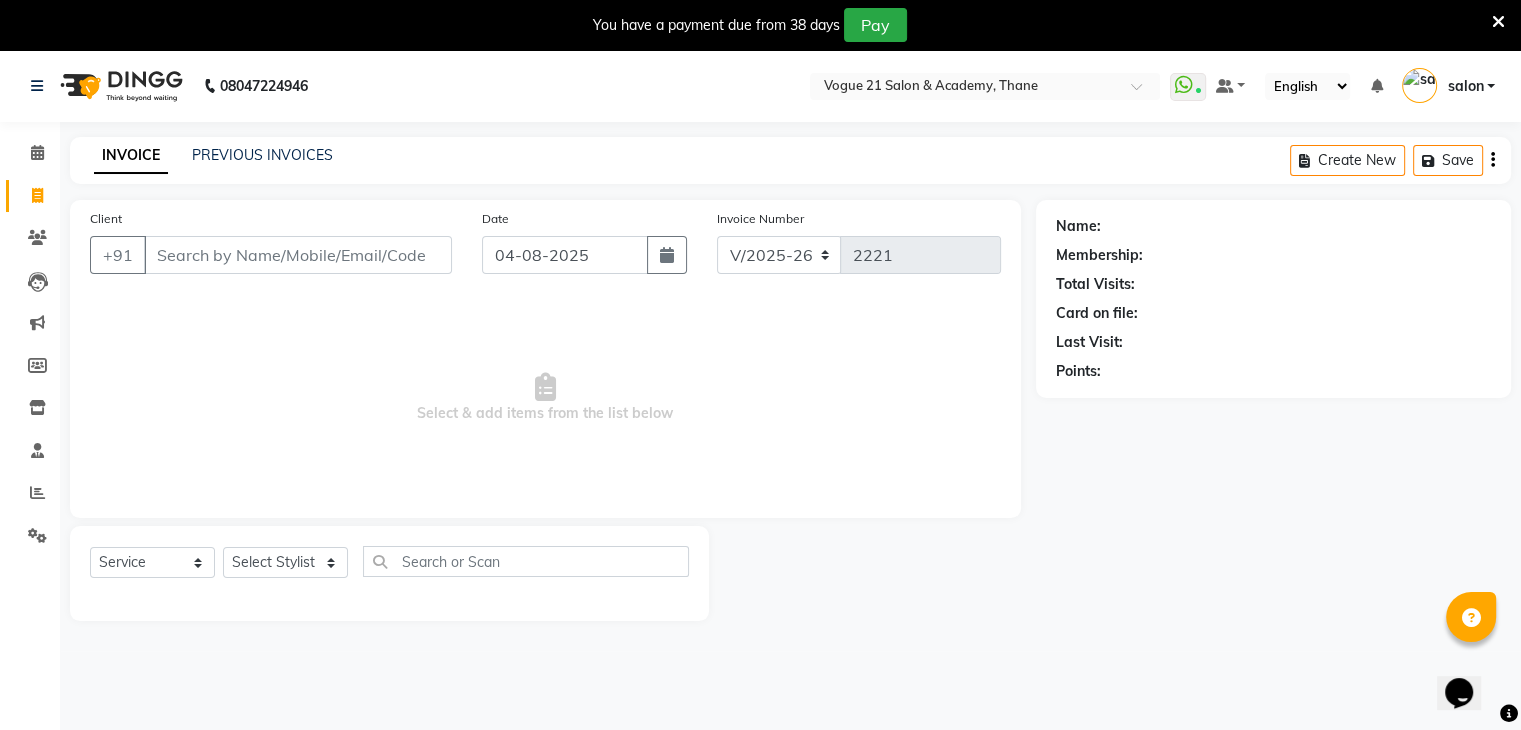 scroll, scrollTop: 0, scrollLeft: 0, axis: both 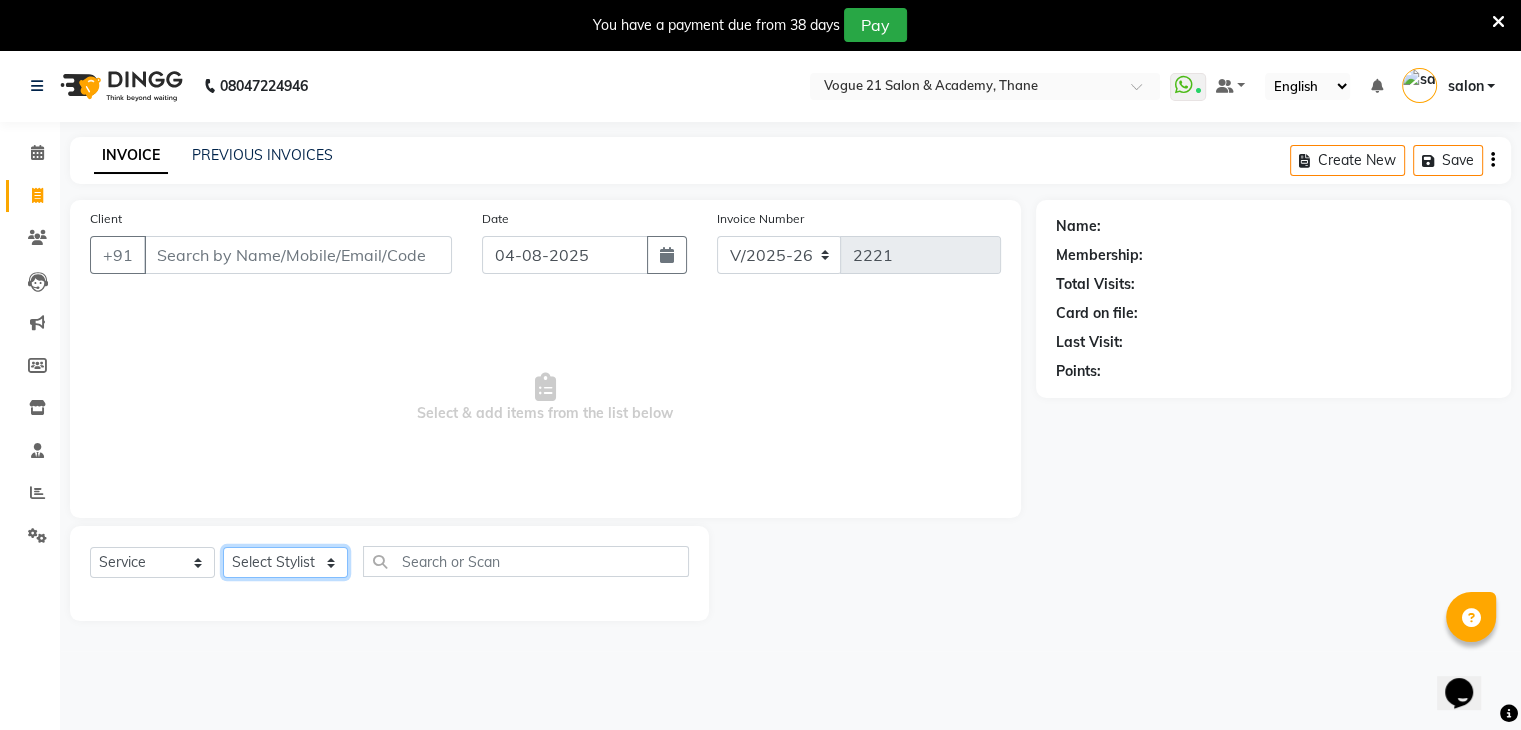 click on "Select Stylist aamir  Alicia Dsouza Altamash Jamshed  jyoti chauhan Pooja yadav Priya jadhav salon suraj salunkhe" 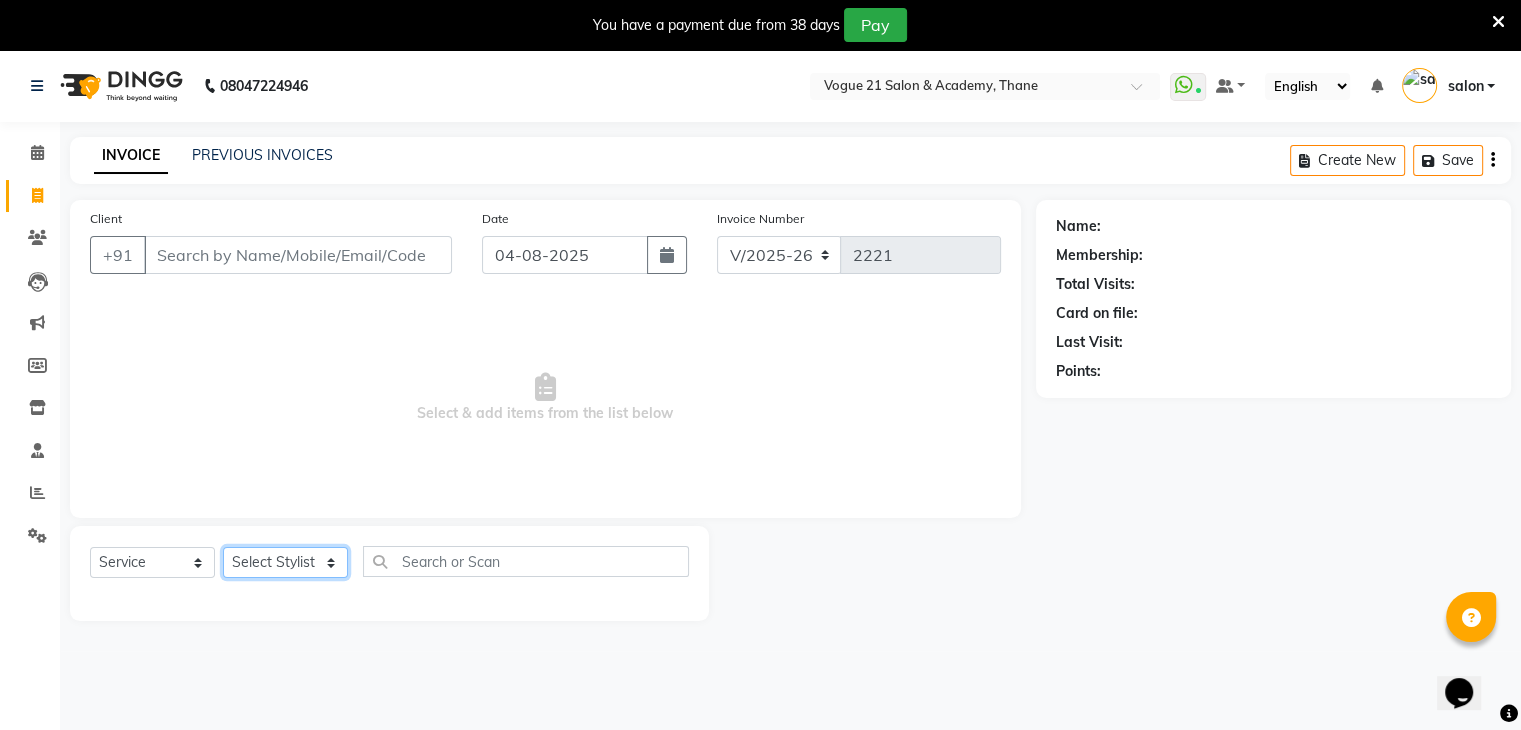 select on "40287" 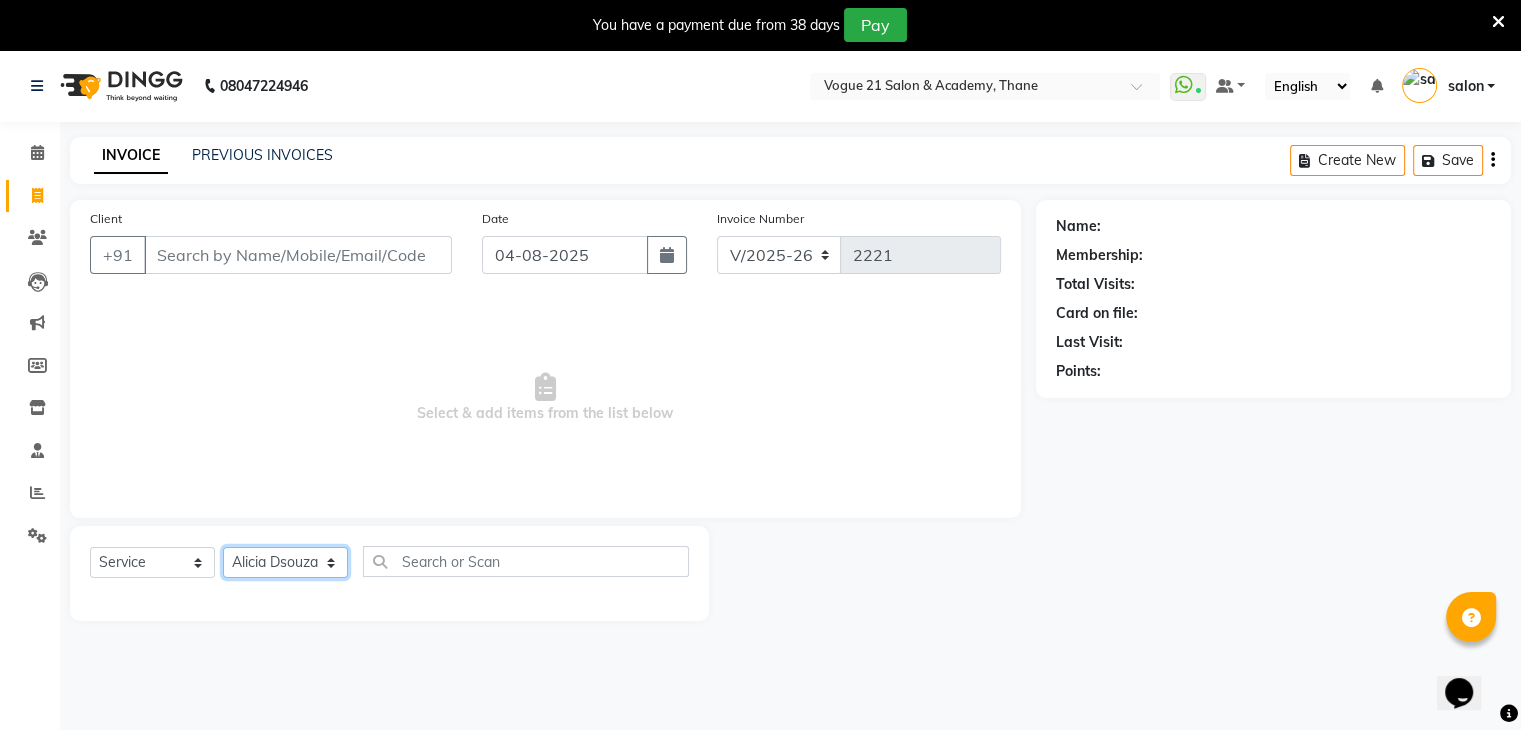 click on "Select Stylist aamir  Alicia Dsouza Altamash Jamshed  jyoti chauhan Pooja yadav Priya jadhav salon suraj salunkhe" 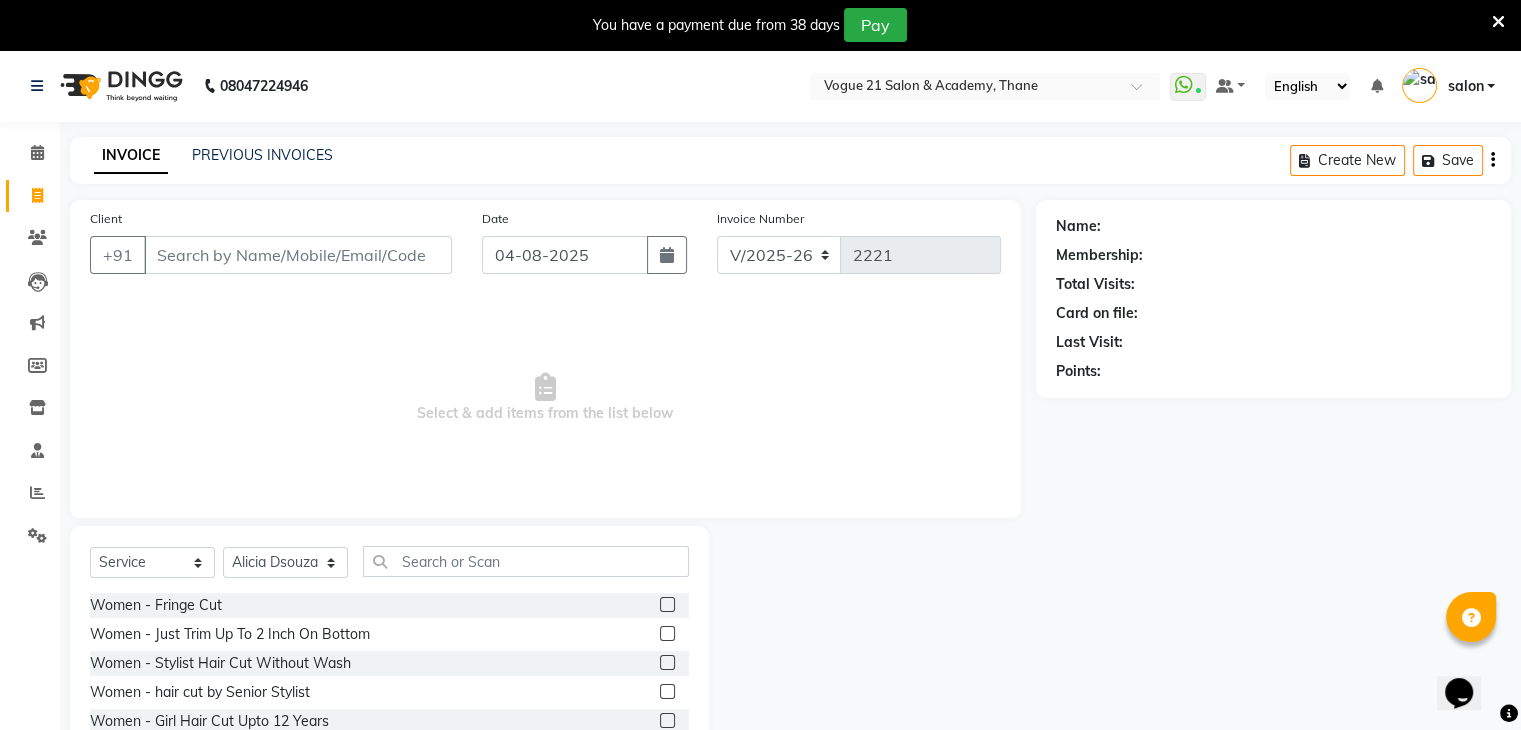 click on "Select & add items from the list below" at bounding box center (545, 398) 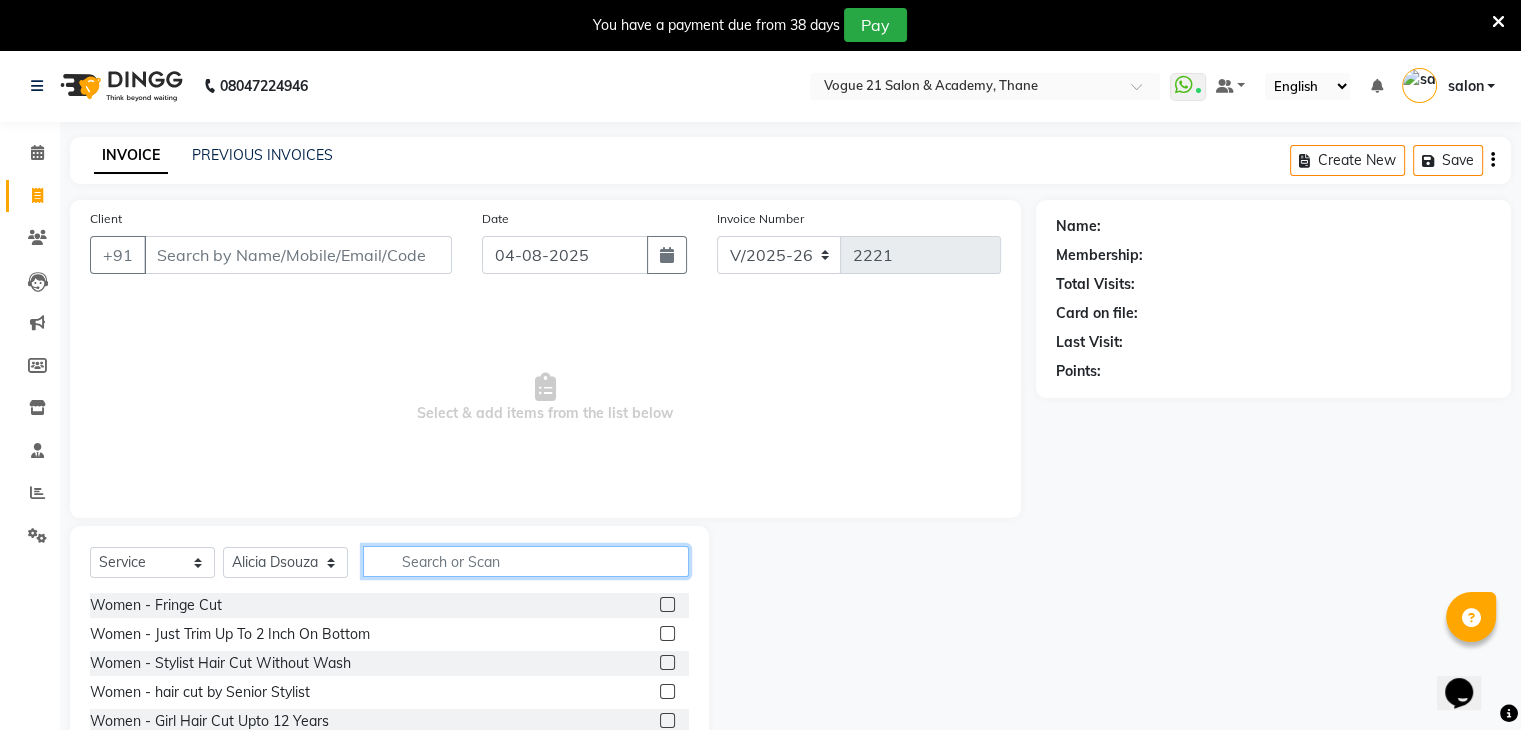 click 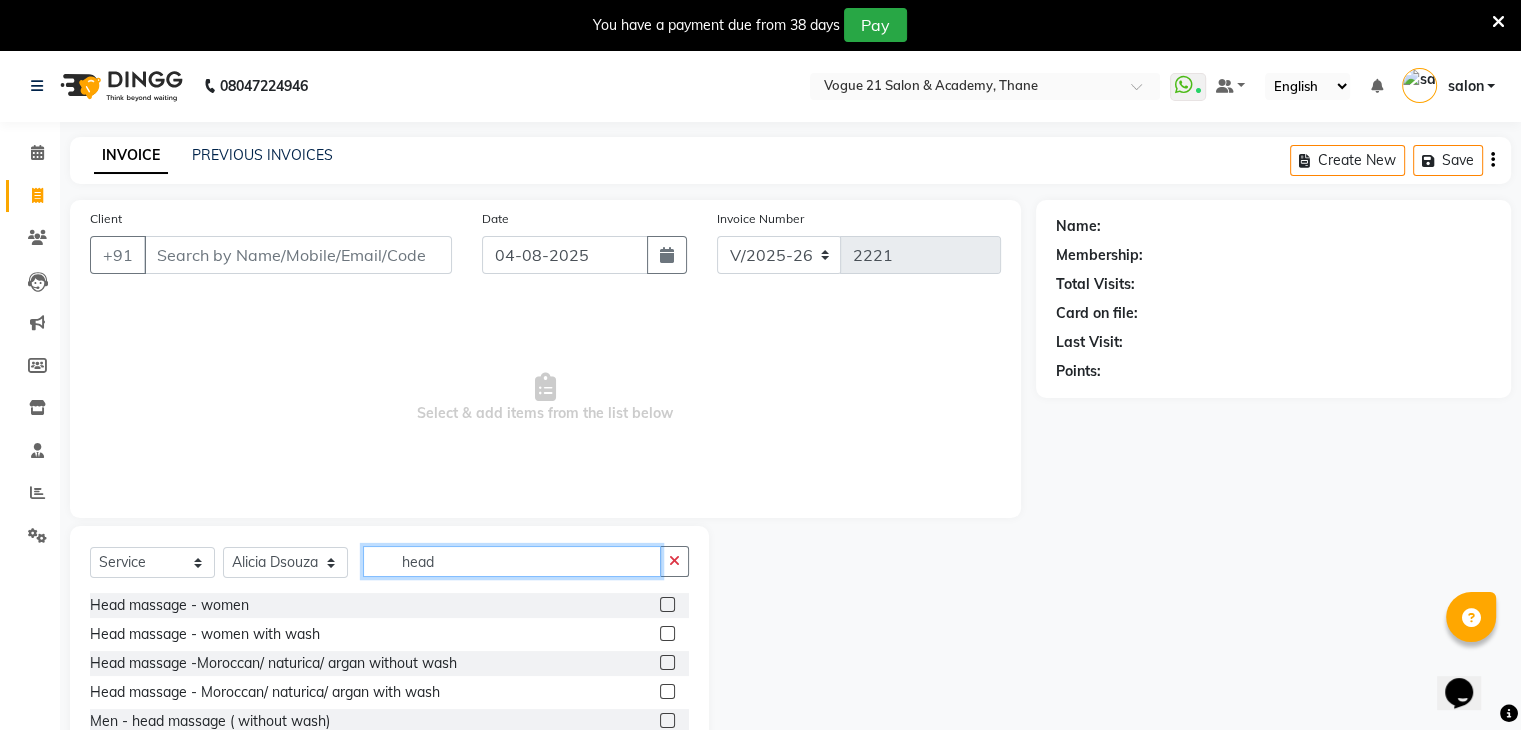type on "head" 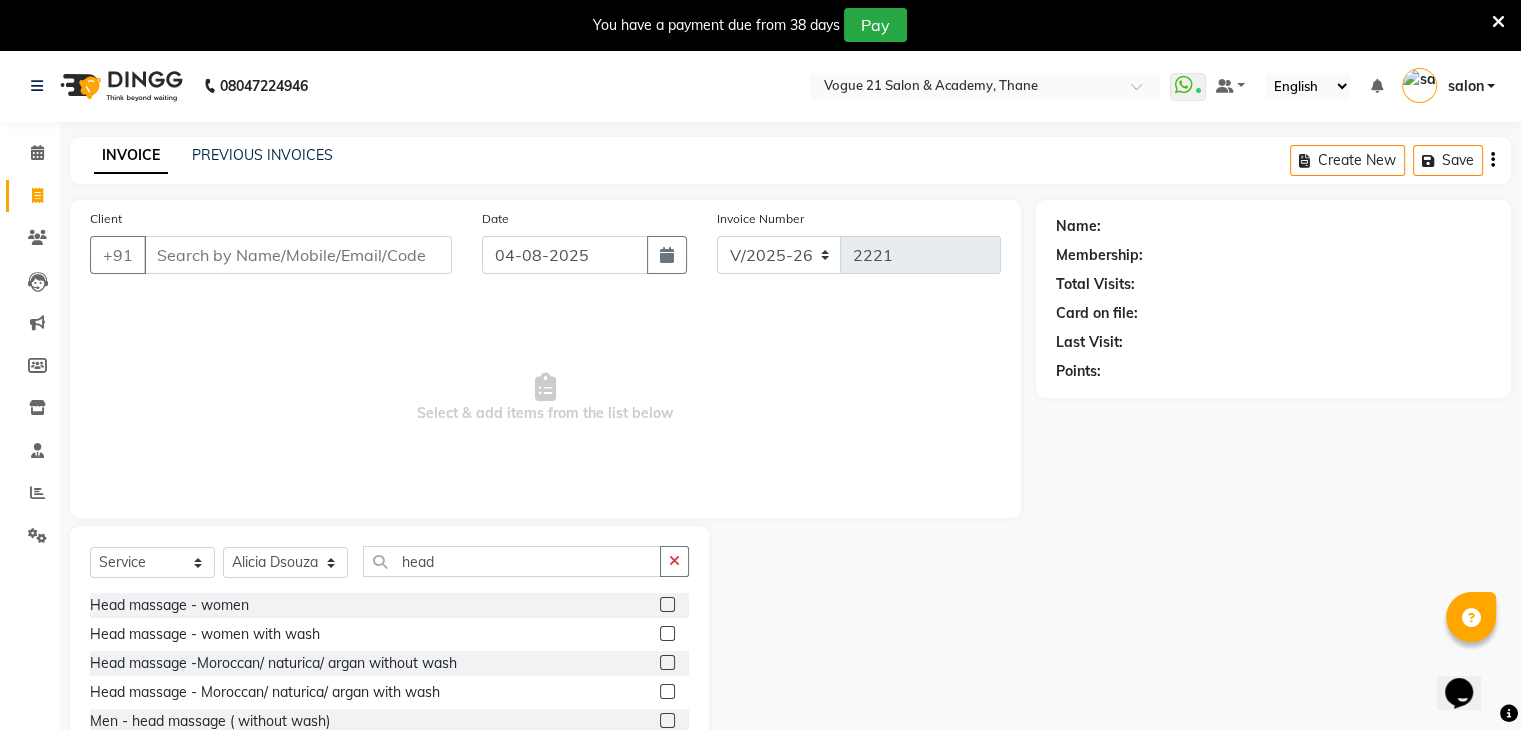 click 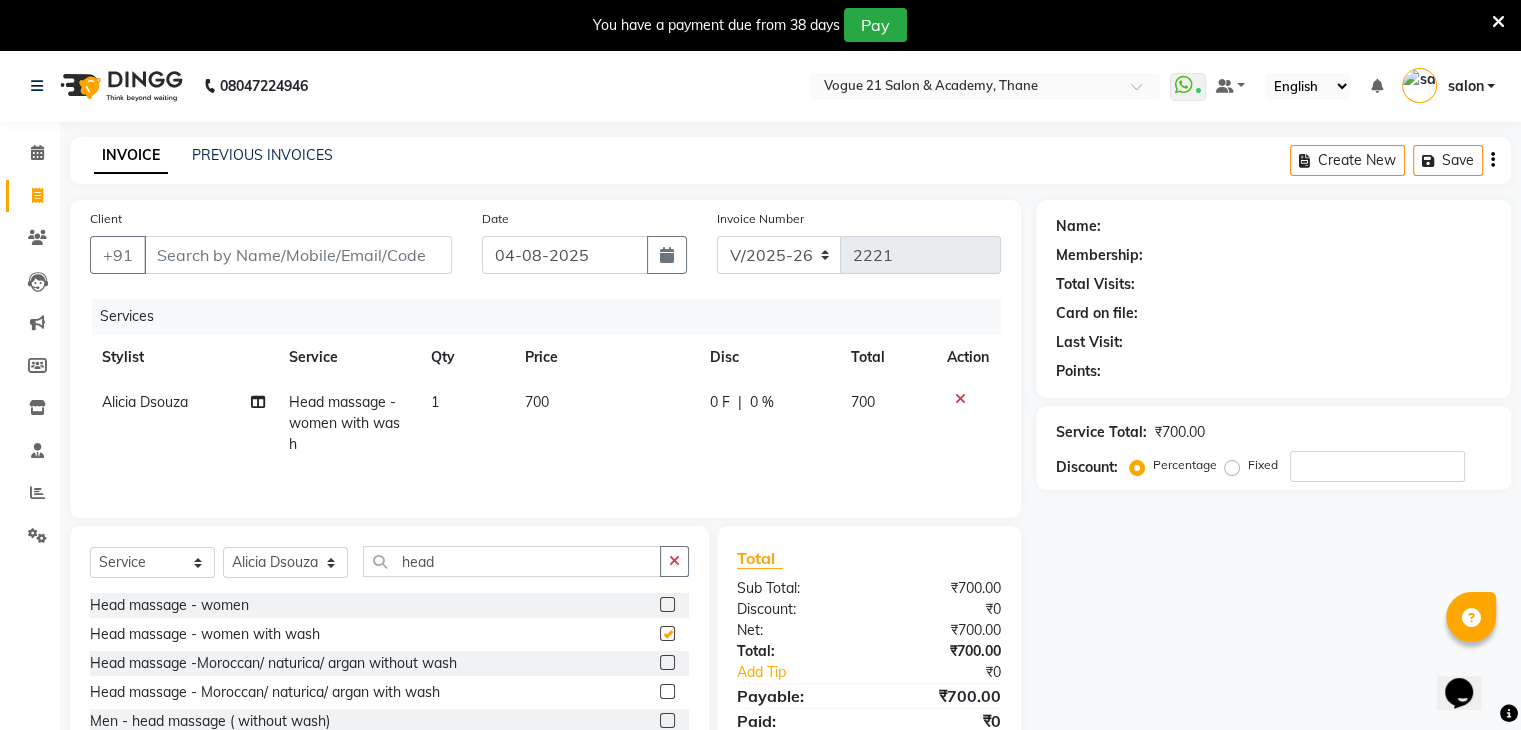 checkbox on "false" 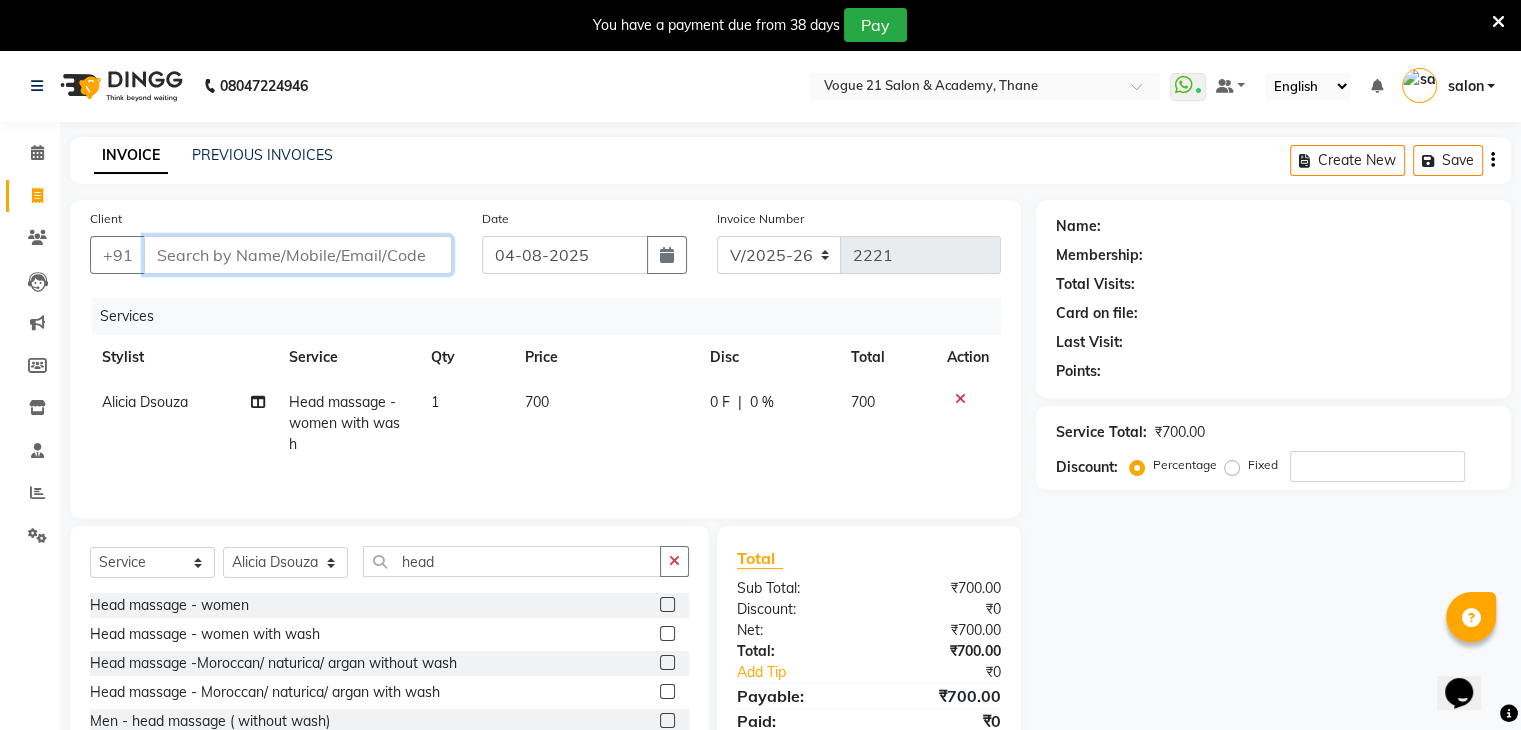 click on "Client" at bounding box center [298, 255] 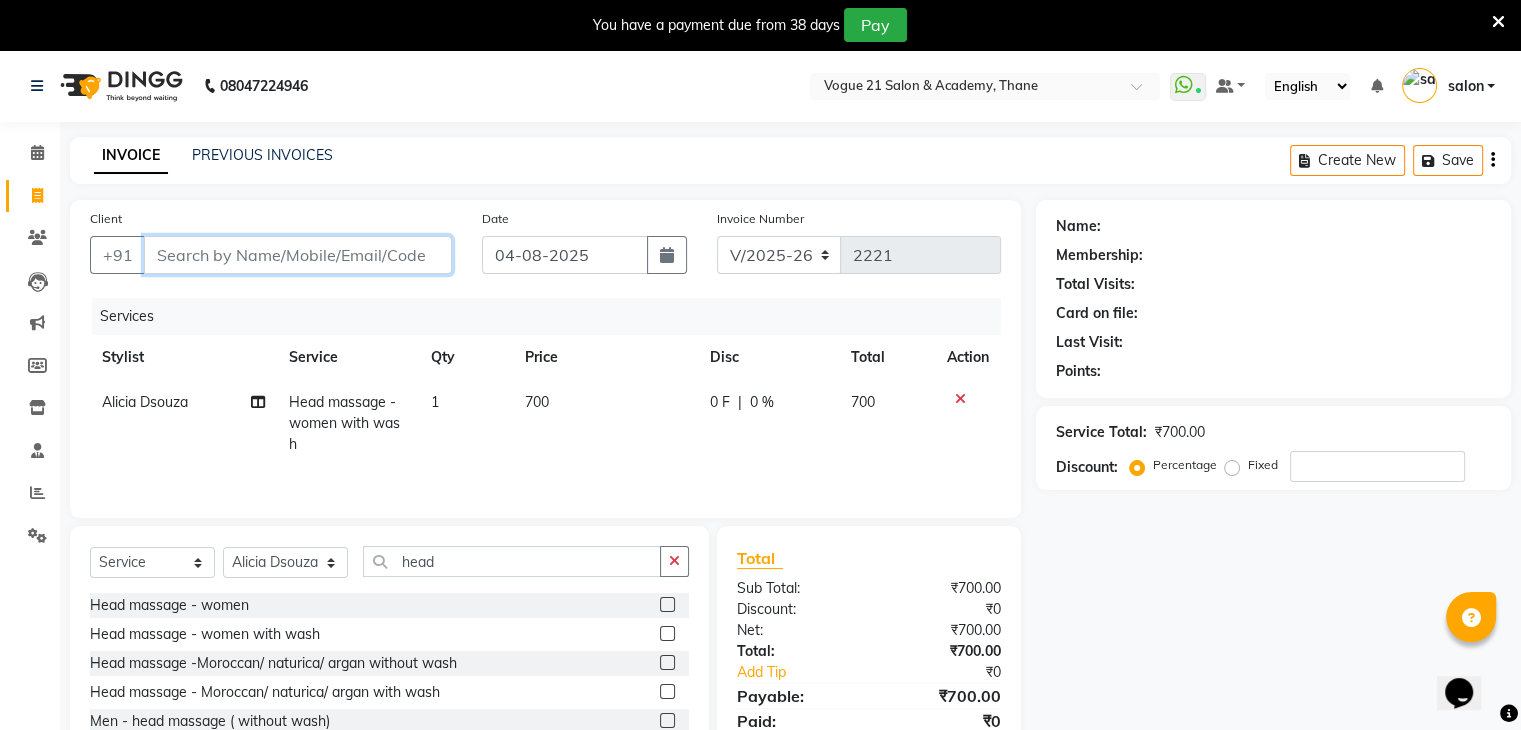type on "8" 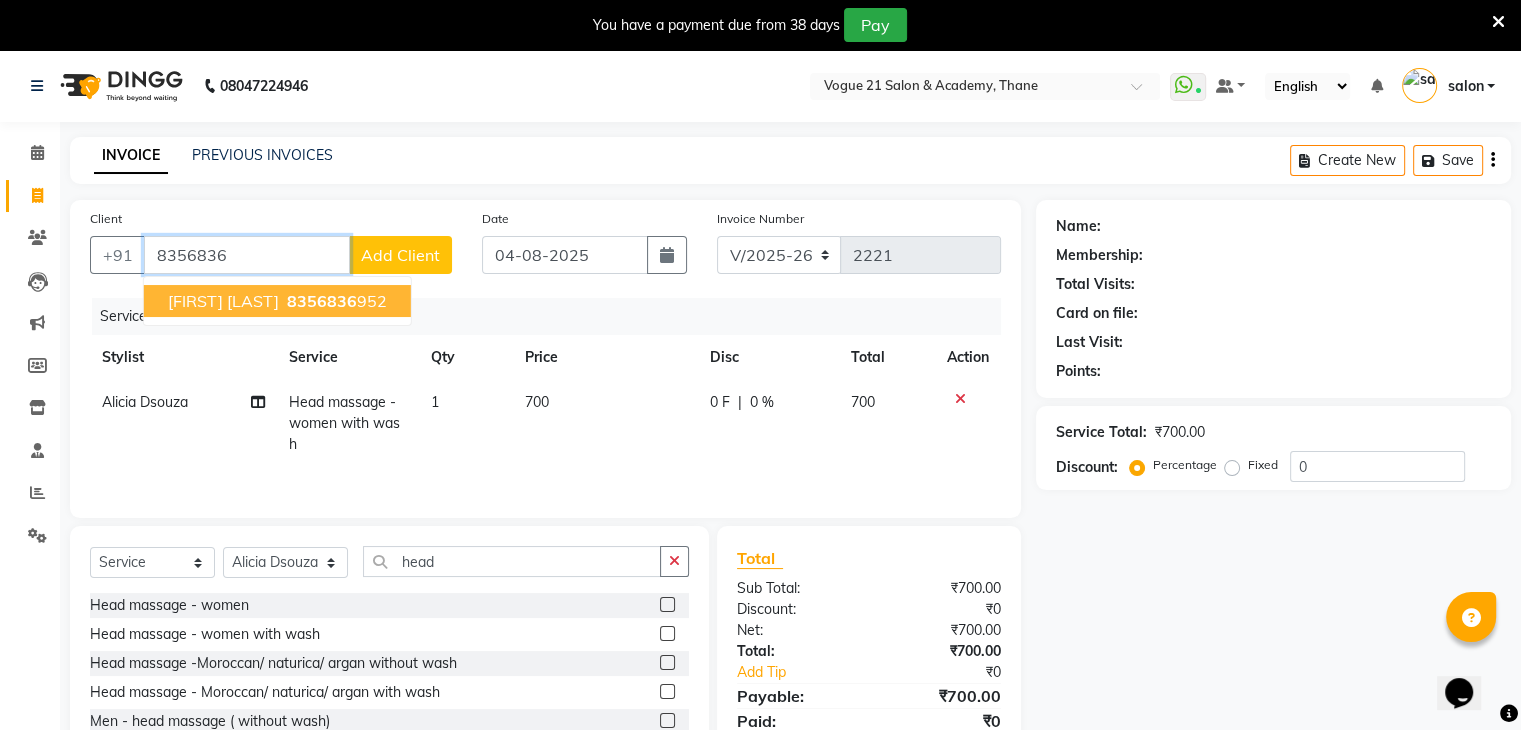 click on "[FIRST] [LAST]" at bounding box center [223, 301] 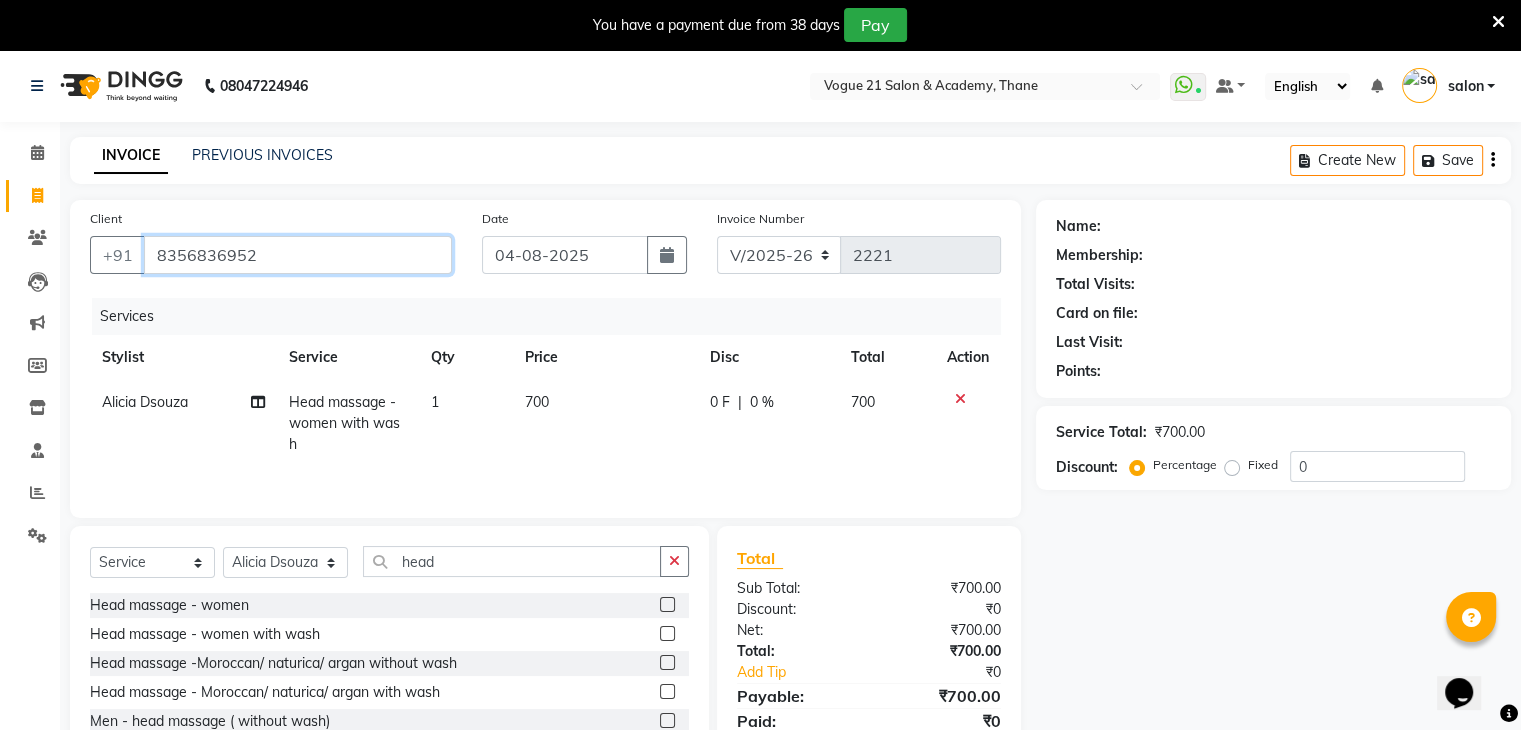 type on "8356836952" 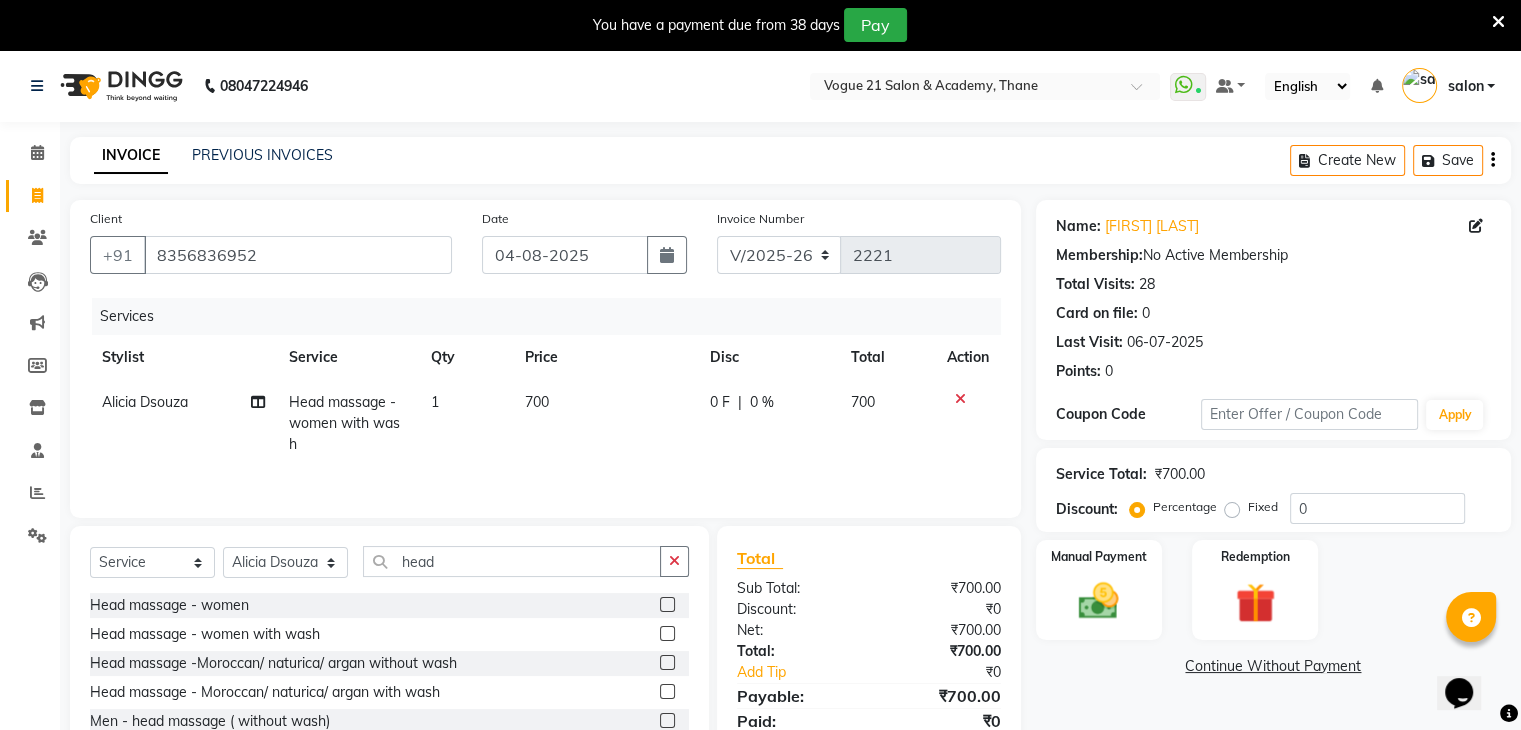 scroll, scrollTop: 122, scrollLeft: 0, axis: vertical 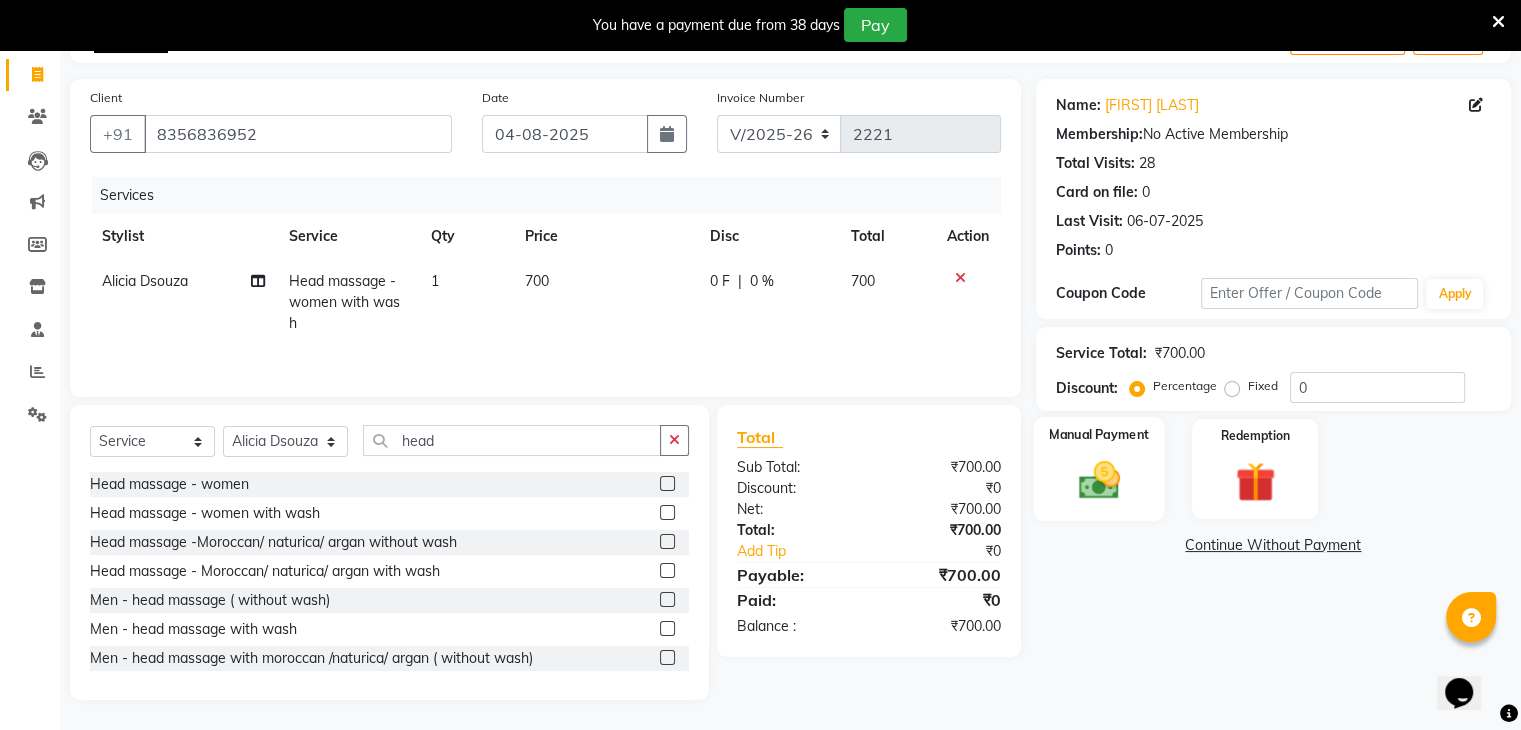 click 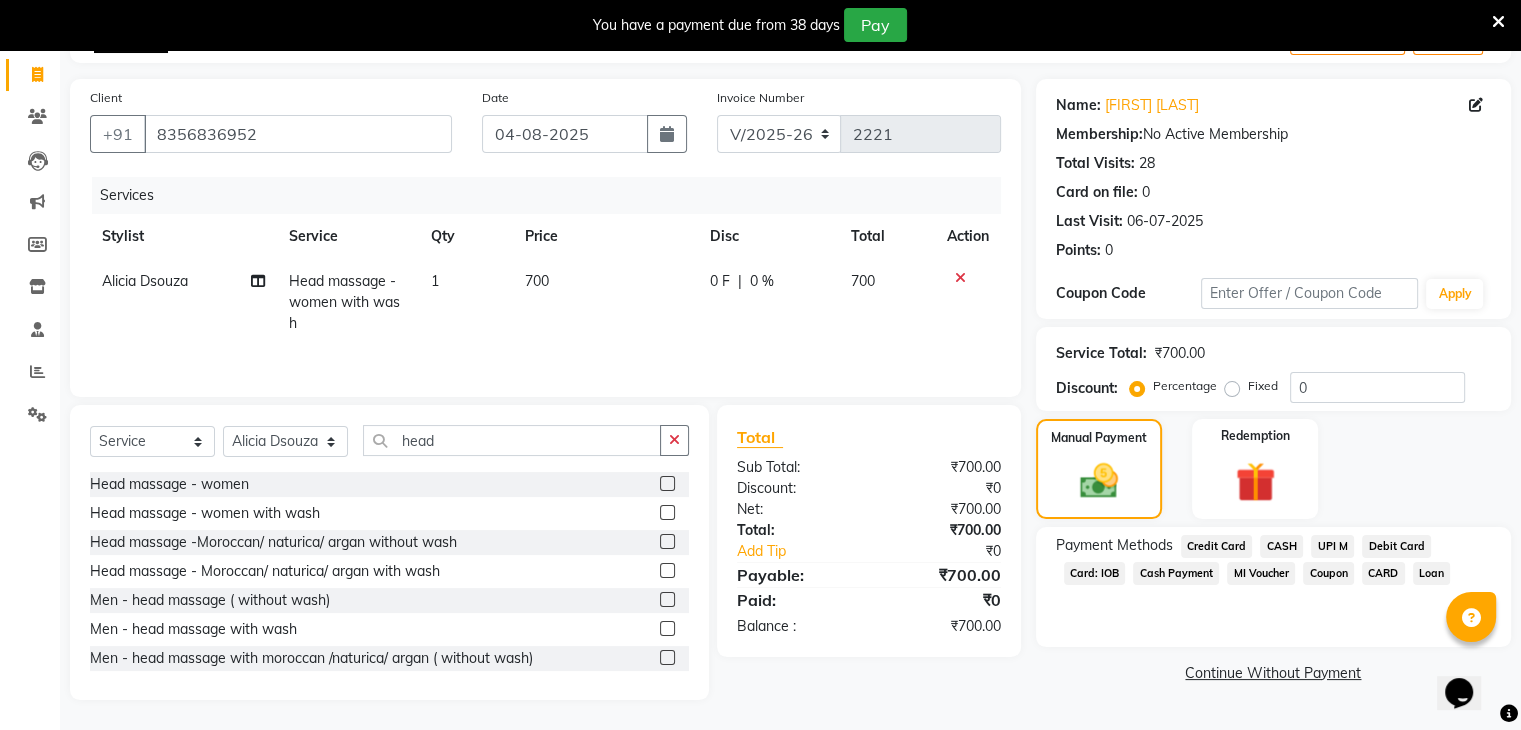 click on "UPI M" 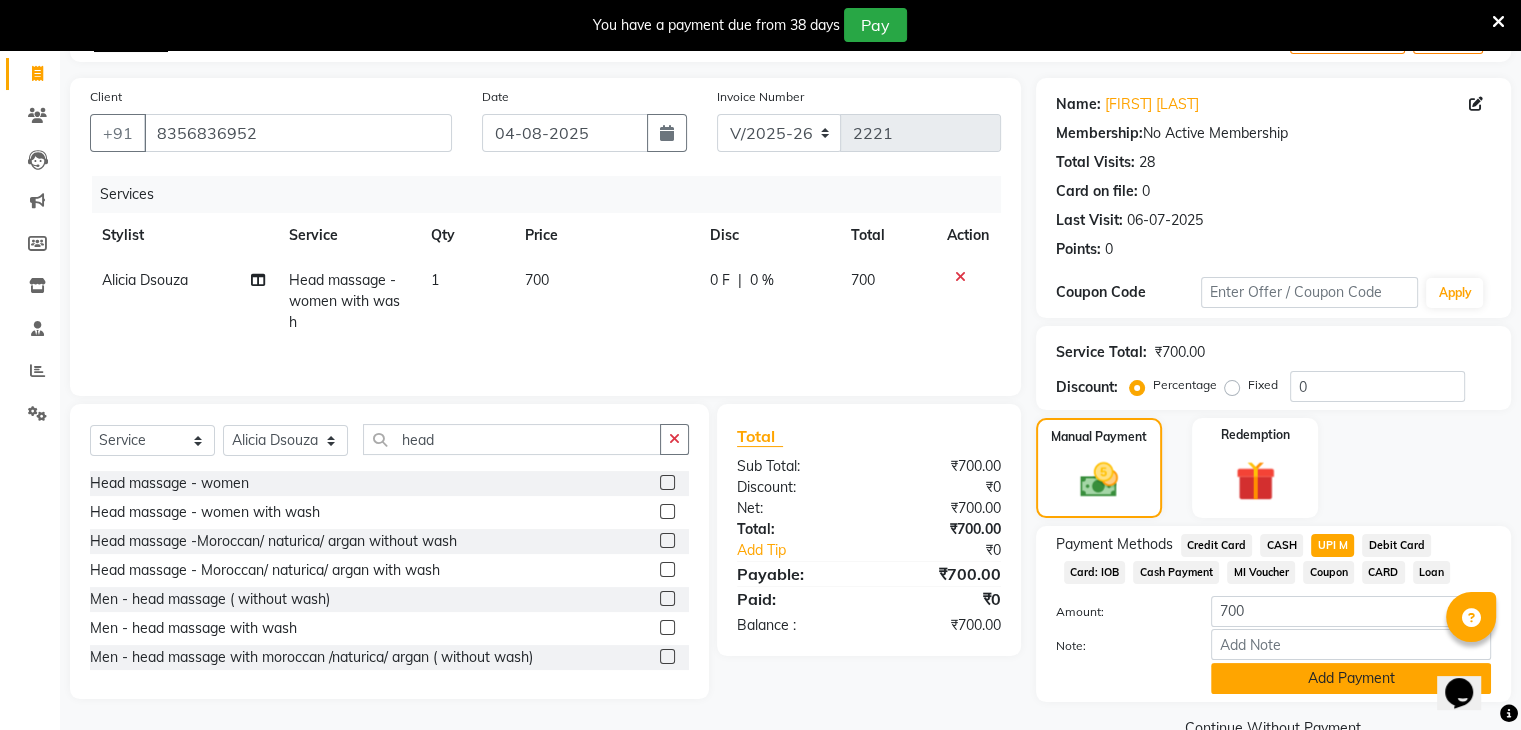 click on "Add Payment" 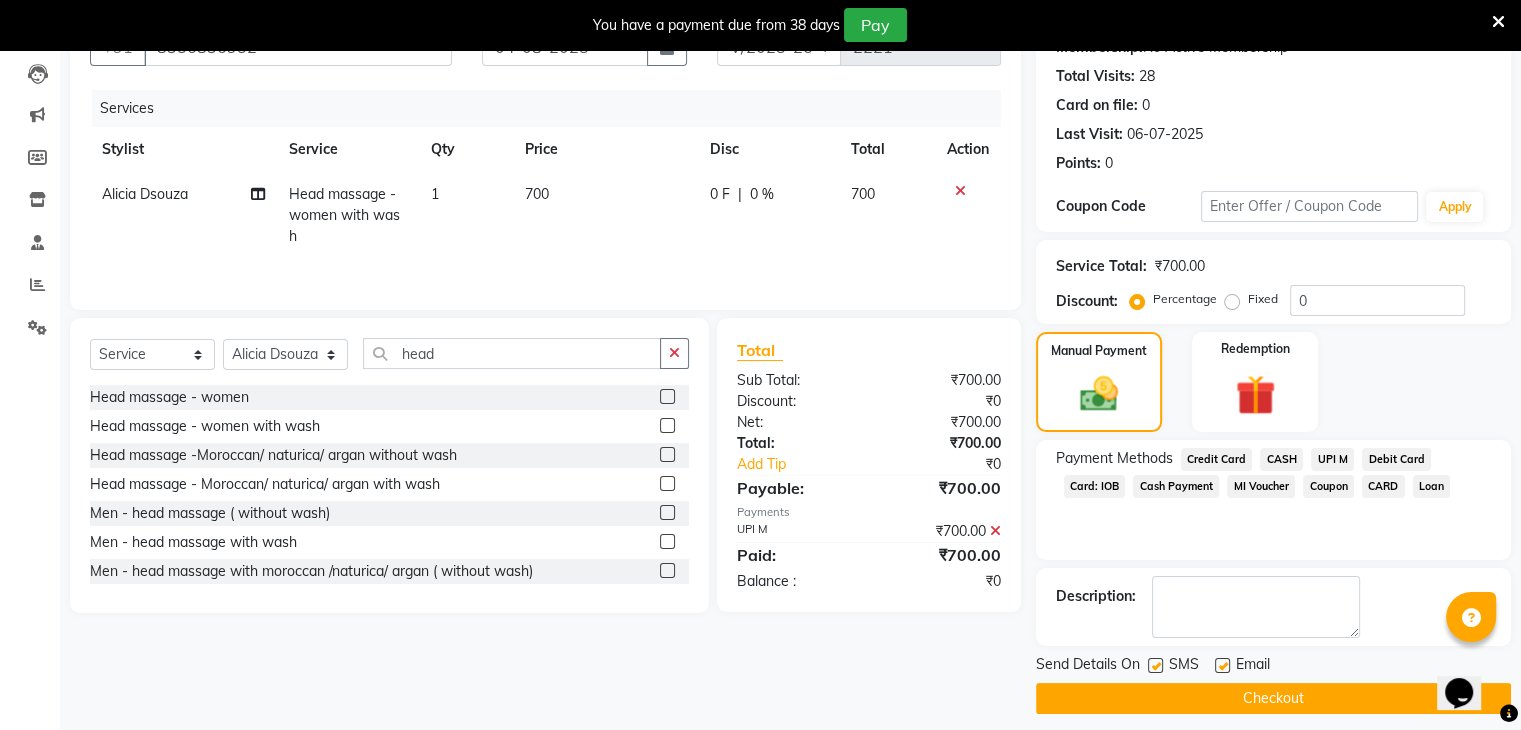 scroll, scrollTop: 220, scrollLeft: 0, axis: vertical 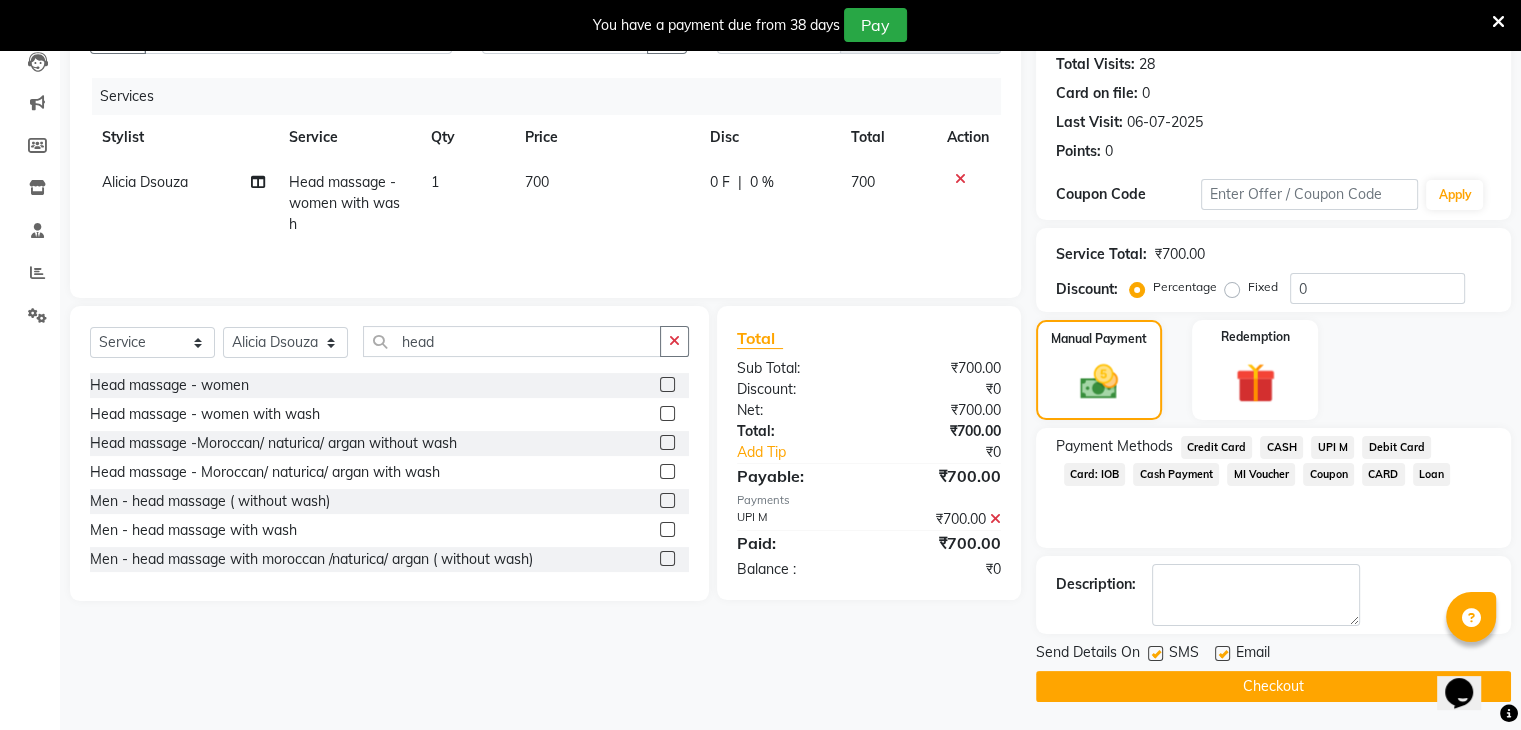 click on "Checkout" 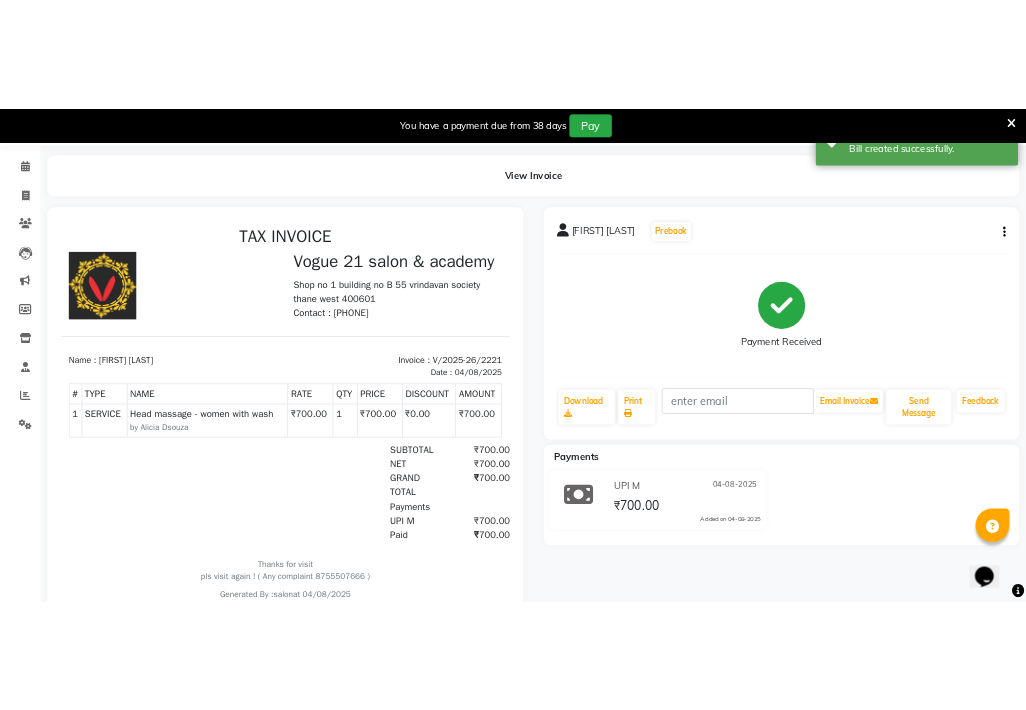 scroll, scrollTop: 0, scrollLeft: 0, axis: both 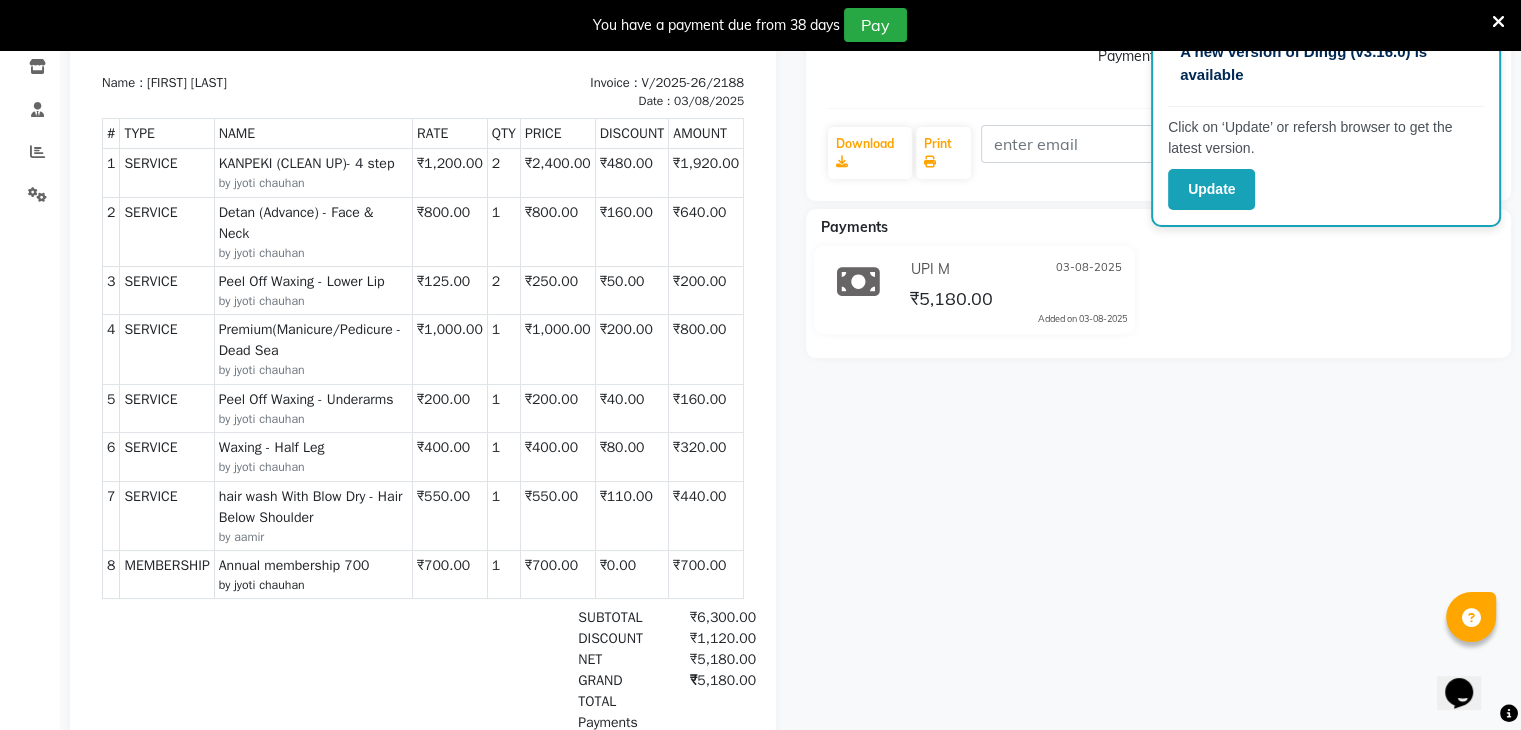 drag, startPoint x: 508, startPoint y: 38, endPoint x: 520, endPoint y: 34, distance: 12.649111 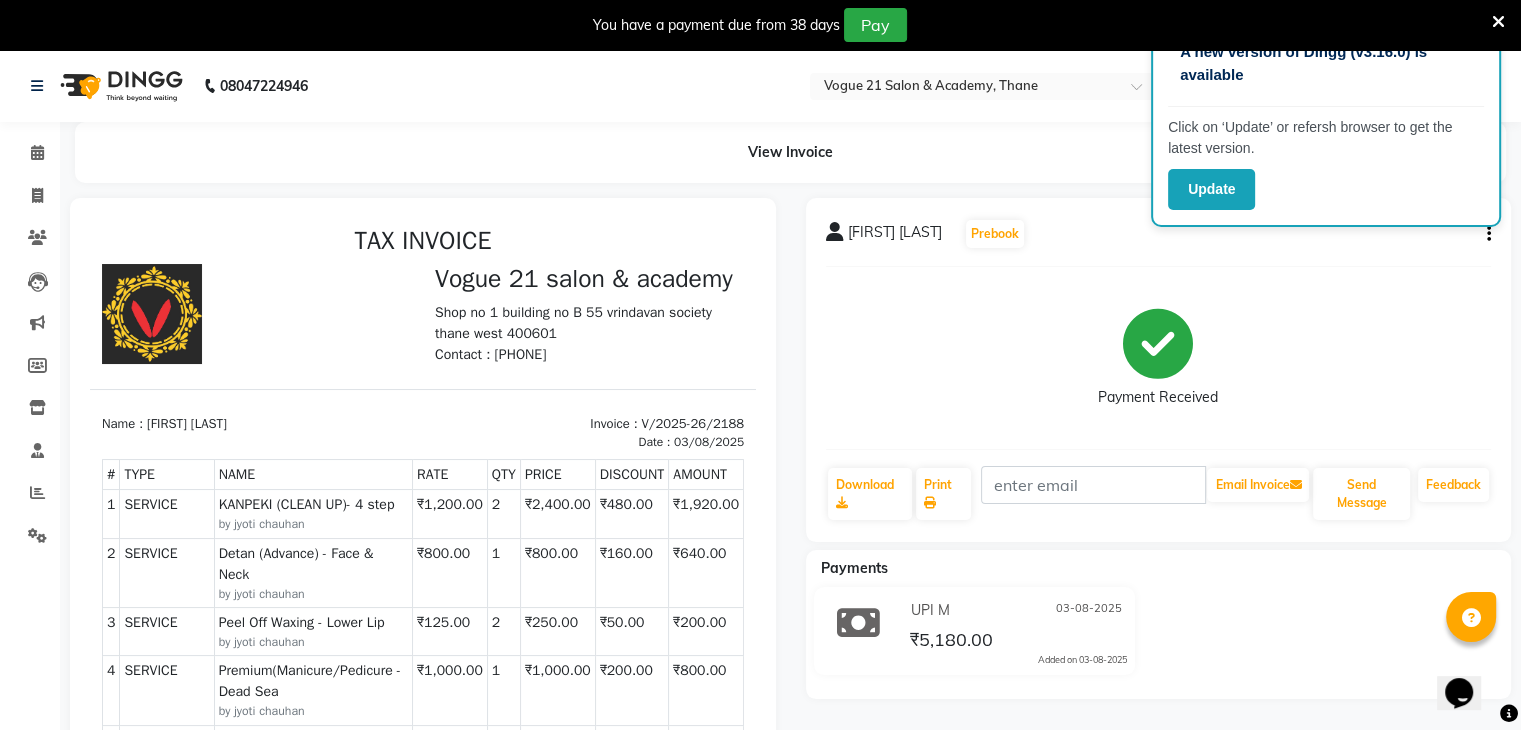 scroll, scrollTop: 0, scrollLeft: 0, axis: both 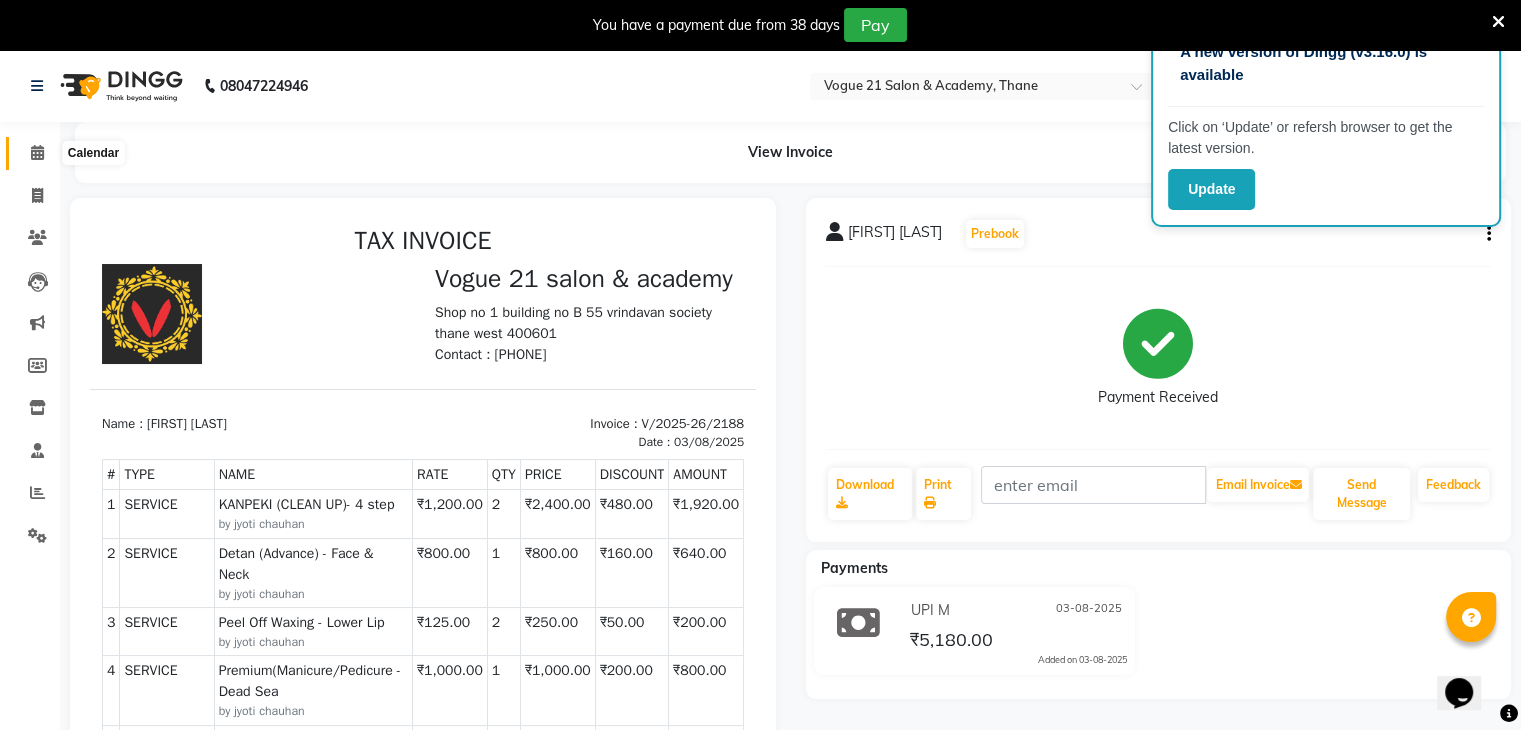 click 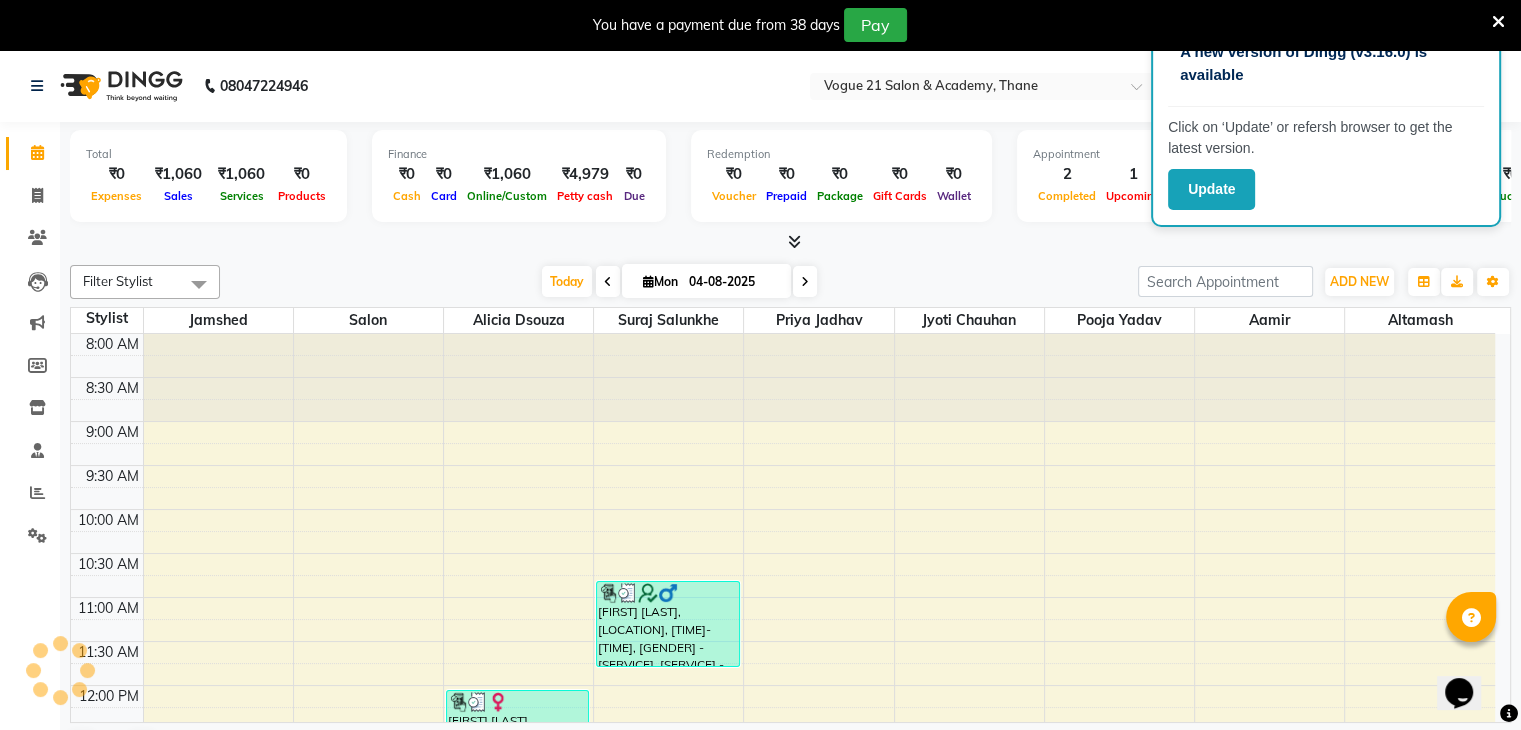 scroll, scrollTop: 0, scrollLeft: 0, axis: both 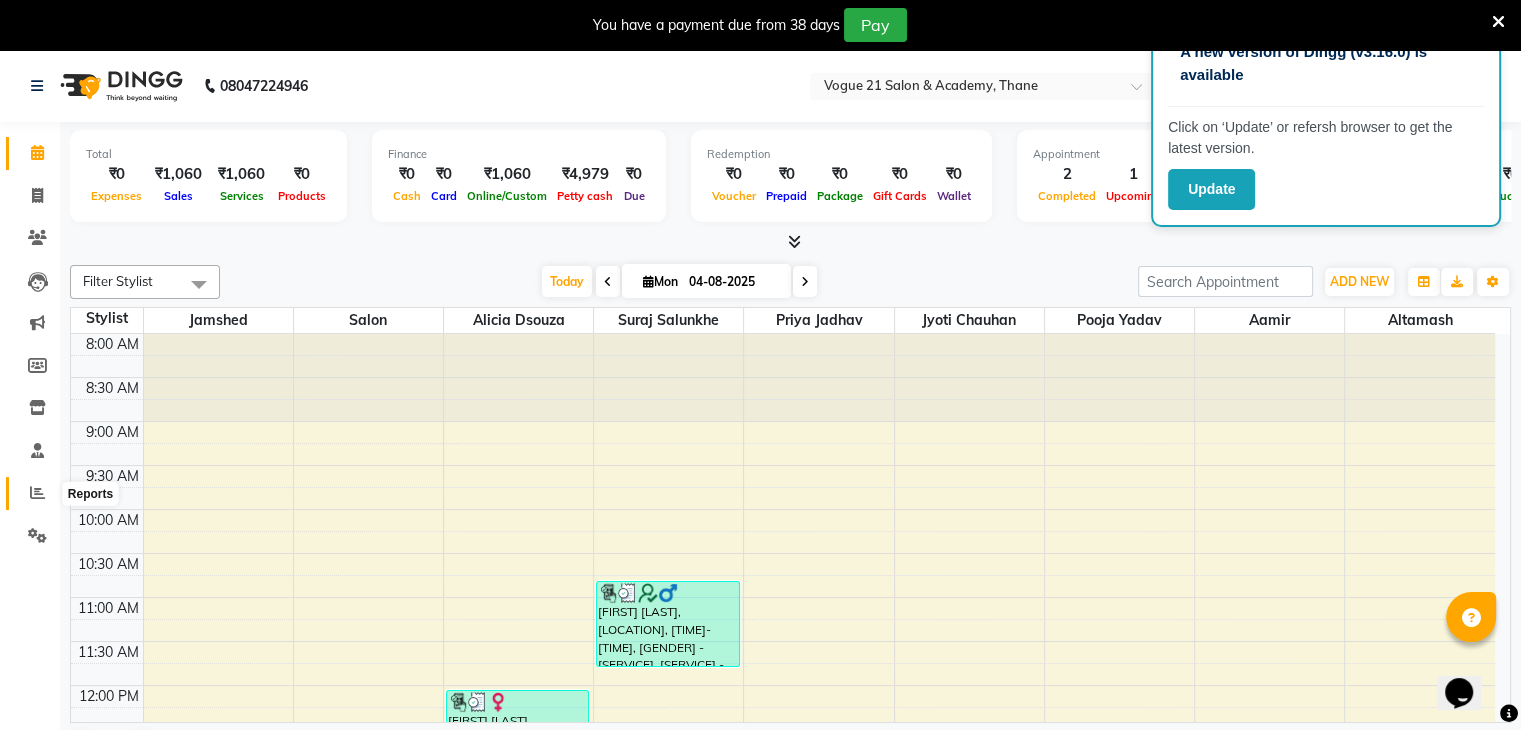 click 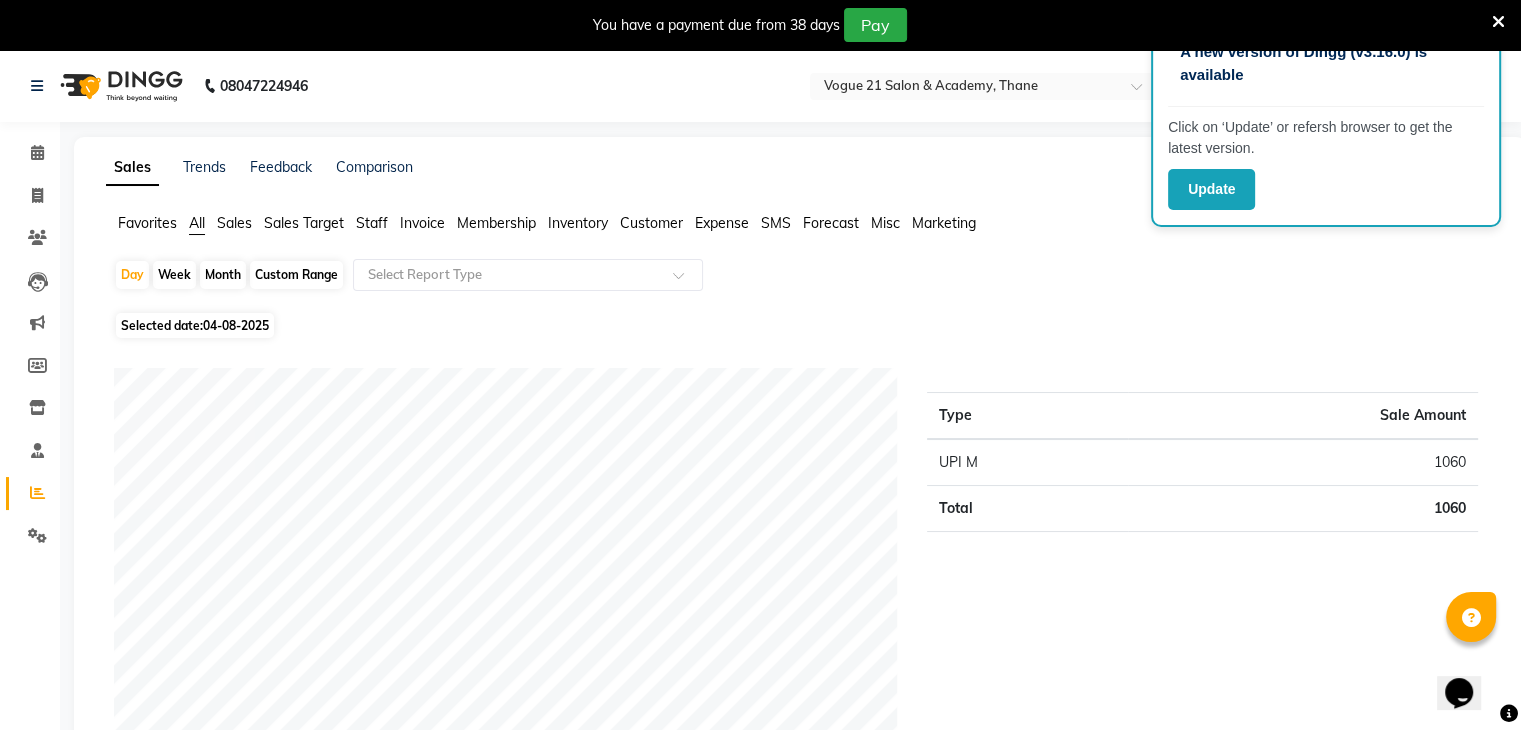 click on "Staff" 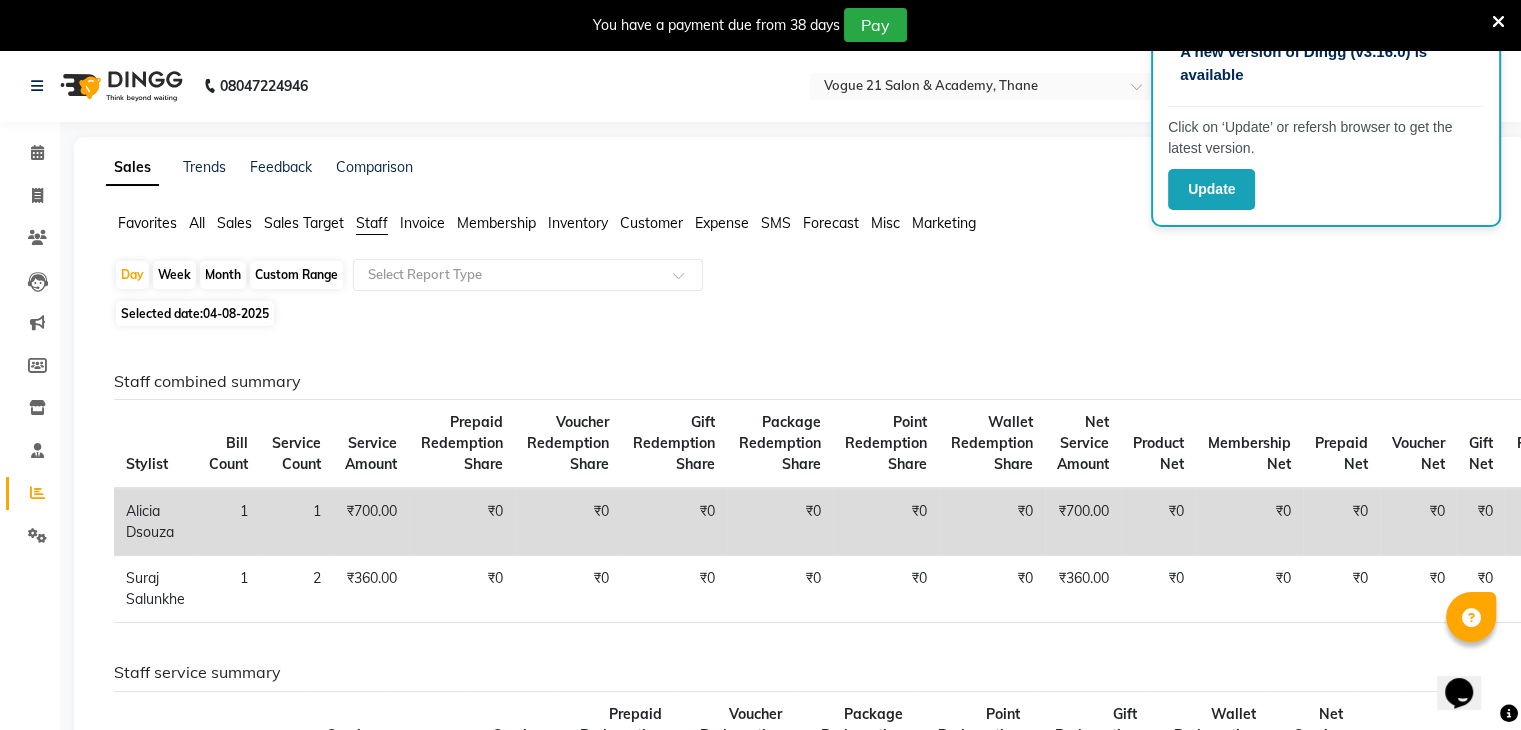 click on "Month" 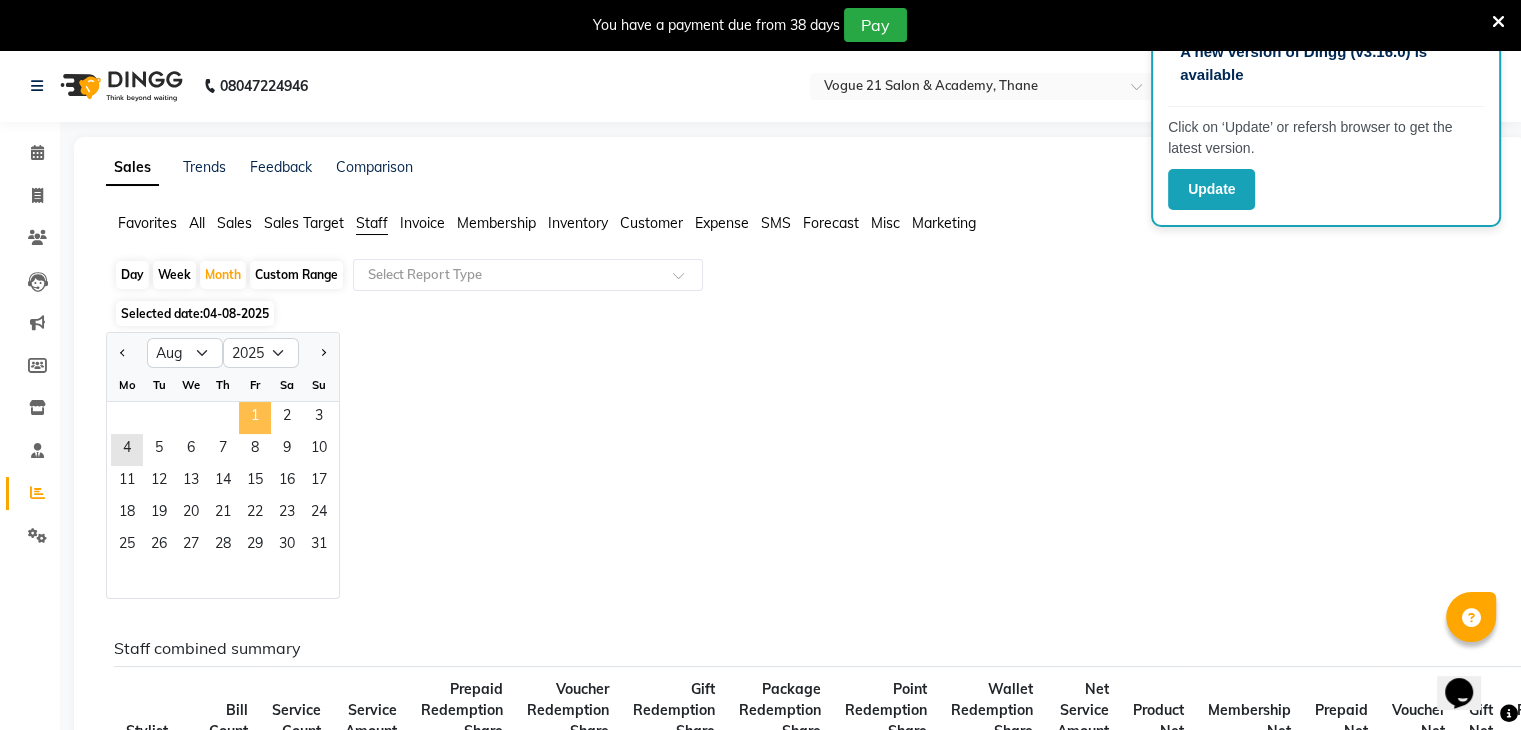 click on "1" 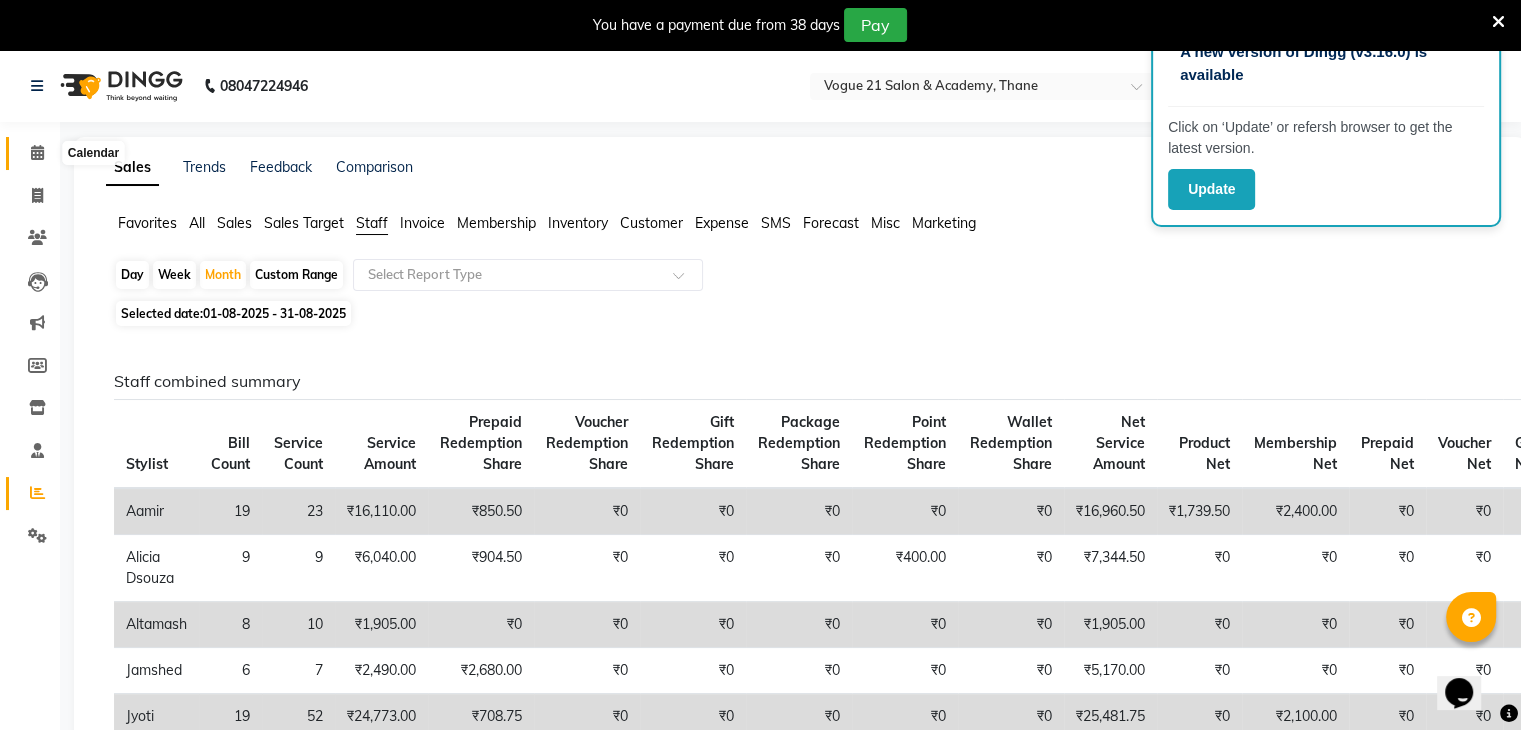 click 